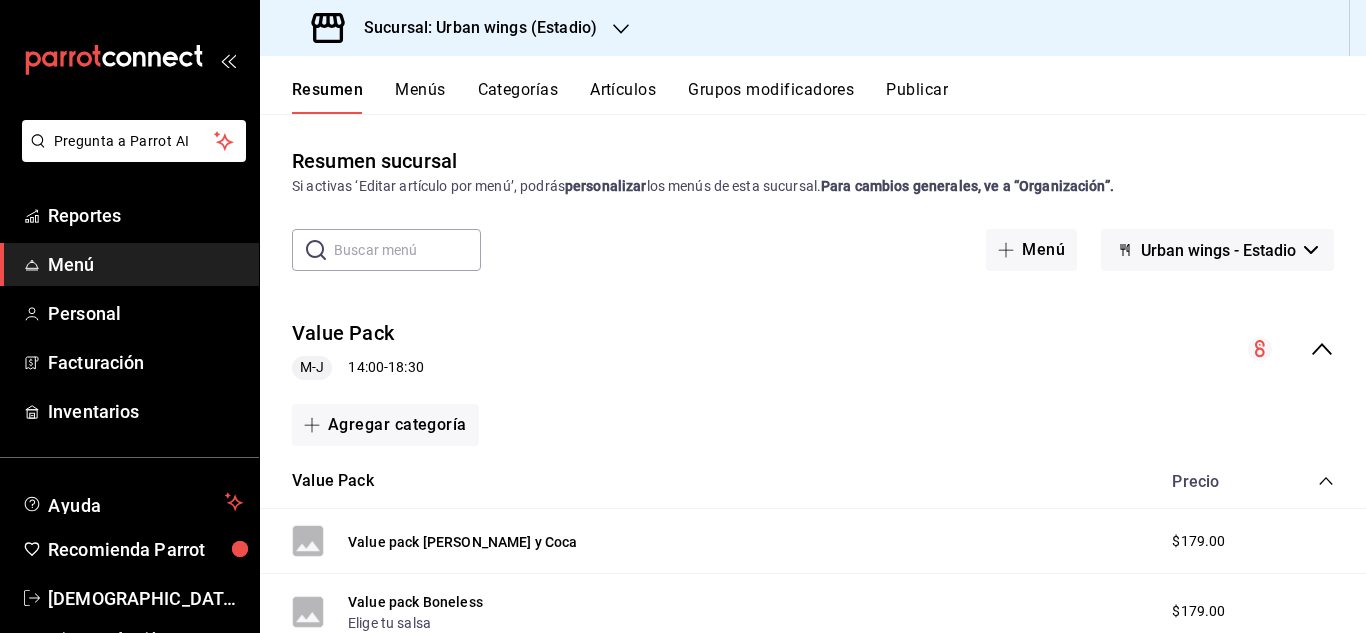 scroll, scrollTop: 0, scrollLeft: 0, axis: both 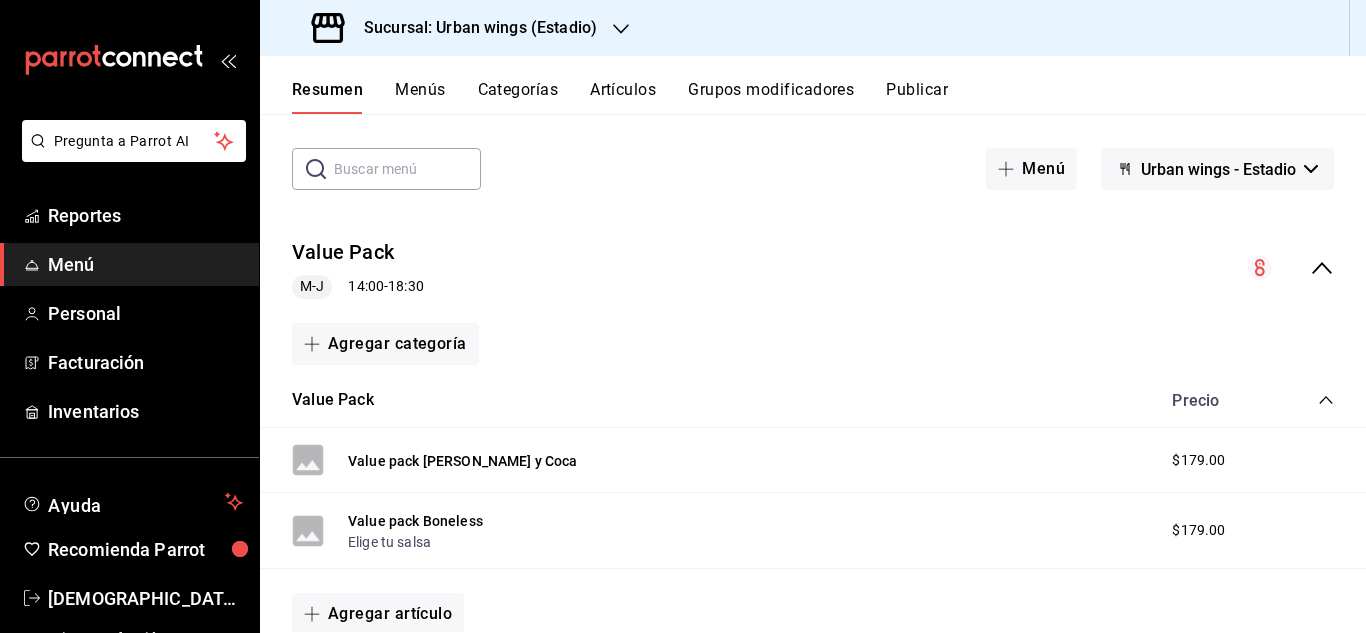 click on "Sucursal: Urban wings (Estadio)" at bounding box center (456, 28) 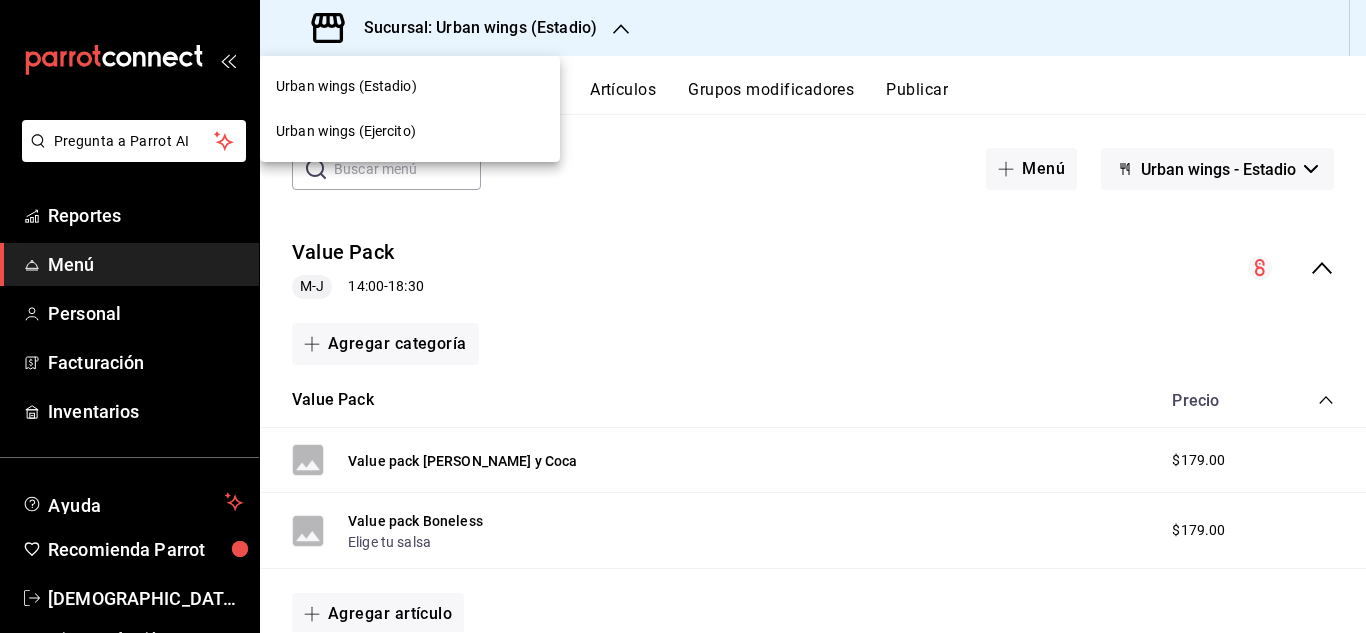 click on "Urban wings (Ejercito)" at bounding box center [410, 131] 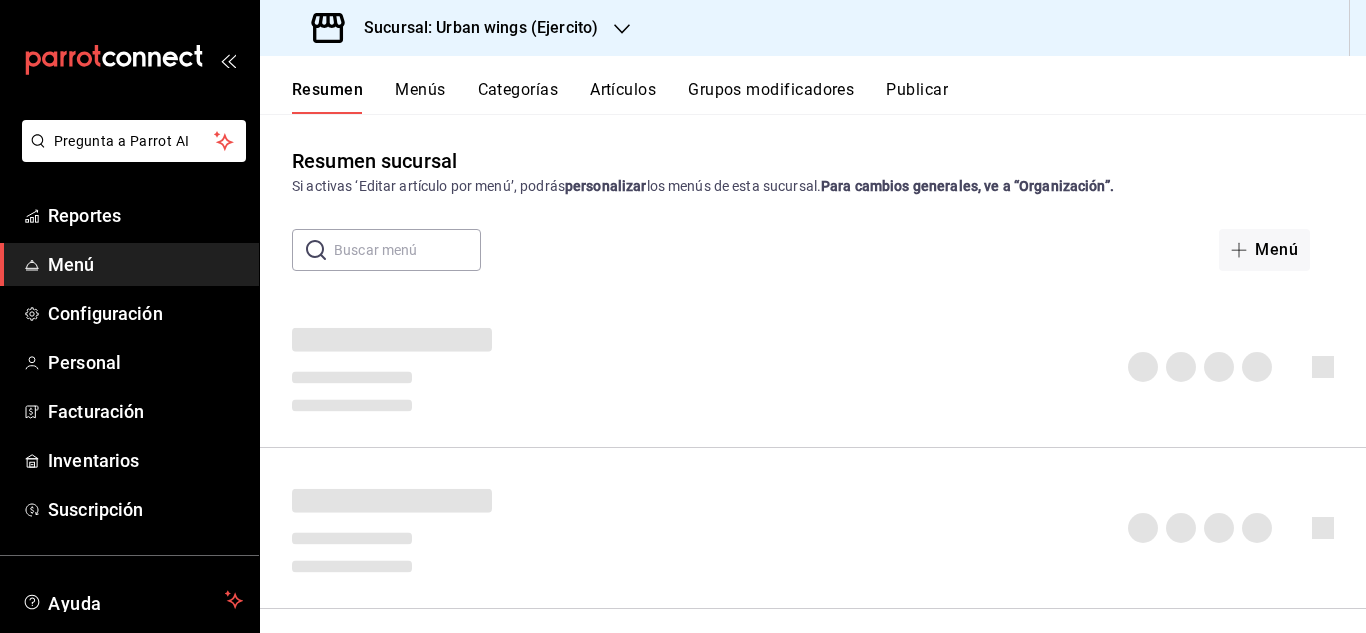 scroll, scrollTop: 194, scrollLeft: 0, axis: vertical 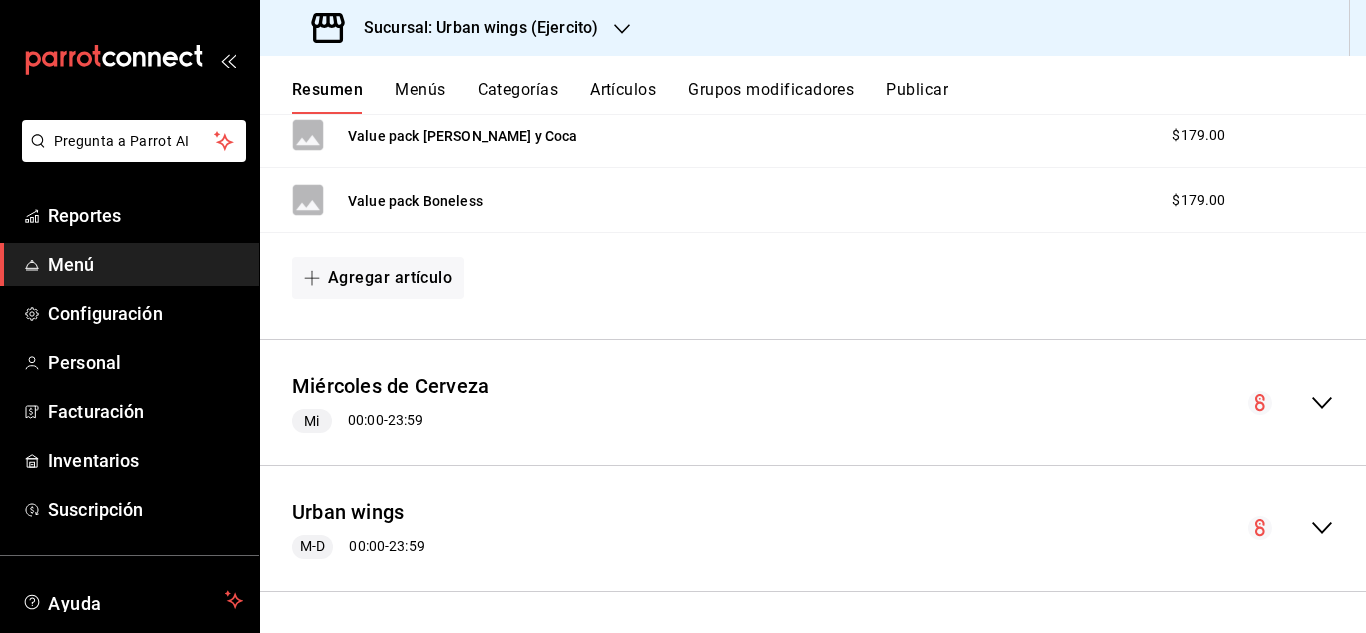 click on "Urban wings M-D 00:00  -  23:59" at bounding box center [813, 528] 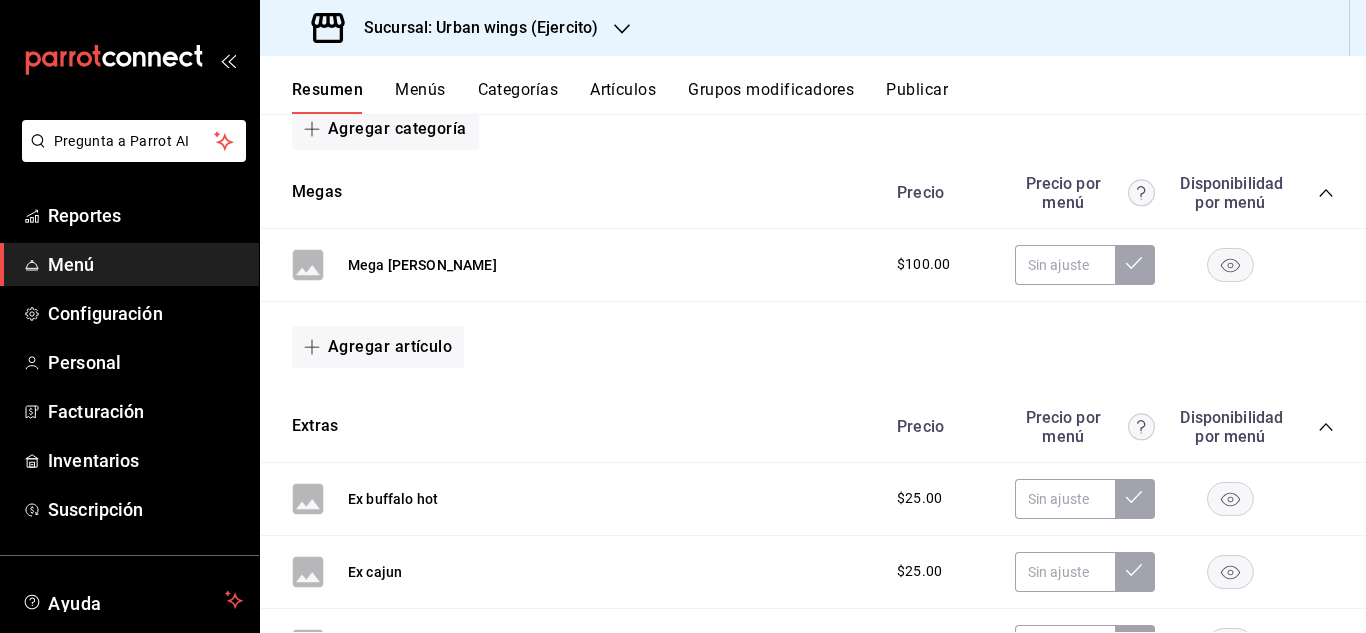 scroll, scrollTop: 1312, scrollLeft: 0, axis: vertical 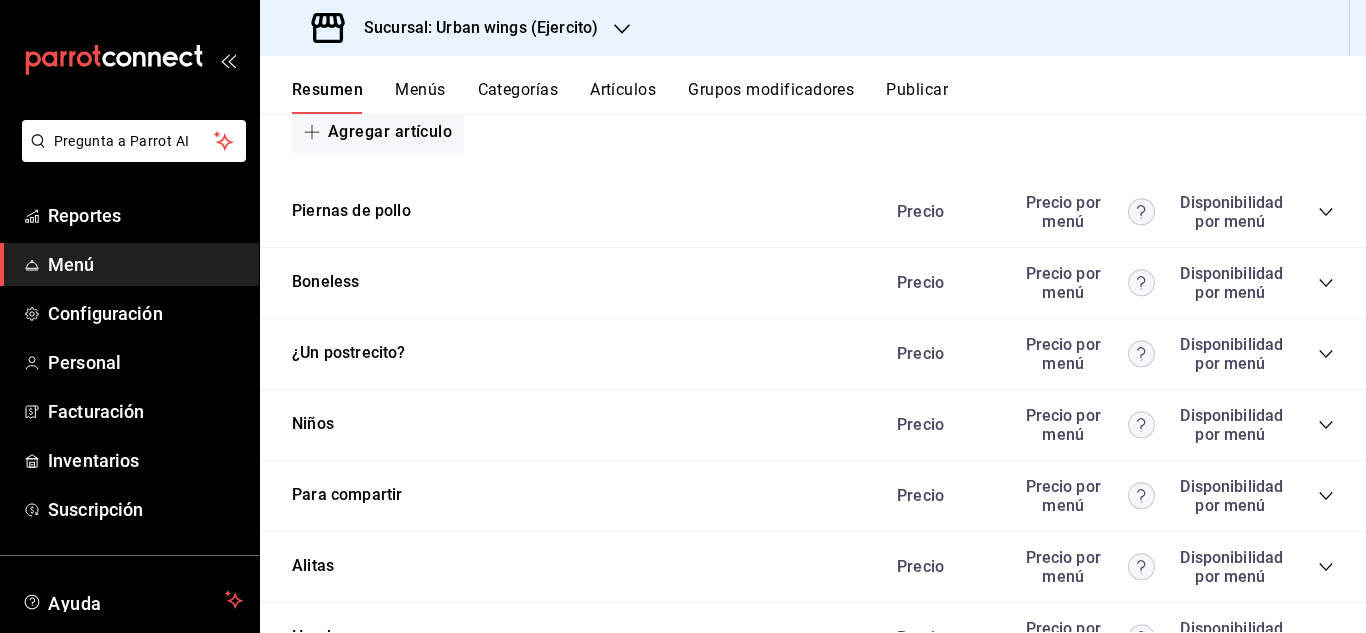click 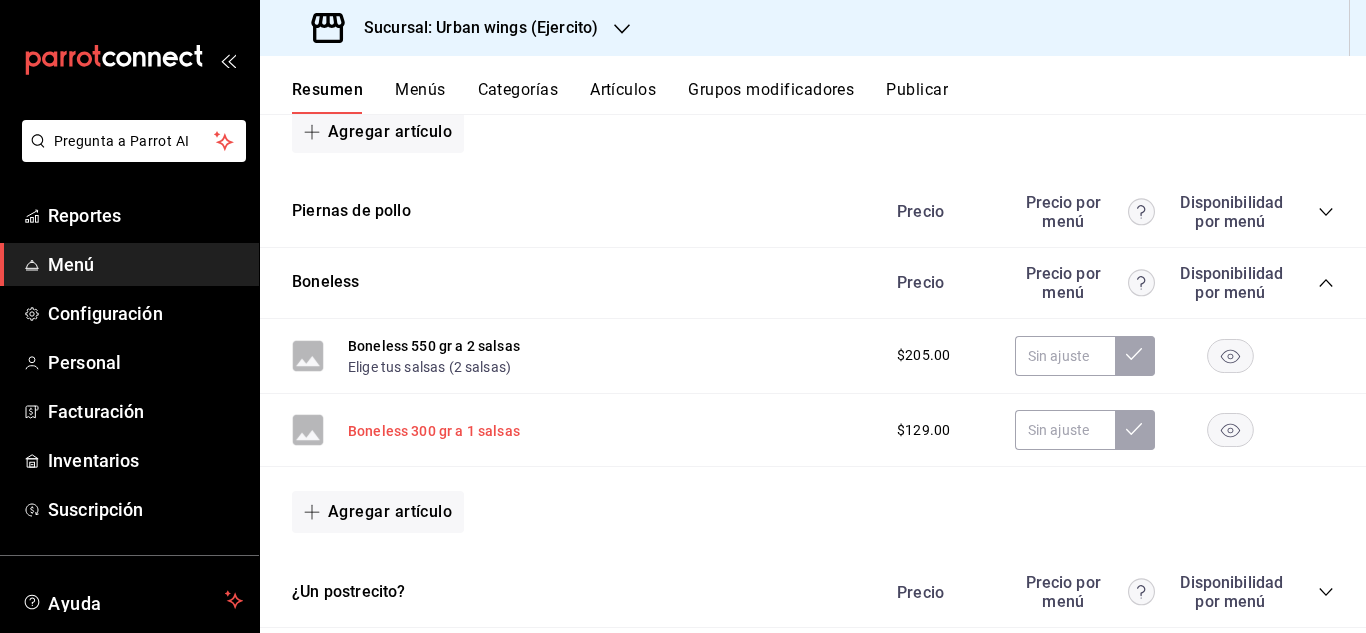 click on "Boneless 300 gr a 1 salsas" at bounding box center (434, 431) 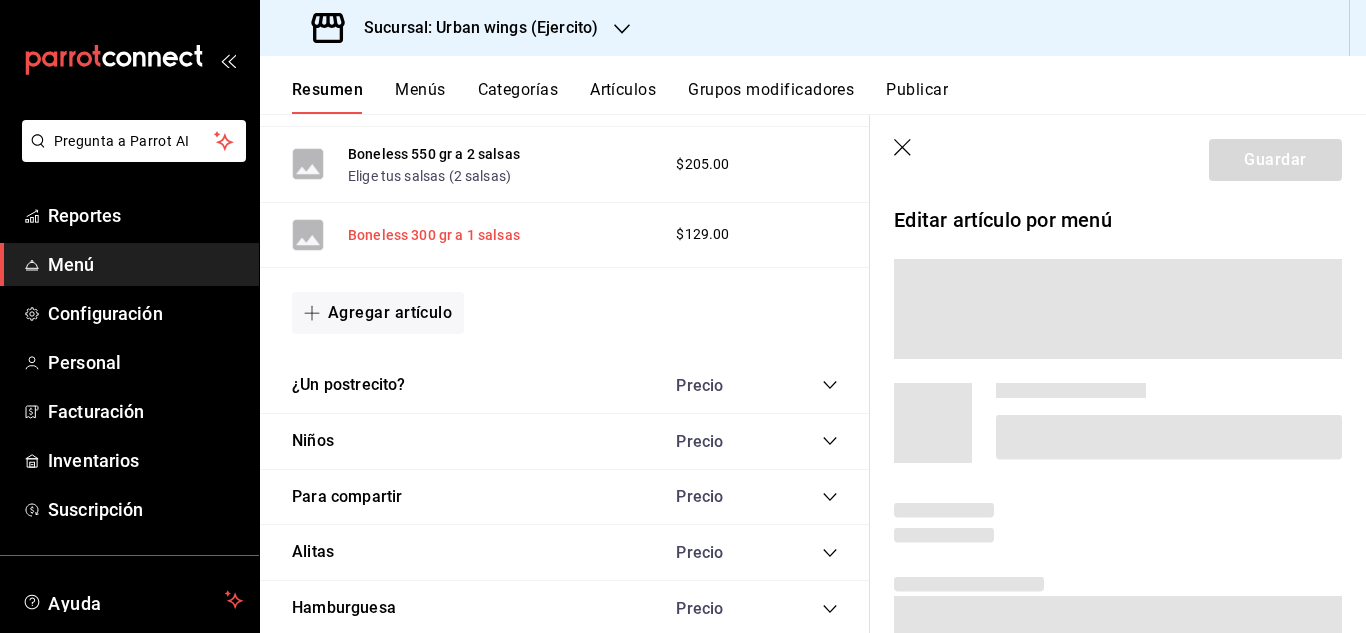 scroll, scrollTop: 2388, scrollLeft: 0, axis: vertical 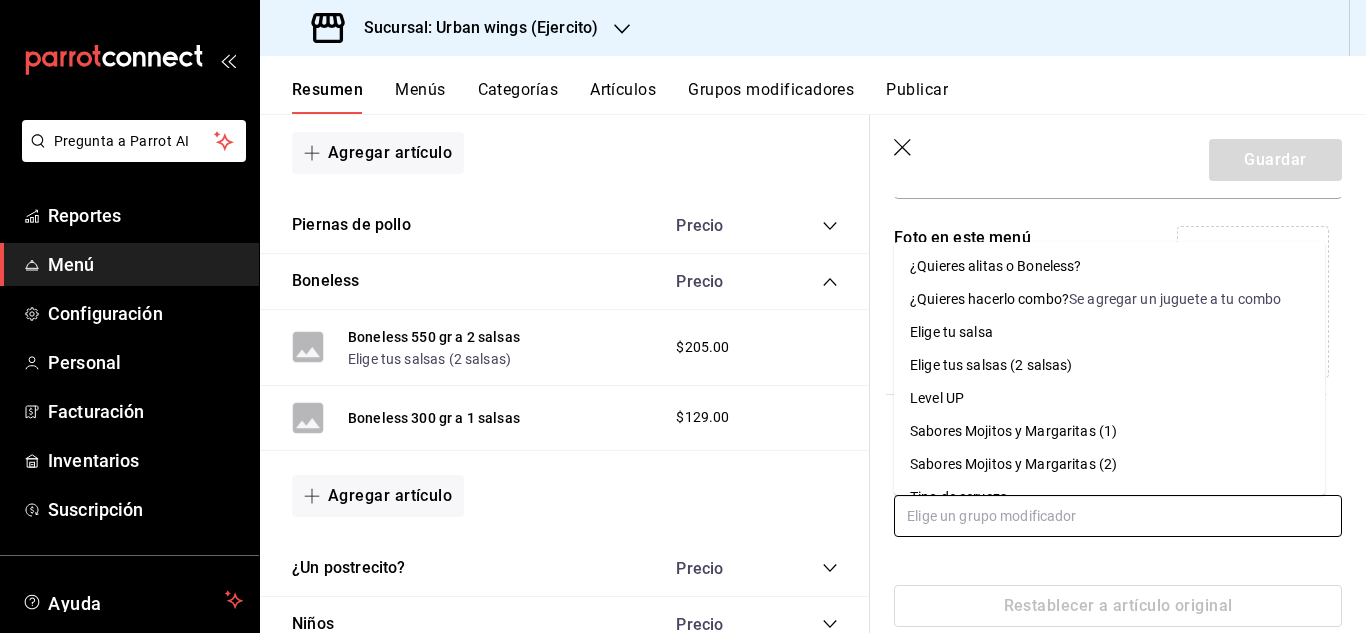 click at bounding box center (1118, 516) 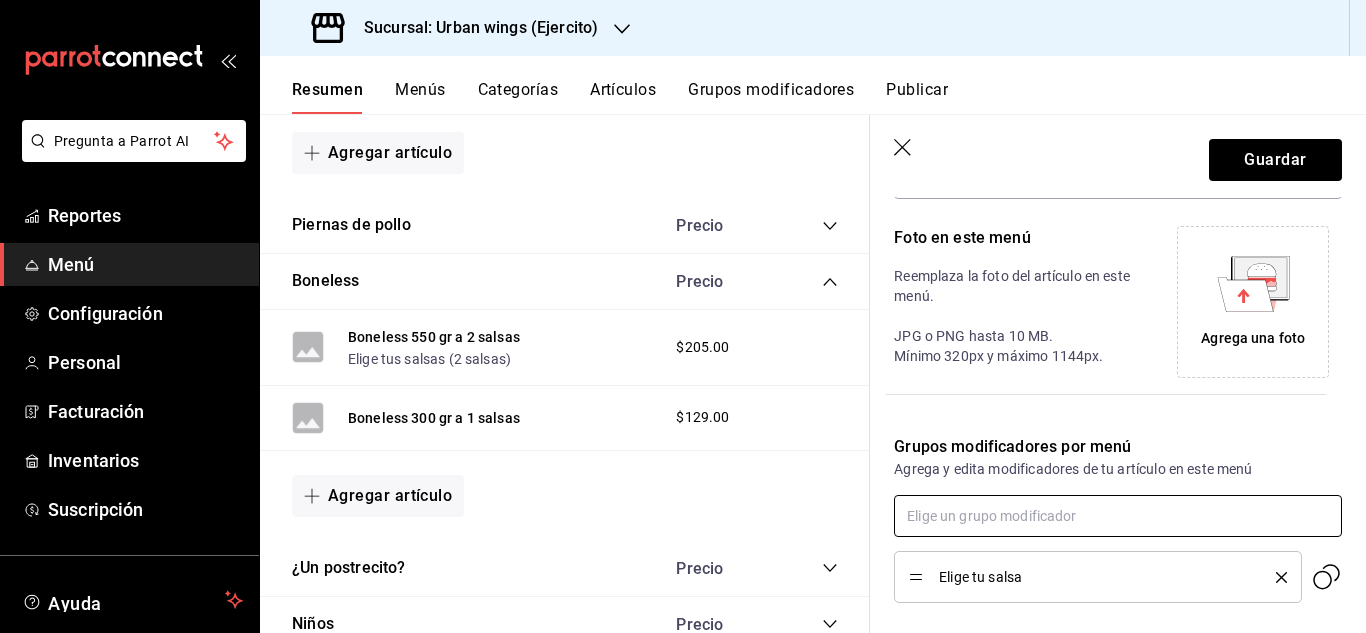 scroll, scrollTop: 517, scrollLeft: 0, axis: vertical 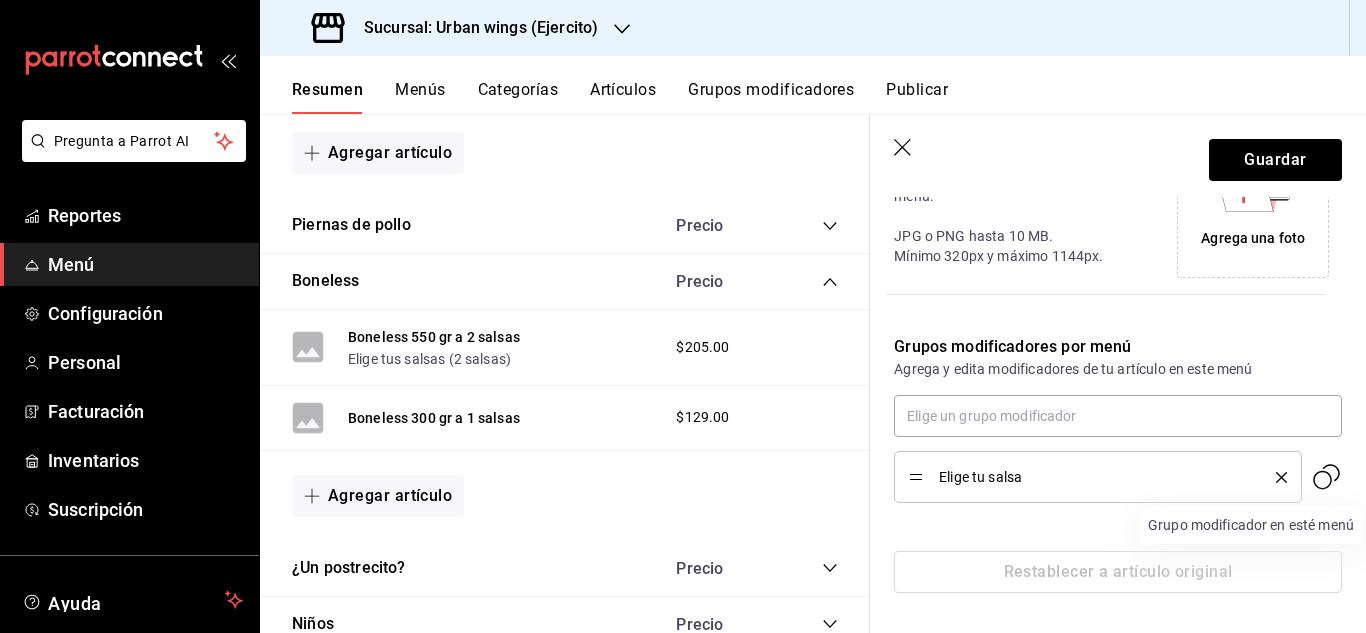 click 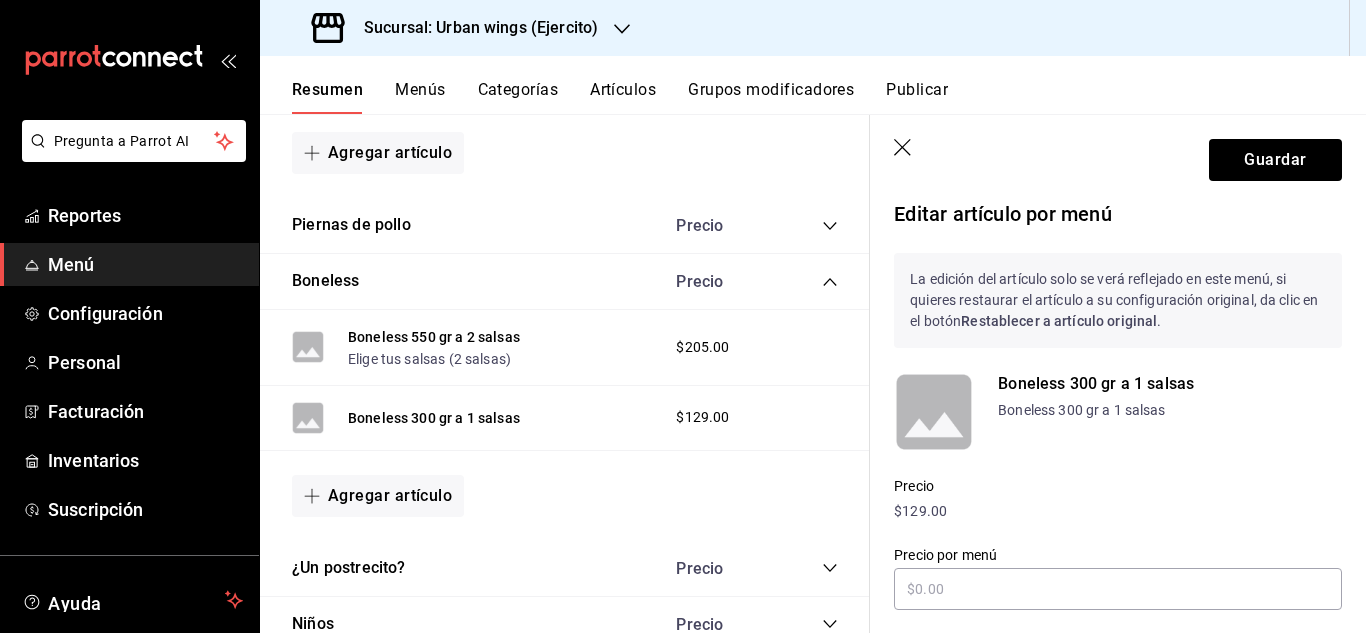 scroll, scrollTop: 0, scrollLeft: 0, axis: both 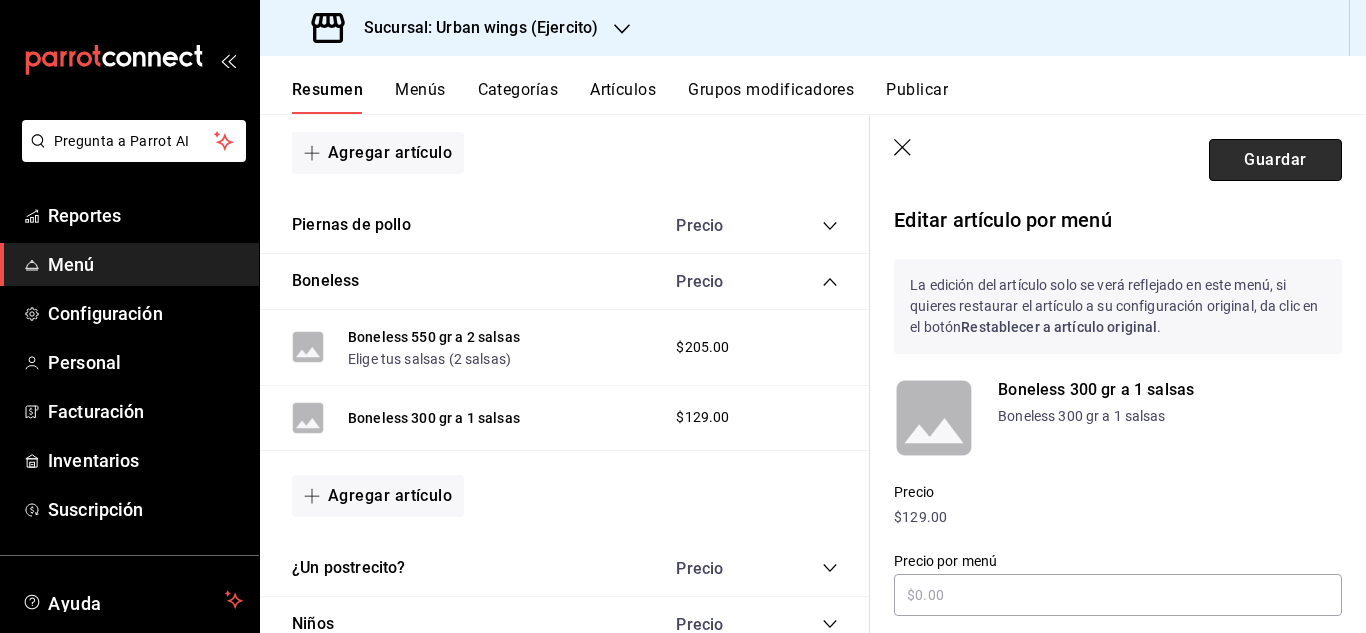 click on "Guardar" at bounding box center (1275, 160) 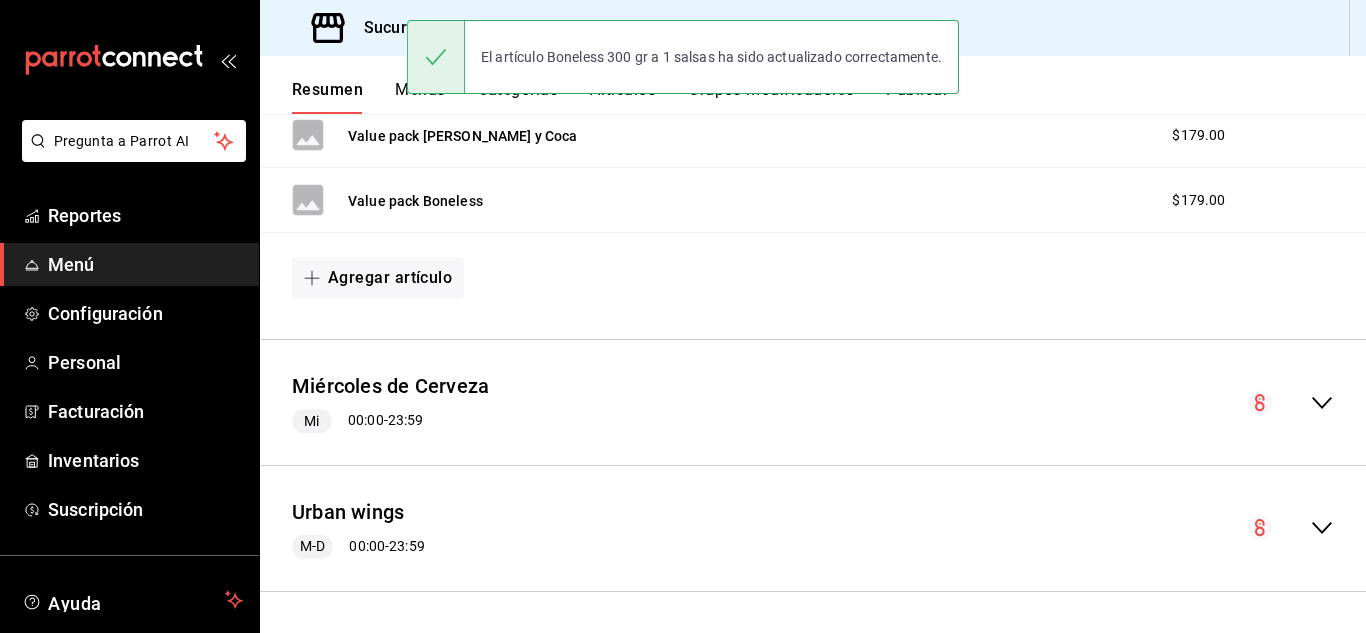 scroll, scrollTop: 406, scrollLeft: 0, axis: vertical 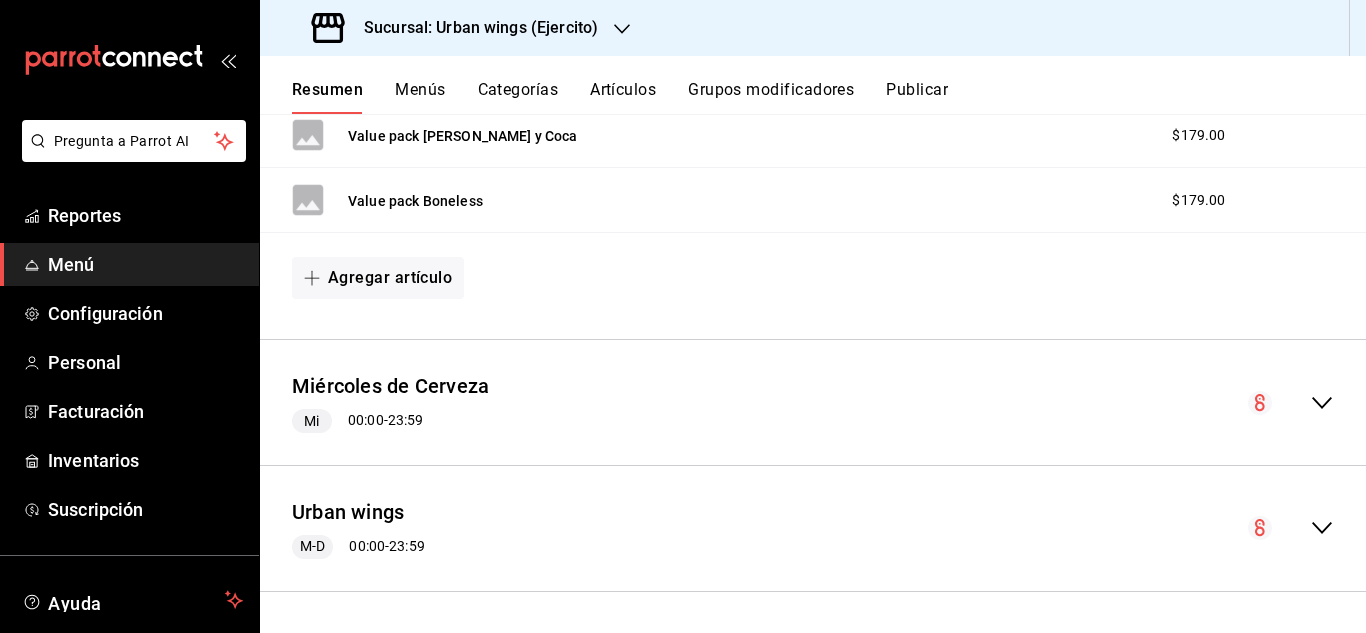click on "Urban wings M-D 00:00  -  23:59" at bounding box center [813, 528] 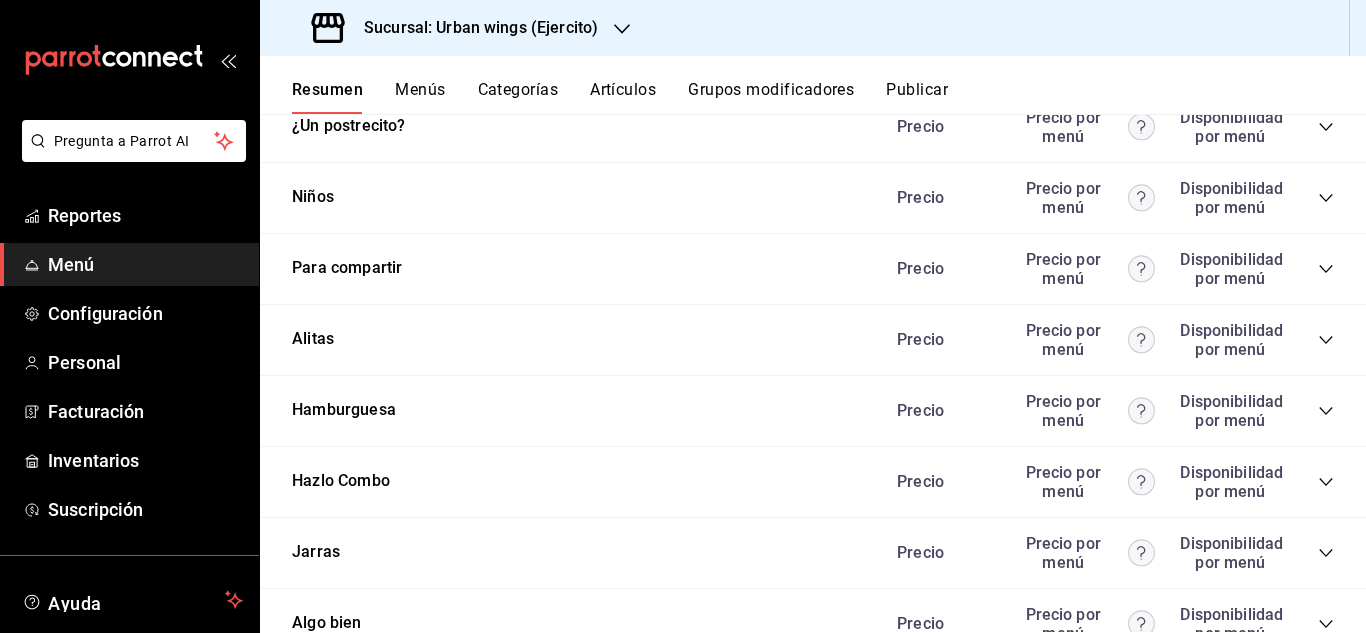 scroll, scrollTop: 2805, scrollLeft: 0, axis: vertical 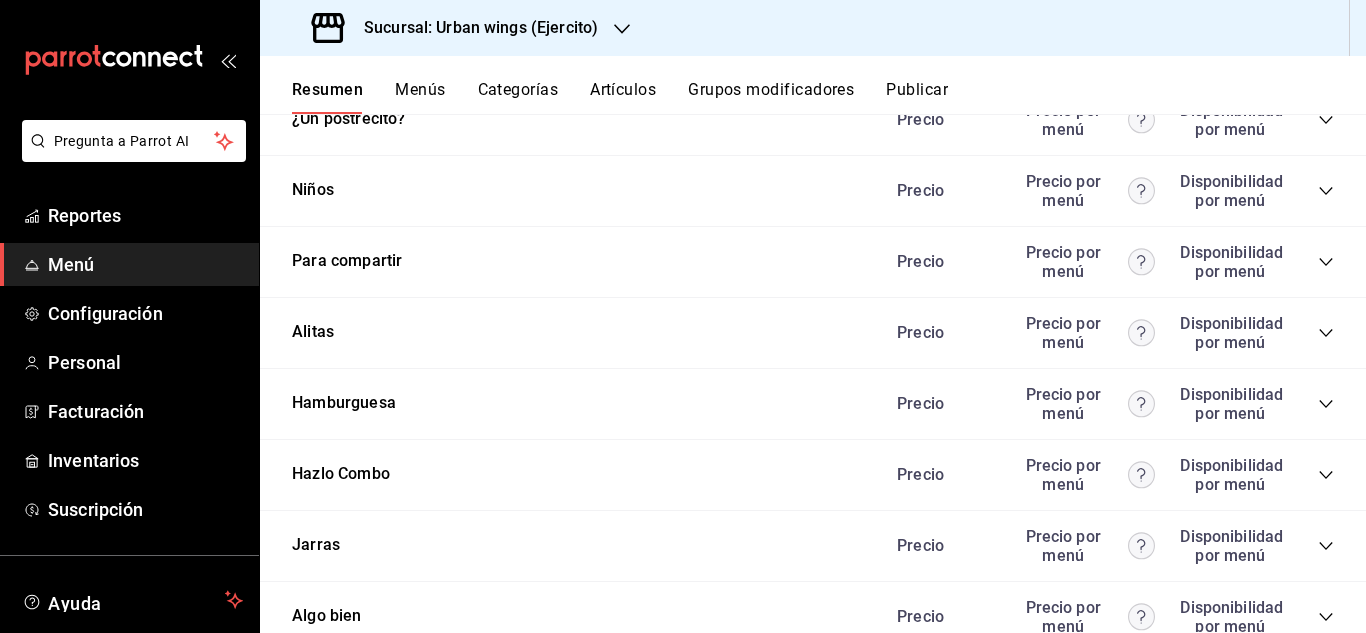 click 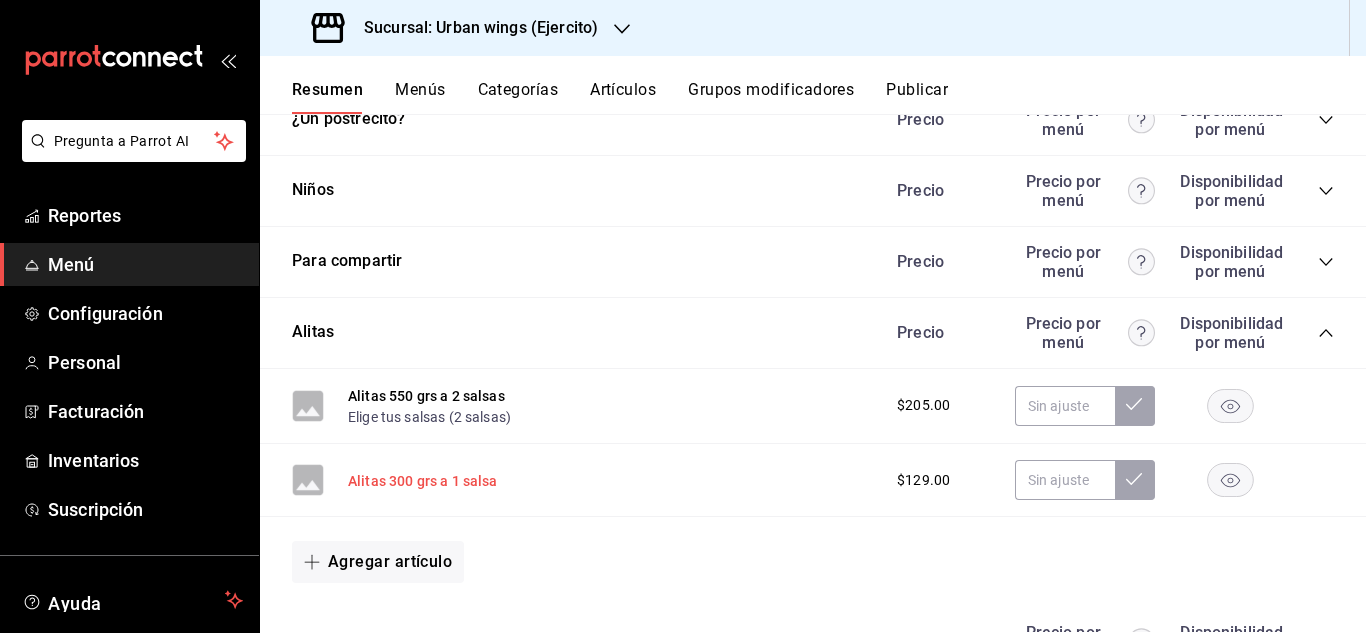 click on "Alitas 300 grs a 1 salsa" at bounding box center [423, 481] 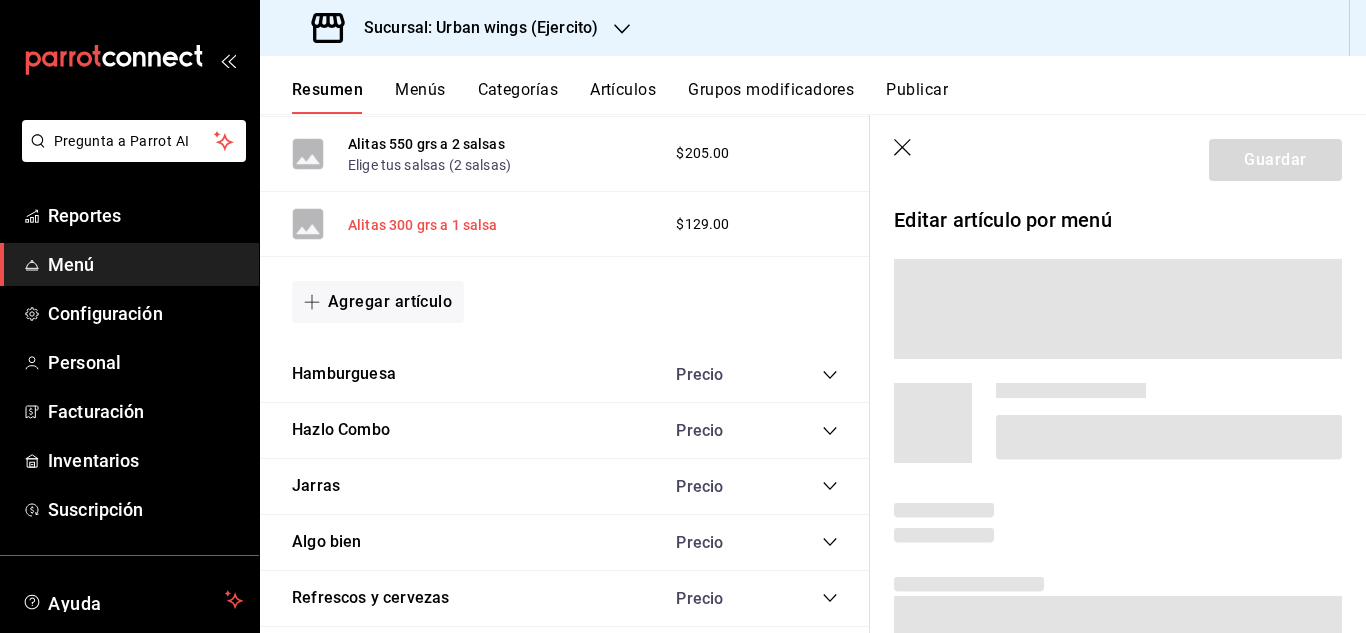 scroll, scrollTop: 2585, scrollLeft: 0, axis: vertical 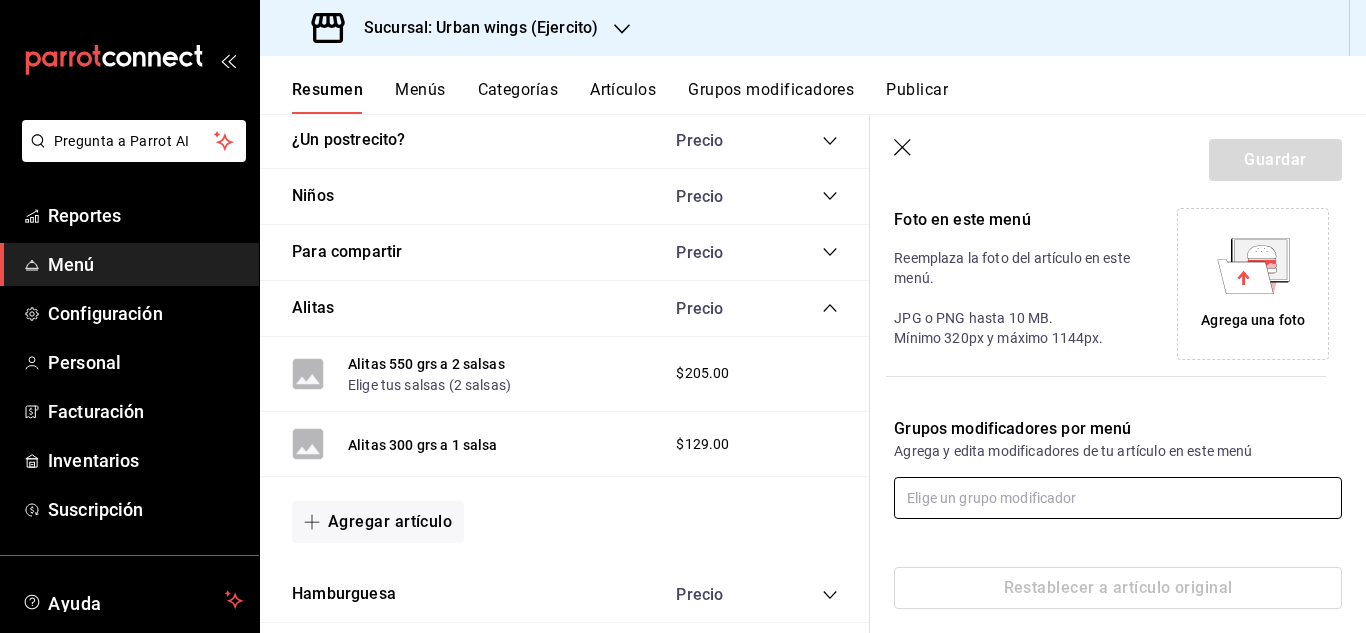 click at bounding box center [1118, 498] 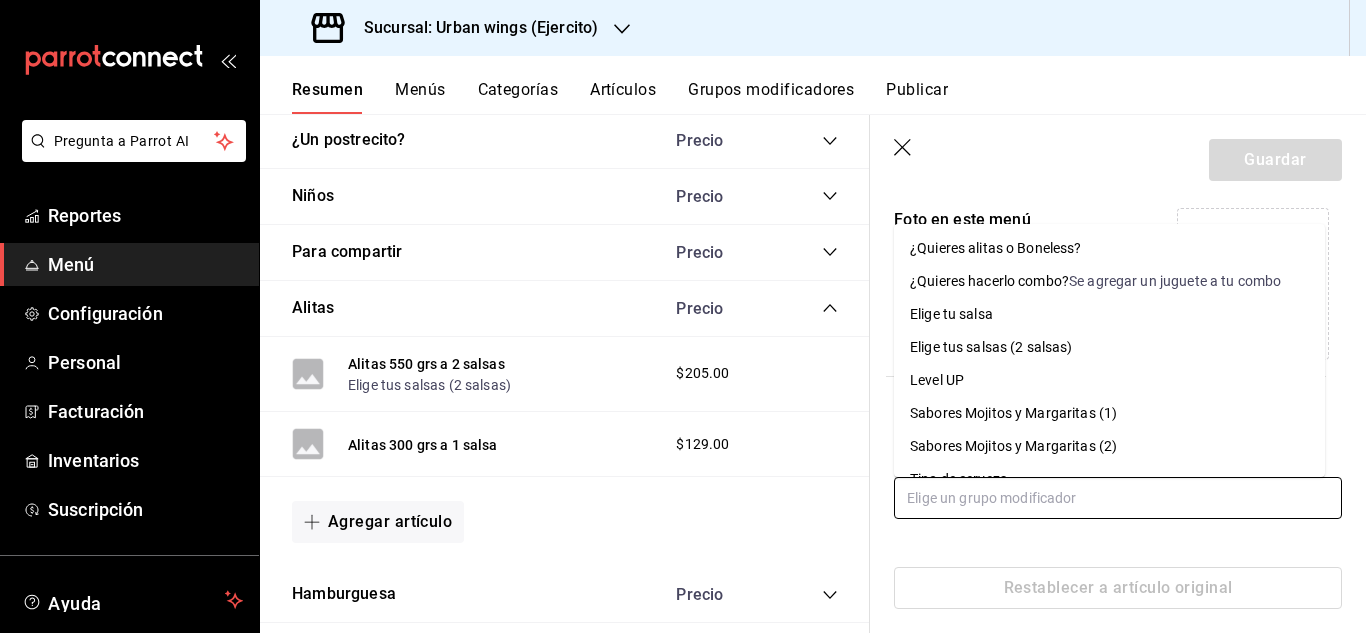 click on "Elige tu salsa" at bounding box center [1109, 314] 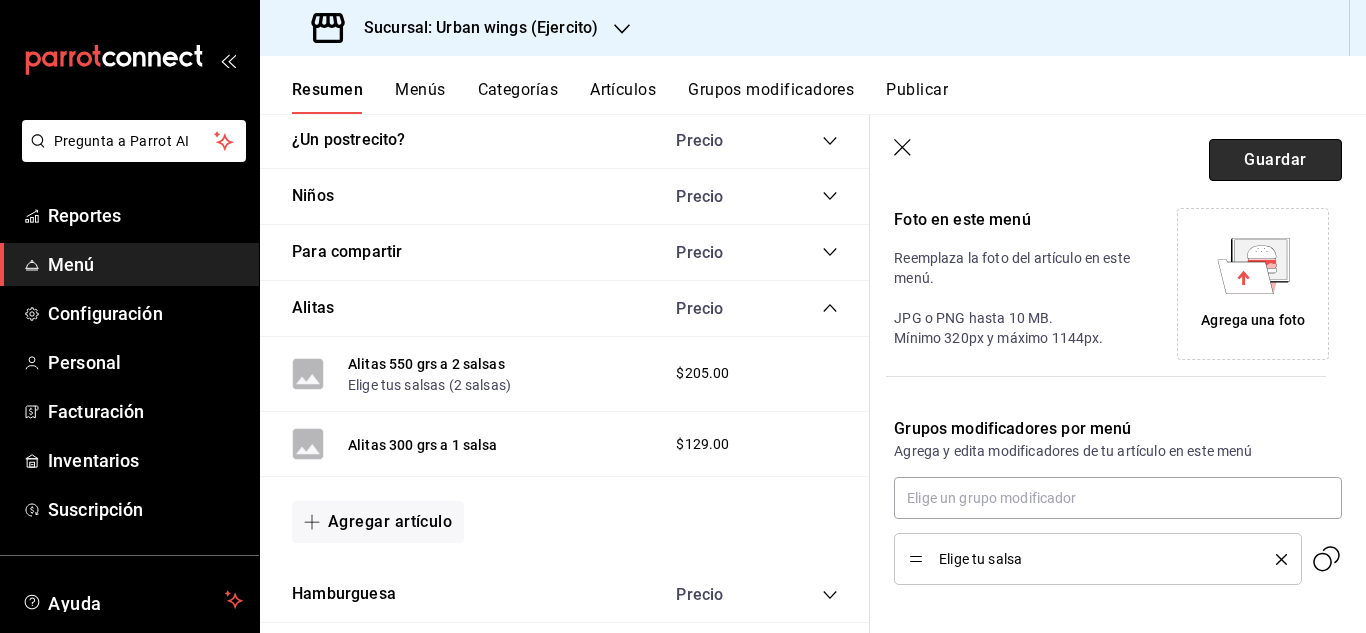 click on "Guardar" at bounding box center [1275, 160] 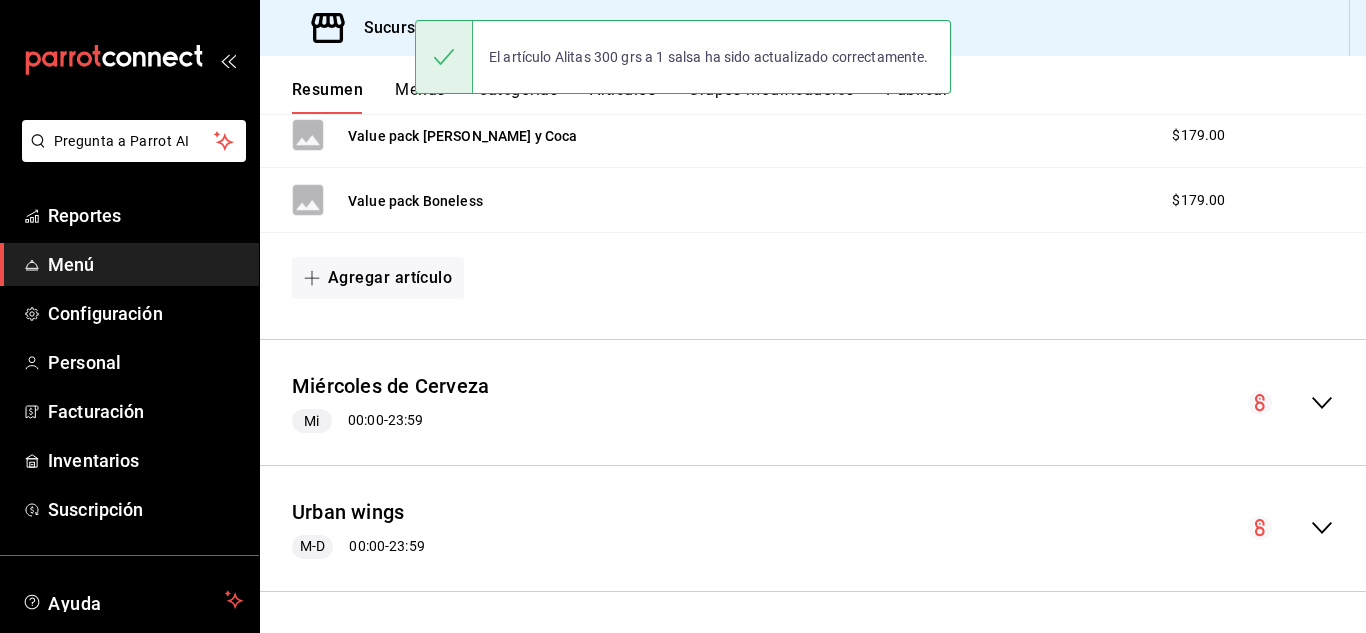 scroll, scrollTop: 406, scrollLeft: 0, axis: vertical 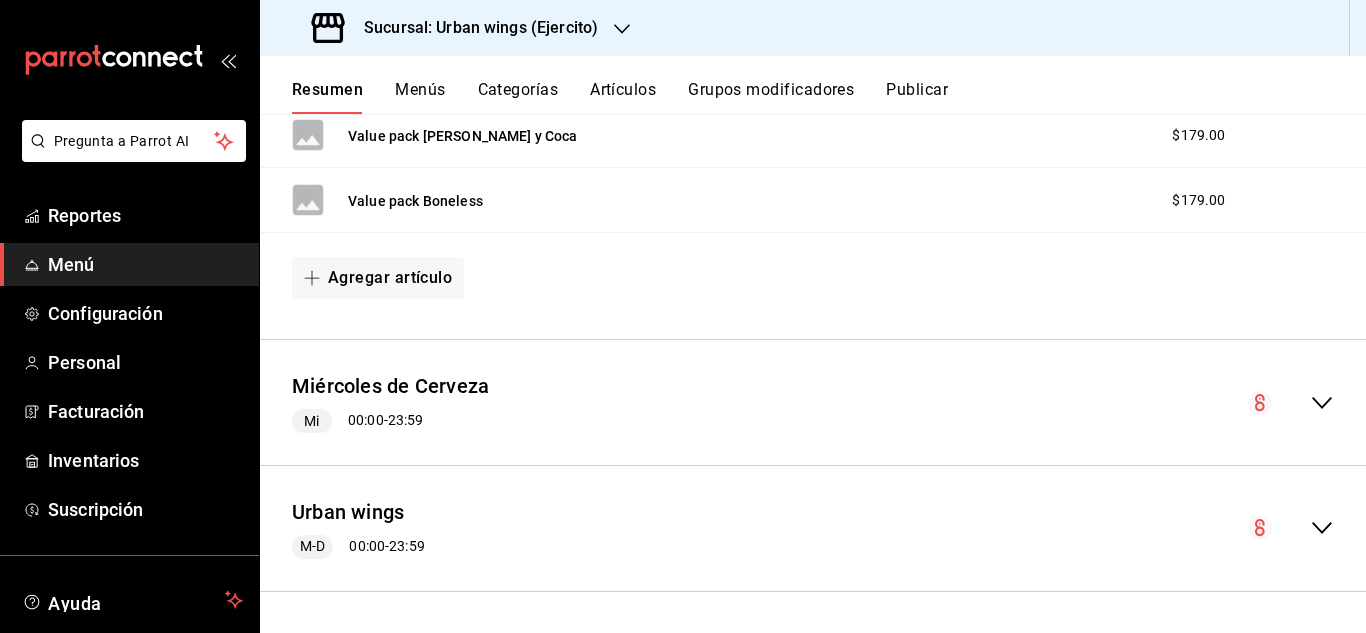 click 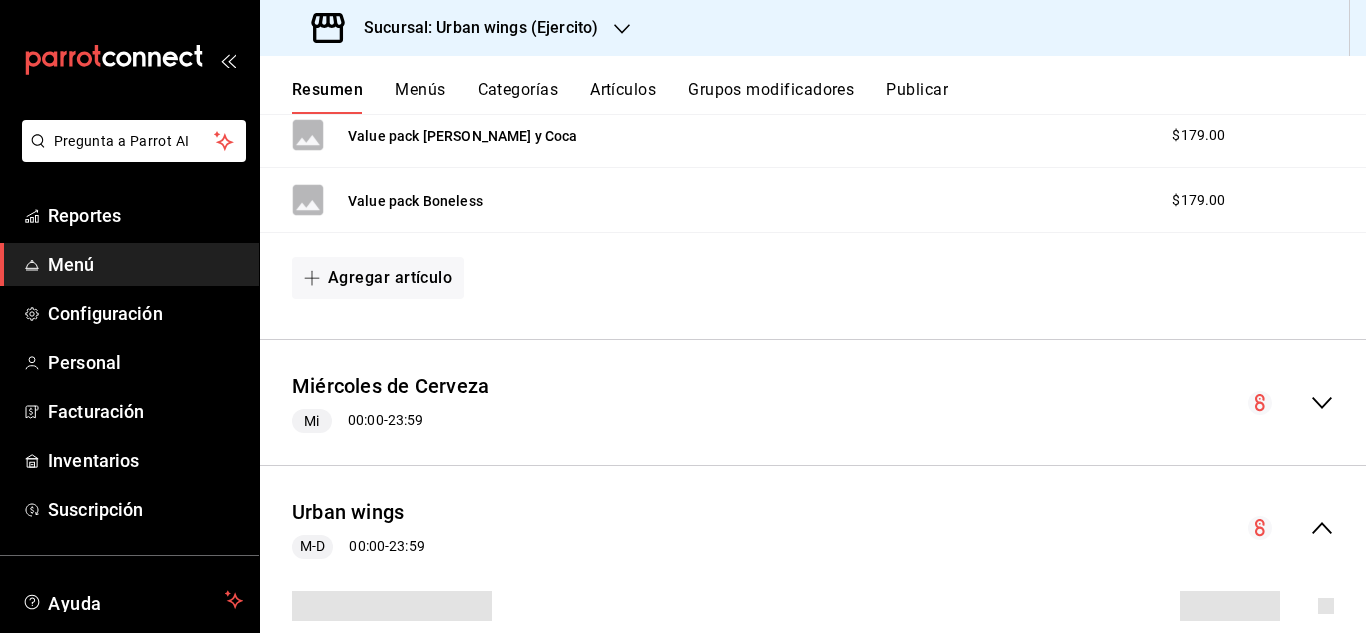 scroll, scrollTop: 662, scrollLeft: 0, axis: vertical 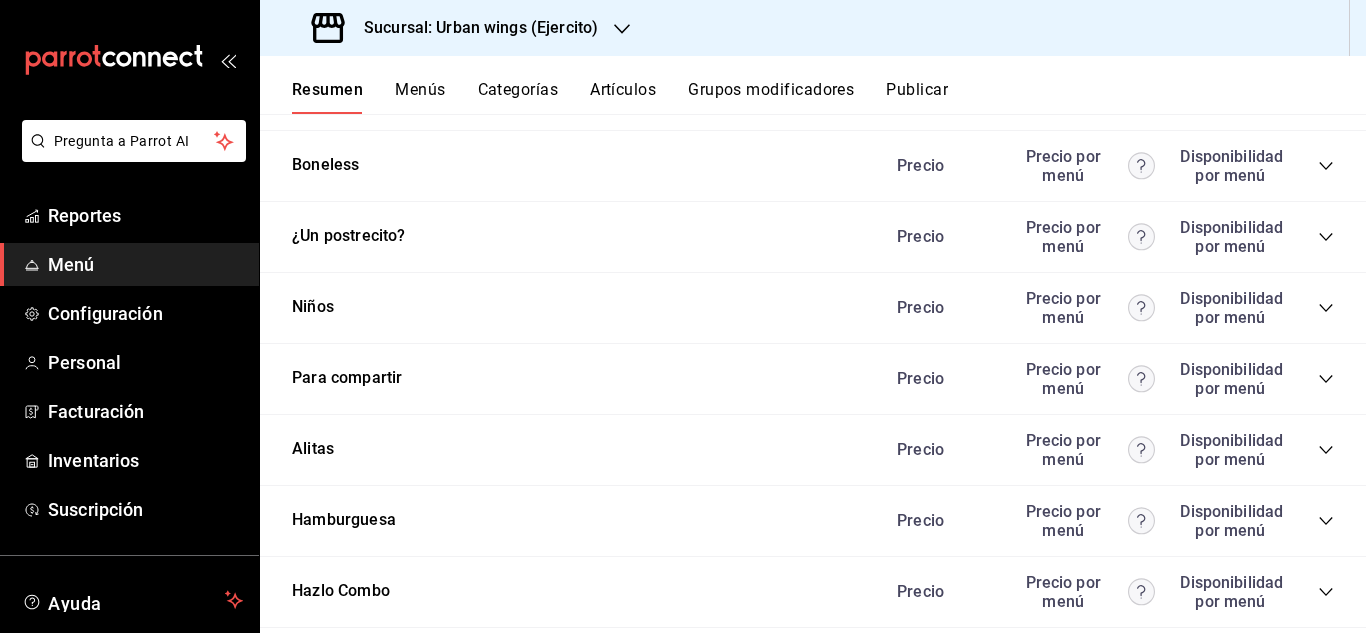 click on "Boneless Precio Precio por menú   Disponibilidad por menú" at bounding box center [813, 166] 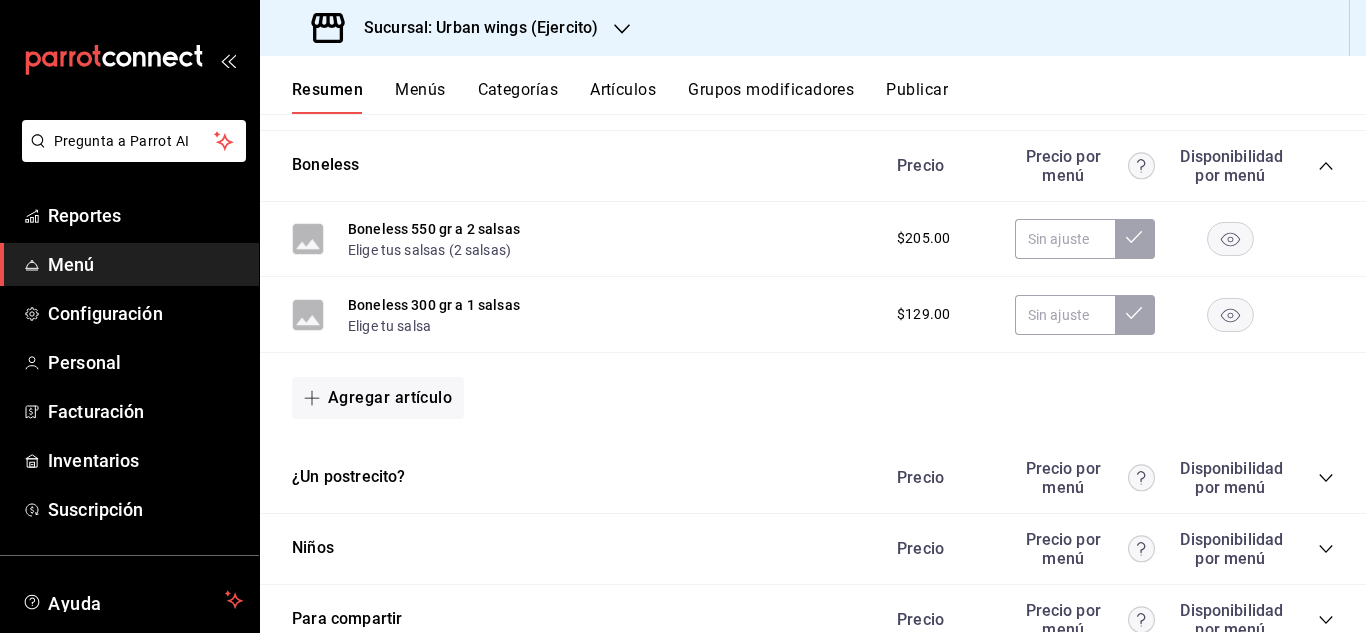 click 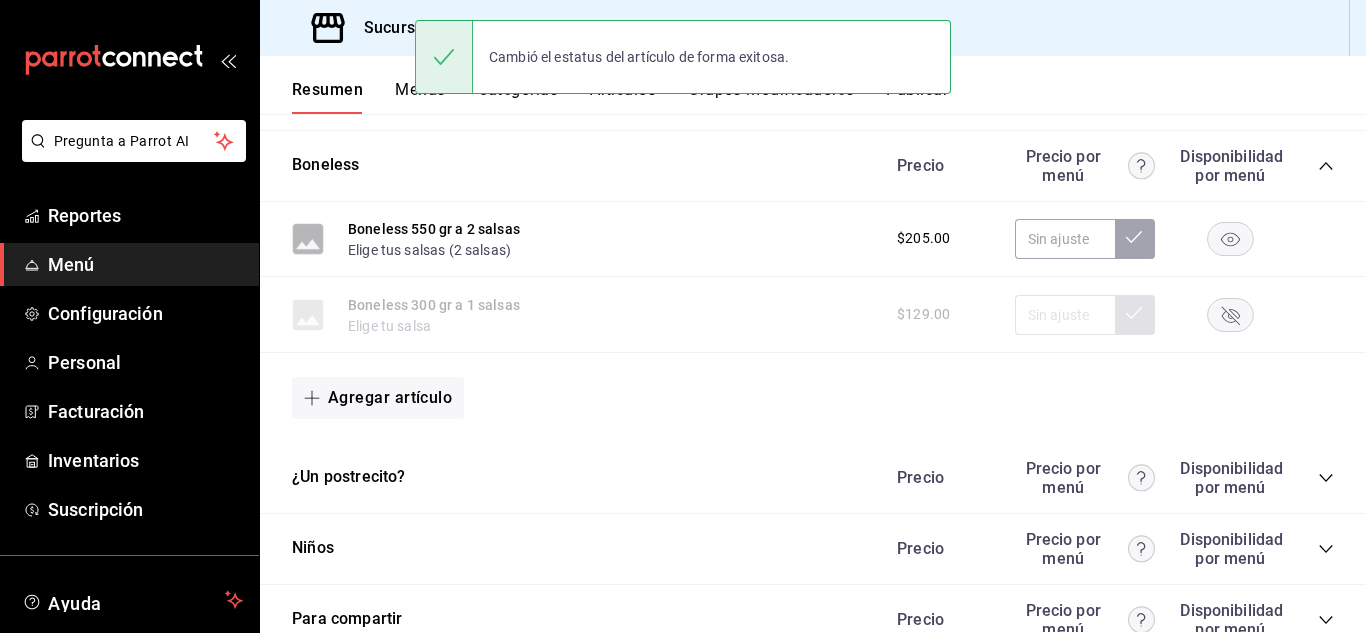 click 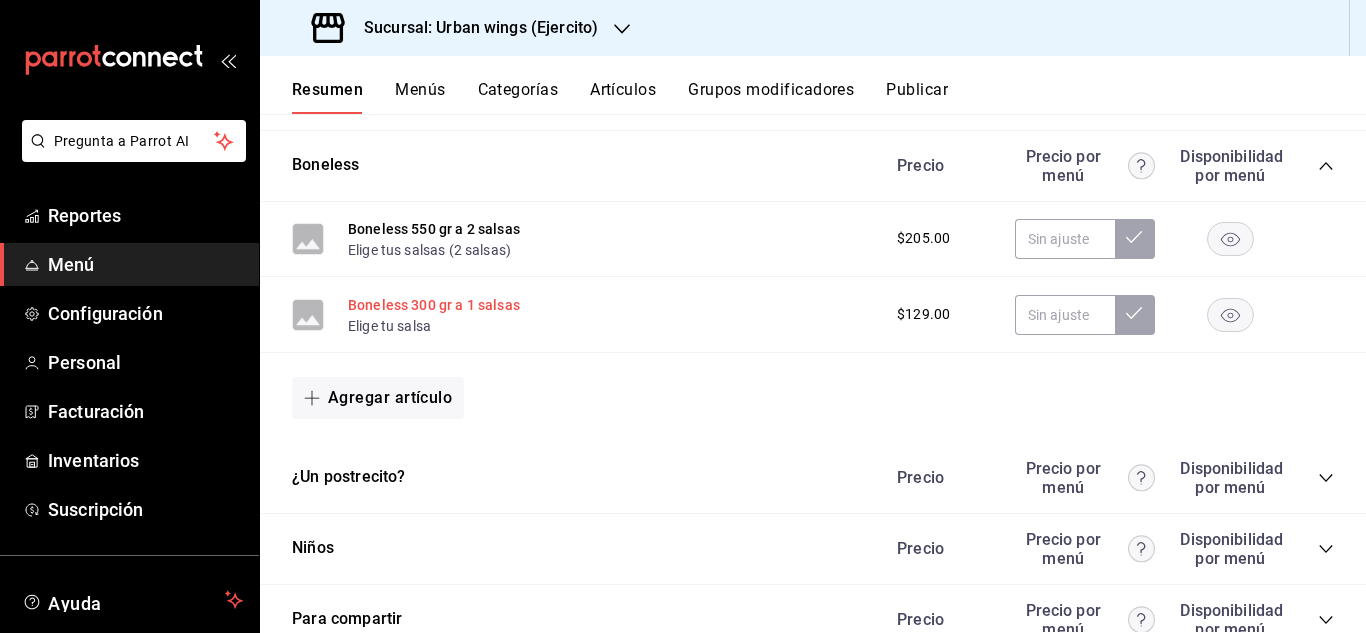click on "Boneless 300 gr a 1 salsas" at bounding box center [434, 305] 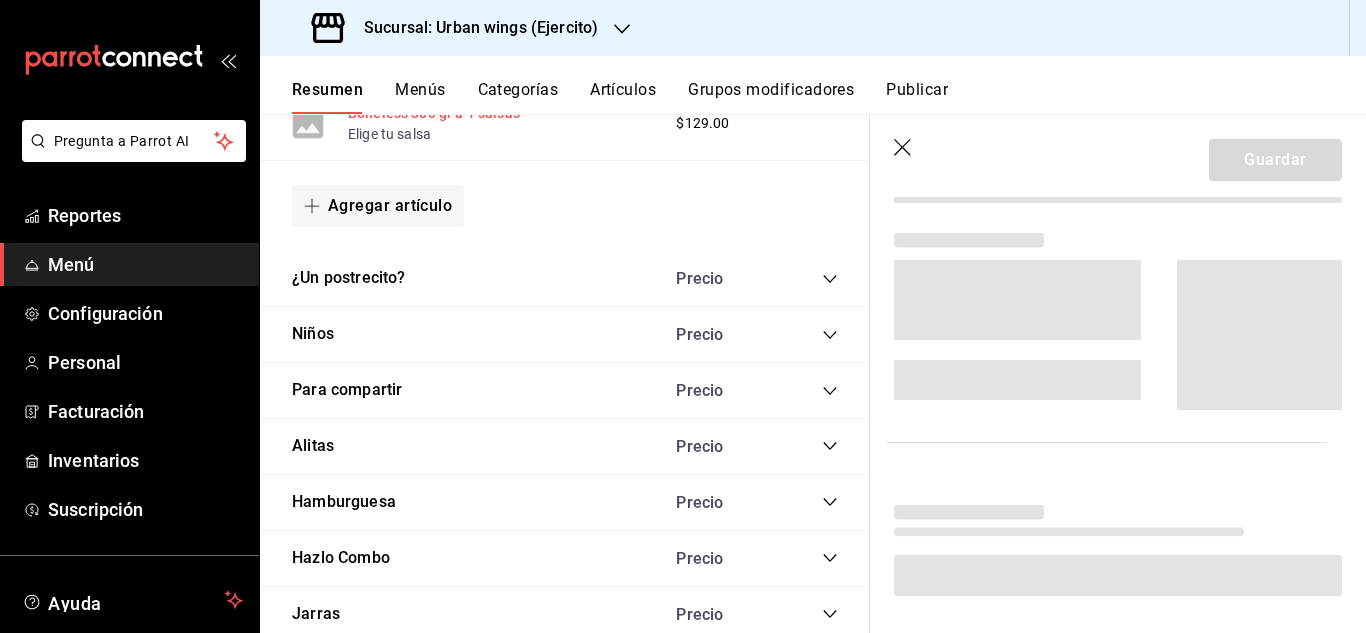 scroll, scrollTop: 2505, scrollLeft: 0, axis: vertical 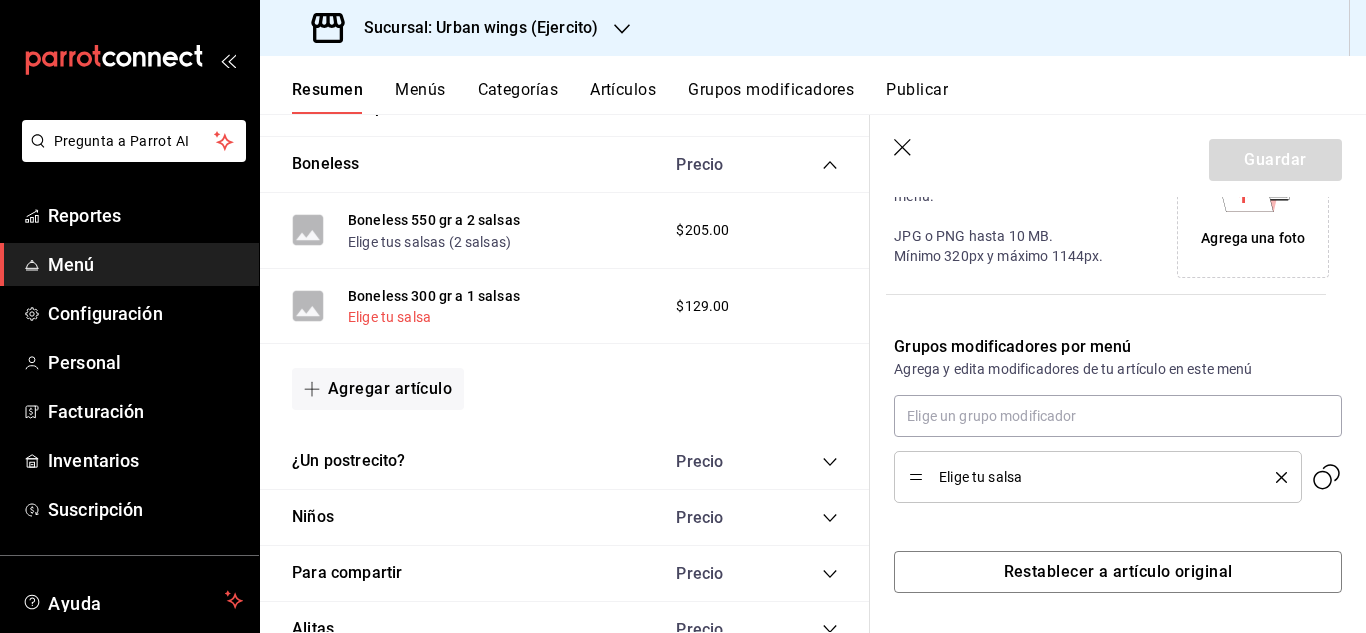 click on "Elige tu salsa" at bounding box center [389, 317] 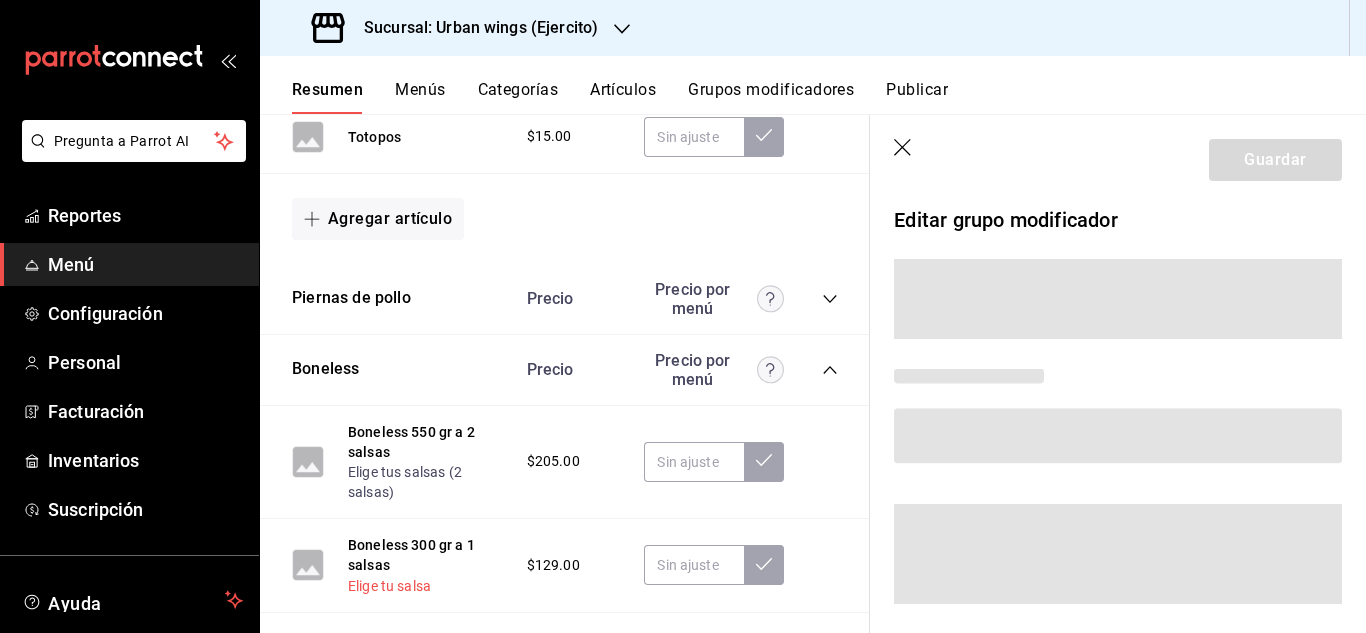 scroll, scrollTop: 2695, scrollLeft: 0, axis: vertical 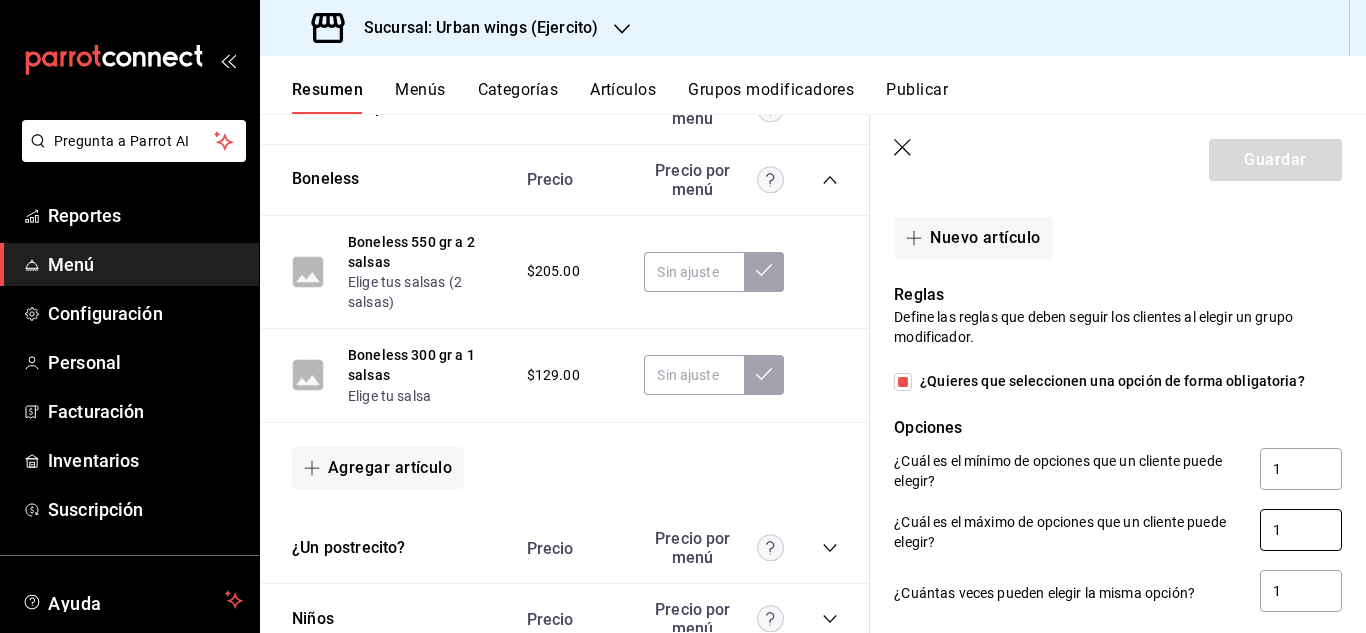 click on "1" at bounding box center (1301, 530) 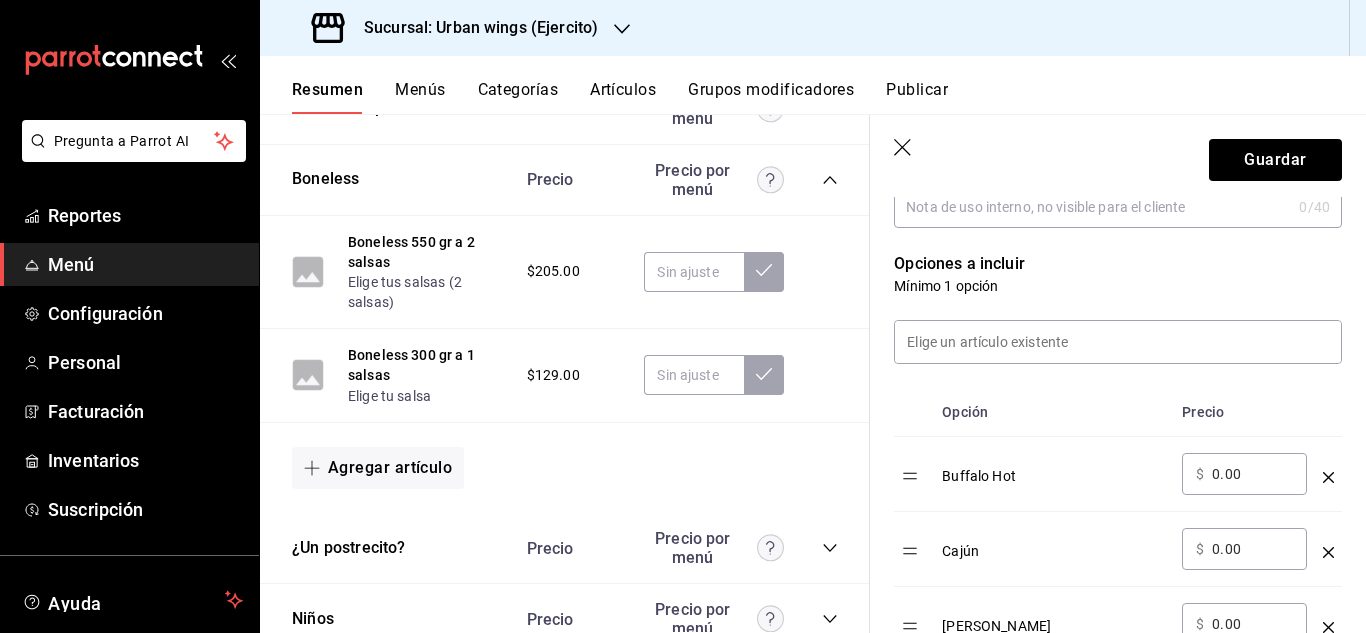 scroll, scrollTop: 472, scrollLeft: 0, axis: vertical 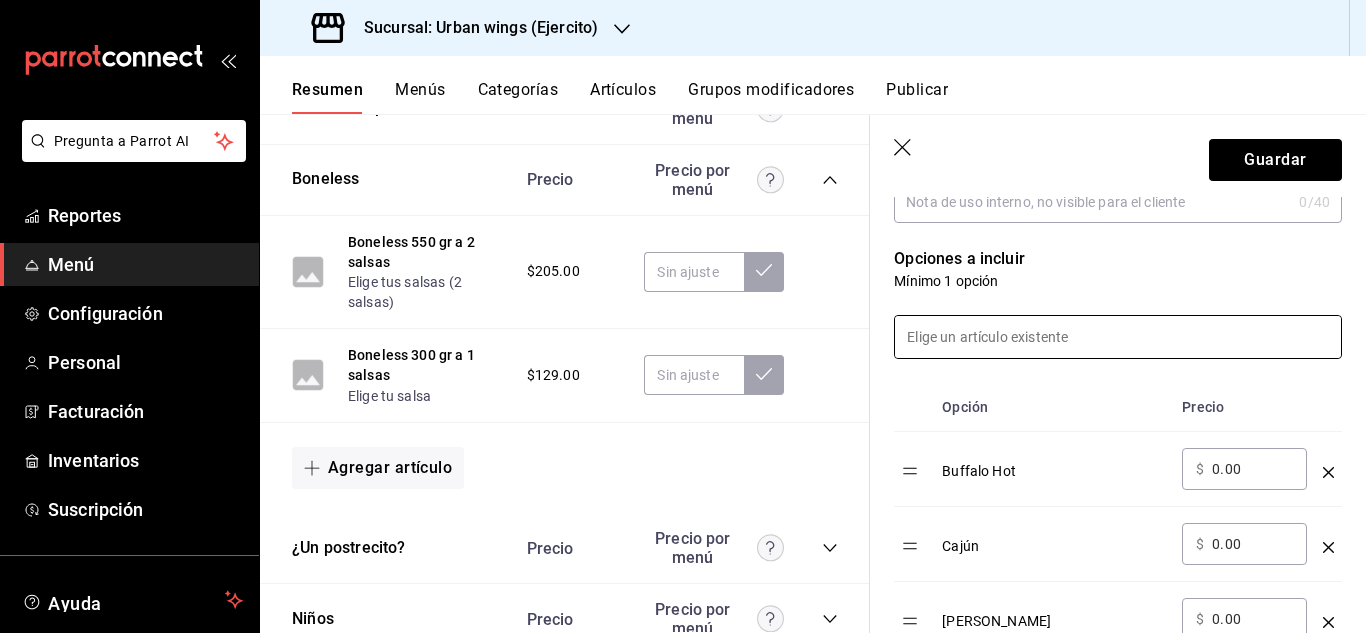 type on "2" 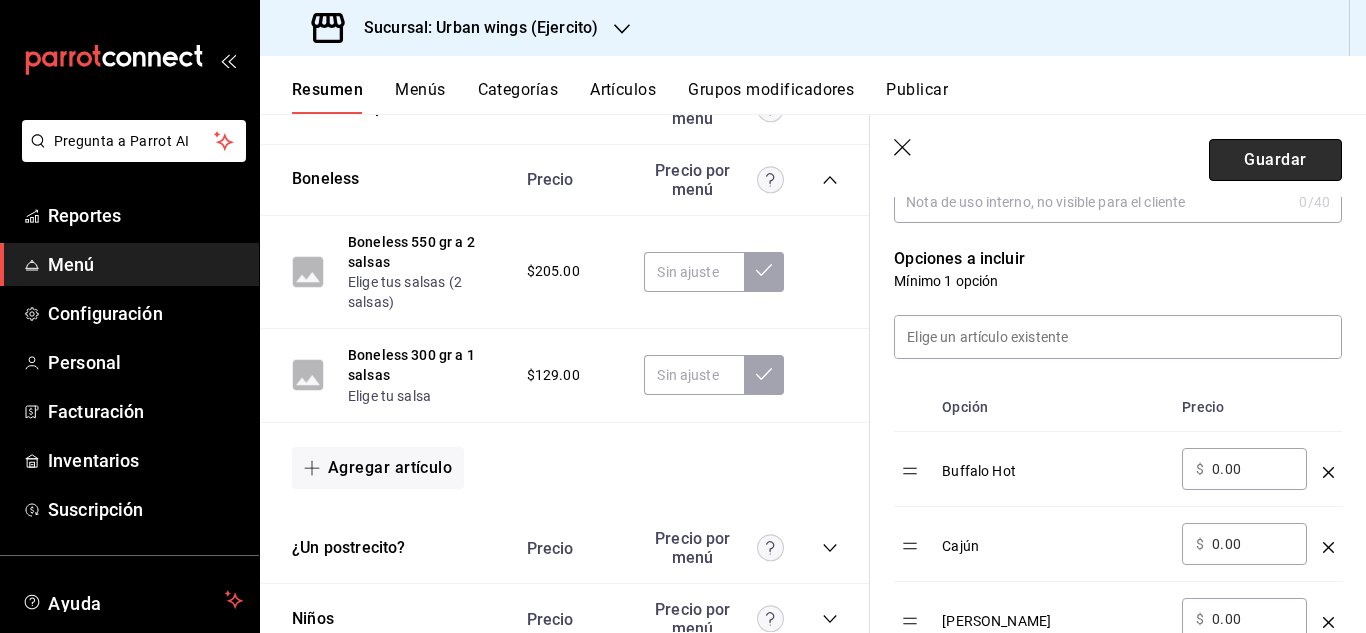click on "Guardar" at bounding box center (1275, 160) 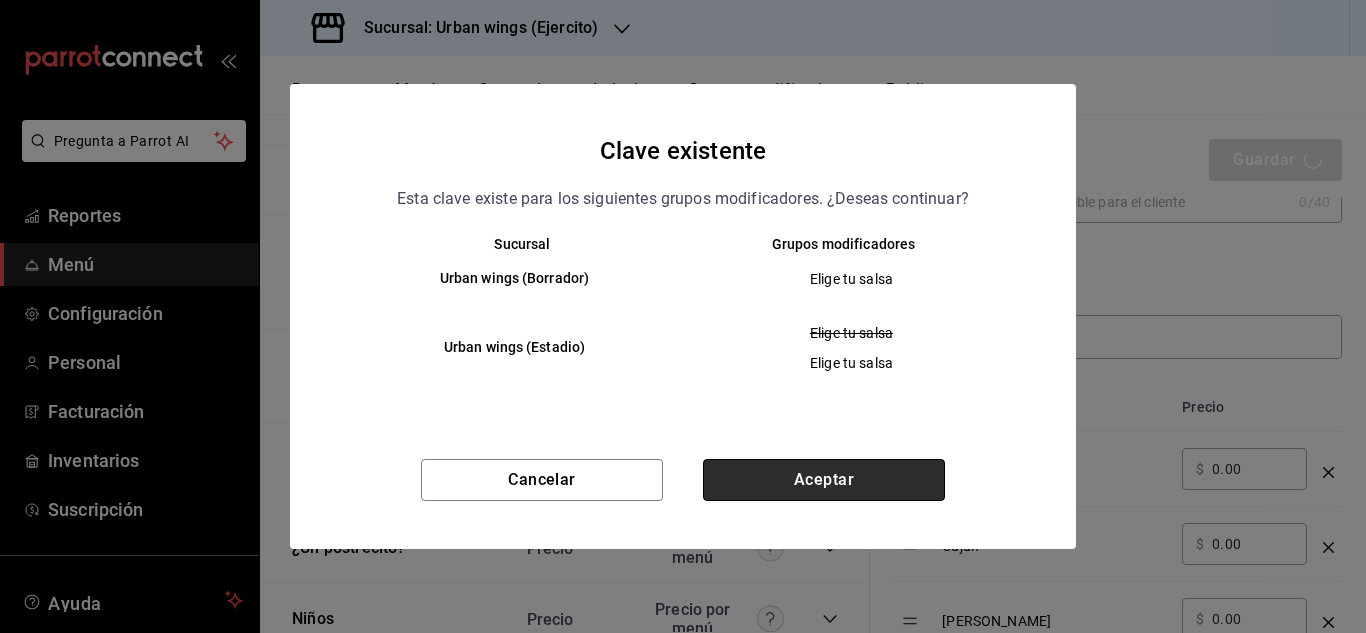 click on "Aceptar" at bounding box center [824, 480] 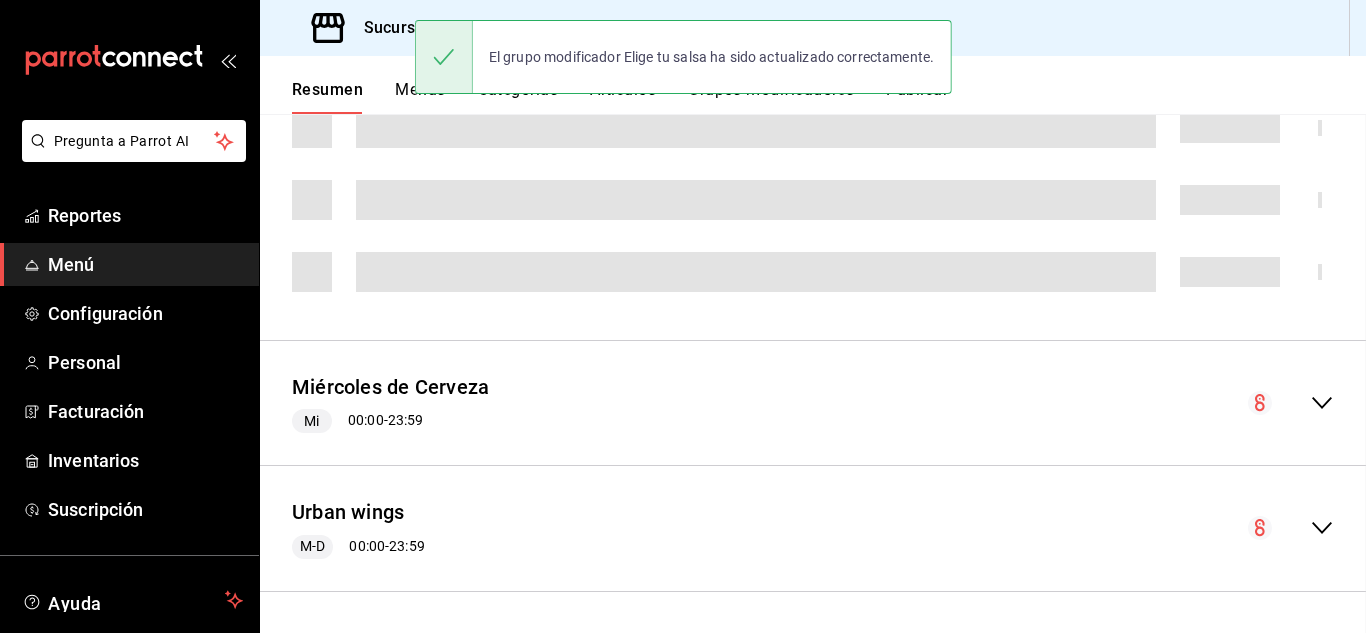 scroll, scrollTop: 0, scrollLeft: 0, axis: both 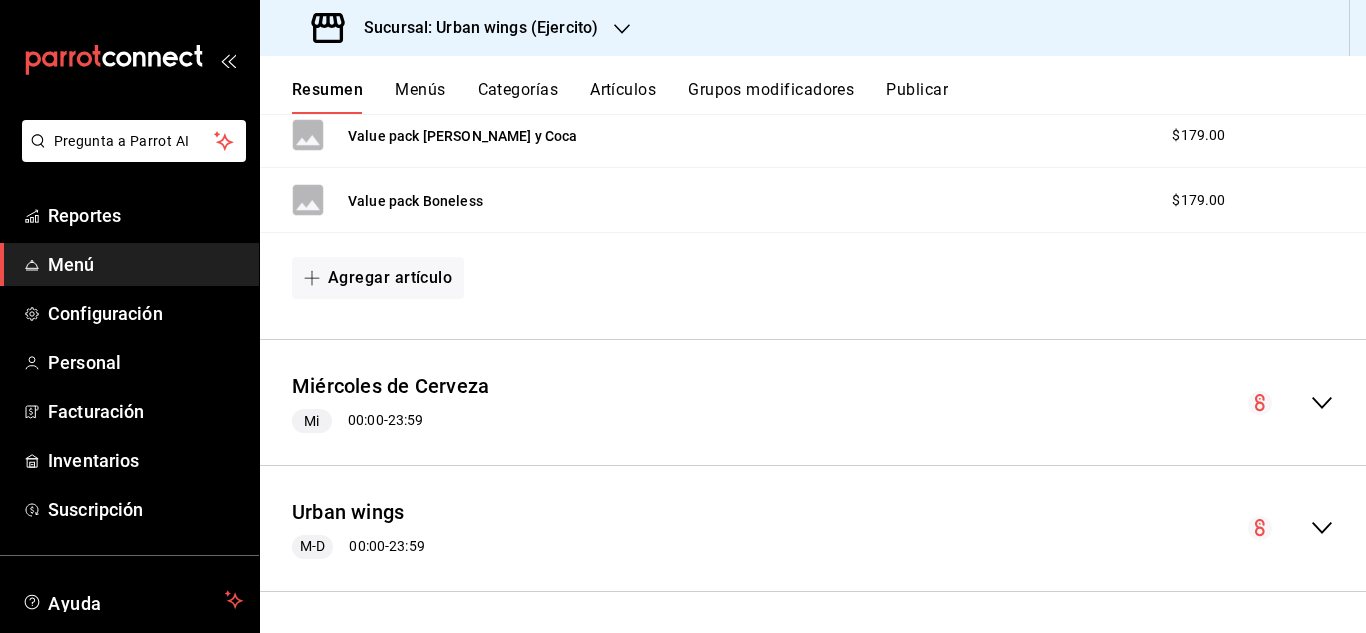click 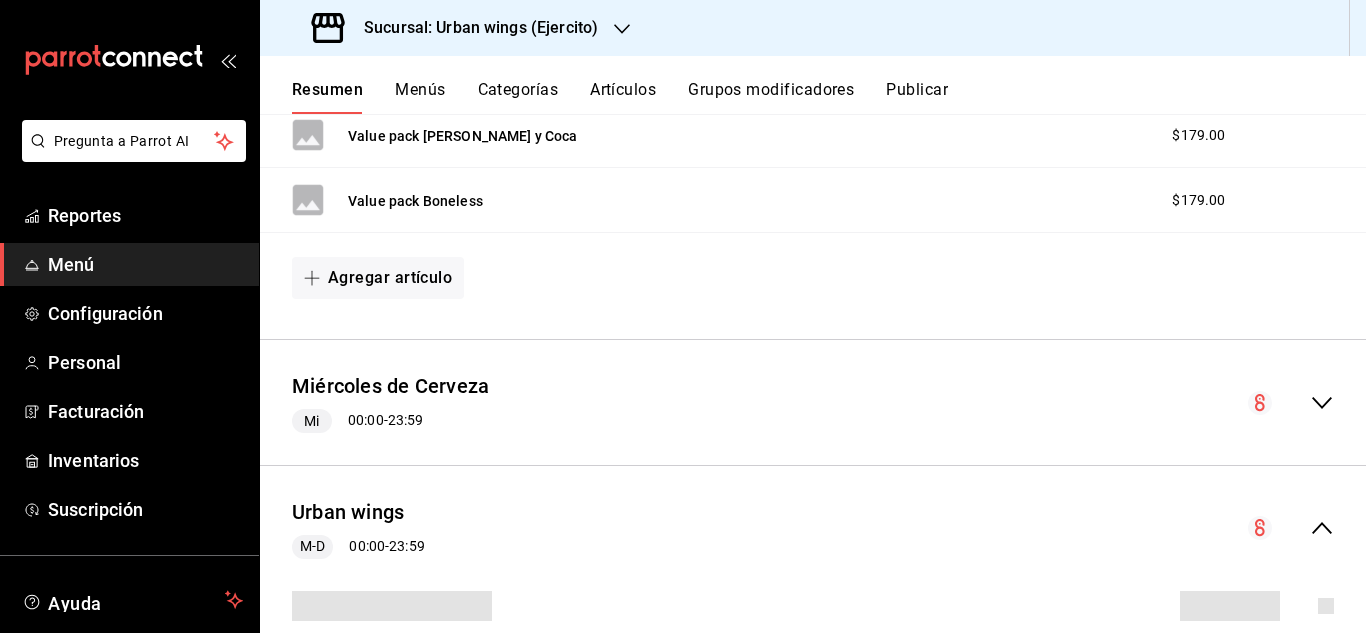 scroll, scrollTop: 772, scrollLeft: 0, axis: vertical 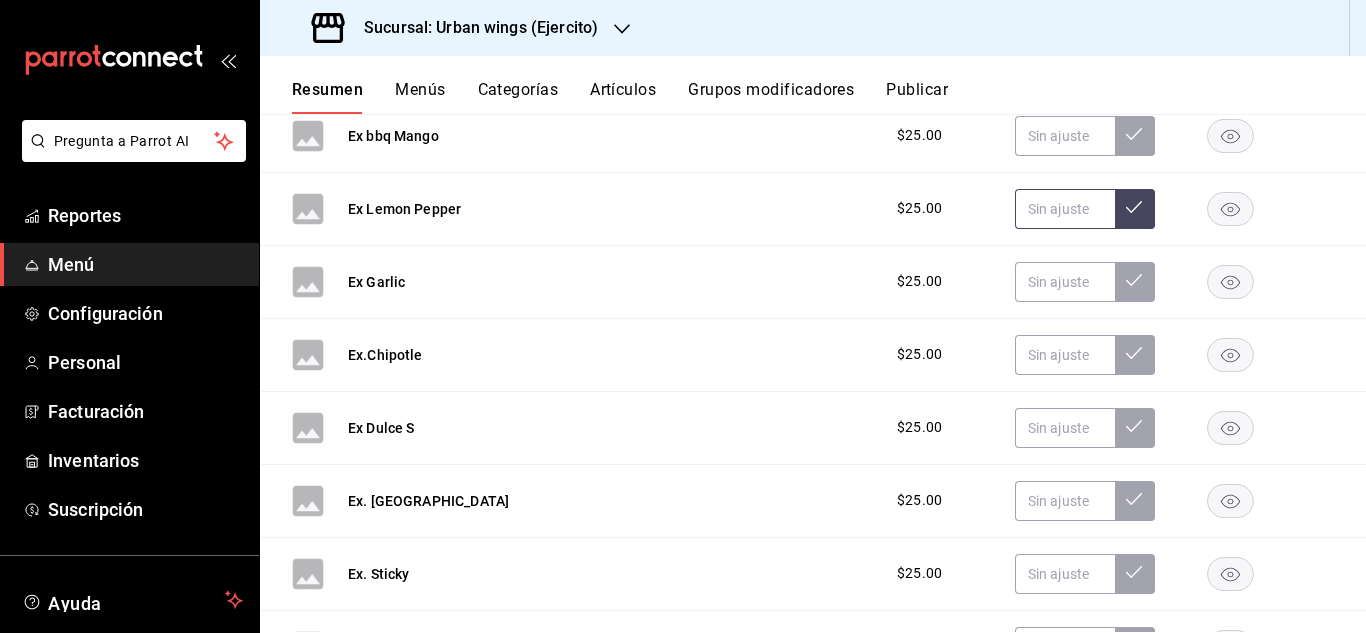 click at bounding box center (1065, 209) 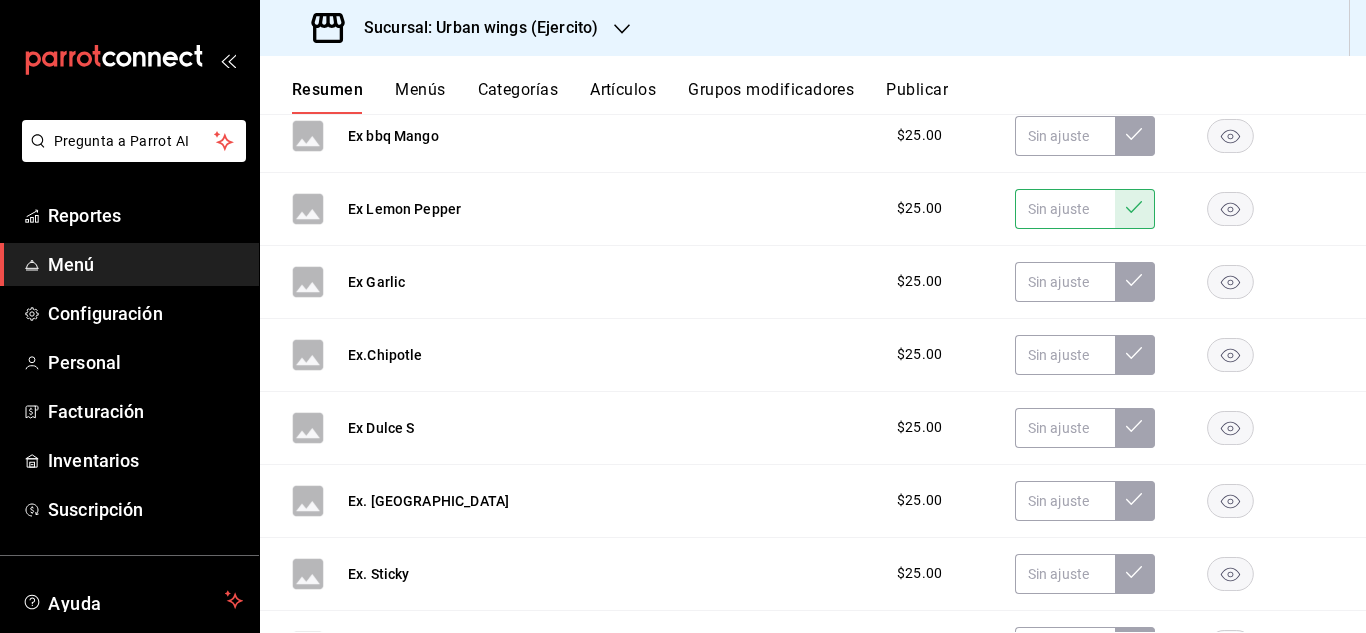 click at bounding box center [1135, 209] 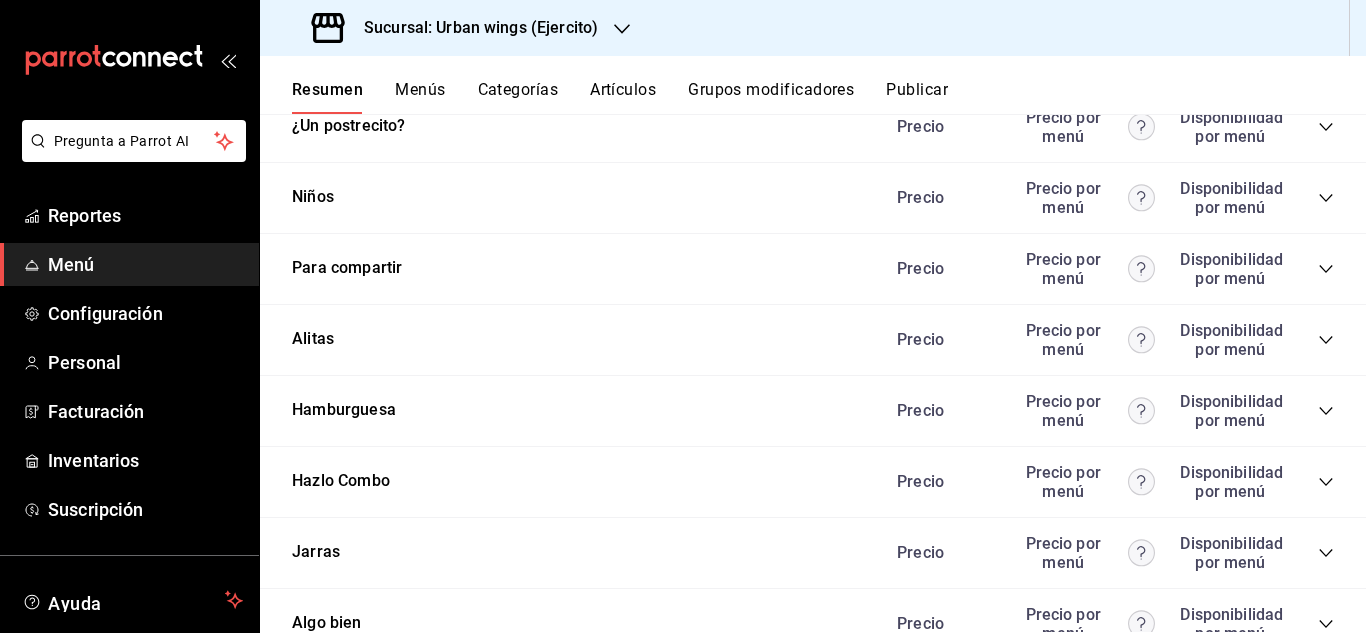 scroll, scrollTop: 2813, scrollLeft: 0, axis: vertical 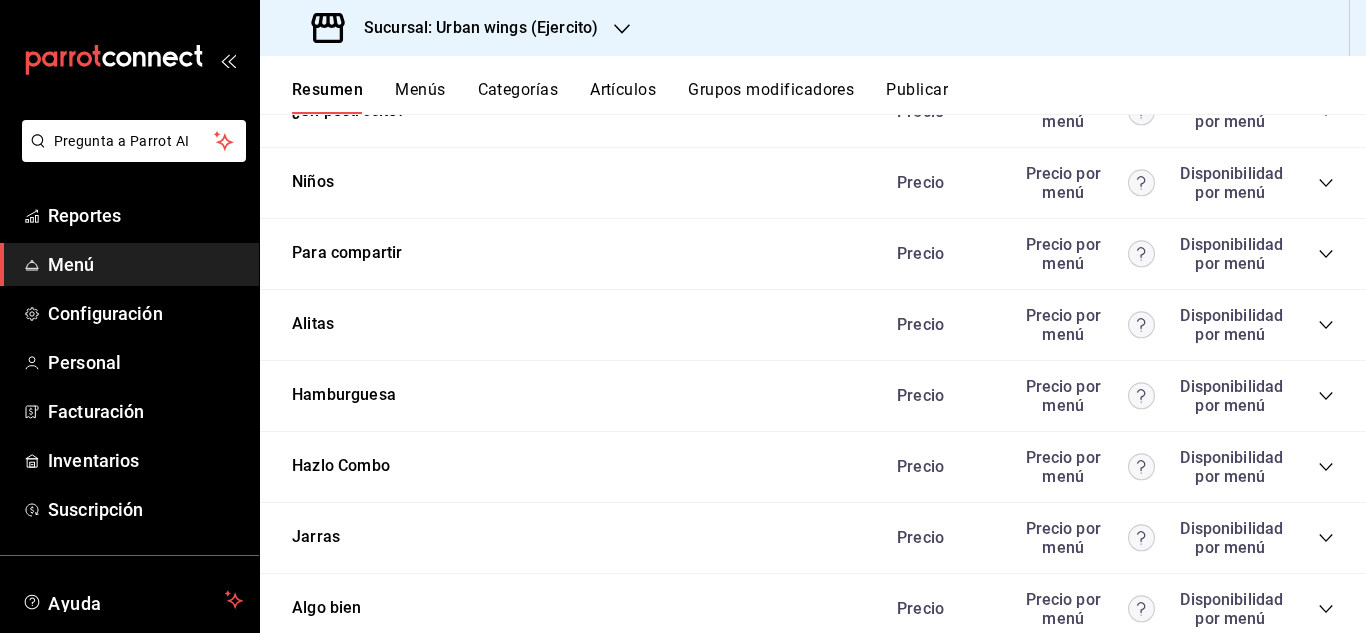 click 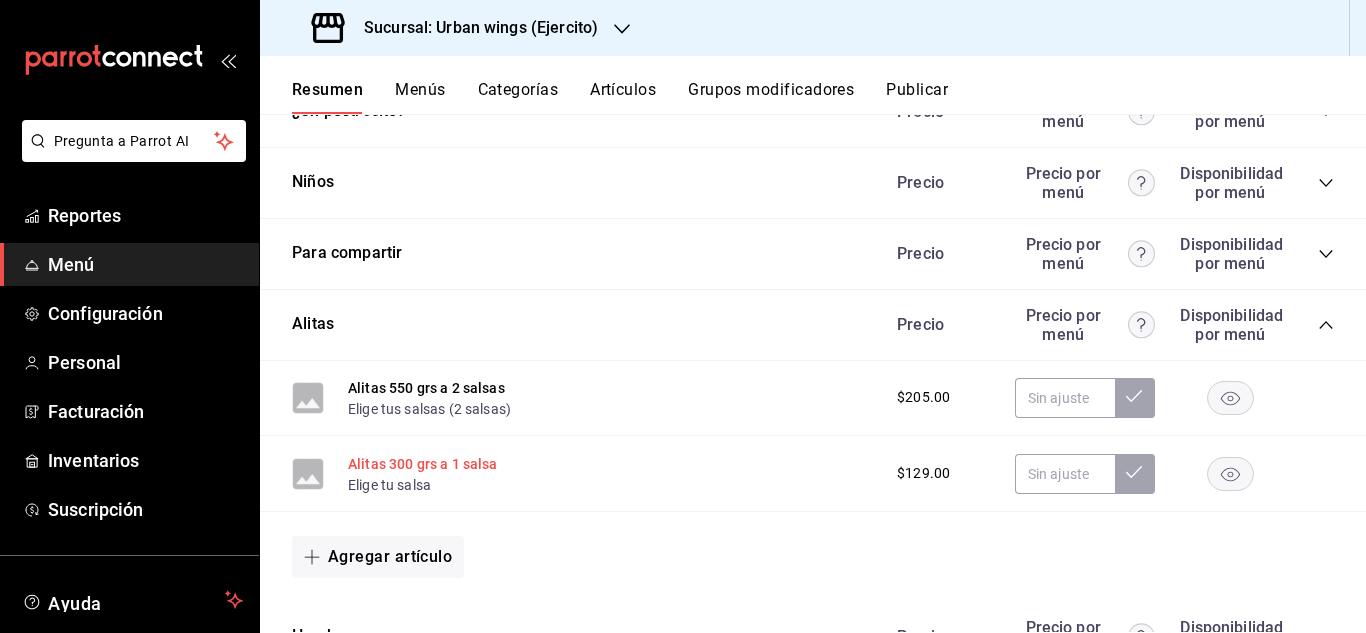 click on "Alitas 300 grs a 1 salsa" at bounding box center (423, 464) 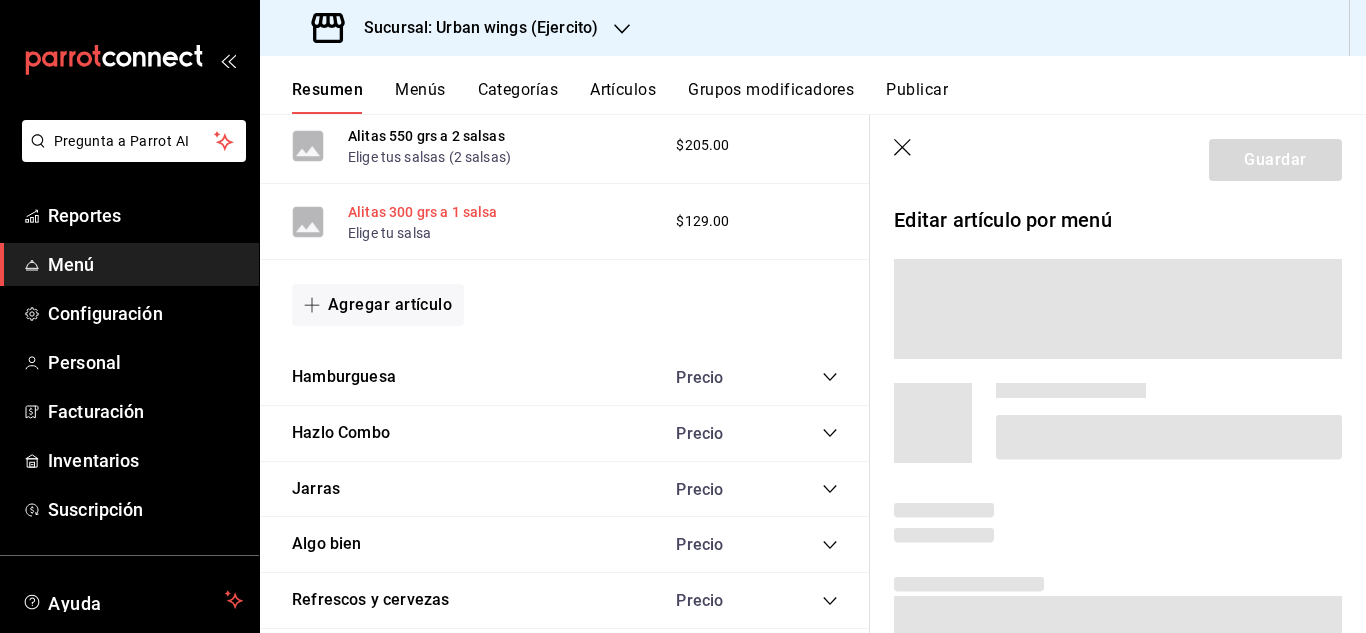 scroll, scrollTop: 2593, scrollLeft: 0, axis: vertical 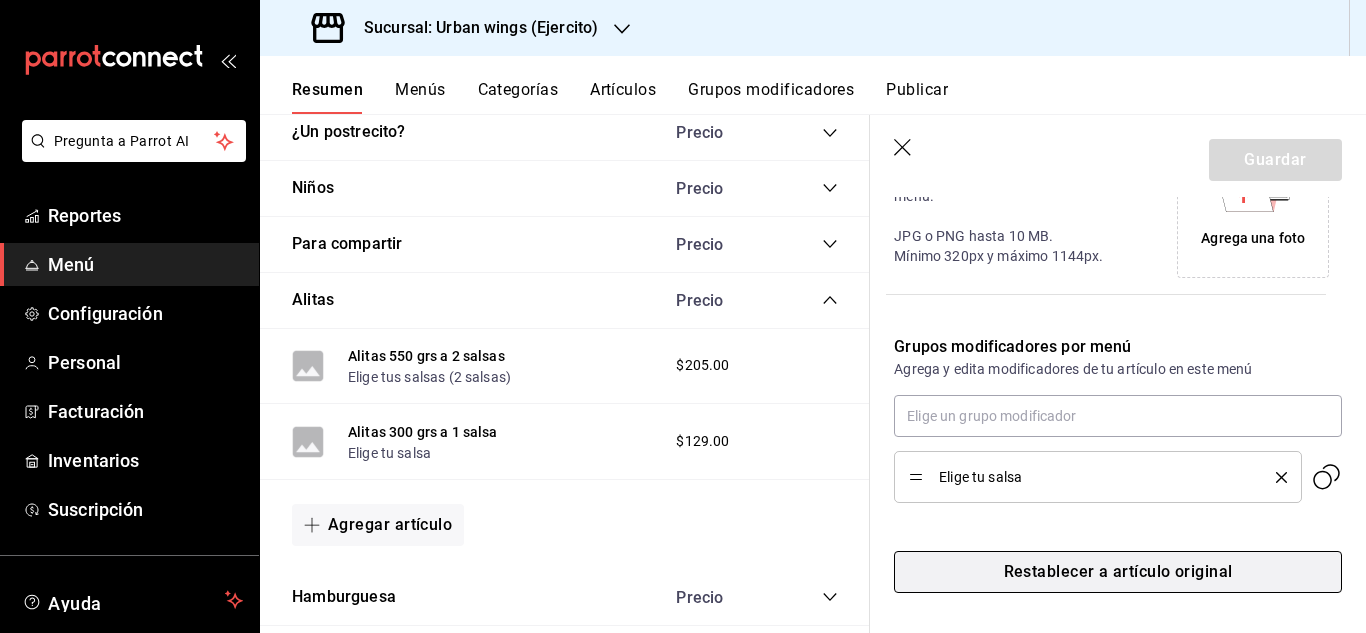 click on "Restablecer a artículo original" at bounding box center [1118, 572] 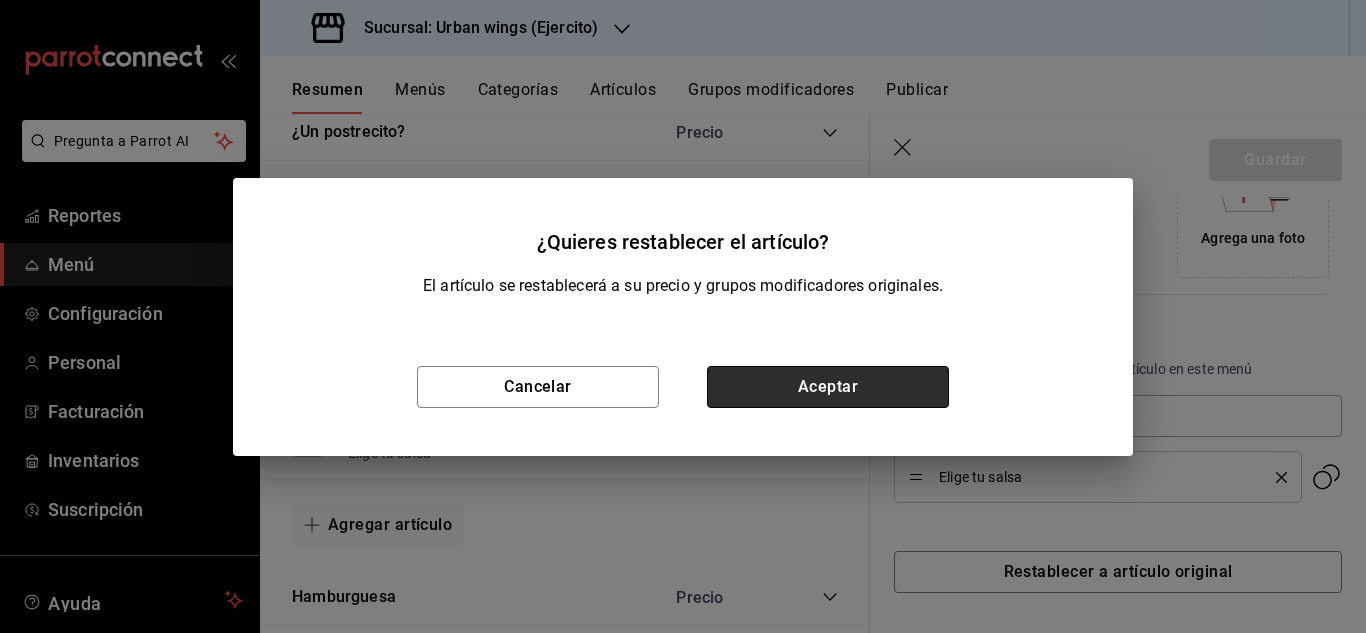 click on "Aceptar" at bounding box center (828, 387) 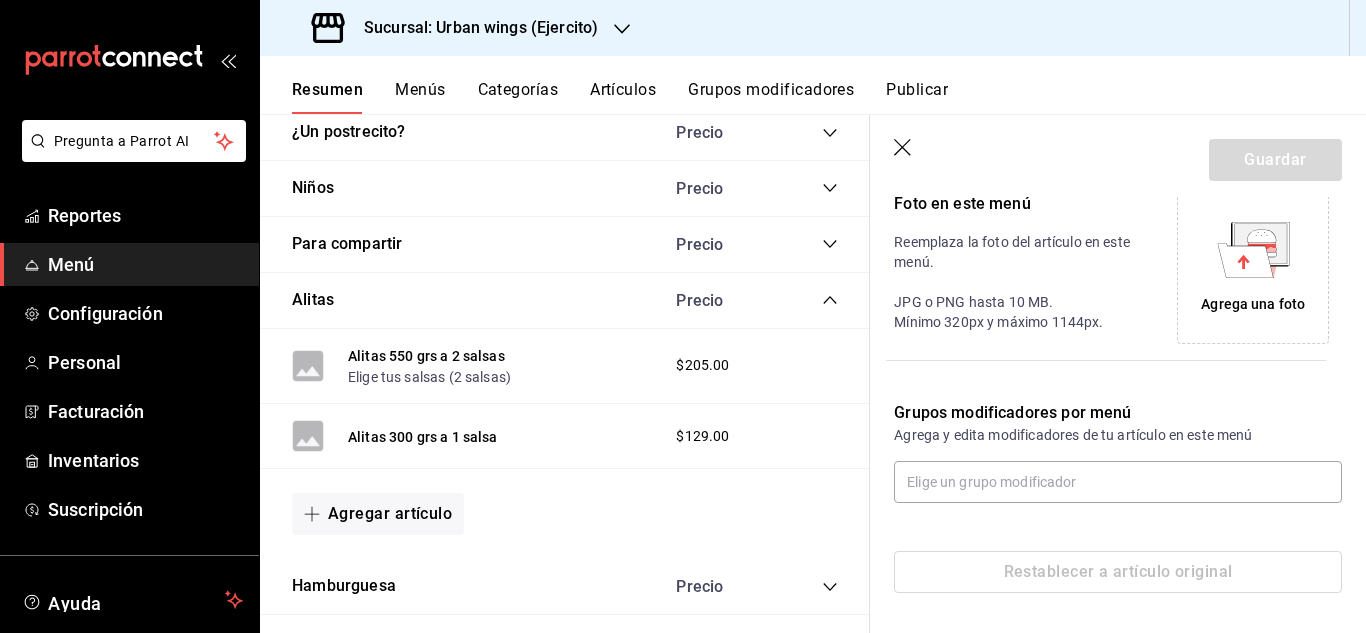 scroll, scrollTop: 451, scrollLeft: 0, axis: vertical 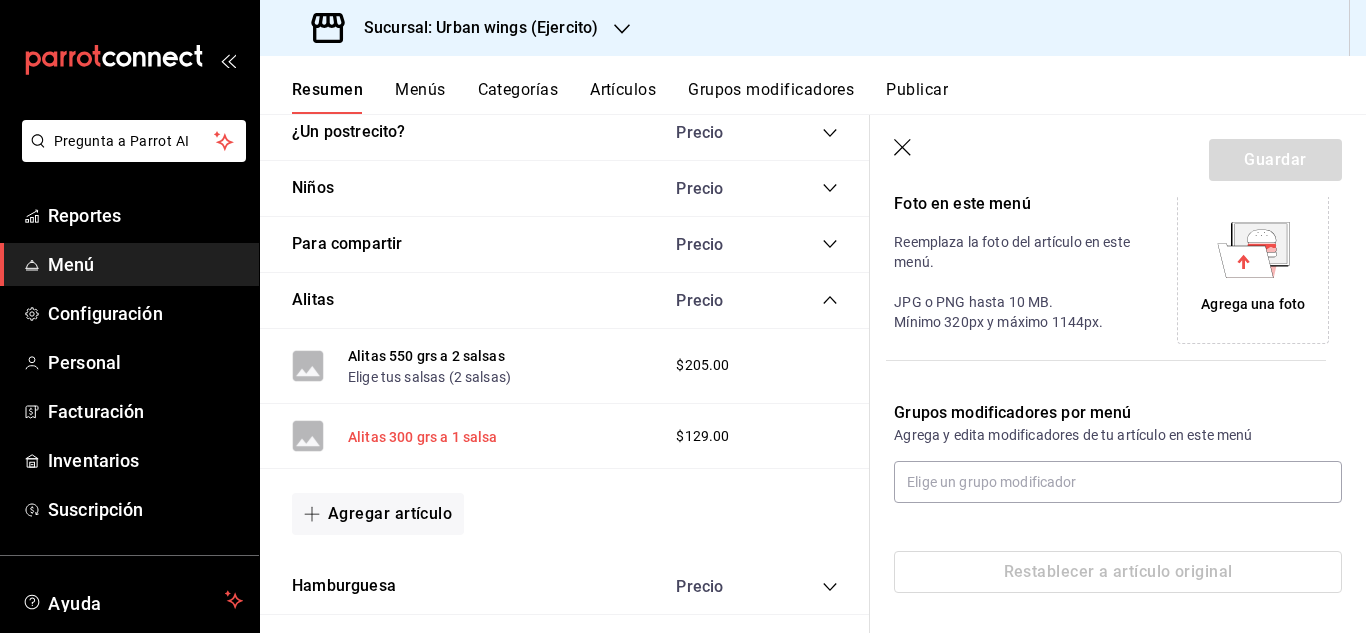 click on "Alitas 300 grs a 1 salsa" at bounding box center (423, 437) 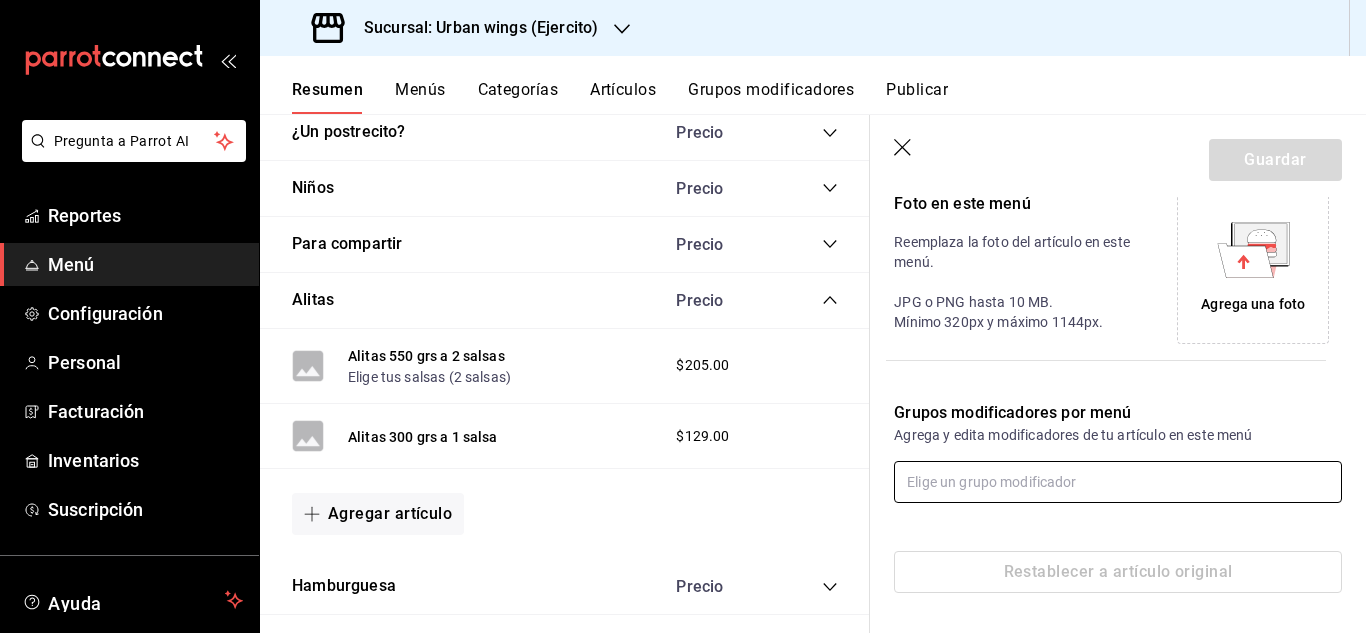 click at bounding box center (1118, 482) 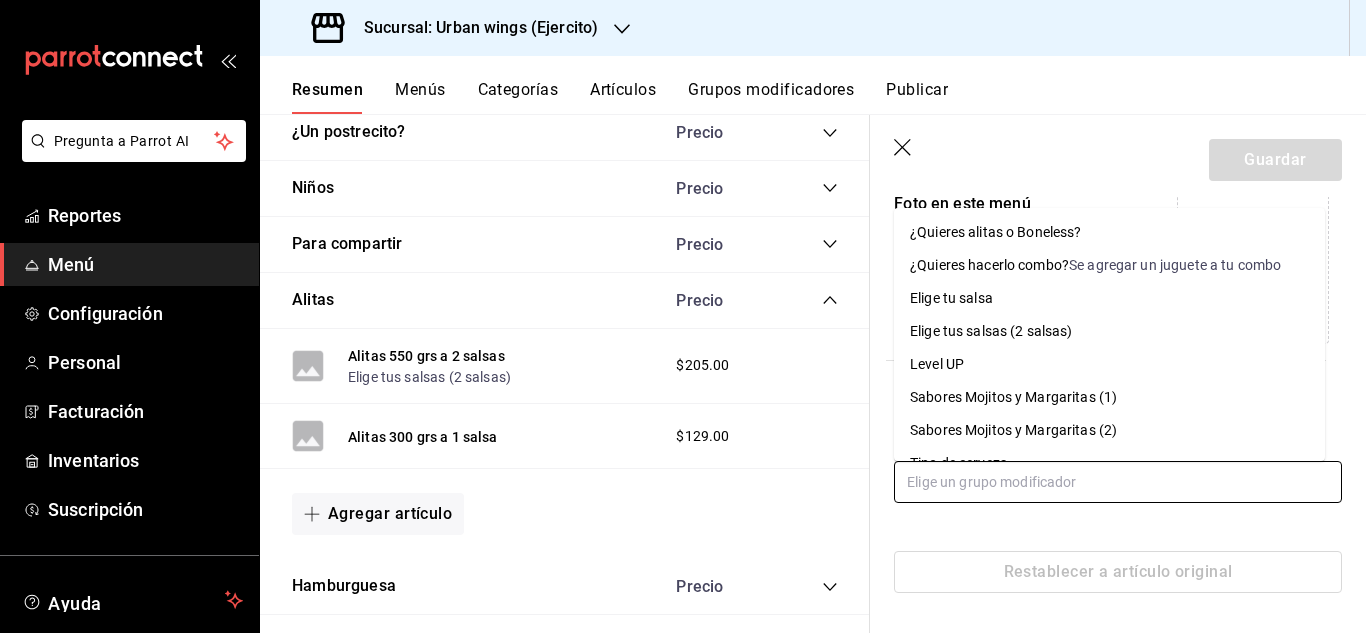 click on "Elige tu salsa" at bounding box center [951, 298] 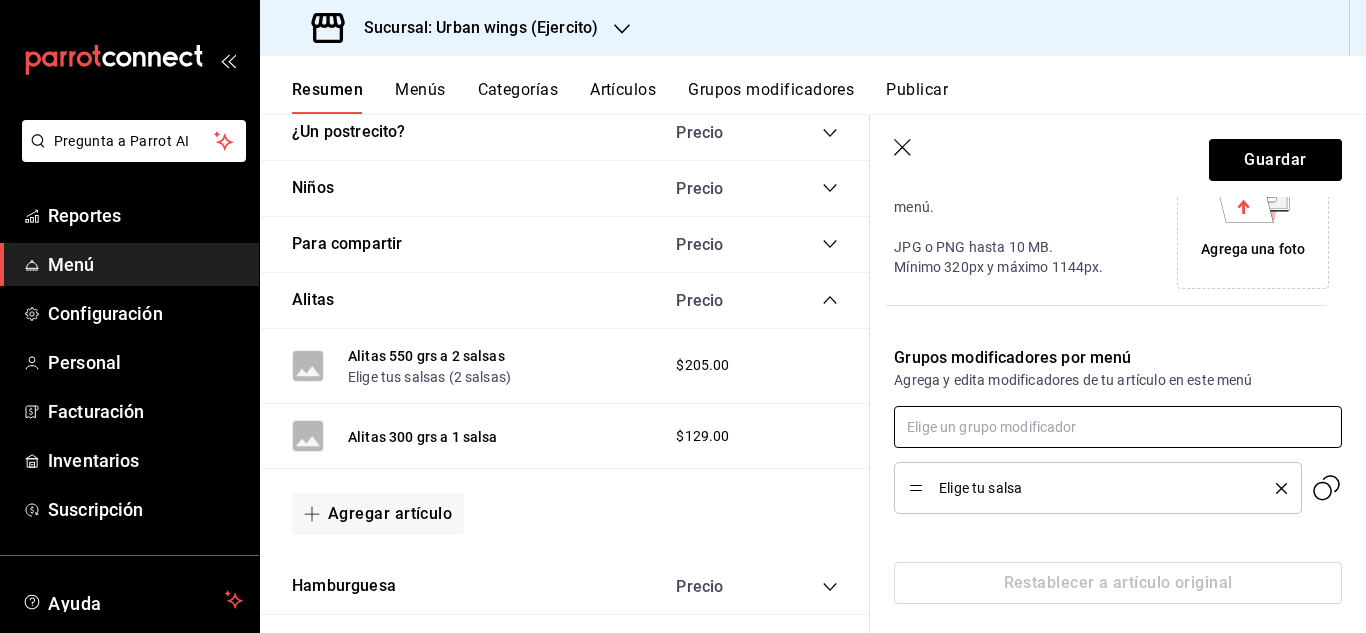 scroll, scrollTop: 517, scrollLeft: 0, axis: vertical 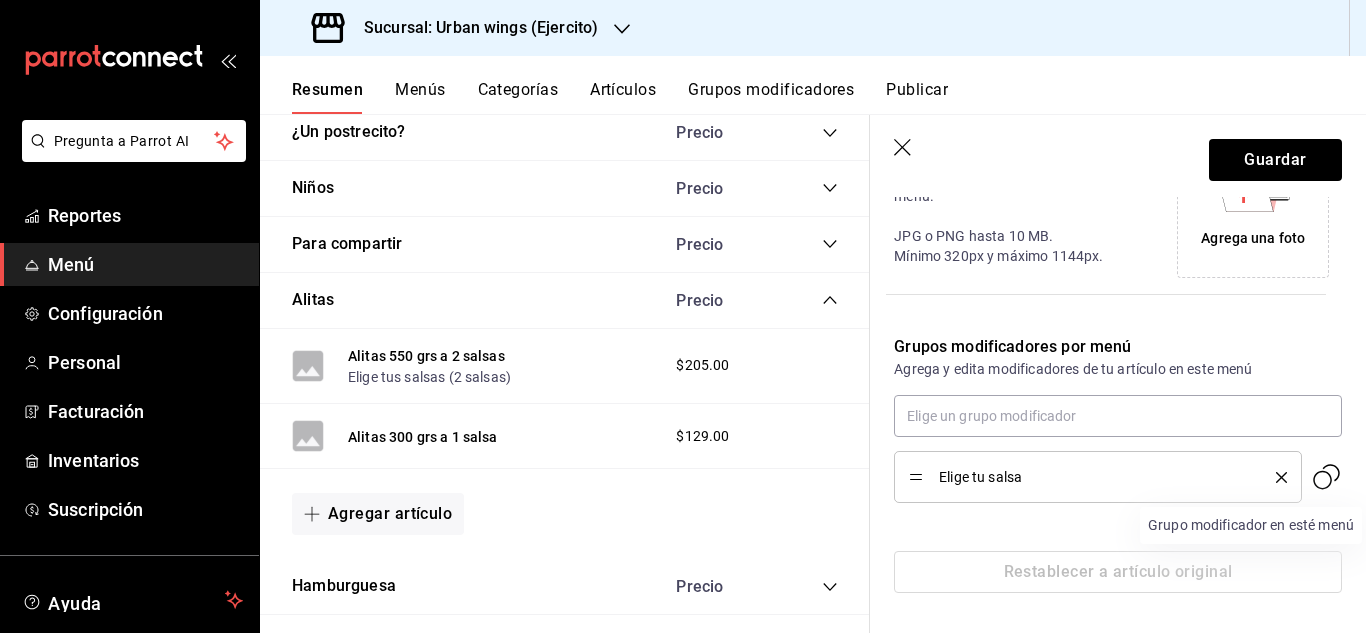 click 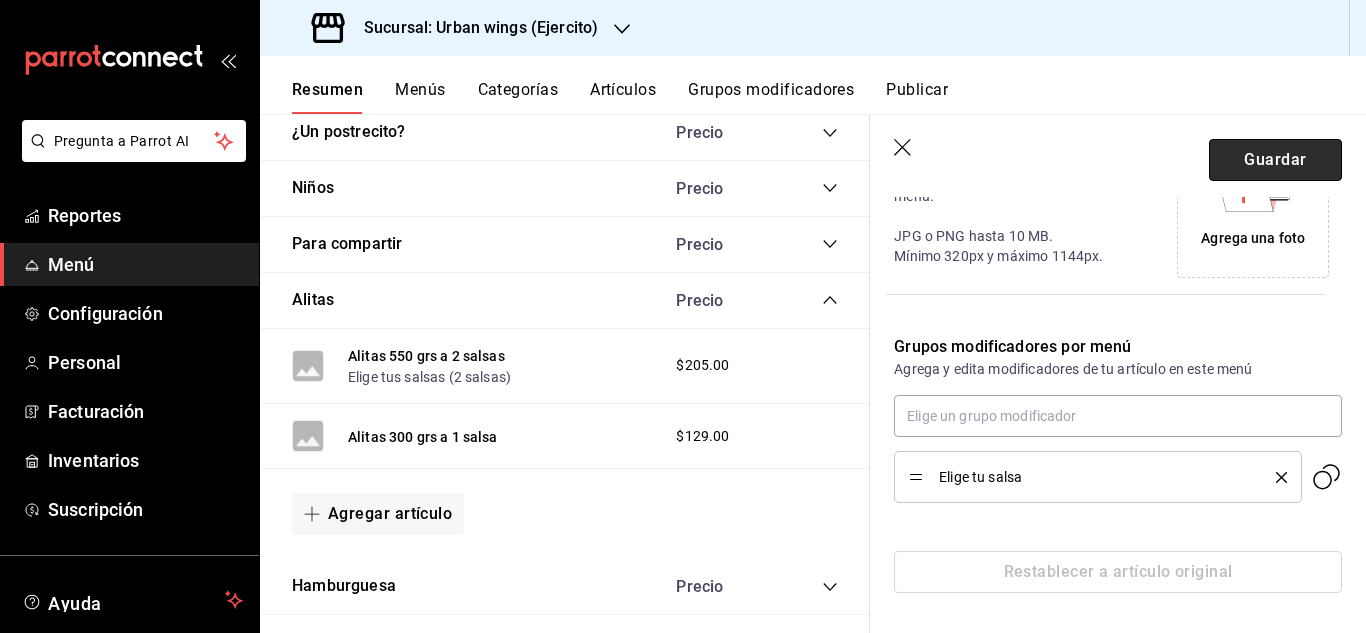 click on "Guardar" at bounding box center [1275, 160] 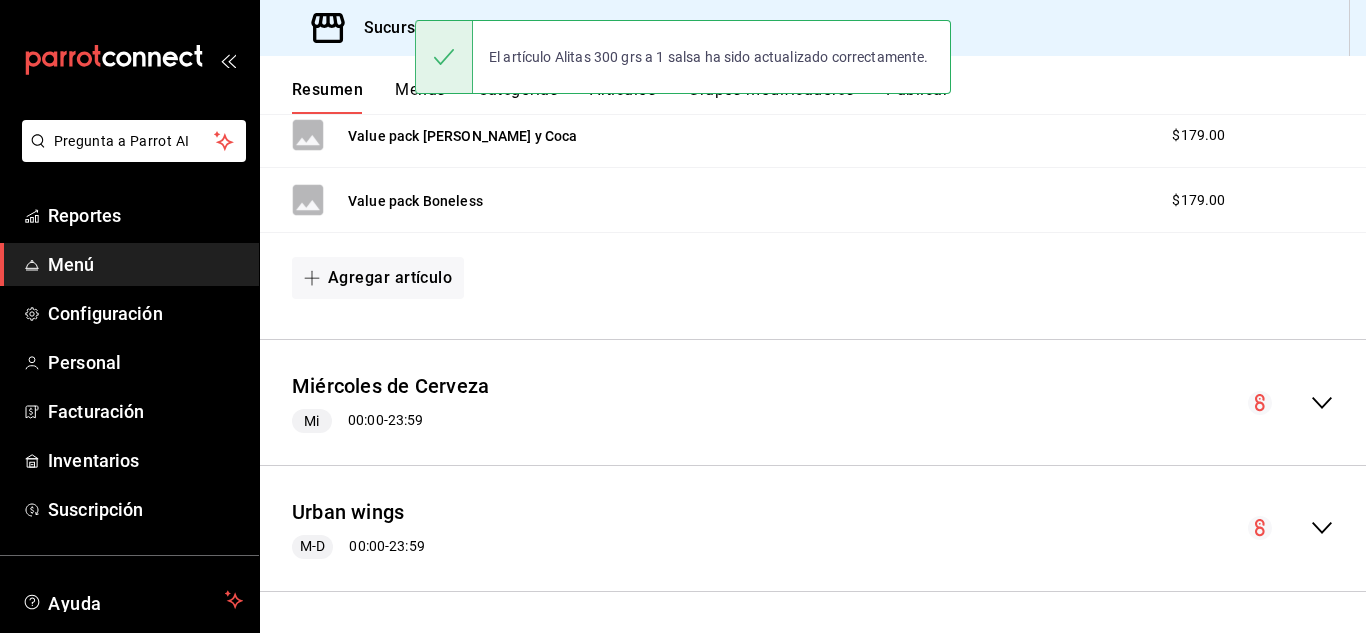 scroll, scrollTop: 406, scrollLeft: 0, axis: vertical 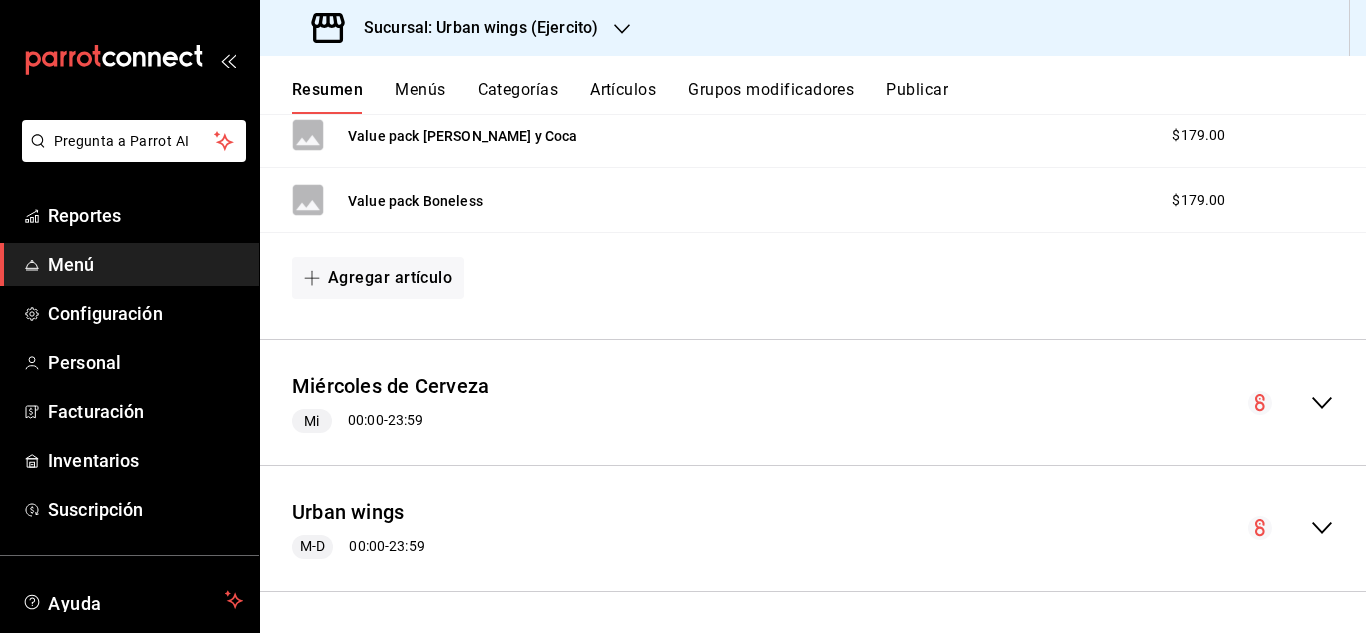 drag, startPoint x: 1343, startPoint y: 389, endPoint x: 1357, endPoint y: 356, distance: 35.846897 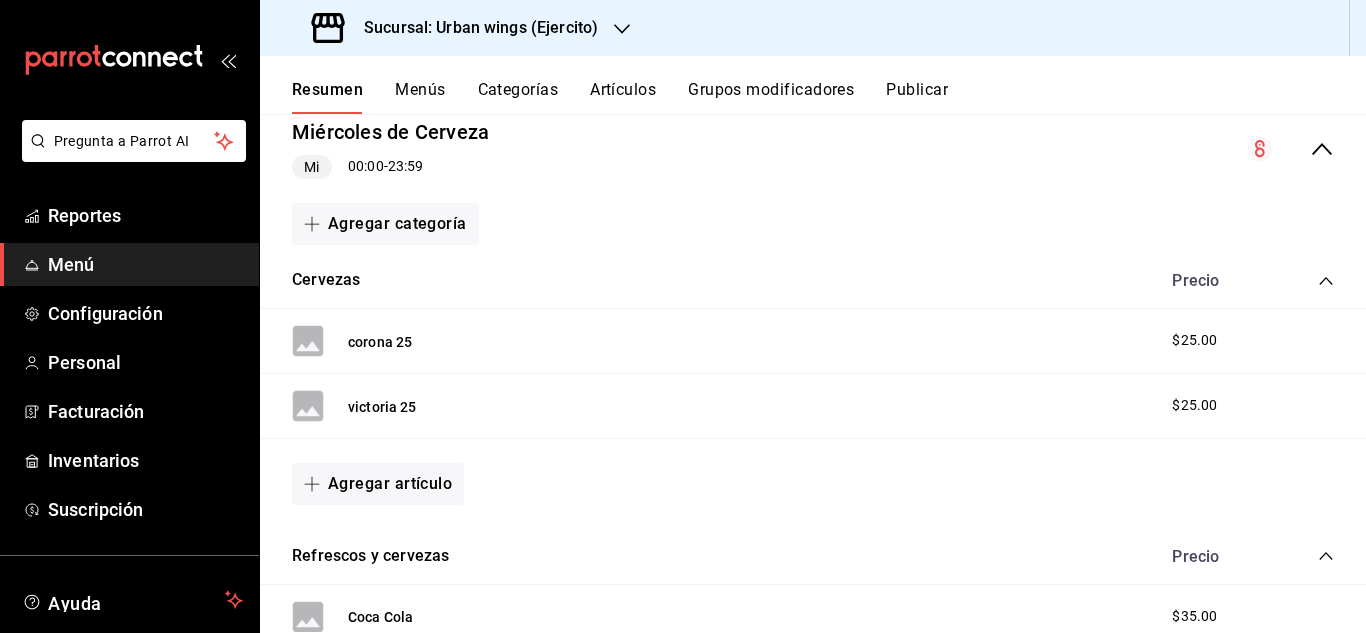 scroll, scrollTop: 347, scrollLeft: 0, axis: vertical 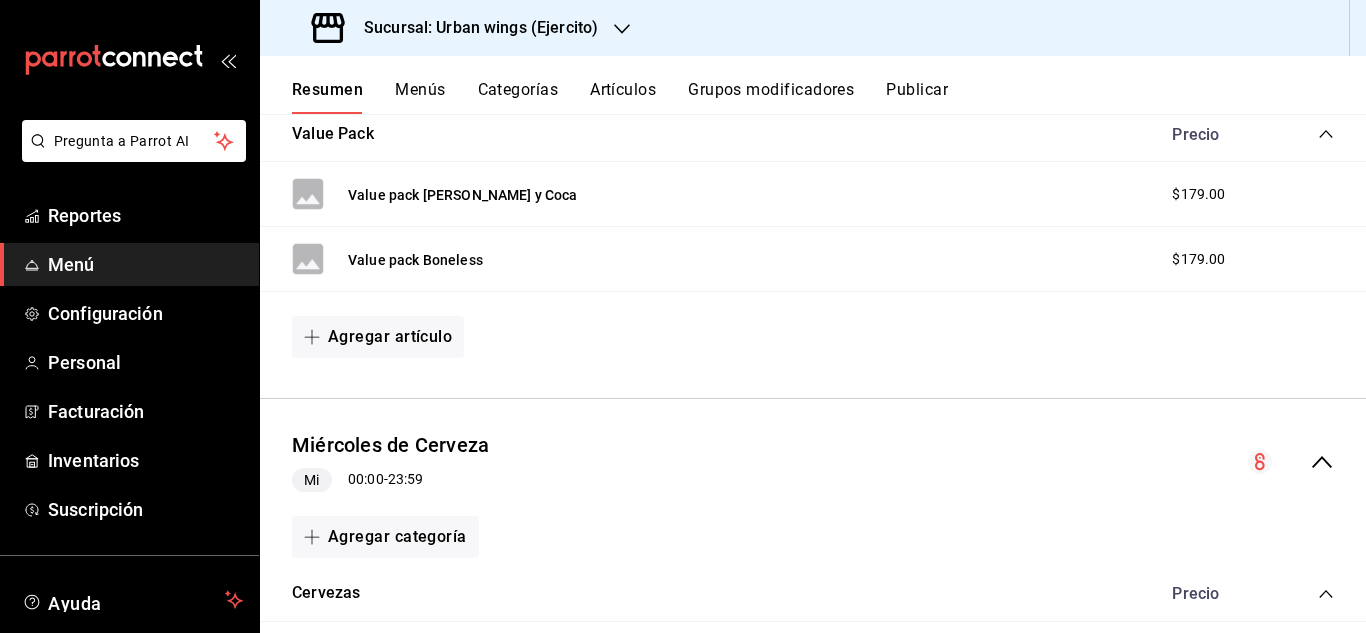 click 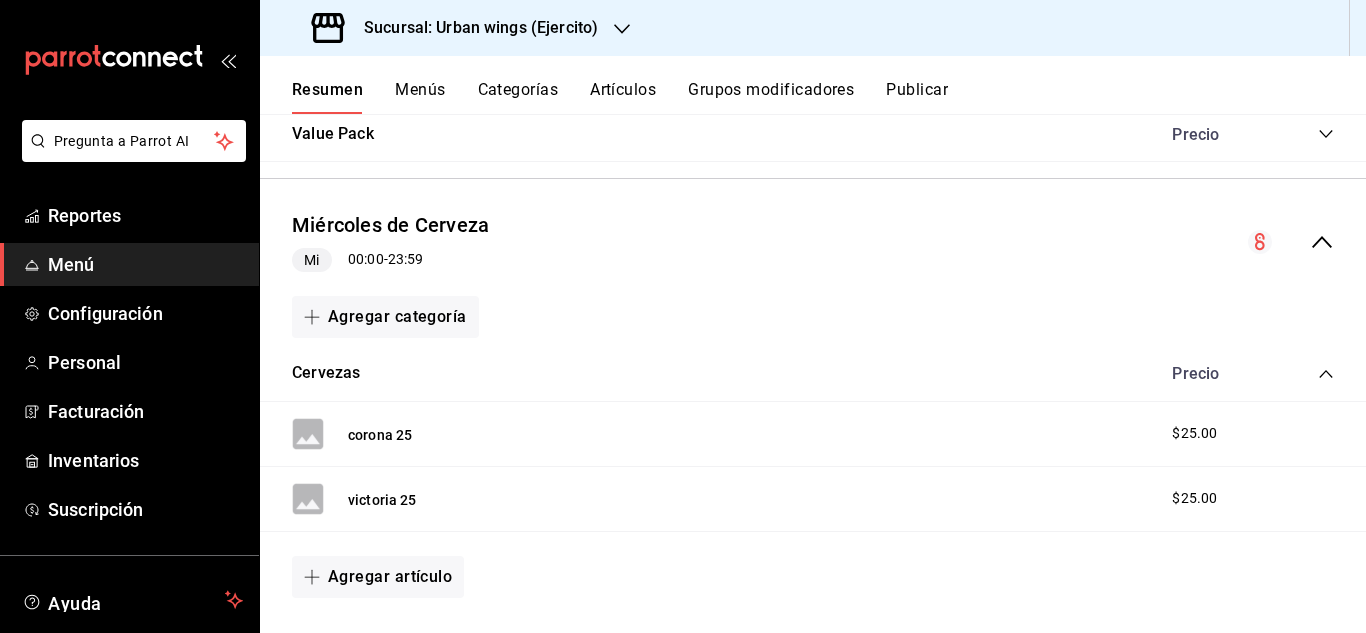 click 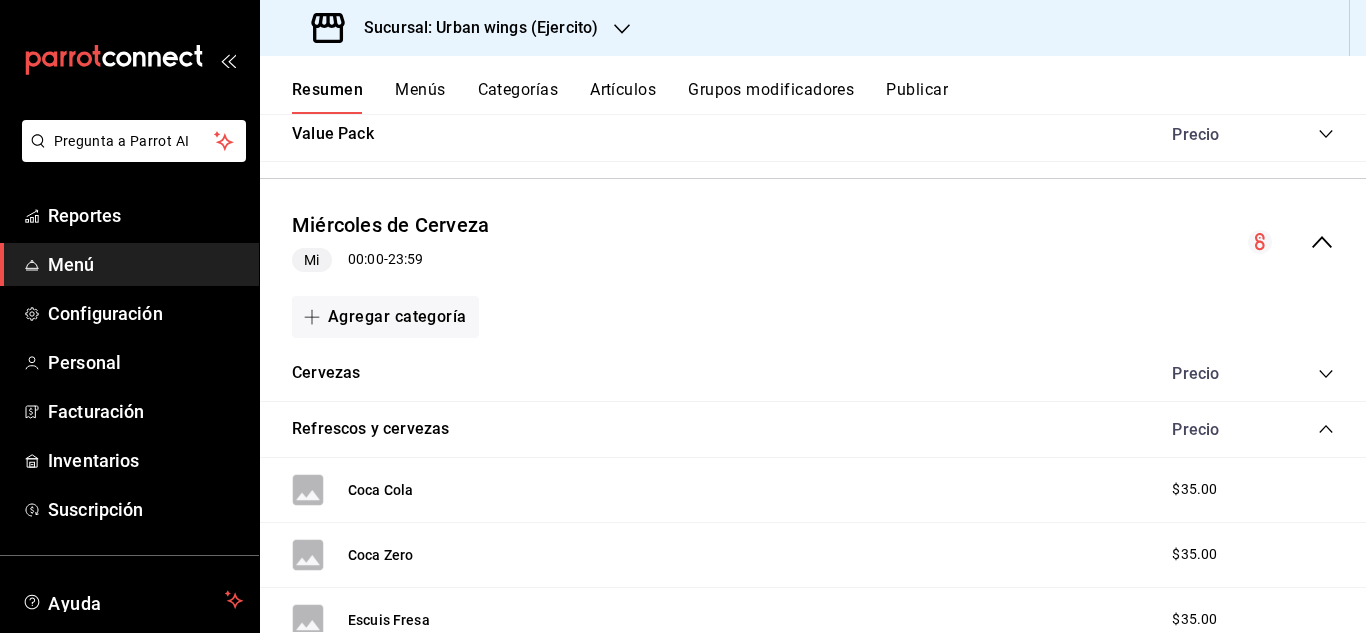 click at bounding box center [1291, 242] 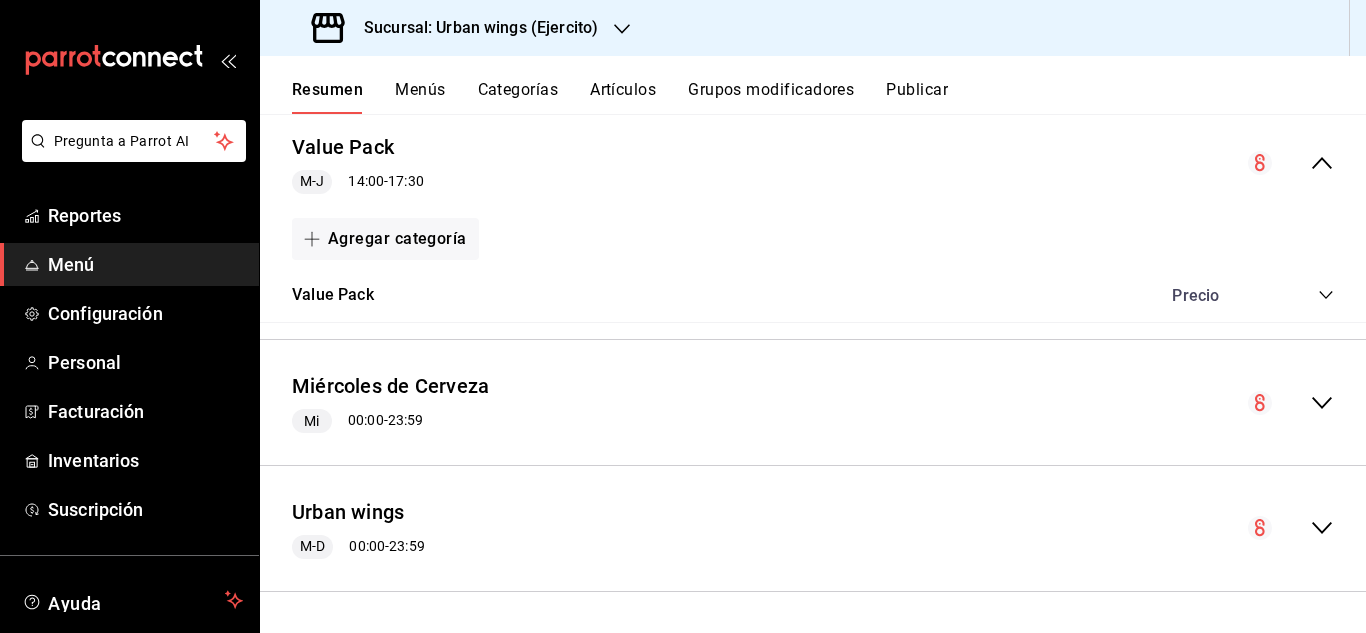 scroll, scrollTop: 186, scrollLeft: 0, axis: vertical 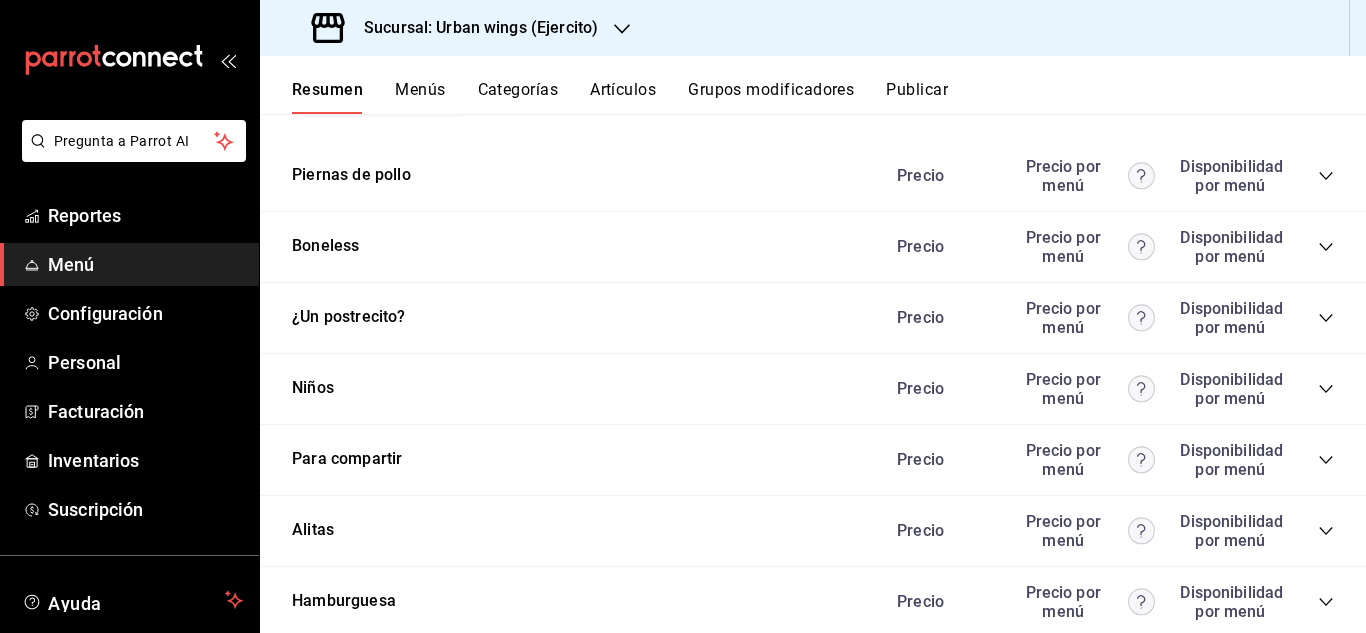 click 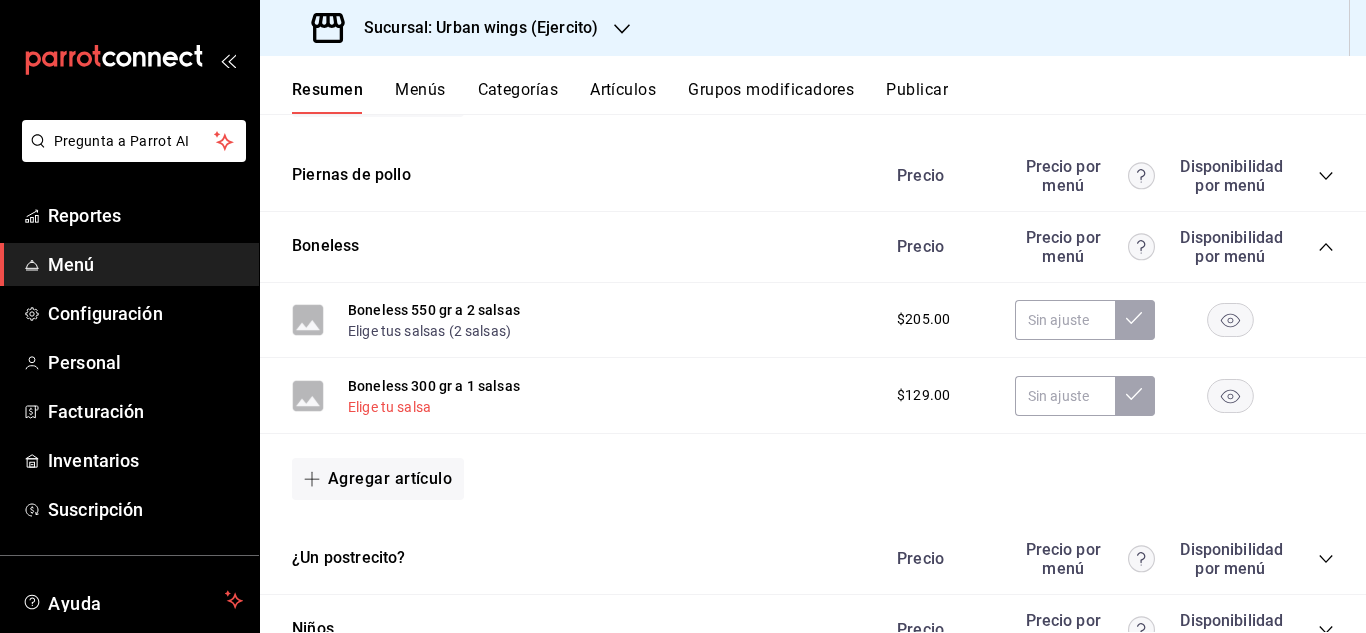 click on "Elige tu salsa" at bounding box center [389, 407] 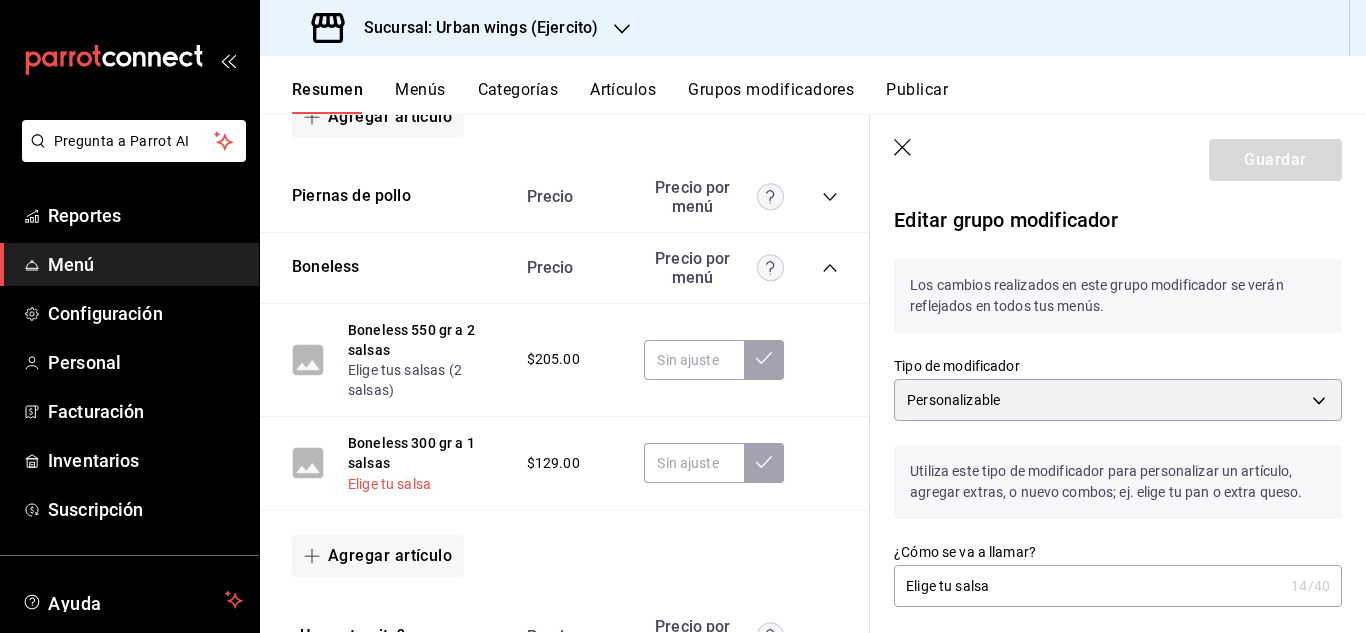 type 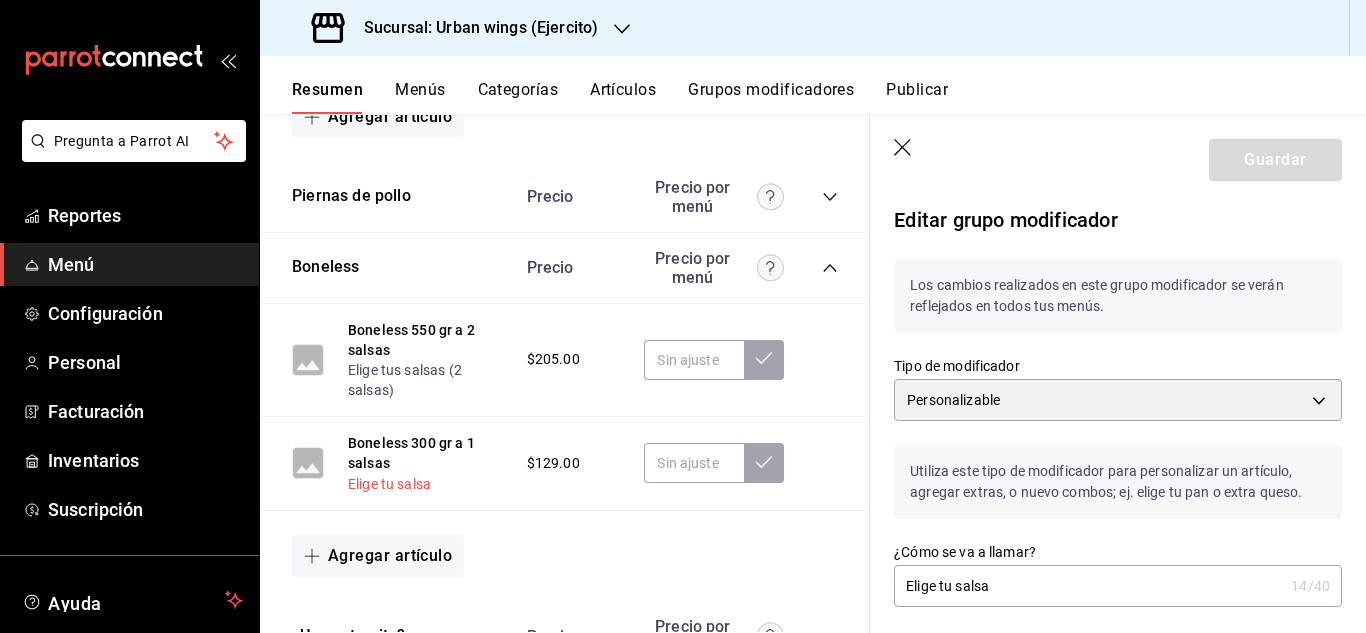 scroll, scrollTop: 2427, scrollLeft: 0, axis: vertical 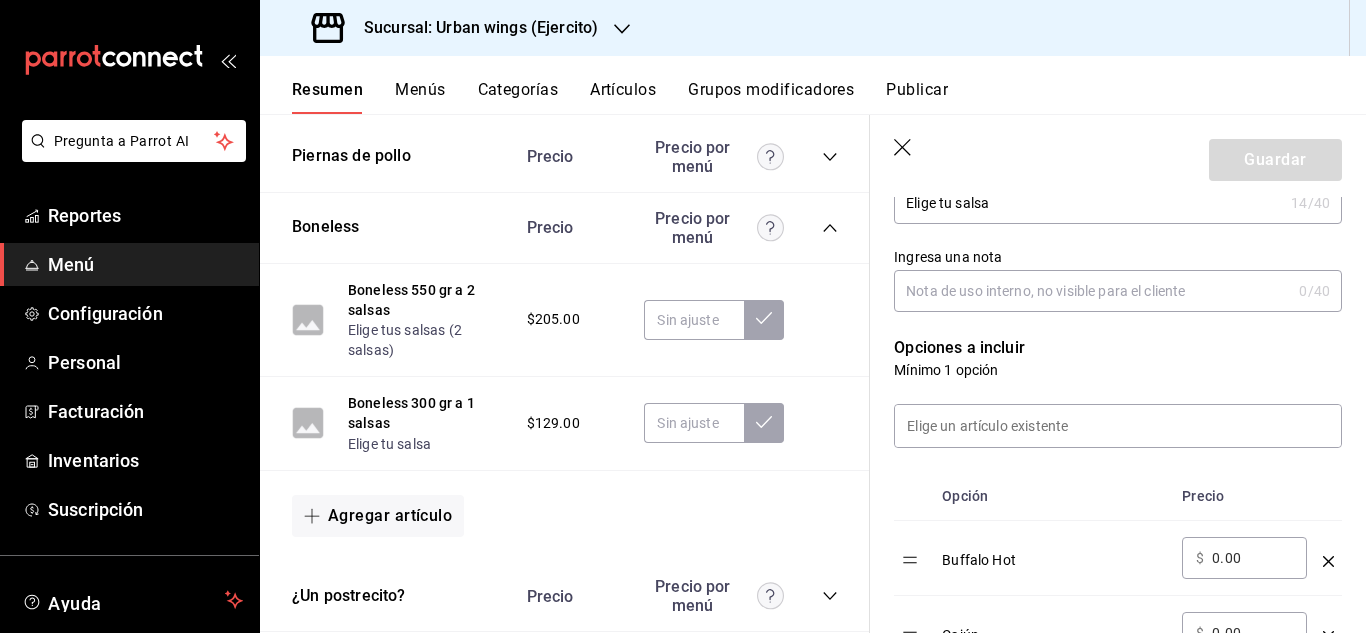 click on "Elige tu salsa" at bounding box center (1088, 203) 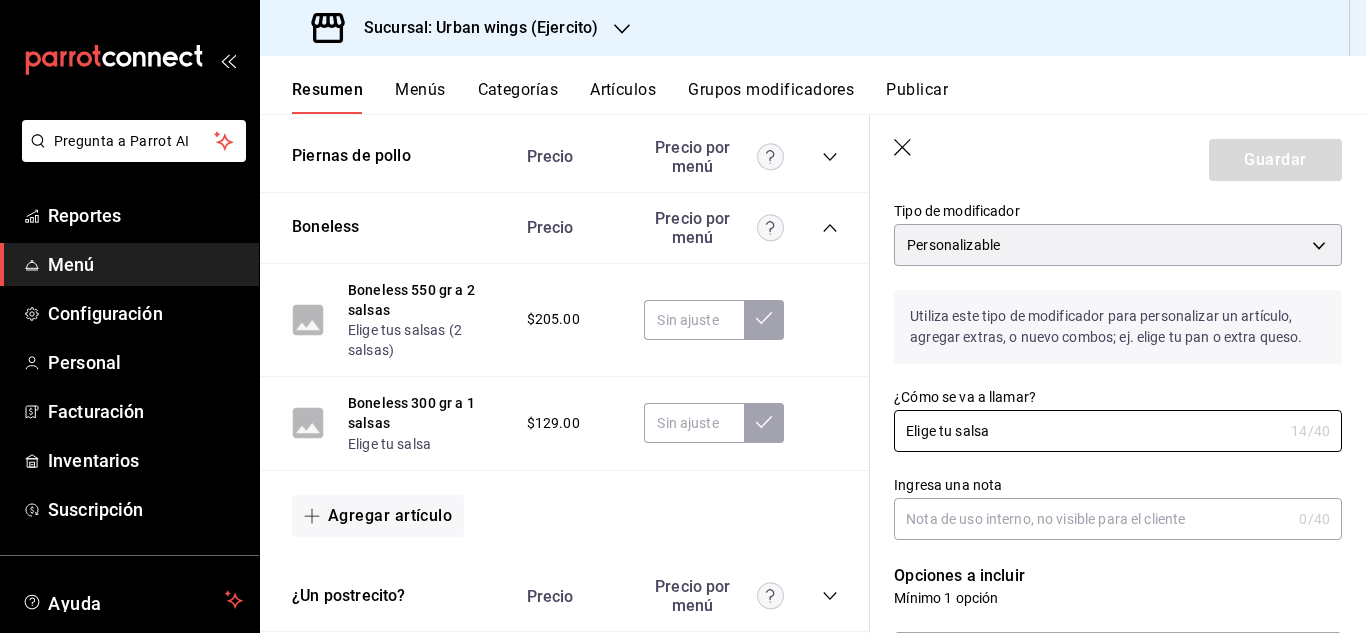 scroll, scrollTop: 77, scrollLeft: 0, axis: vertical 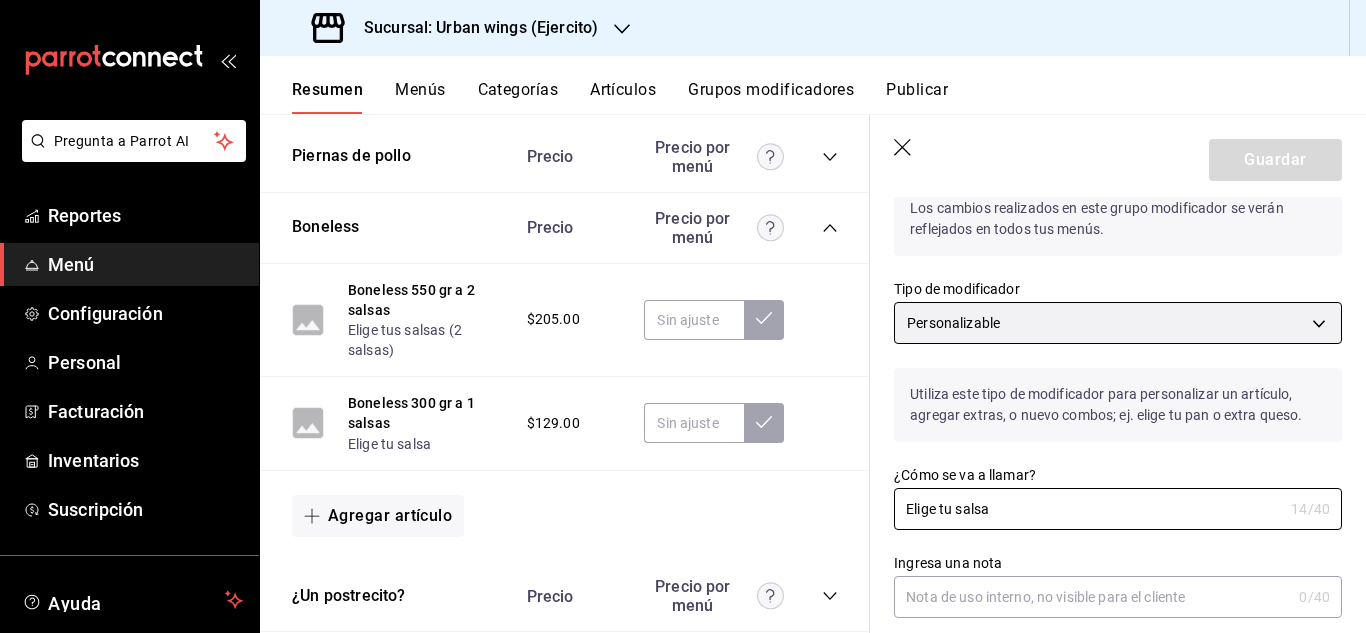 click on "Pregunta a Parrot AI Reportes   Menú   Configuración   Personal   Facturación   Inventarios   Suscripción   Ayuda Recomienda Parrot   [PERSON_NAME] Mar   Sugerir nueva función   Sucursal: Urban wings (Ejercito) Resumen Menús Categorías Artículos Grupos modificadores Publicar Resumen sucursal Si activas ‘Editar artículo por menú’, podrás  personalizar  los menús de esta sucursal.  Para cambios generales, ve a “Organización”. ​ ​ Urban wings - Ejercito Value Pack M-J 14:00  -  17:30 Agregar categoría Value Pack Precio Value pack [PERSON_NAME] y Coca $179.00 Value pack Boneless $179.00 Agregar artículo [DATE] de Cerveza Mi 00:00  -  23:59 Agregar categoría Cervezas Precio corona 25 $25.00 victoria 25 $25.00 Agregar artículo Refrescos y cervezas Precio Coca Cola $35.00 Coca Zero $35.00 Escuis Fresa $35.00 Ultra $45.00 Escuis Piña $35.00 Escuis Manzana $35.00 Agua Embotellada $25.00 corona $40.00 Victoria $40.00 Jugo $35.00 Limonada $50.00 Tecate Light $45.00 Hnk 0 $45.00 Indio $45.00" at bounding box center (683, 316) 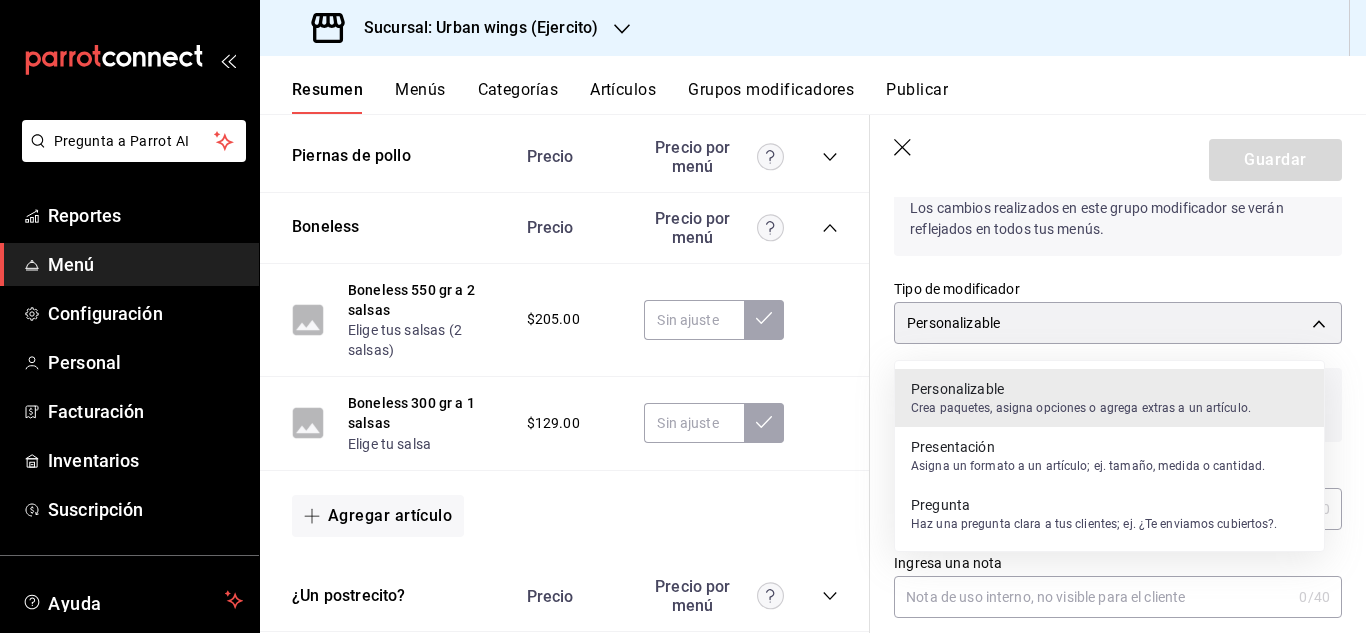 click on "Pregunta" at bounding box center (1094, 505) 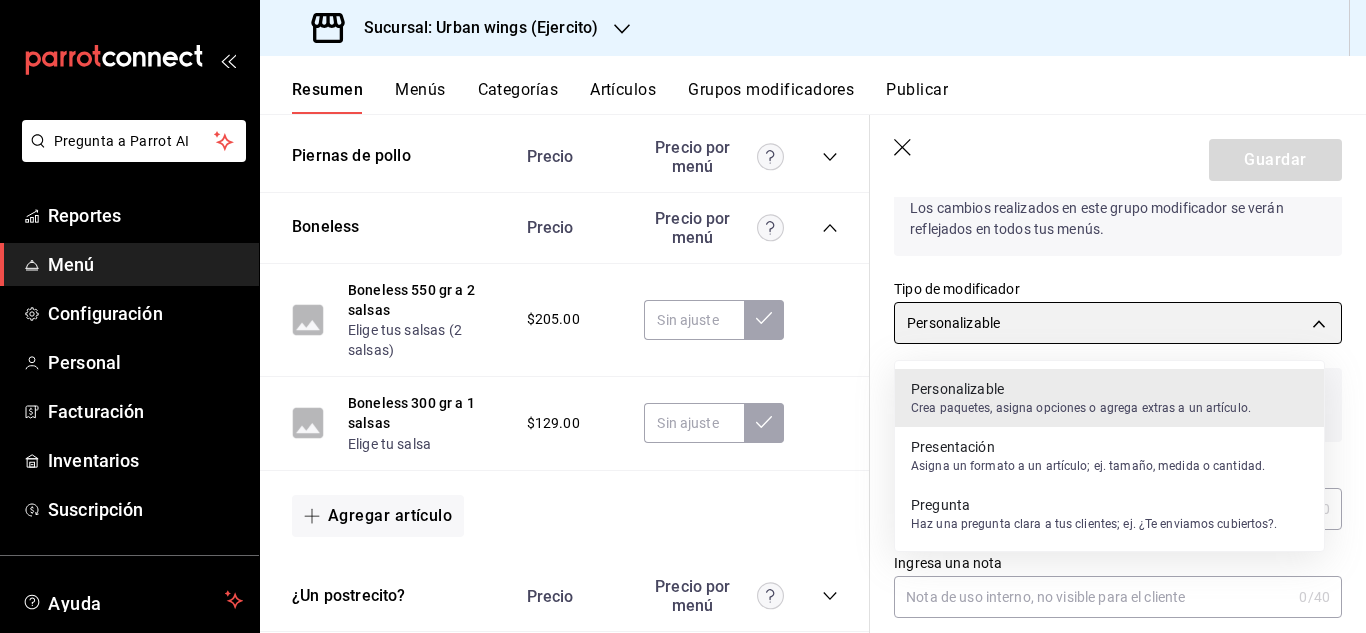 type on "CUSTOMIZABLE" 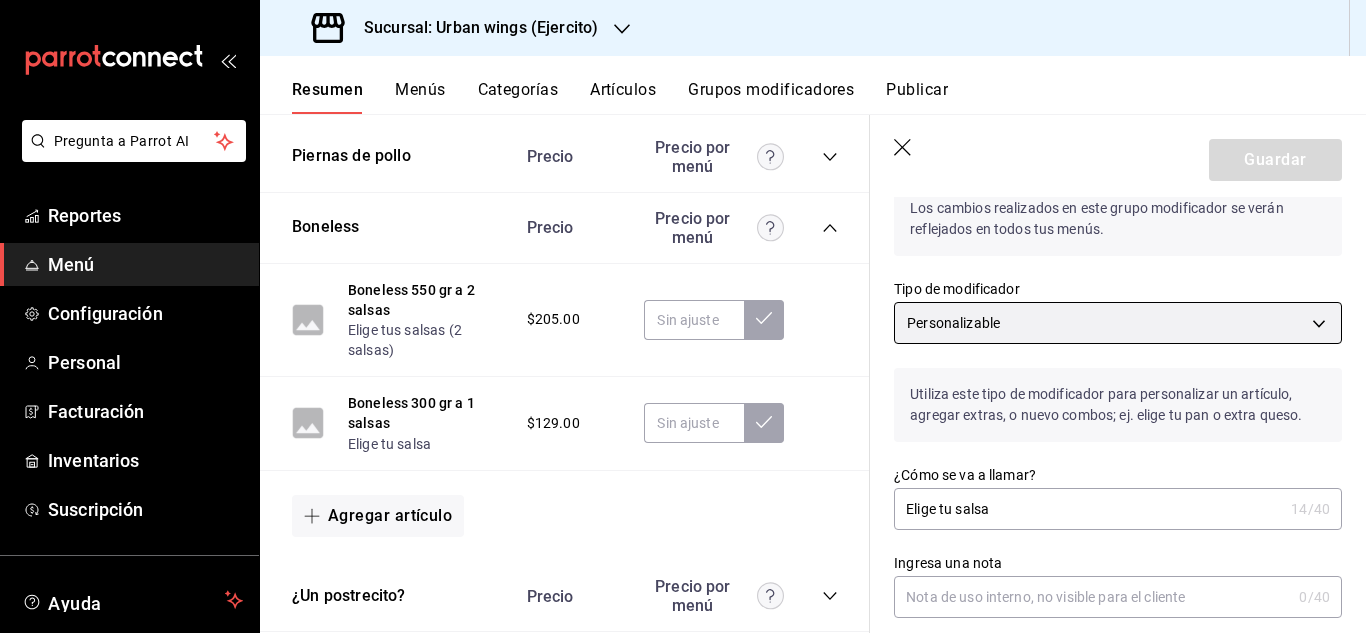 click on "Pregunta a Parrot AI Reportes   Menú   Configuración   Personal   Facturación   Inventarios   Suscripción   Ayuda Recomienda Parrot   [PERSON_NAME] Mar   Sugerir nueva función   Sucursal: Urban wings (Ejercito) Resumen Menús Categorías Artículos Grupos modificadores Publicar Resumen sucursal Si activas ‘Editar artículo por menú’, podrás  personalizar  los menús de esta sucursal.  Para cambios generales, ve a “Organización”. ​ ​ Urban wings - Ejercito Value Pack M-J 14:00  -  17:30 Agregar categoría Value Pack Precio Value pack [PERSON_NAME] y Coca $179.00 Value pack Boneless $179.00 Agregar artículo [DATE] de Cerveza Mi 00:00  -  23:59 Agregar categoría Cervezas Precio corona 25 $25.00 victoria 25 $25.00 Agregar artículo Refrescos y cervezas Precio Coca Cola $35.00 Coca Zero $35.00 Escuis Fresa $35.00 Ultra $45.00 Escuis Piña $35.00 Escuis Manzana $35.00 Agua Embotellada $25.00 corona $40.00 Victoria $40.00 Jugo $35.00 Limonada $50.00 Tecate Light $45.00 Hnk 0 $45.00 Indio $45.00" at bounding box center (683, 316) 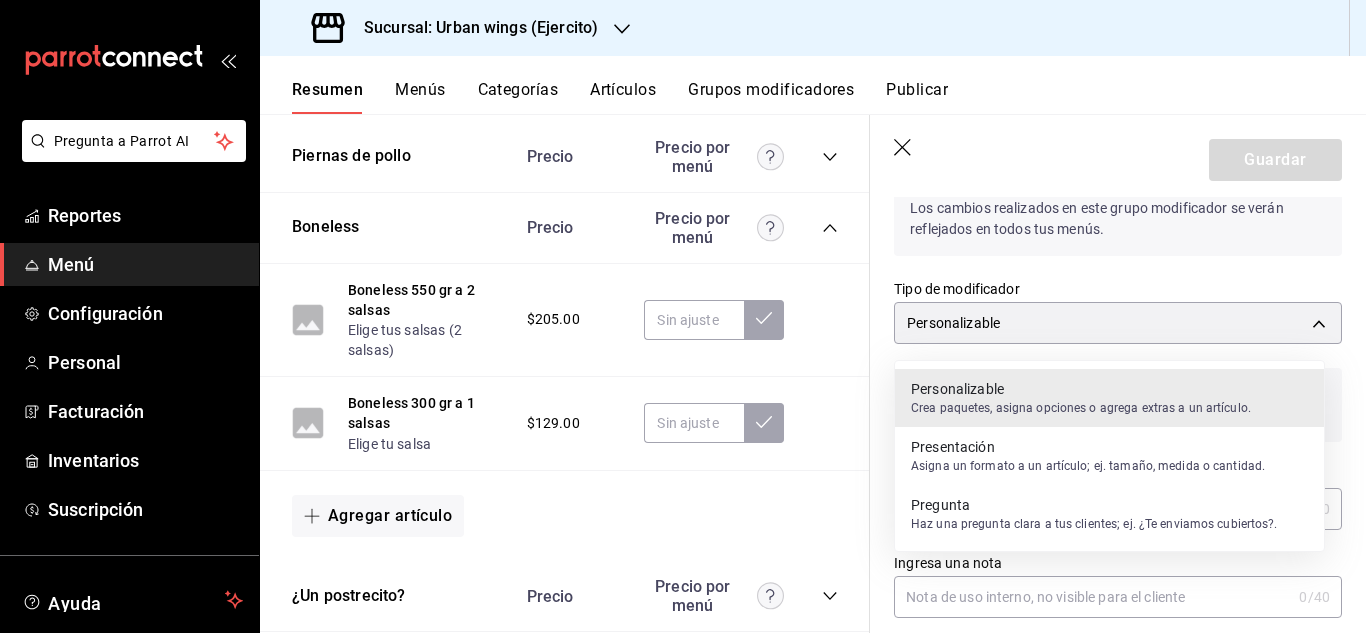 click on "Personalizable" at bounding box center (1081, 389) 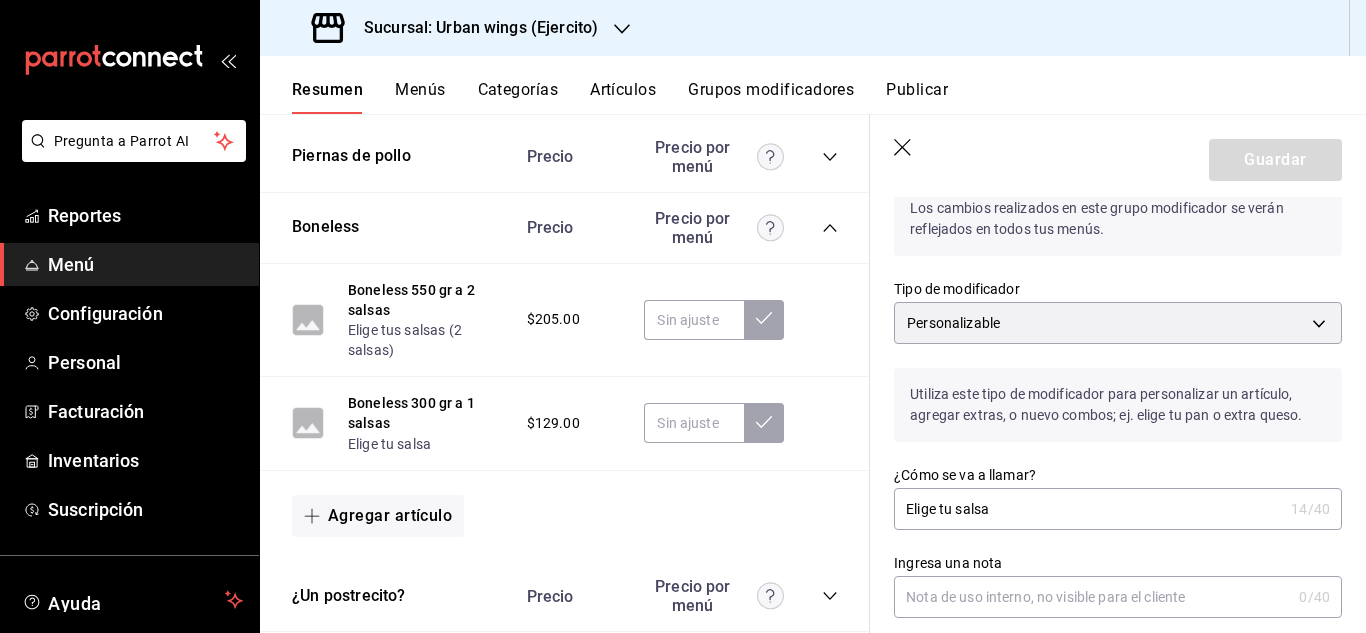 click on "Elige tu salsa" at bounding box center [1088, 509] 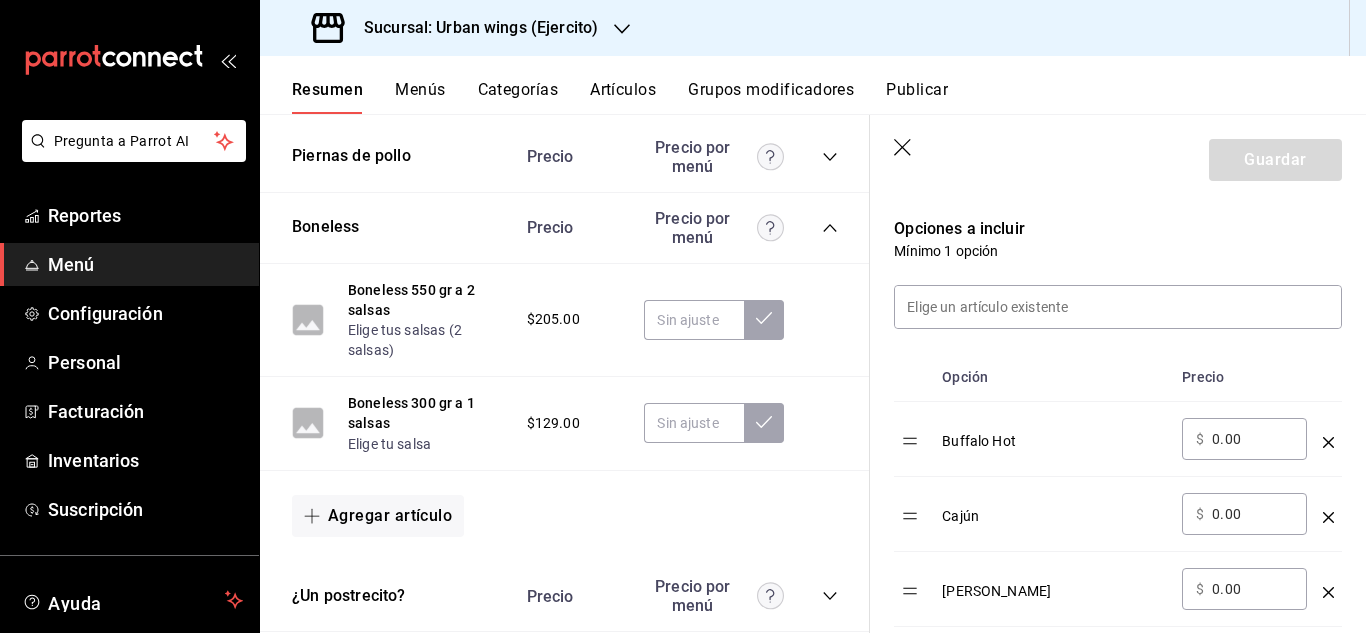 scroll, scrollTop: 479, scrollLeft: 0, axis: vertical 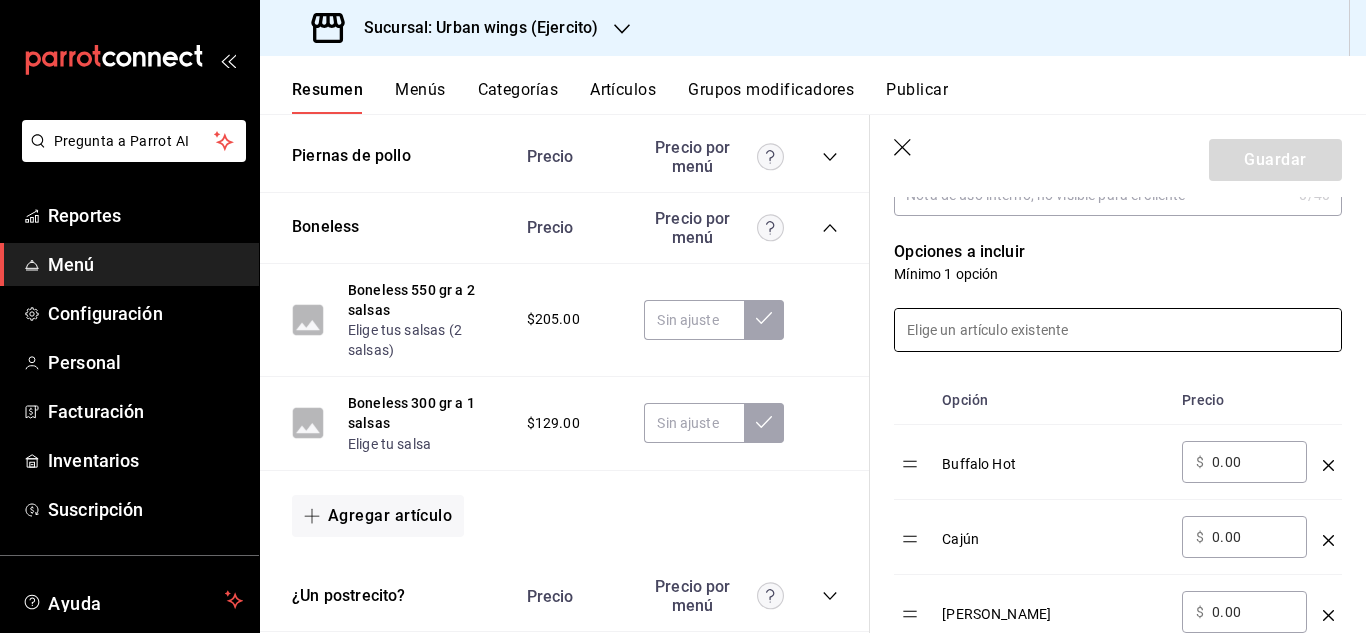 click at bounding box center (1118, 330) 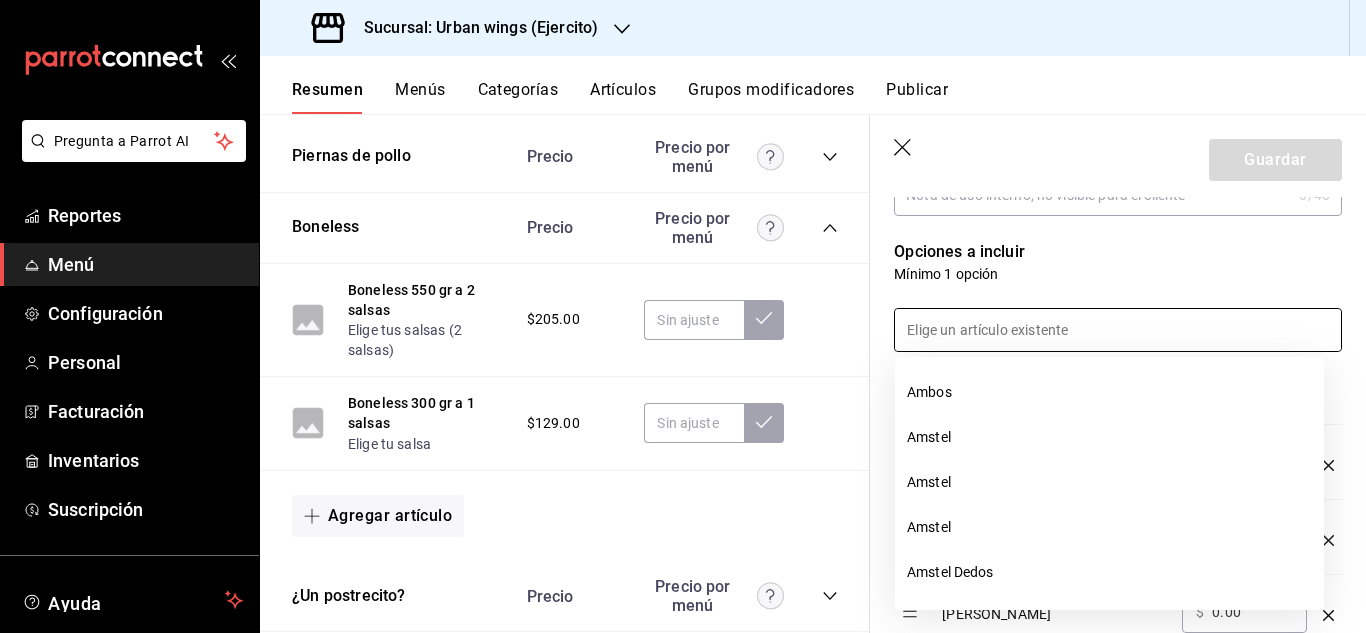 scroll, scrollTop: 100, scrollLeft: 0, axis: vertical 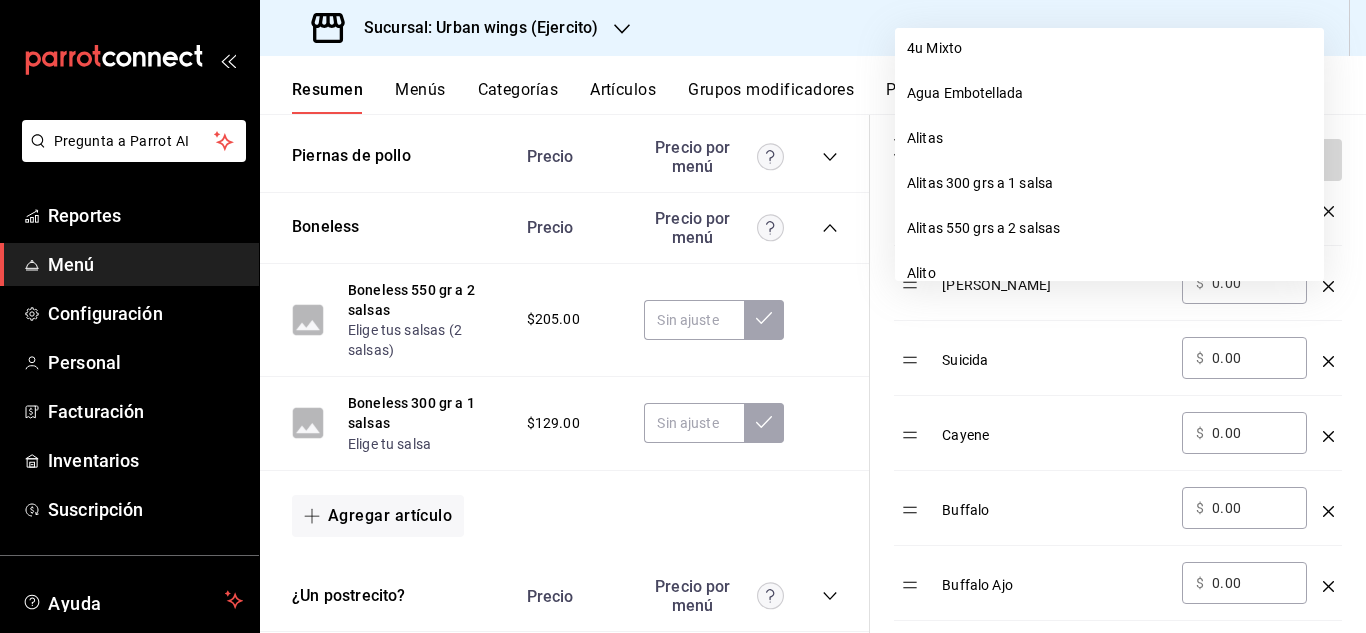 click on "Editar grupo modificador Los cambios realizados en este grupo modificador se verán reflejados en todos tus menús. Tipo de modificador Personalizable CUSTOMIZABLE Utiliza este tipo de modificador para personalizar un artículo, agregar extras, o nuevo combos; ej. elige tu pan o extra queso. ¿Cómo se va a llamar? Elige tu salsa 14 /40 ¿Cómo se va a llamar? Ingresa una nota 0 /40 Ingresa una nota Opciones a incluir Mínimo 1 opción Opción Precio Buffalo Hot ​ $ 0.00 ​ Cajún ​ $ 0.00 ​ Mango Habanero ​ $ 0.00 ​ Suicida ​ $ 0.00 ​ Cayene ​ $ 0.00 ​ Buffalo ​ $ 0.00 ​ Buffalo Ajo ​ $ 0.00 ​ [GEOGRAPHIC_DATA] ​ $ 0.00 ​ Bbq ​ $ 0.00 ​ Bbq Mango ​ $ 0.00 ​ Lemon Pepper ​ $ 0.00 ​ Garlic Parmesano ​ $ 0.00 ​ Chipotle ​ $ 0.00 ​ [PERSON_NAME] ​ $ 0.00 ​ Teriyaki ​ $ 0.00 ​ Sticky Wings ​ $ 0.00 ​ Natural ​ $ 0.00 ​ Nuevo artículo Reglas Define las reglas que deben seguir los clientes al elegir un grupo modificador. Opciones  1 2 1 Artículos GM-" at bounding box center [1118, 797] 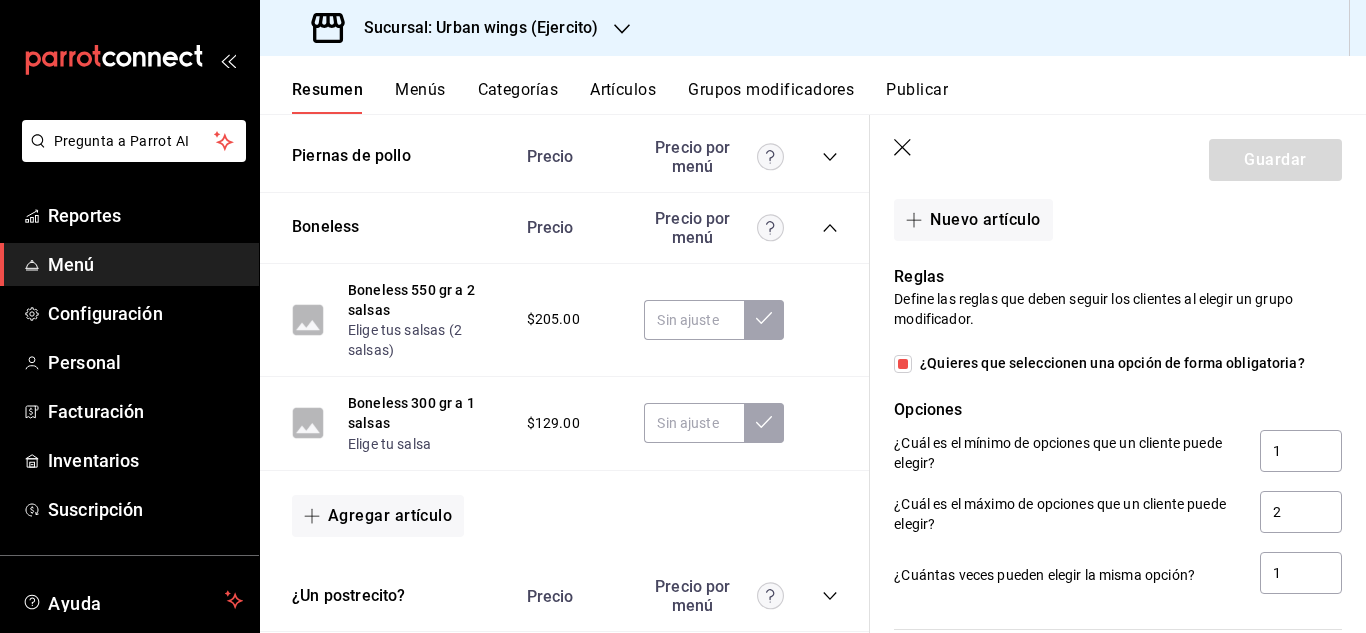 scroll, scrollTop: 1980, scrollLeft: 0, axis: vertical 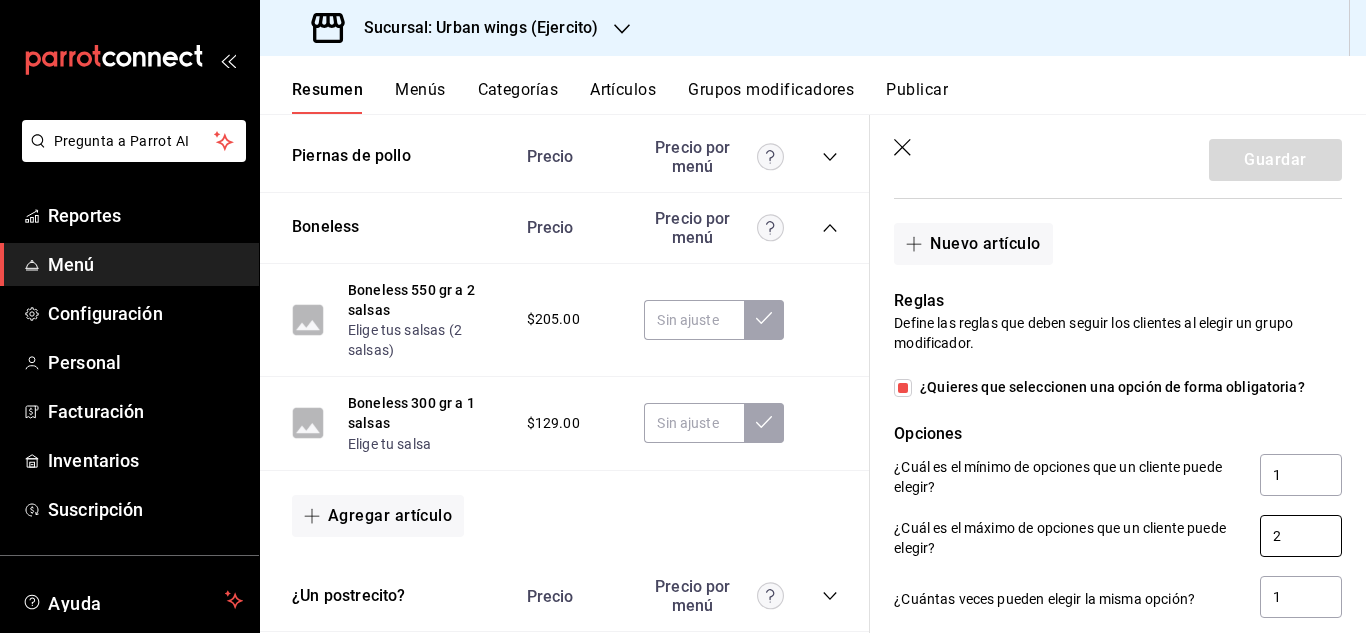 drag, startPoint x: 1272, startPoint y: 541, endPoint x: 1232, endPoint y: 541, distance: 40 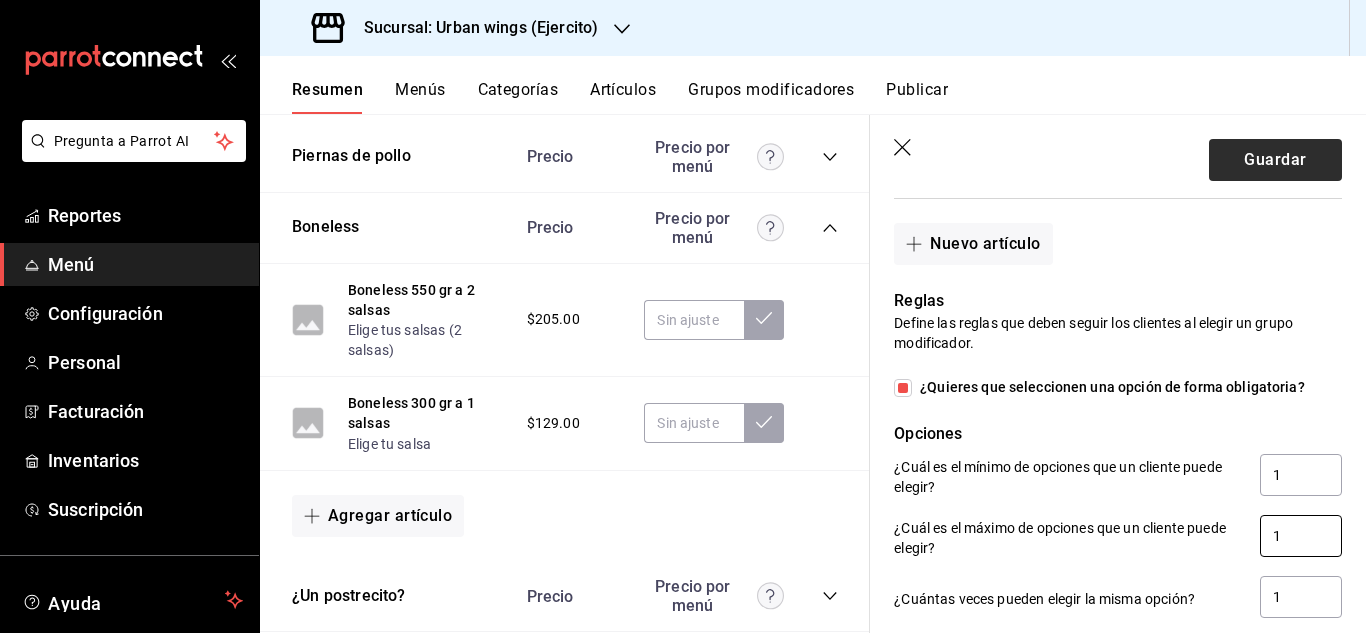 type on "1" 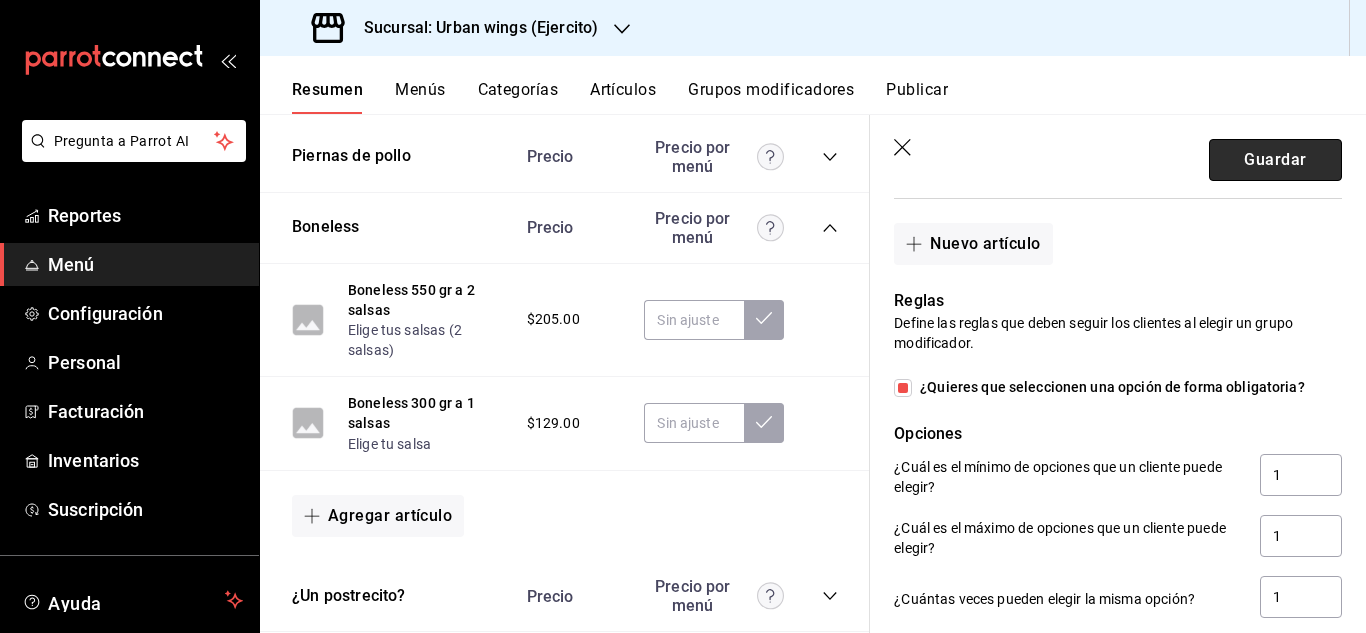 click on "Guardar" at bounding box center [1275, 160] 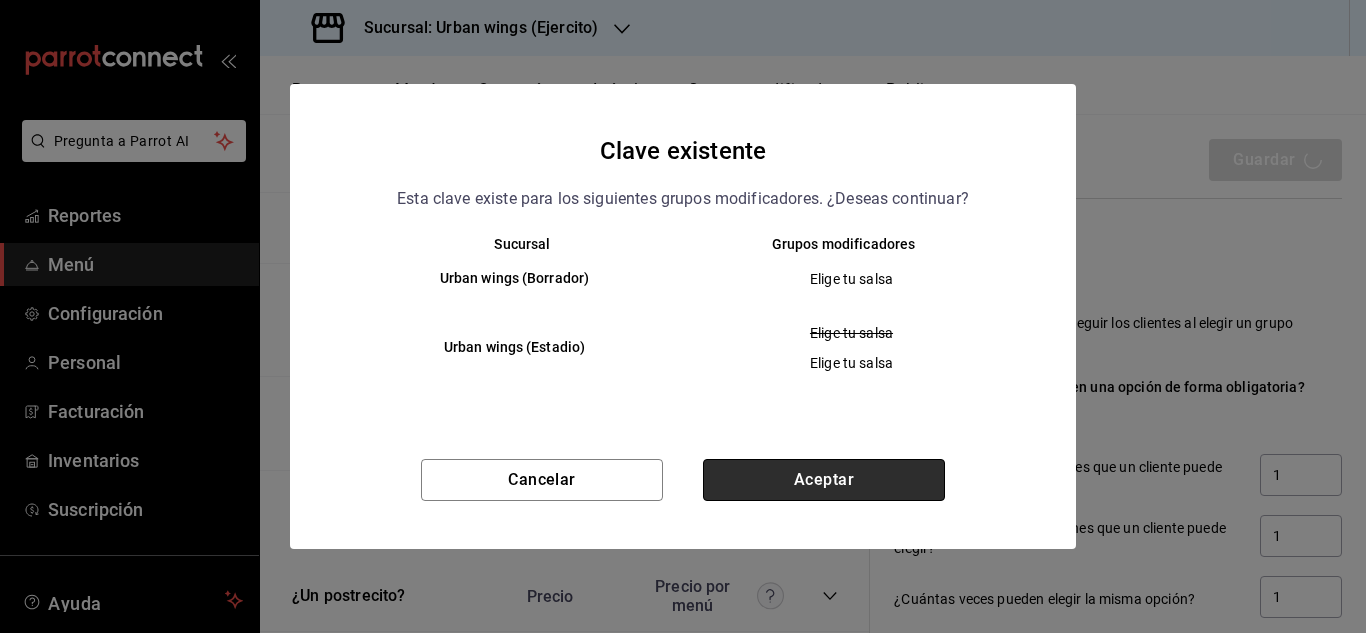 click on "Aceptar" at bounding box center [824, 480] 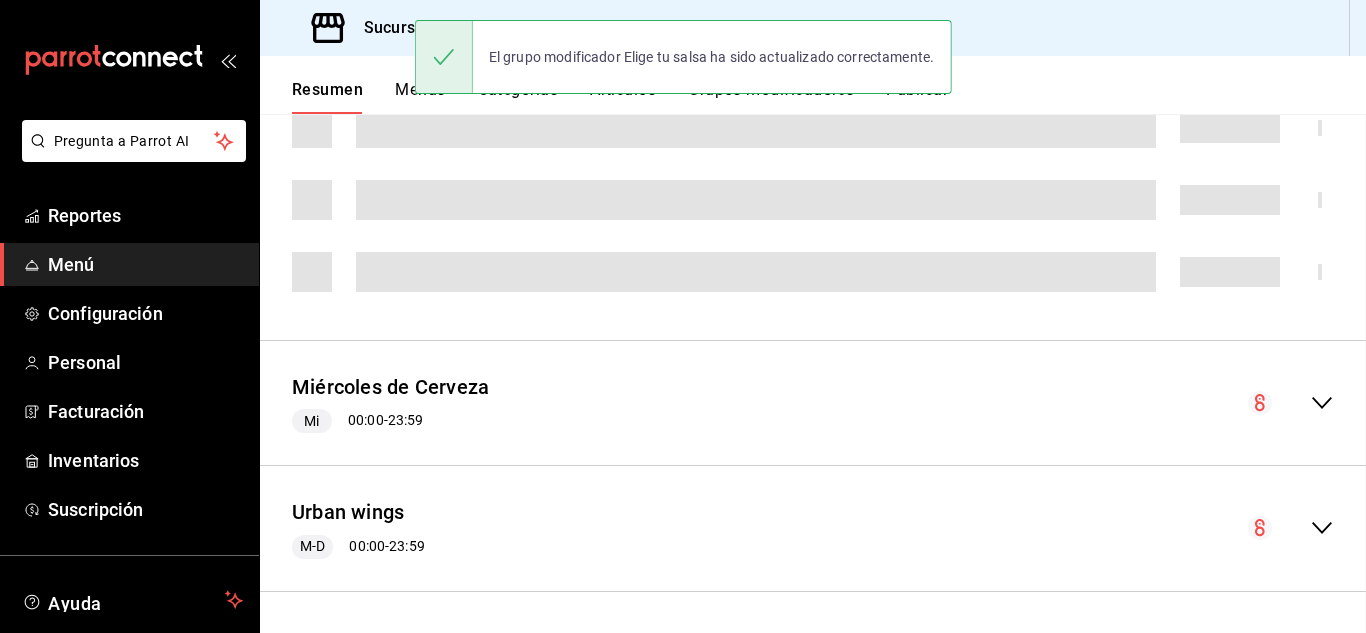 scroll, scrollTop: 0, scrollLeft: 0, axis: both 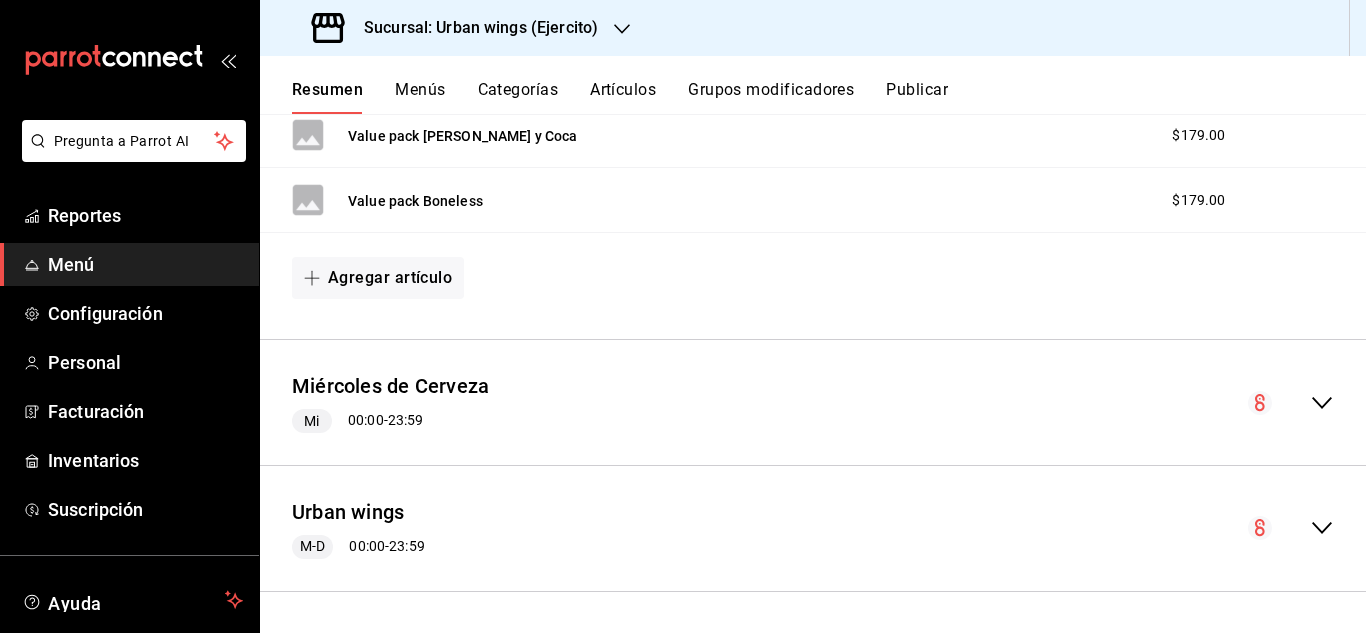 click on "Categorías" at bounding box center [518, 97] 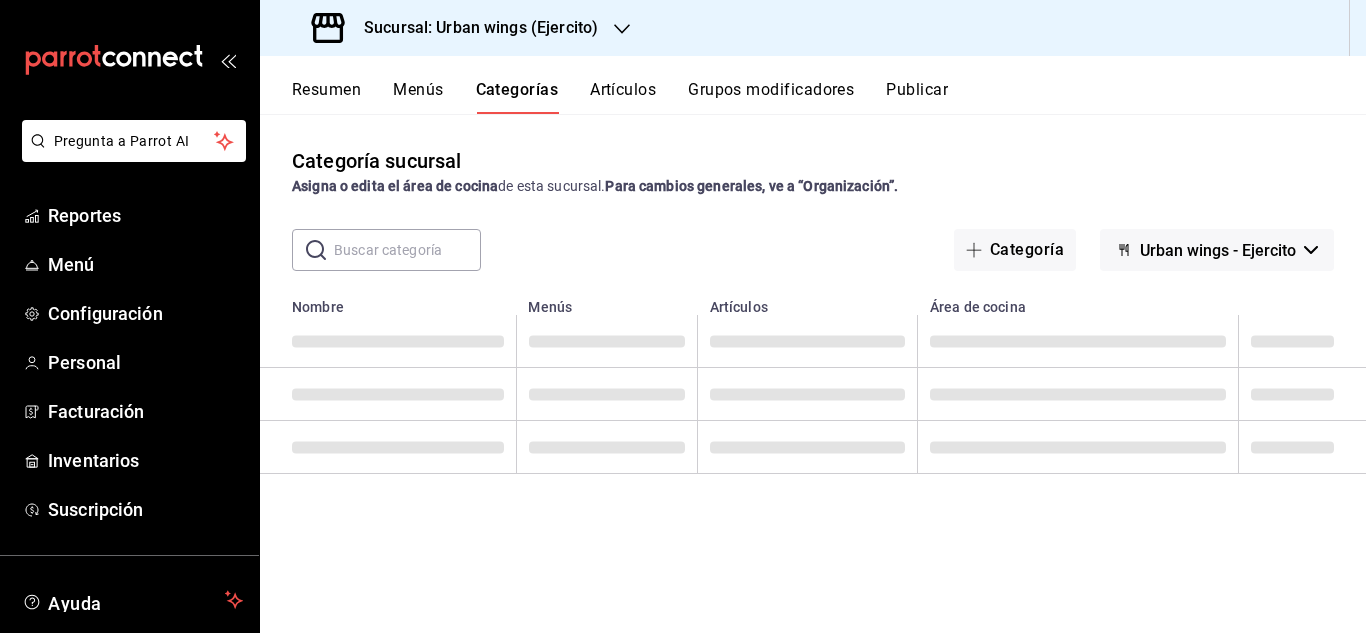click on "Grupos modificadores" at bounding box center [771, 97] 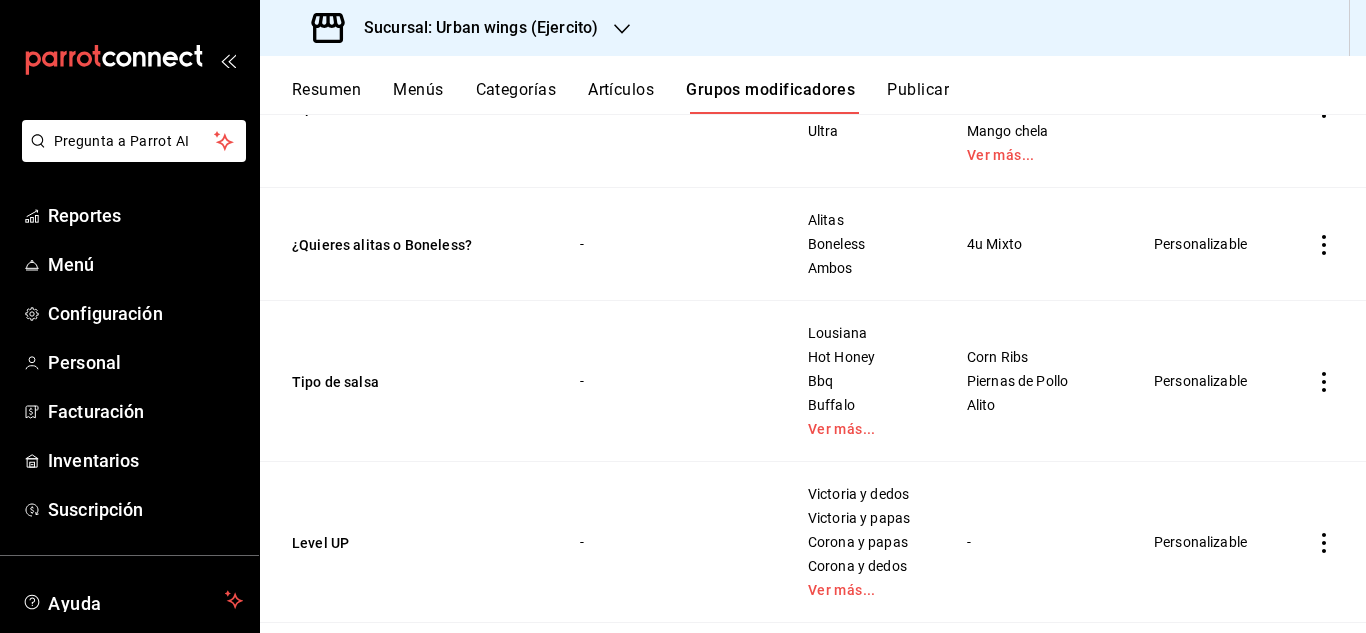 scroll, scrollTop: 693, scrollLeft: 0, axis: vertical 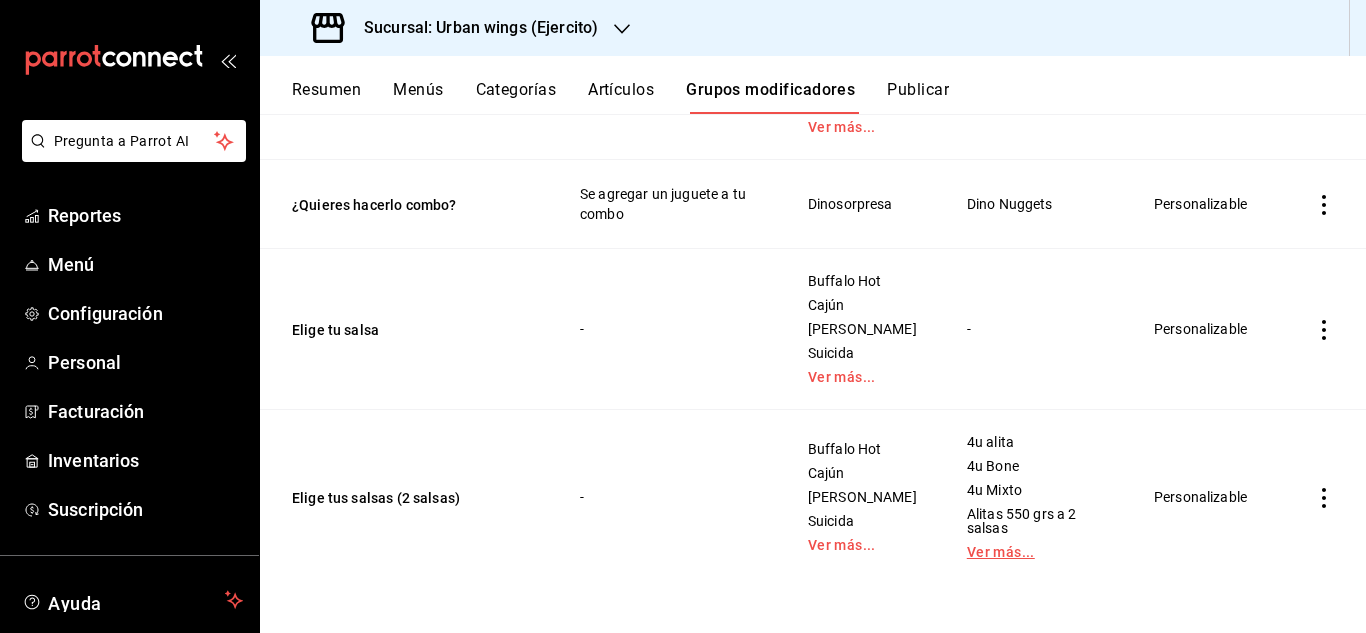 click on "Ver más..." at bounding box center (1036, 552) 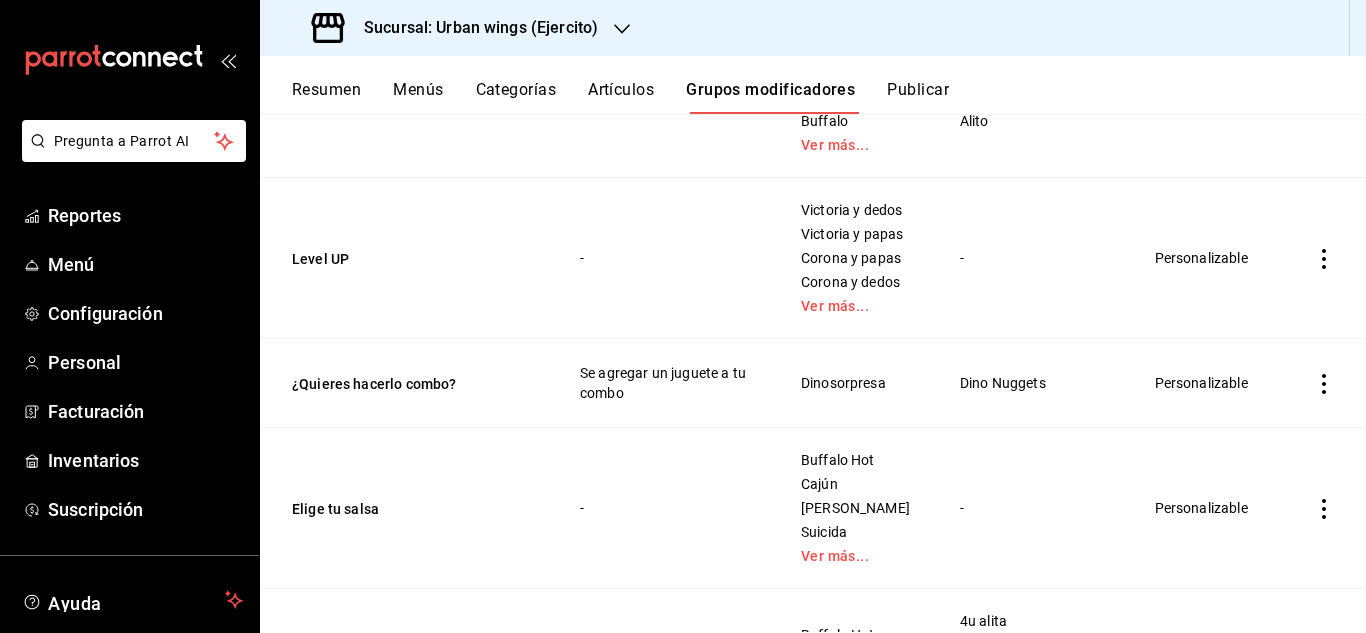 scroll, scrollTop: 1141, scrollLeft: 0, axis: vertical 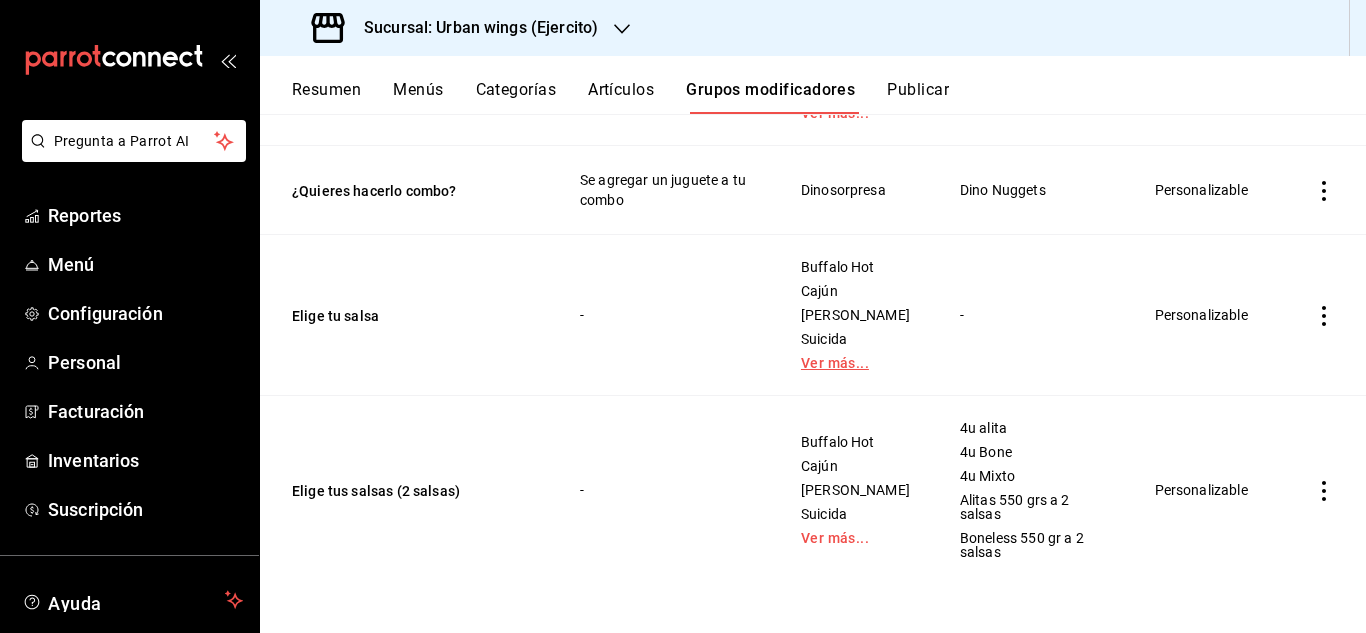 click on "Ver más..." at bounding box center (855, 363) 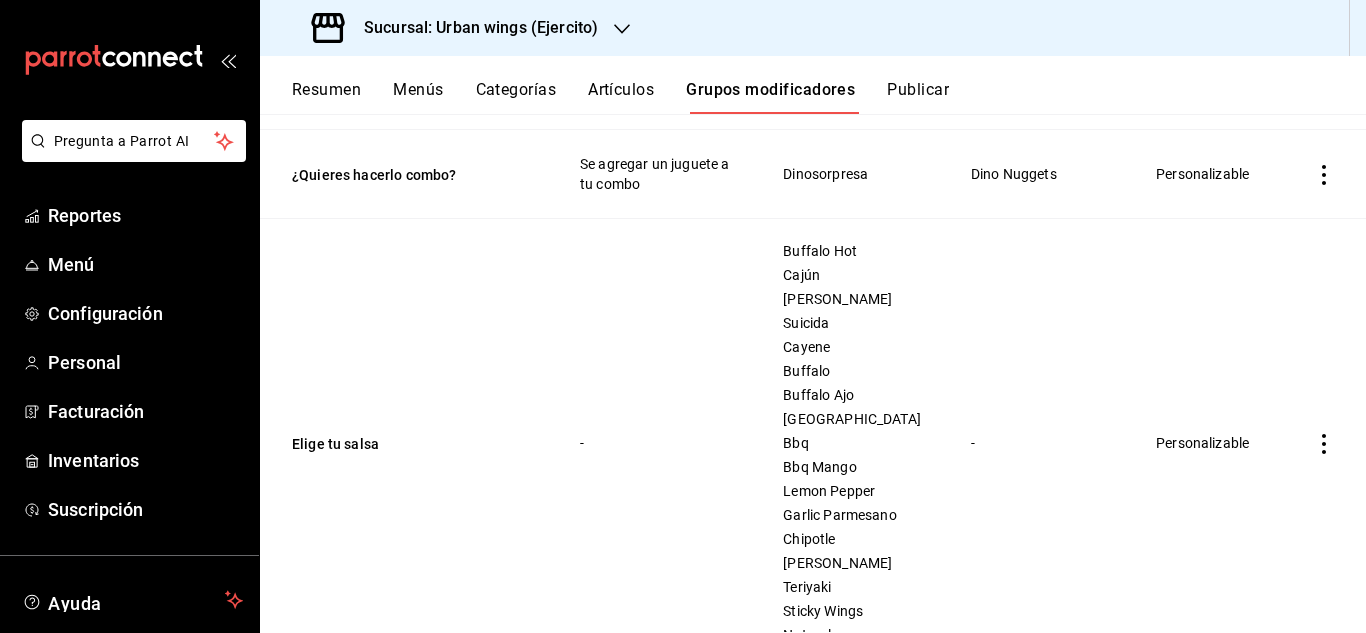 click at bounding box center [1324, 443] 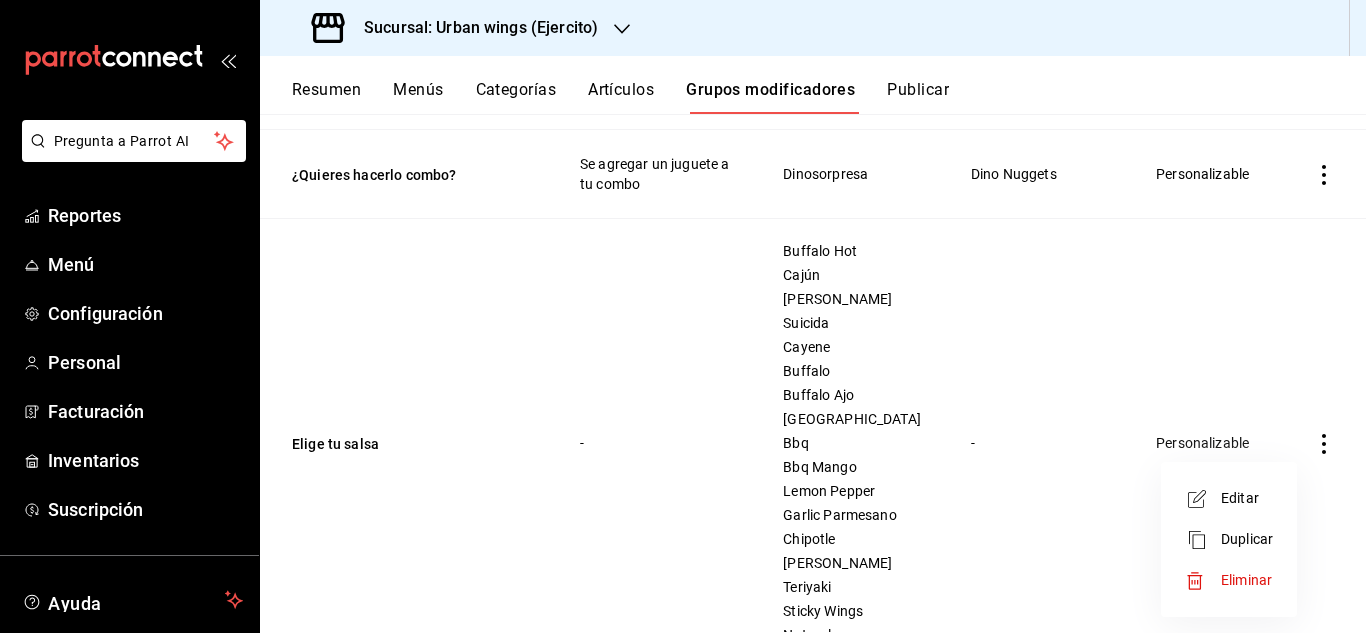 click on "Editar" at bounding box center [1247, 498] 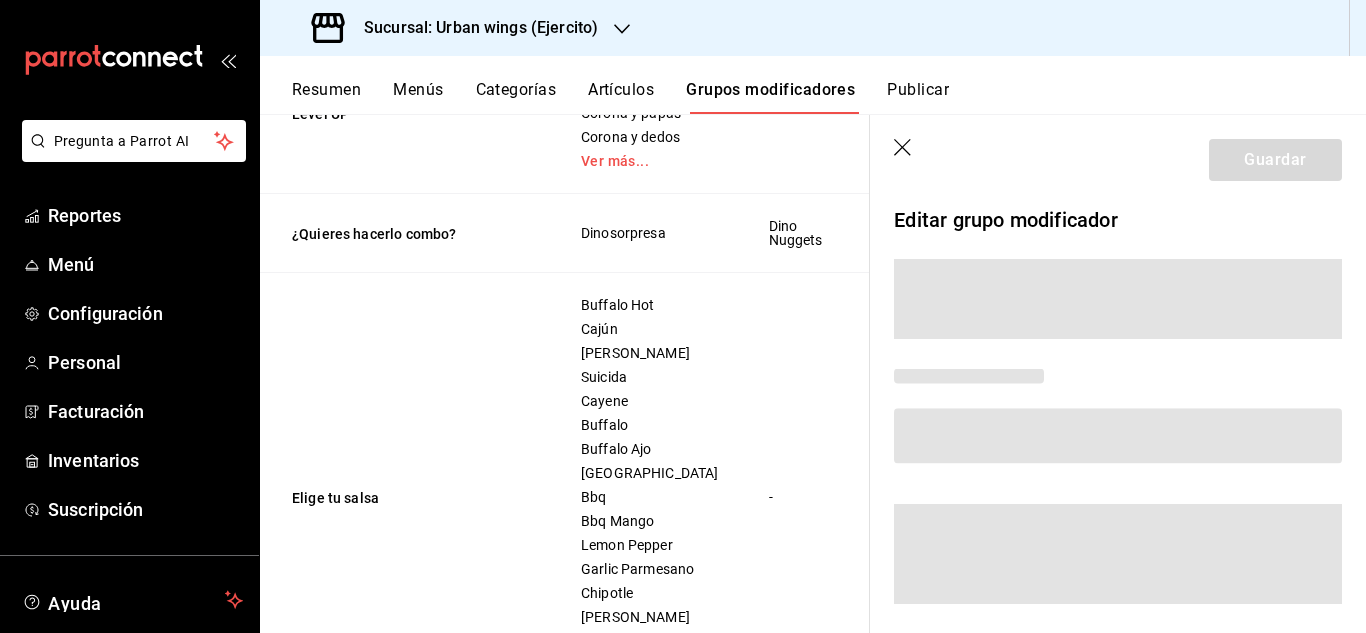 scroll, scrollTop: 1124, scrollLeft: 0, axis: vertical 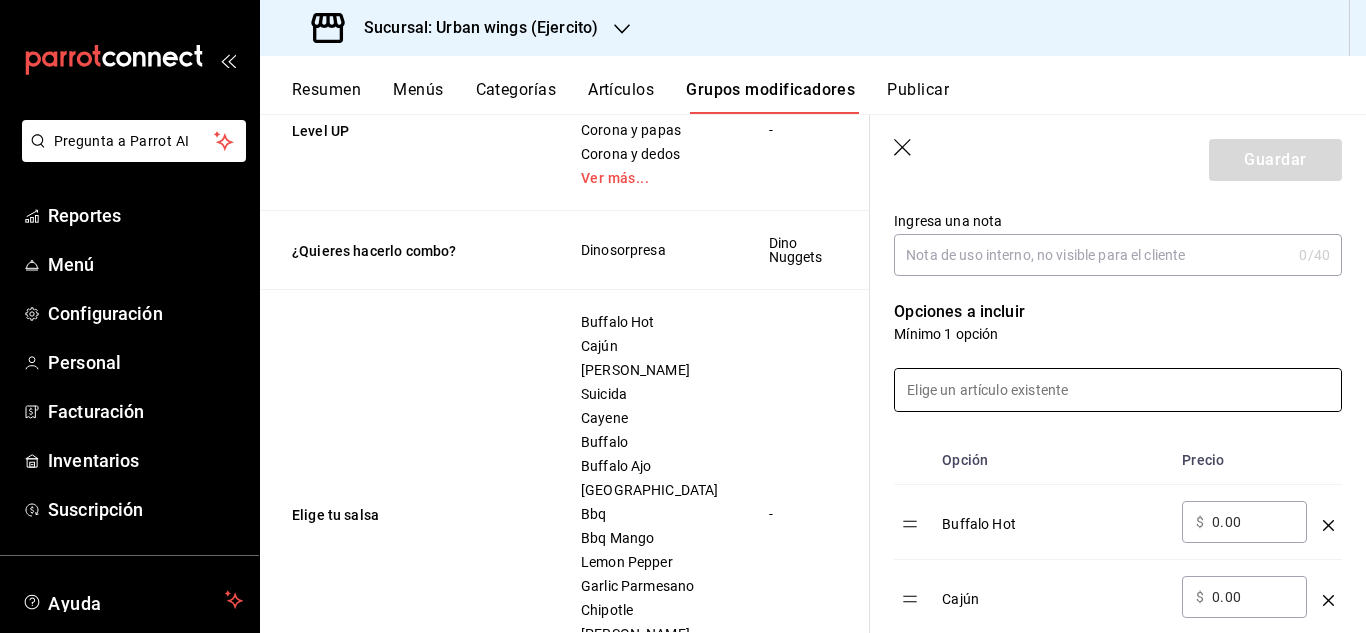 click at bounding box center (1118, 390) 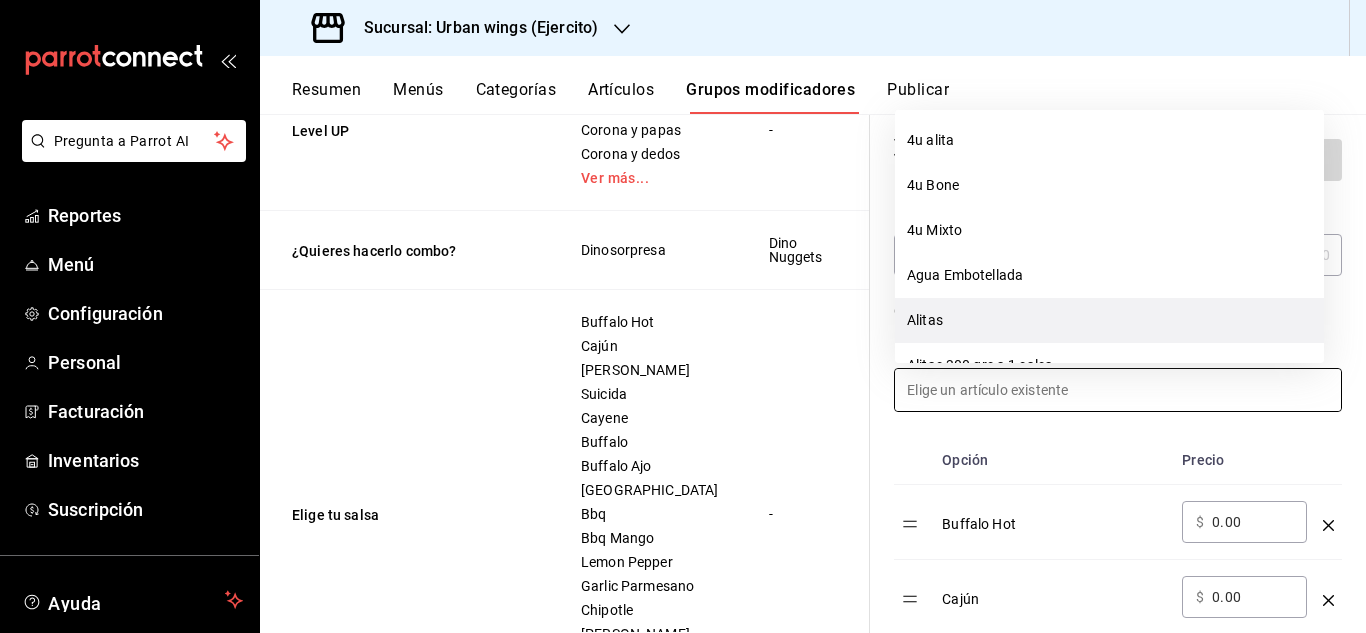 click on "Alitas" at bounding box center (1109, 320) 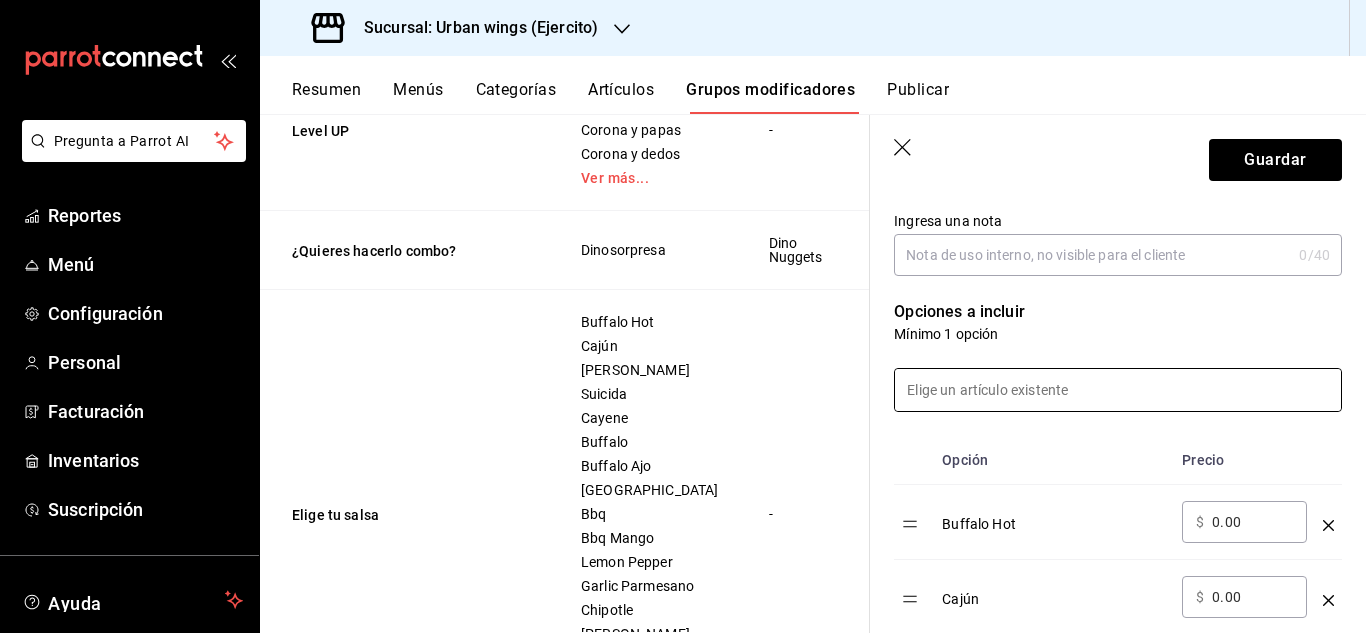 click at bounding box center [1118, 390] 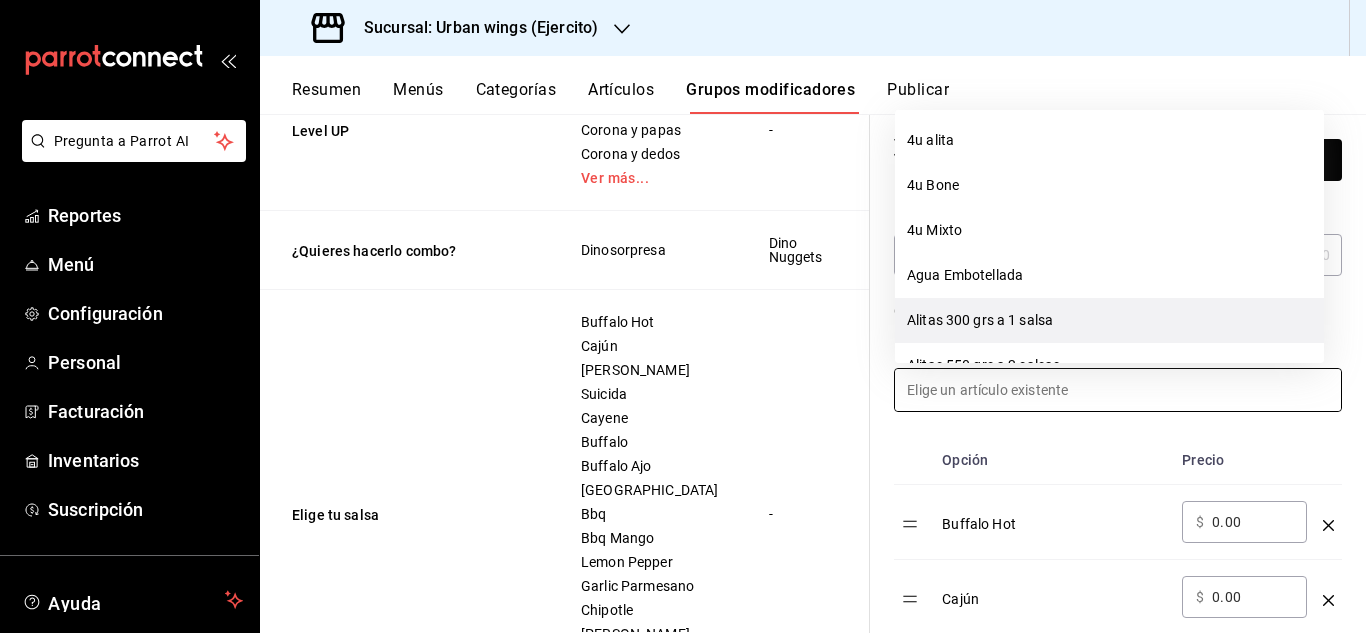 click on "Alitas 300 grs a 1 salsa" at bounding box center (1109, 320) 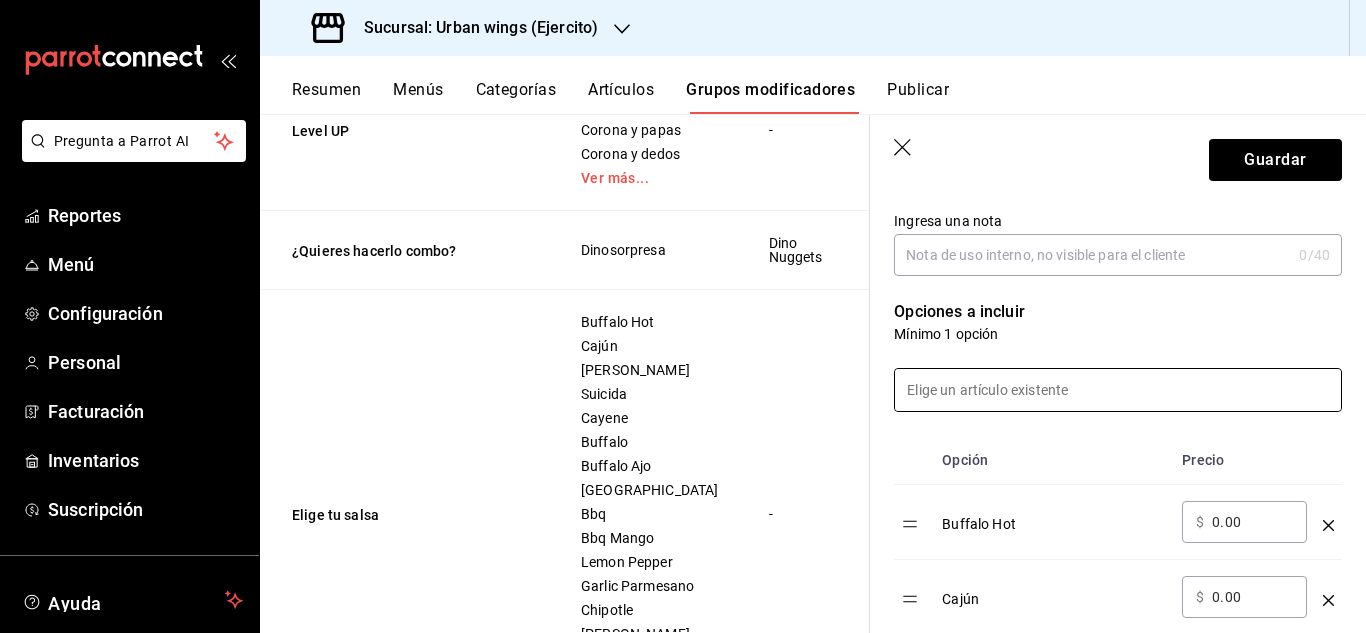 click on "Ingresa una nota" at bounding box center (1092, 255) 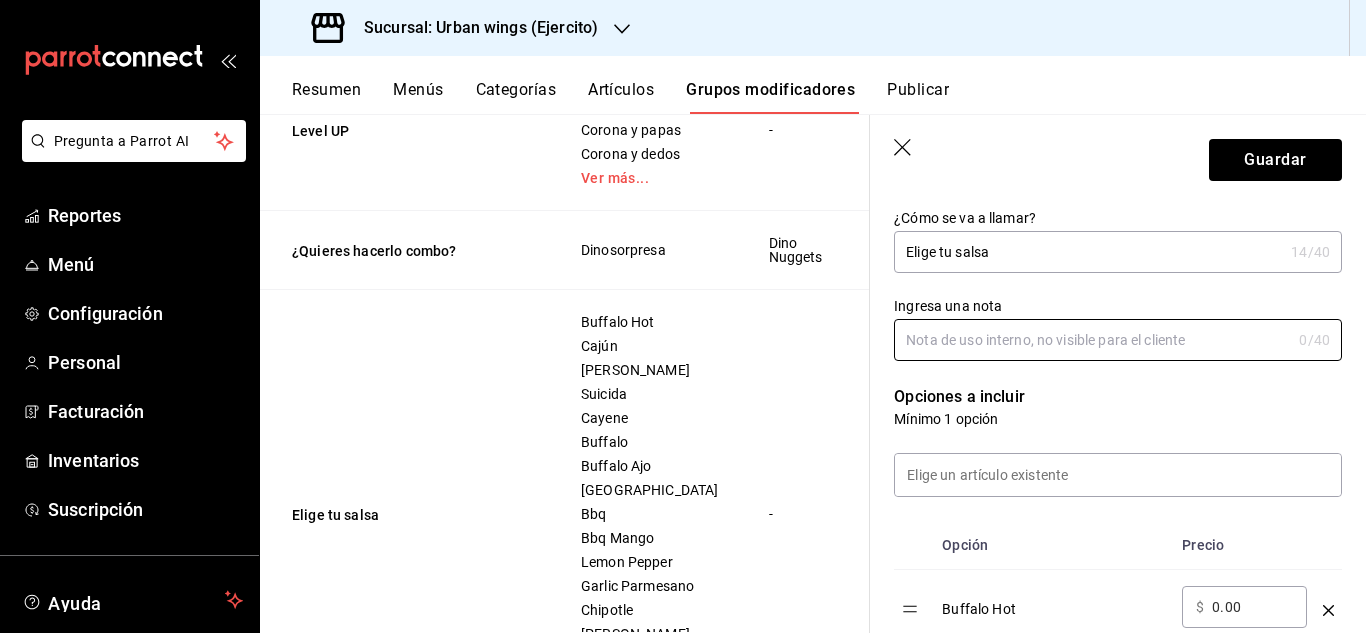 scroll, scrollTop: 308, scrollLeft: 0, axis: vertical 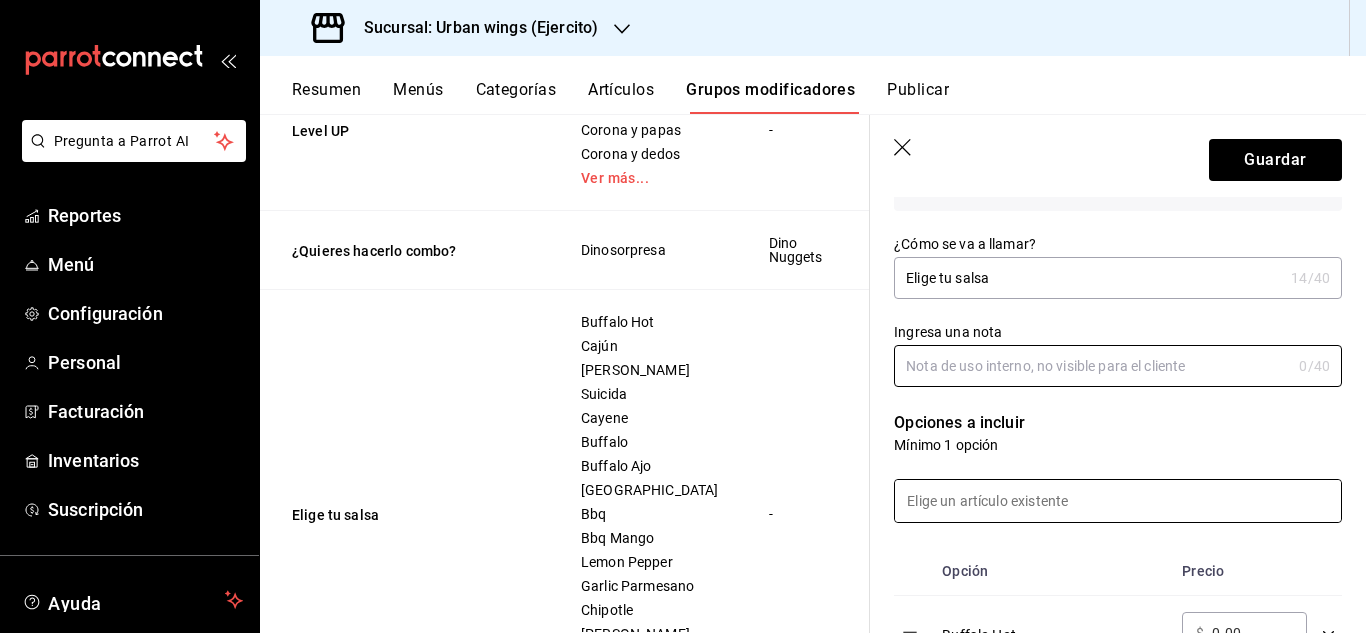 click at bounding box center [1118, 501] 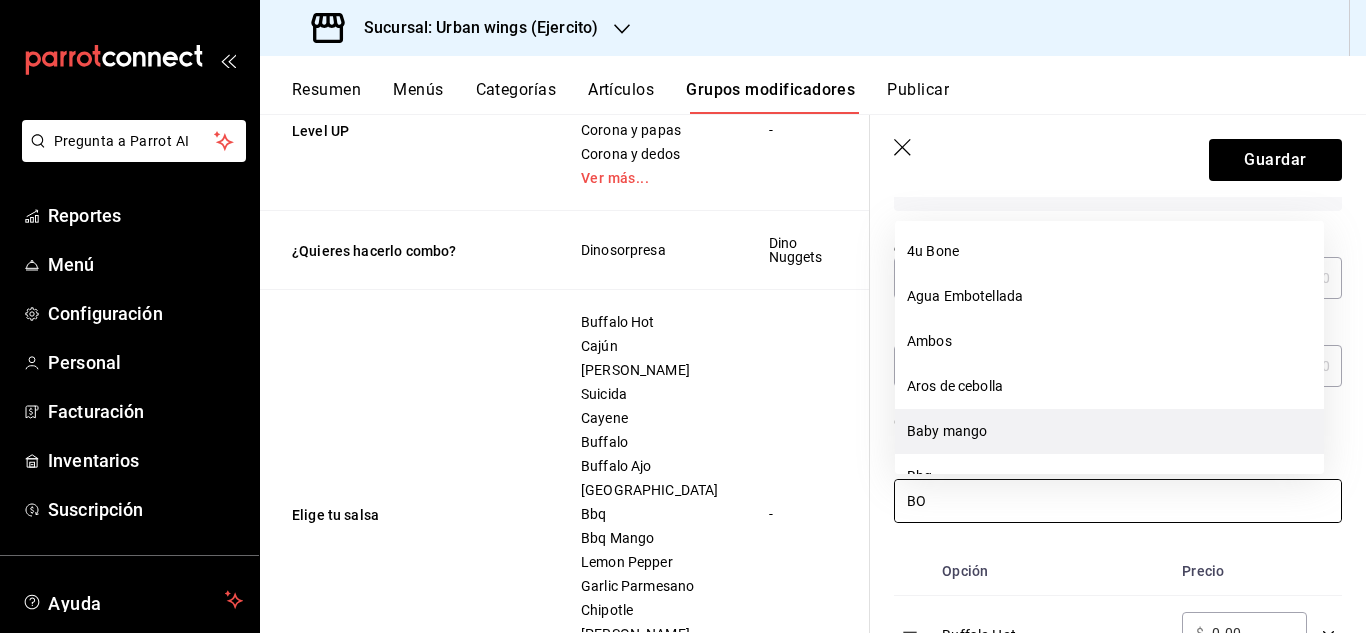 type on "BON" 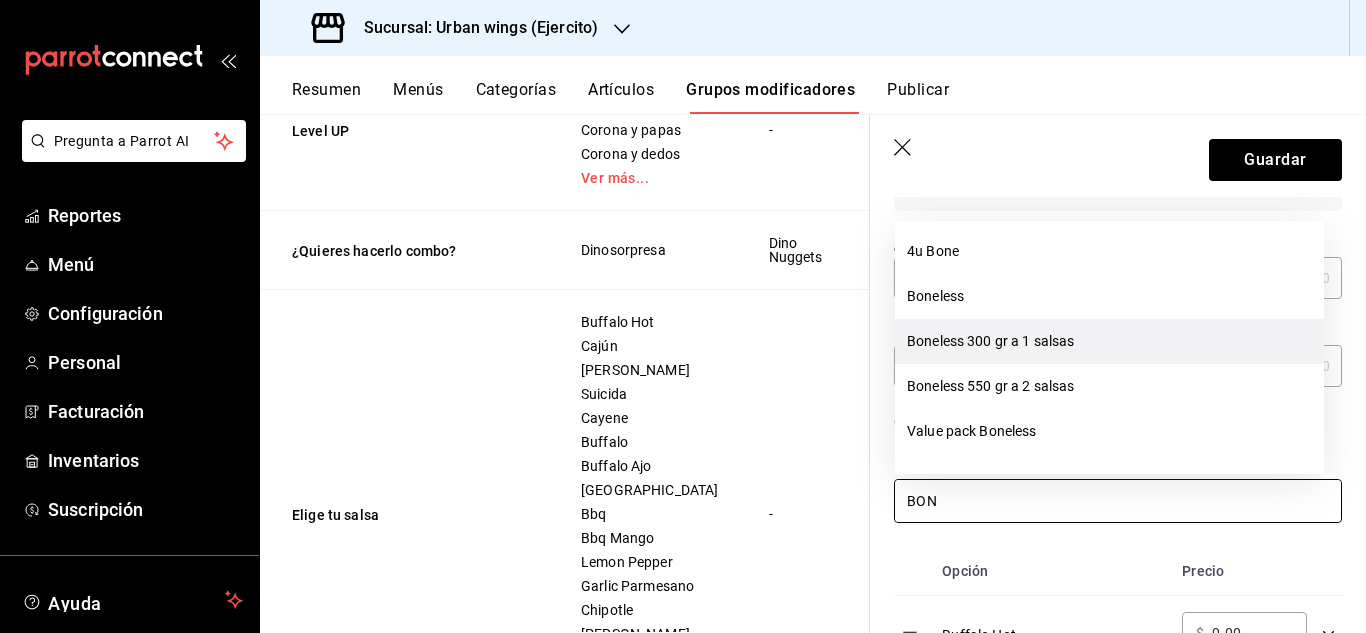 click on "Boneless 300 gr a 1 salsas" at bounding box center (1109, 341) 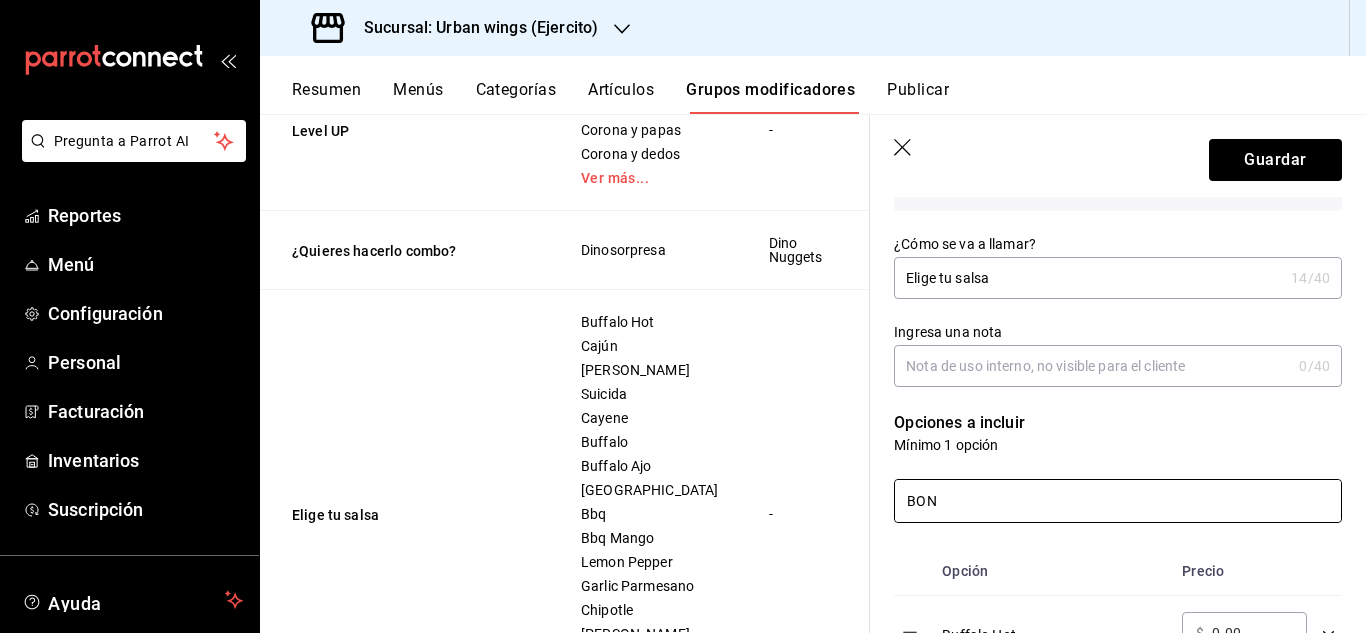 drag, startPoint x: 963, startPoint y: 495, endPoint x: 870, endPoint y: 495, distance: 93 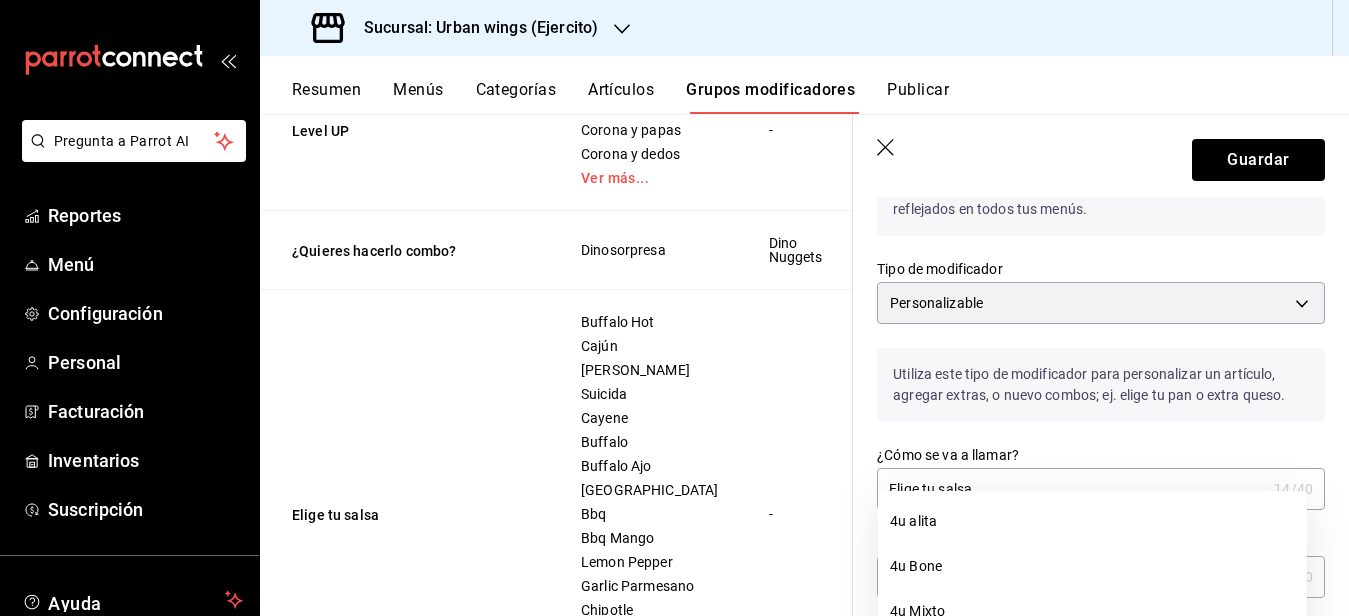 scroll, scrollTop: 0, scrollLeft: 0, axis: both 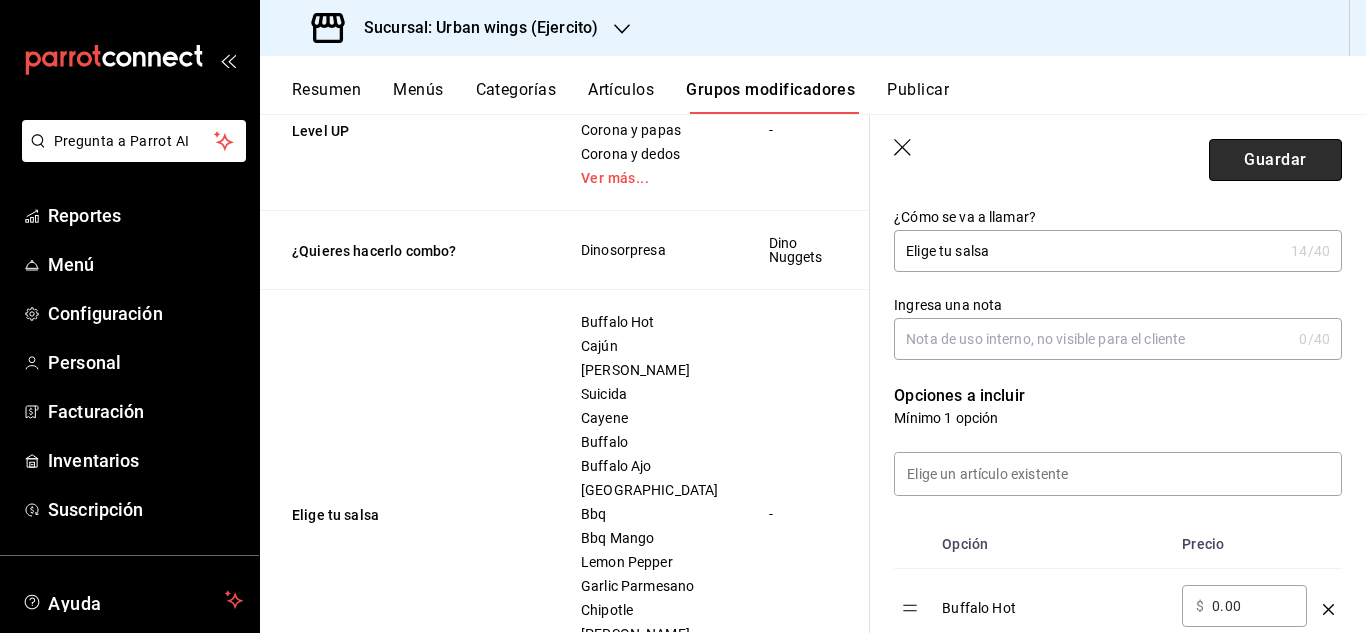 click on "Guardar" at bounding box center [1275, 160] 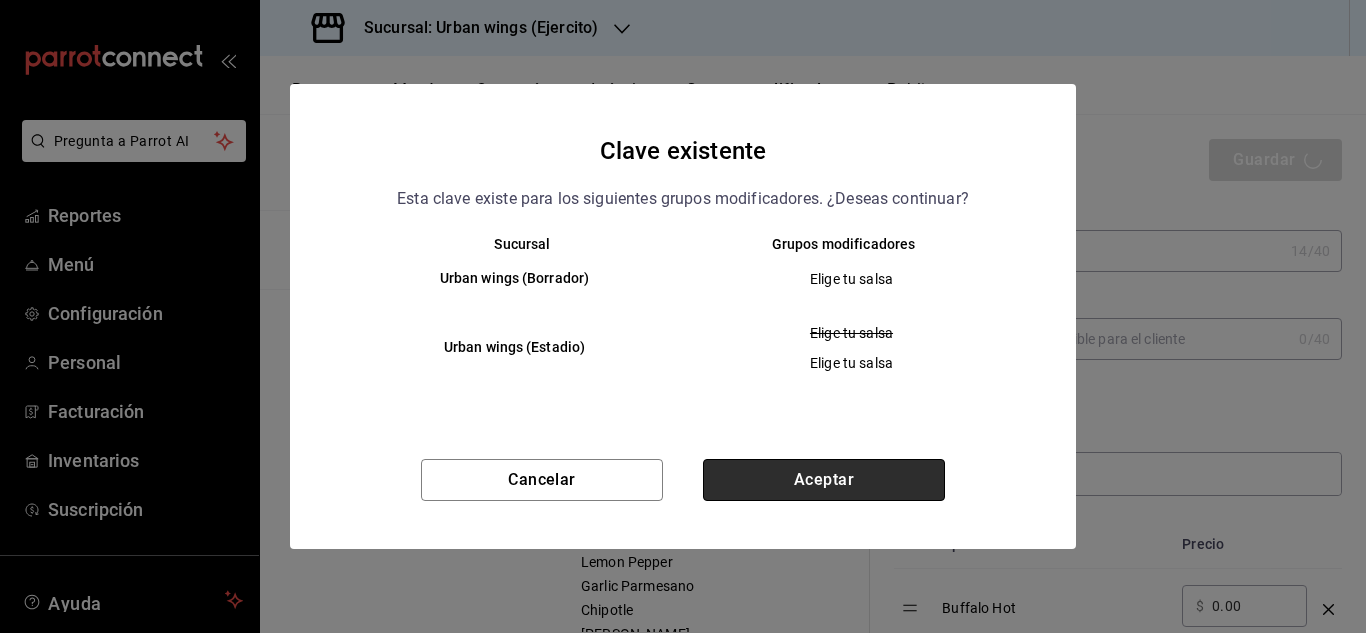 click on "Aceptar" at bounding box center [824, 480] 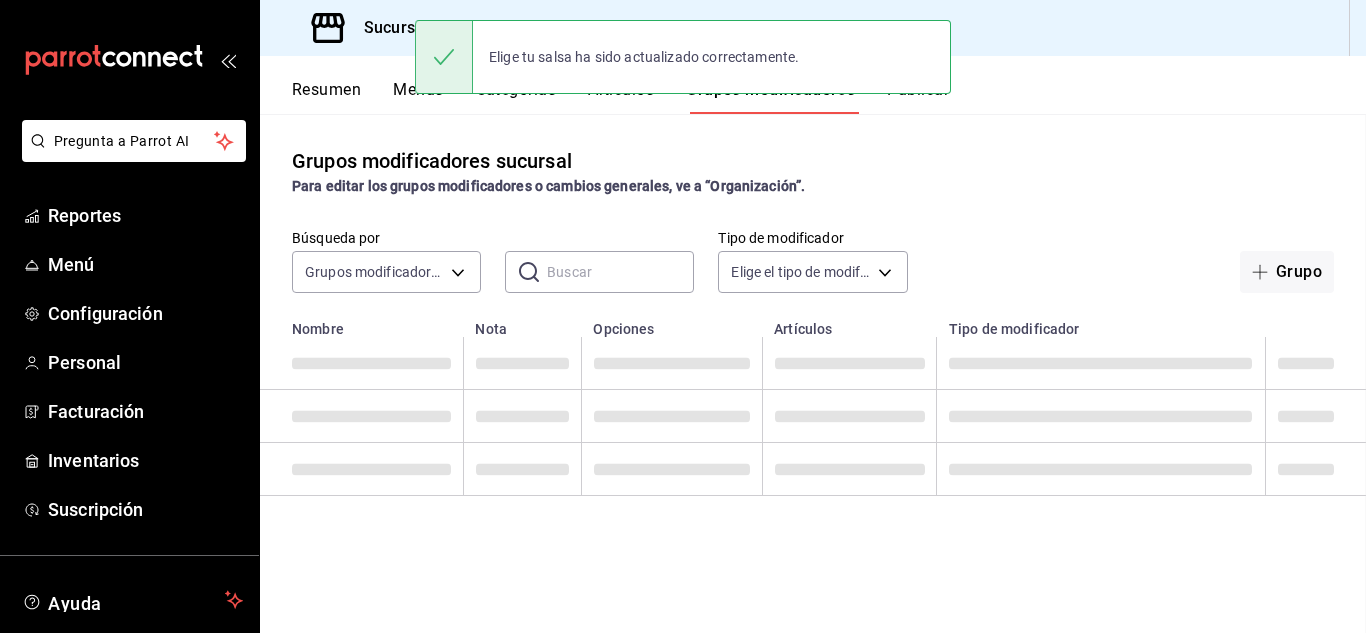 scroll, scrollTop: 0, scrollLeft: 0, axis: both 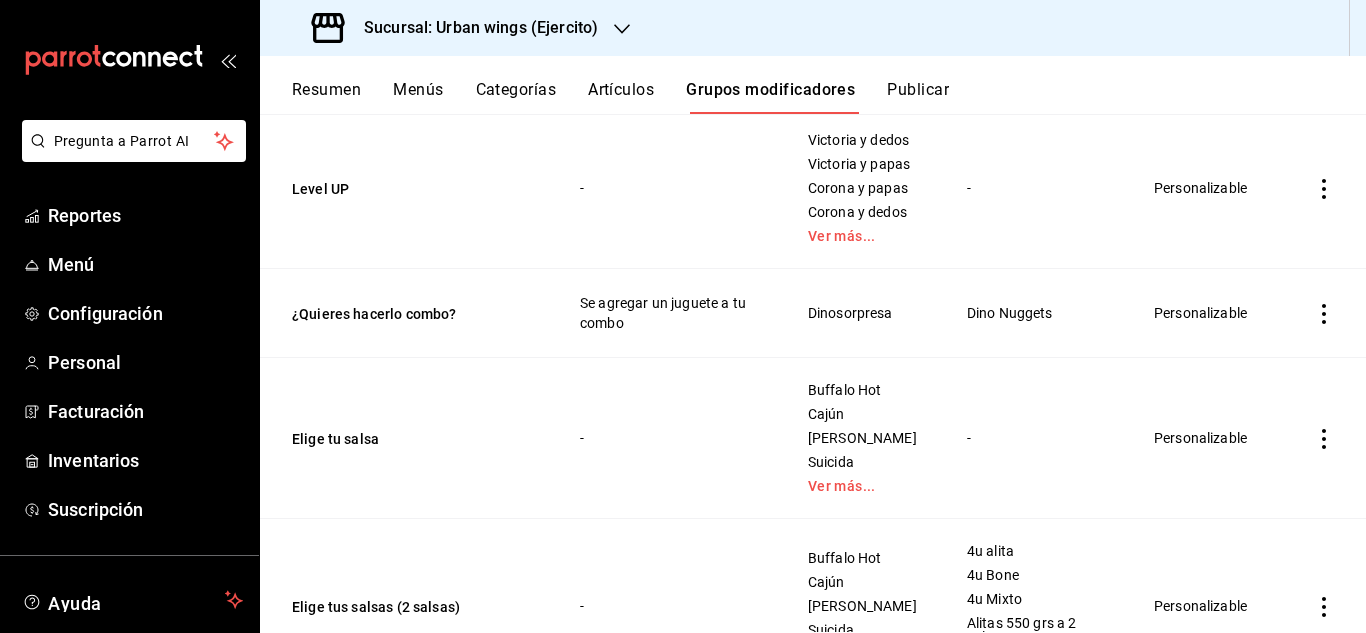 click 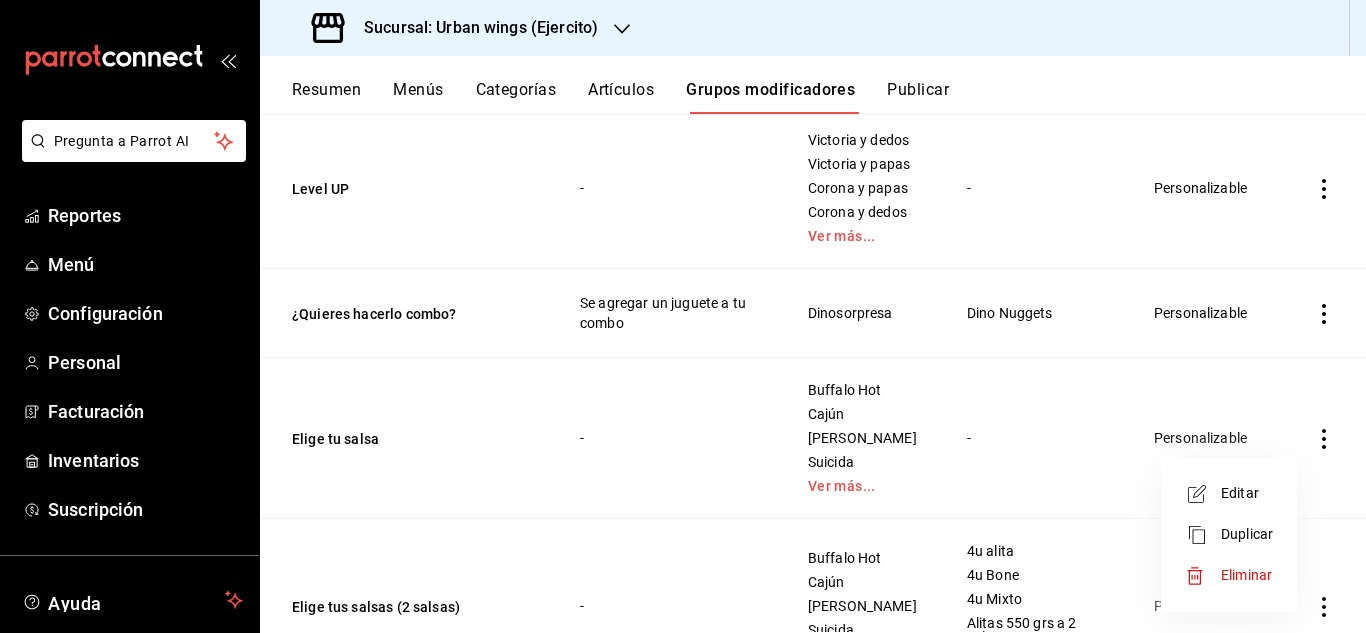 click on "Editar" at bounding box center [1229, 493] 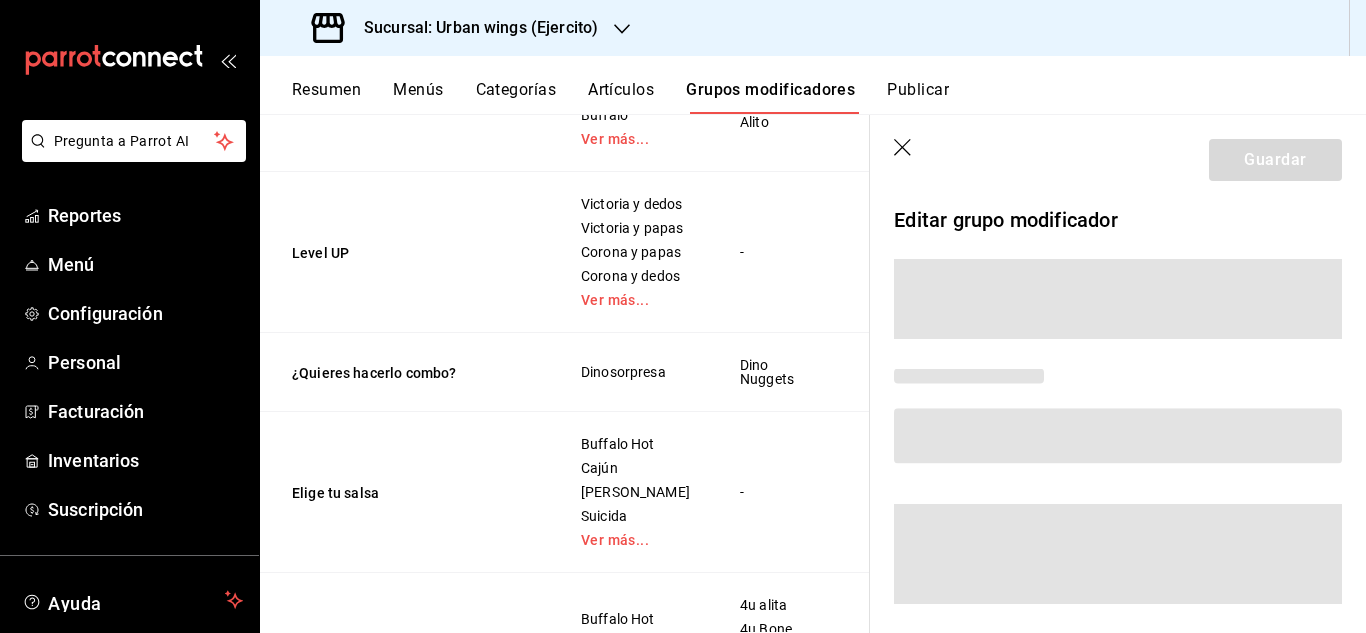 scroll, scrollTop: 985, scrollLeft: 0, axis: vertical 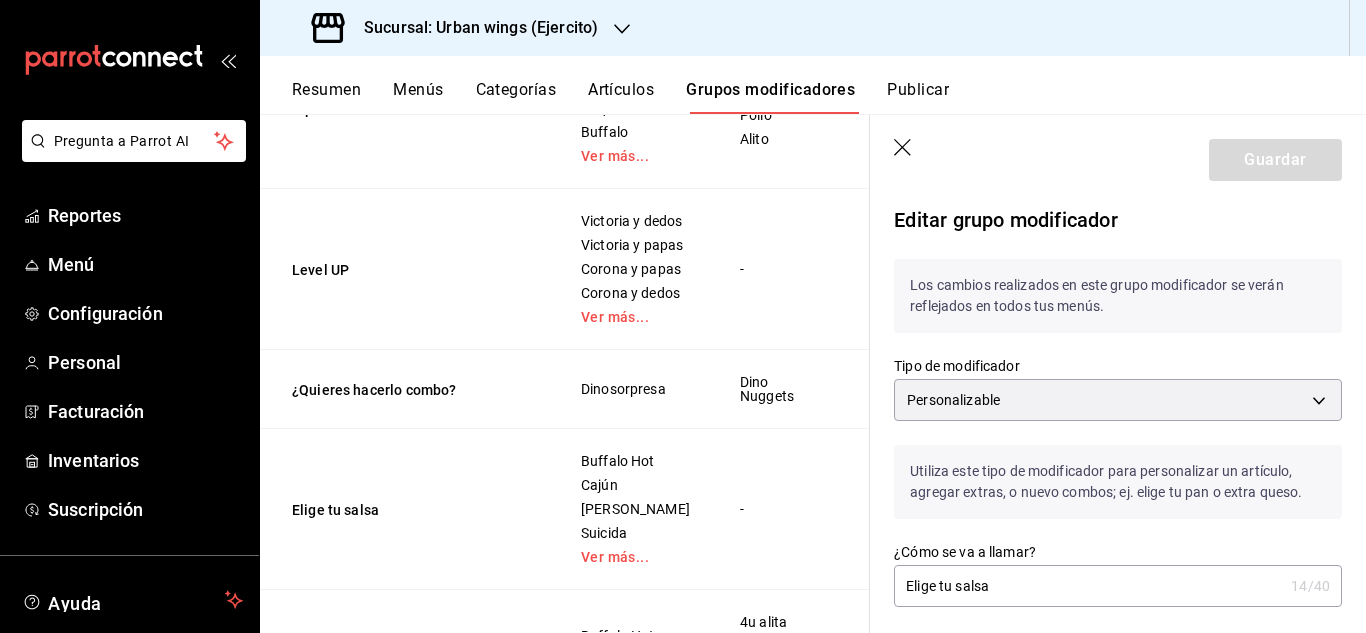 click on "Elige tu salsa" at bounding box center (1088, 586) 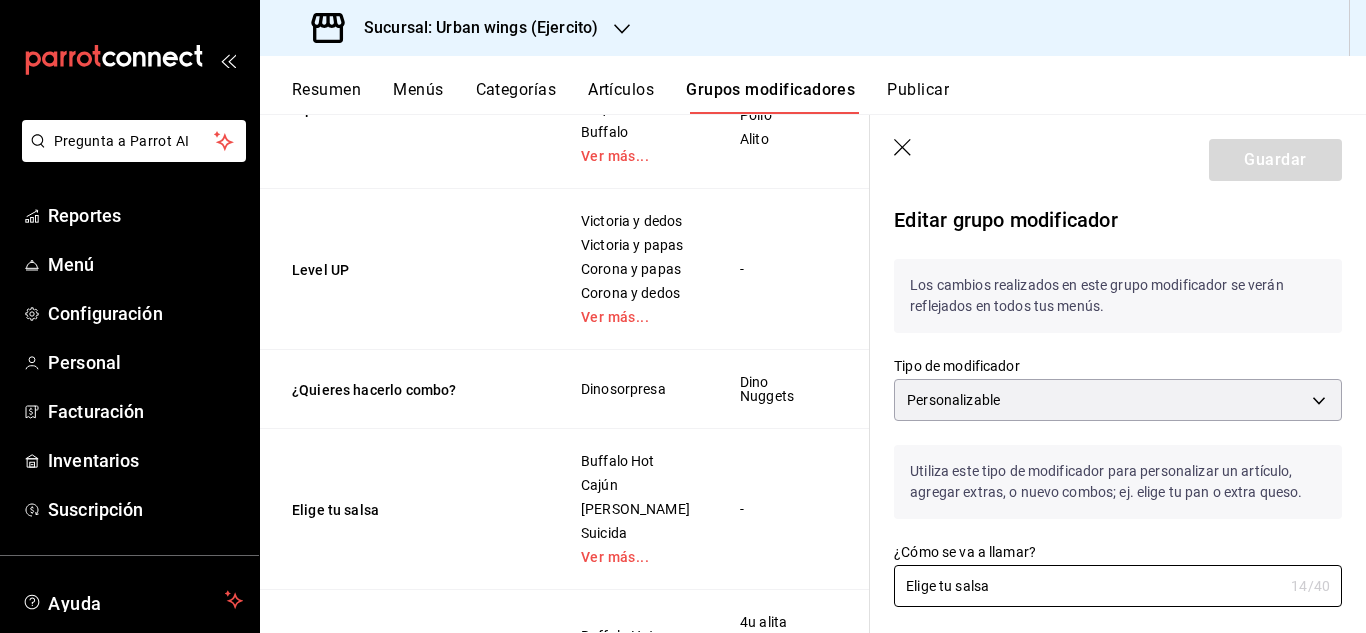 scroll, scrollTop: 453, scrollLeft: 0, axis: vertical 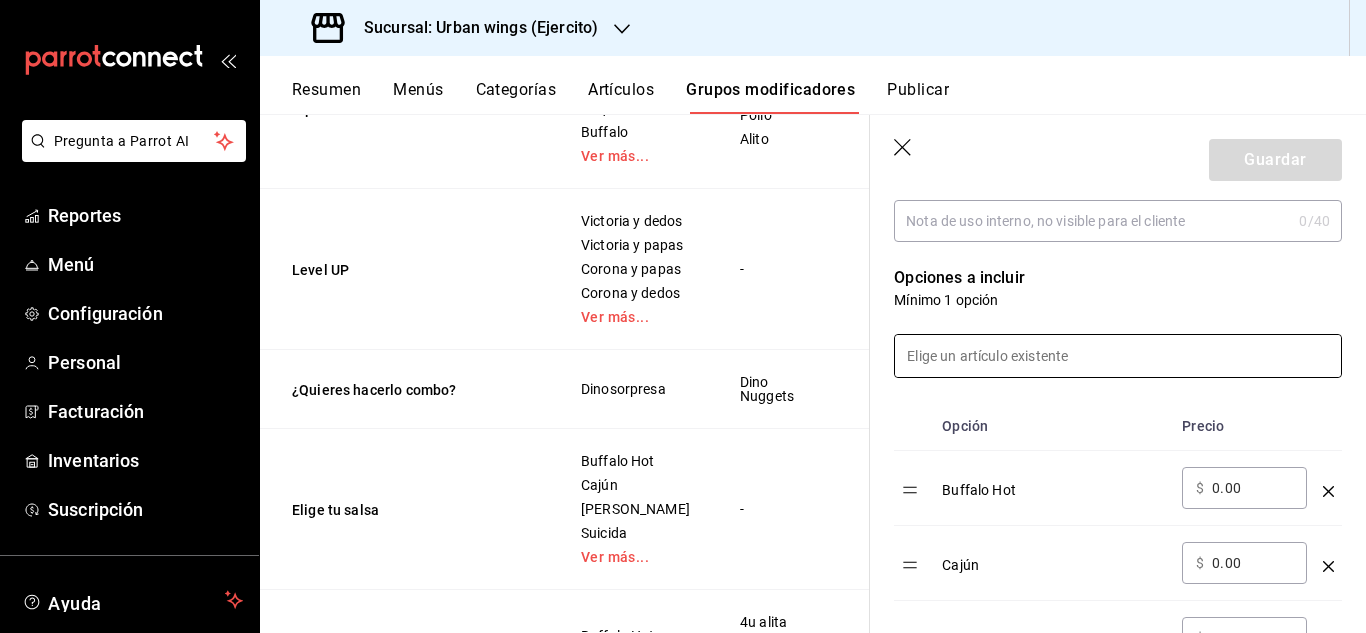 click at bounding box center [1118, 356] 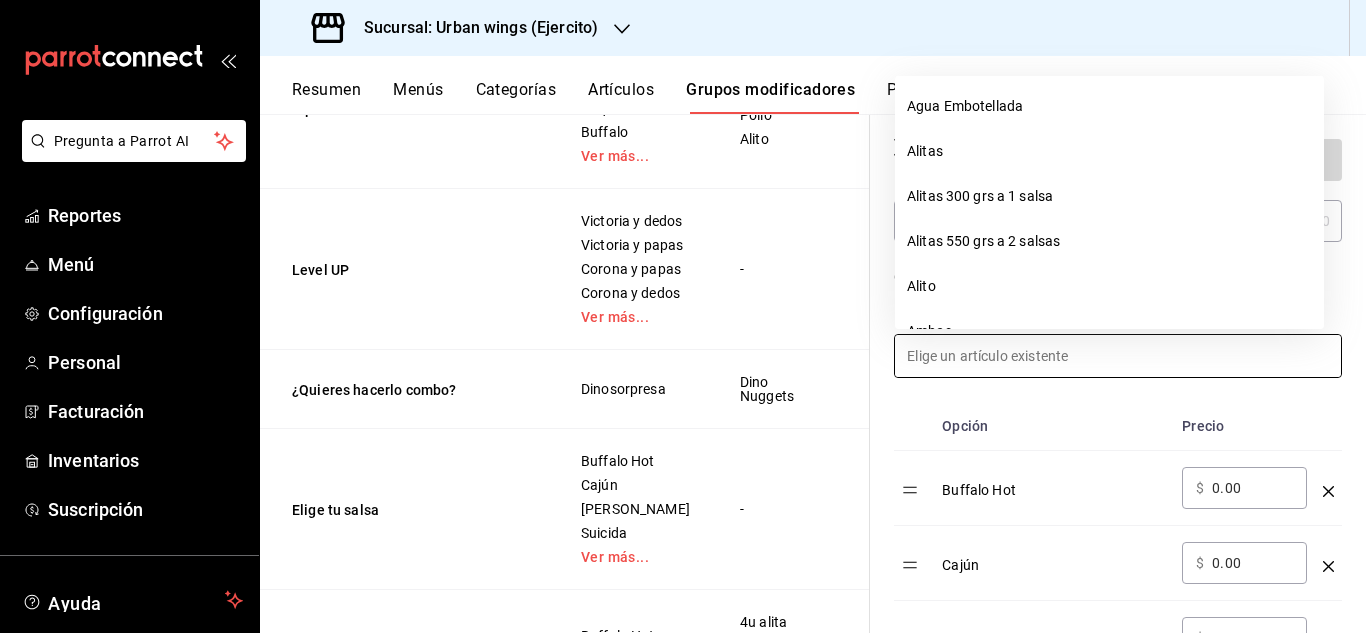 scroll, scrollTop: 146, scrollLeft: 0, axis: vertical 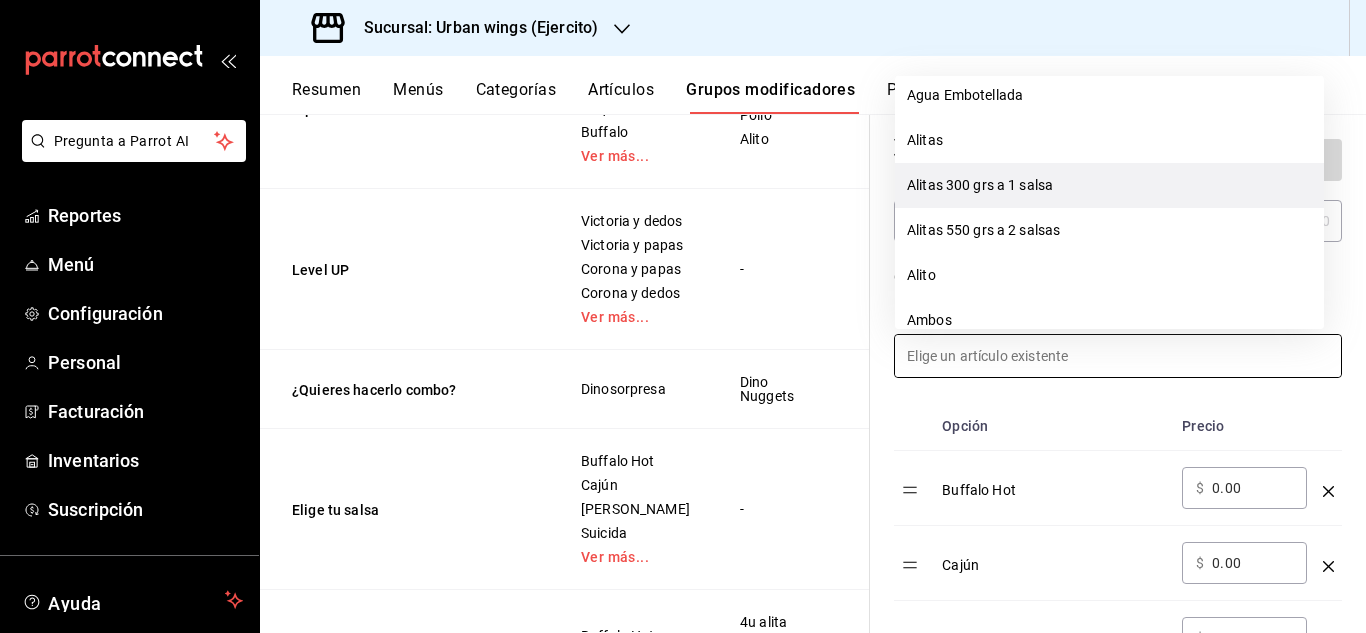 click on "Alitas 300 grs a 1 salsa" at bounding box center [1109, 185] 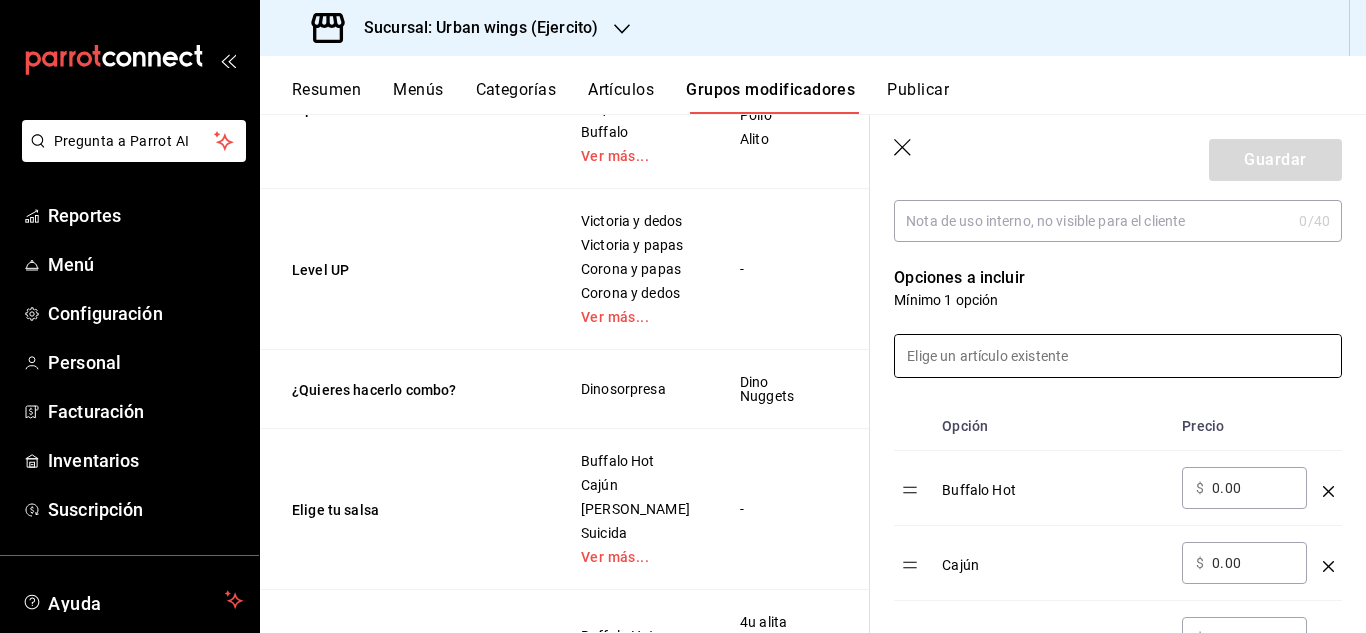 click at bounding box center (1118, 356) 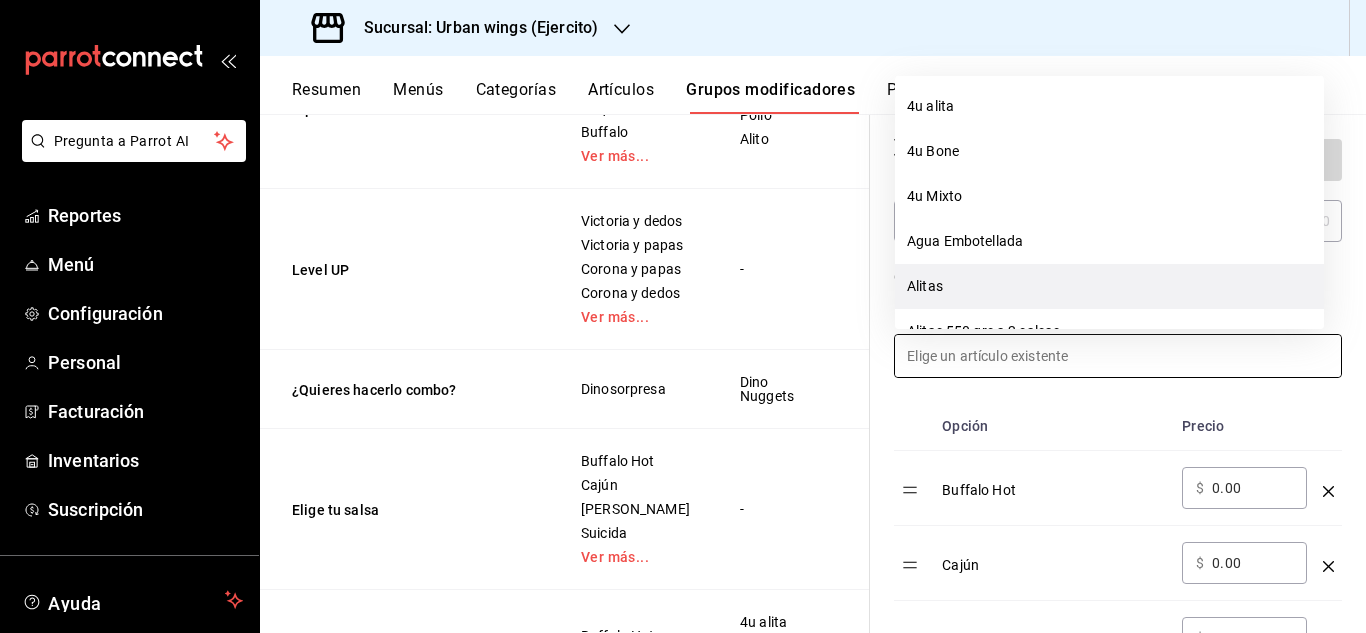 click on "Alitas" at bounding box center [1109, 286] 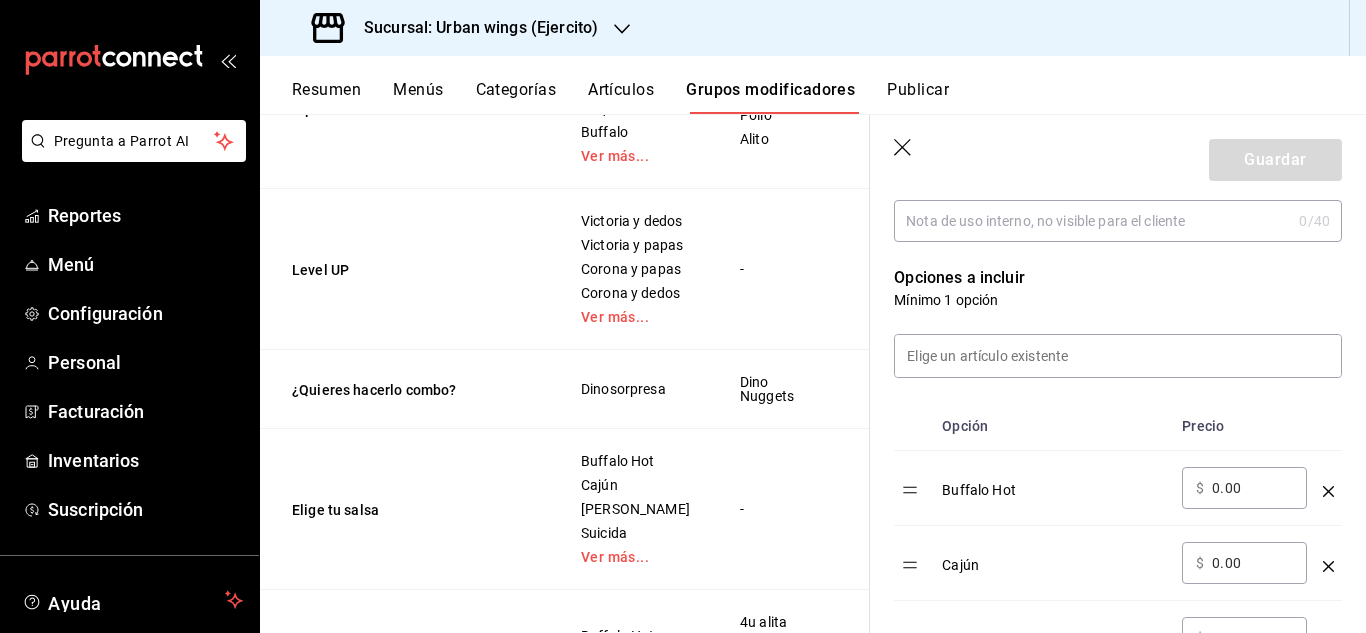 click 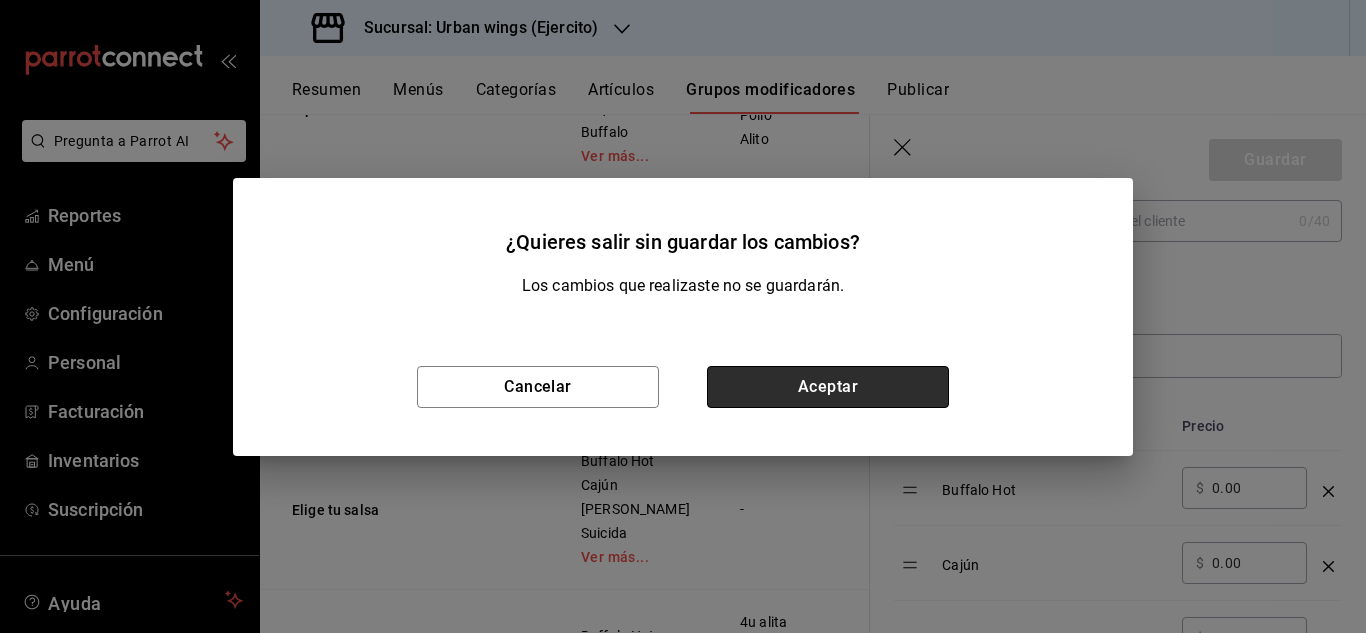 click on "Aceptar" at bounding box center (828, 387) 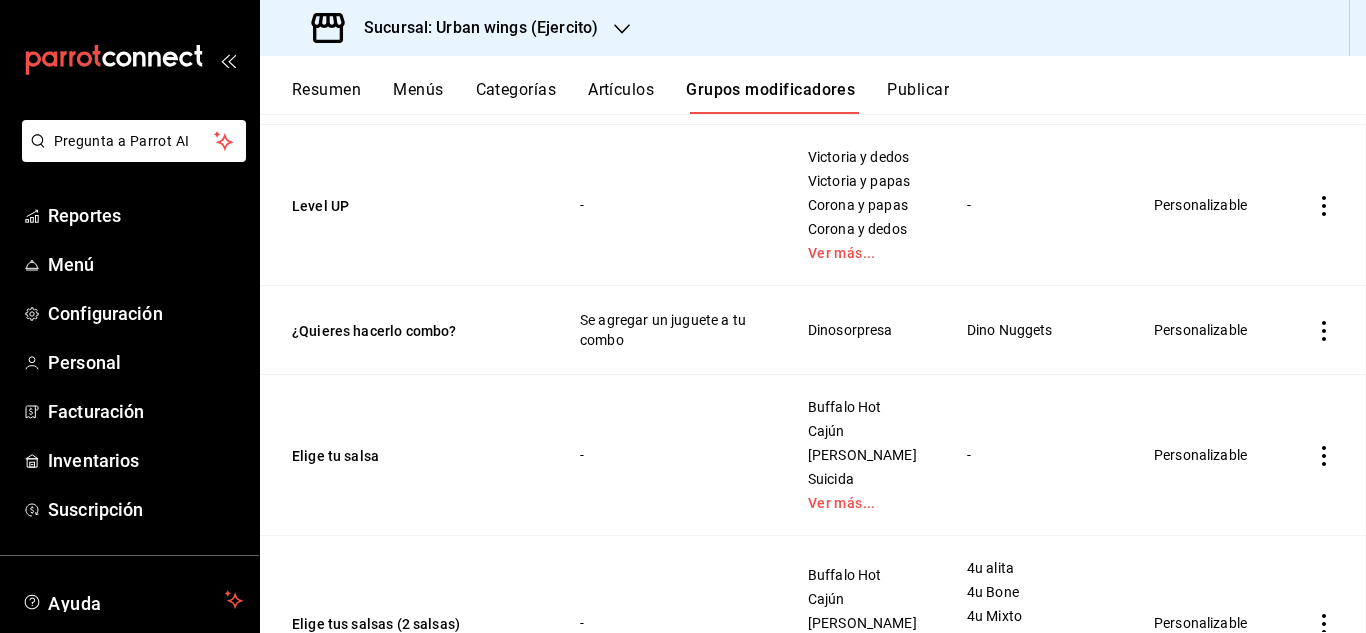scroll, scrollTop: 0, scrollLeft: 0, axis: both 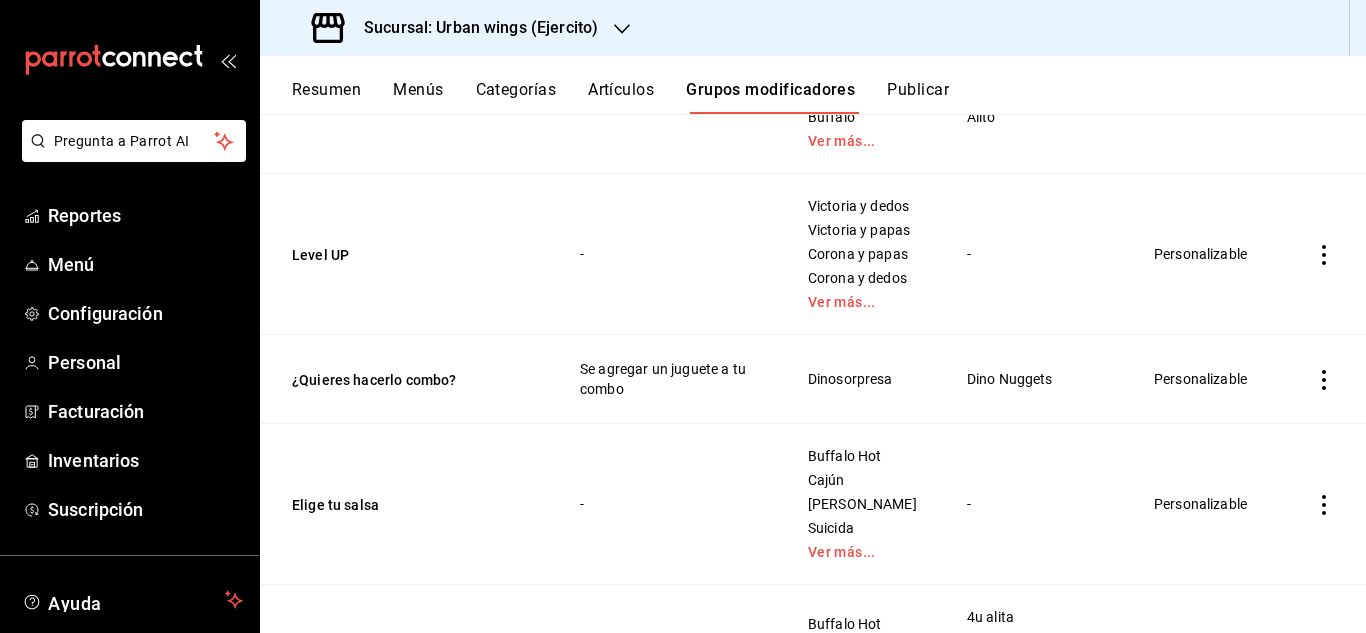click on "Resumen" at bounding box center [326, 97] 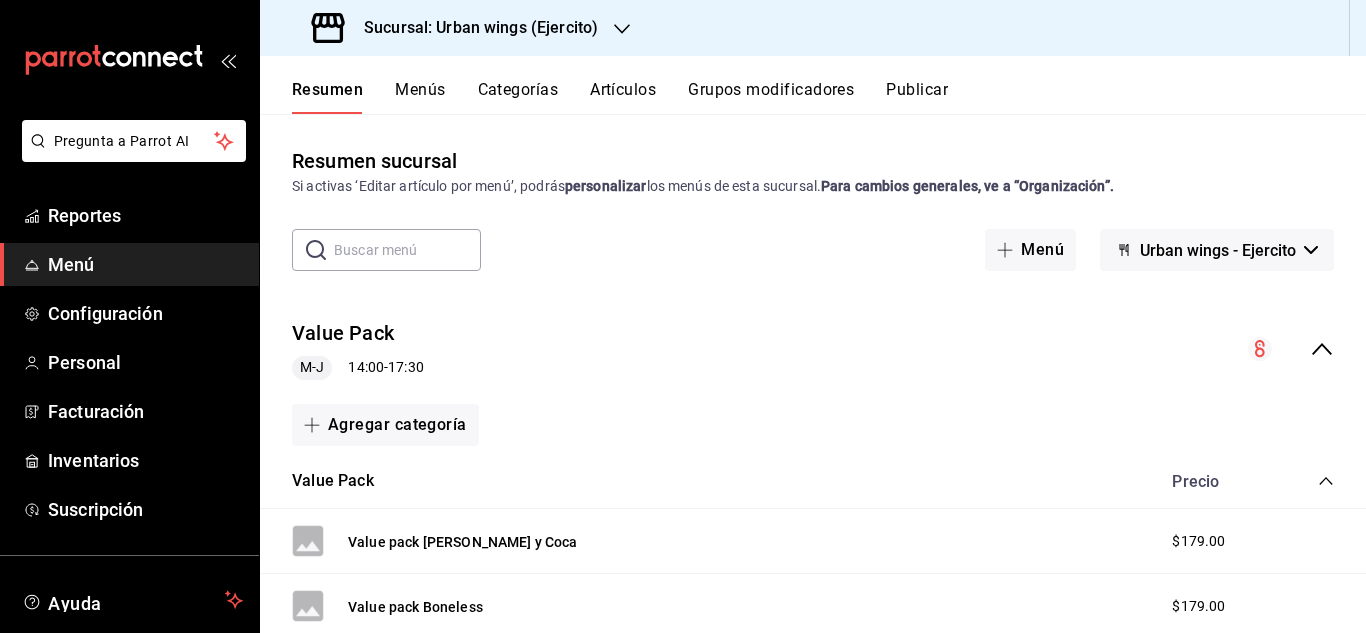 click on "​ ​ Menú Urban wings - Ejercito" at bounding box center [813, 250] 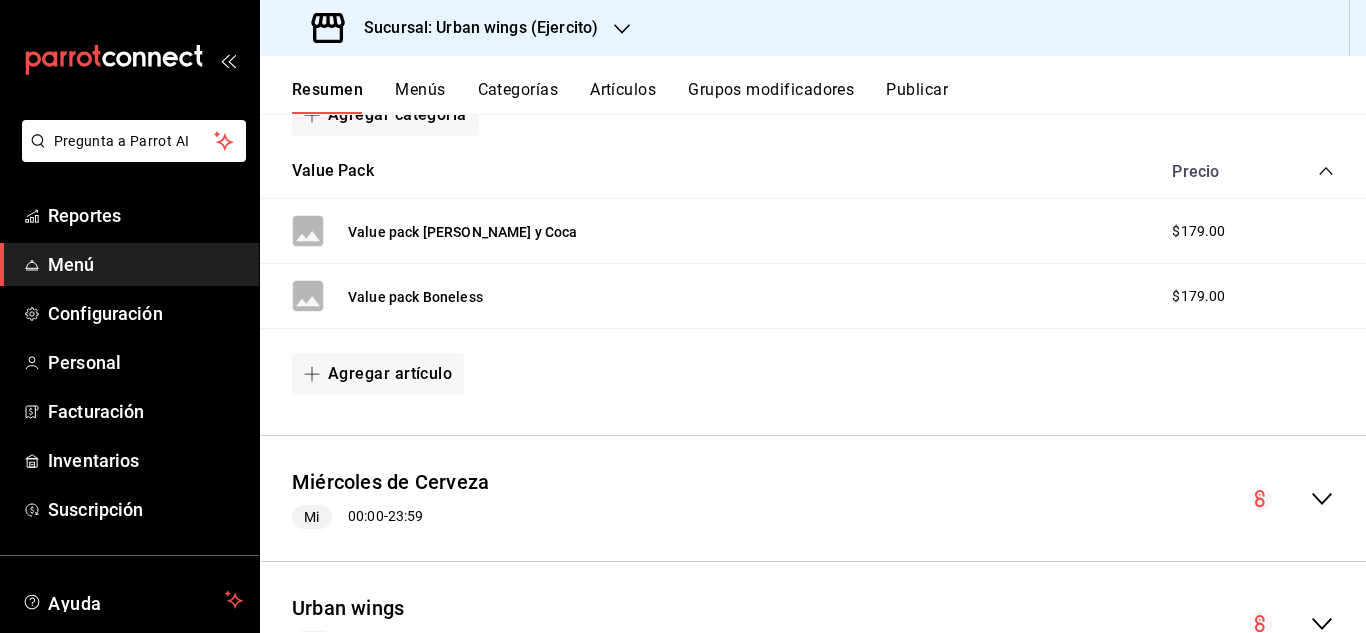 scroll, scrollTop: 406, scrollLeft: 0, axis: vertical 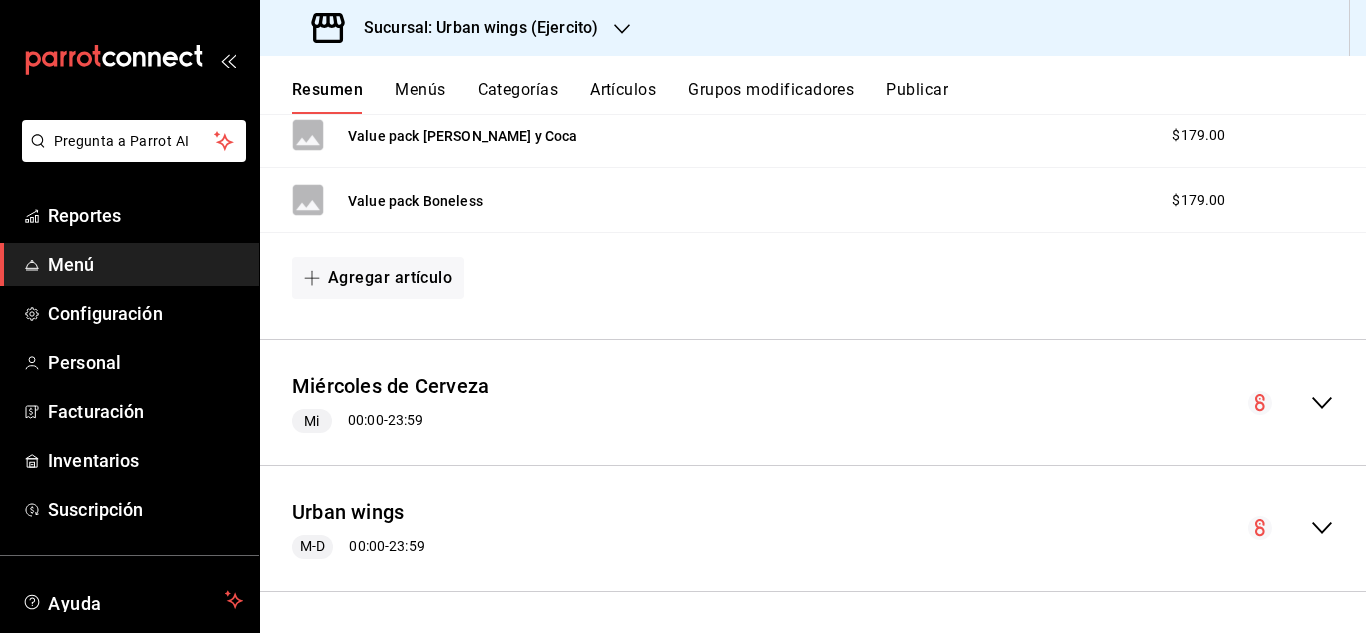 click 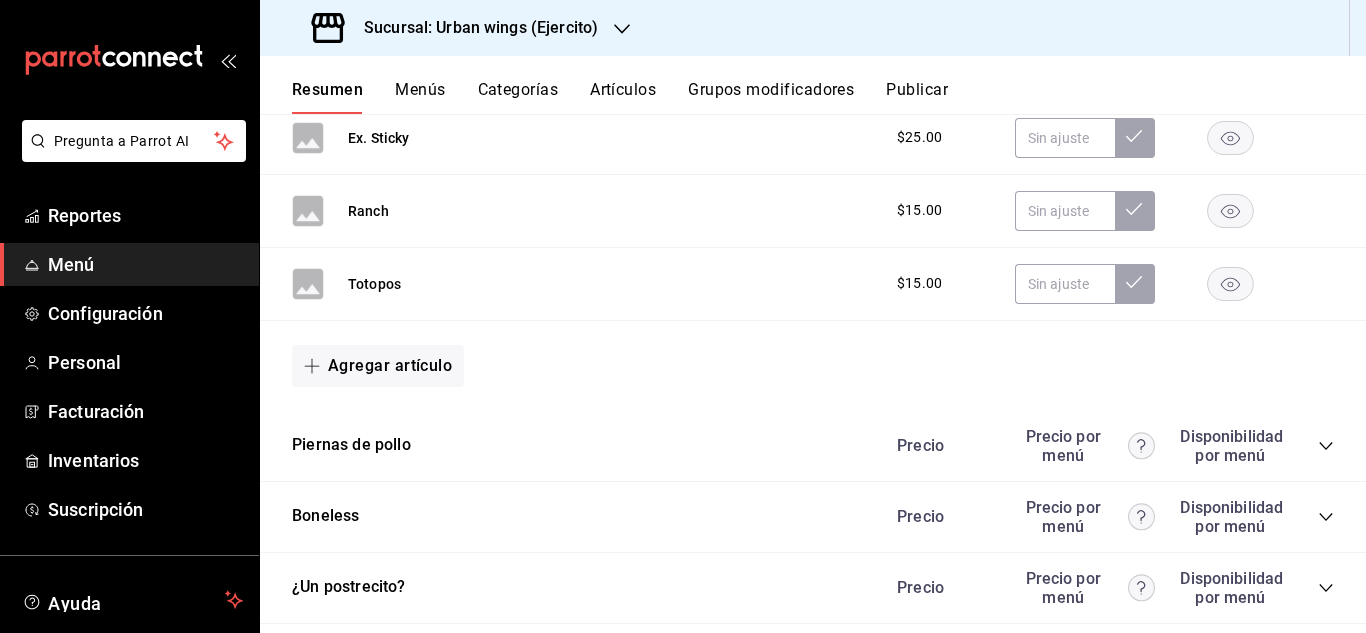 scroll, scrollTop: 2519, scrollLeft: 0, axis: vertical 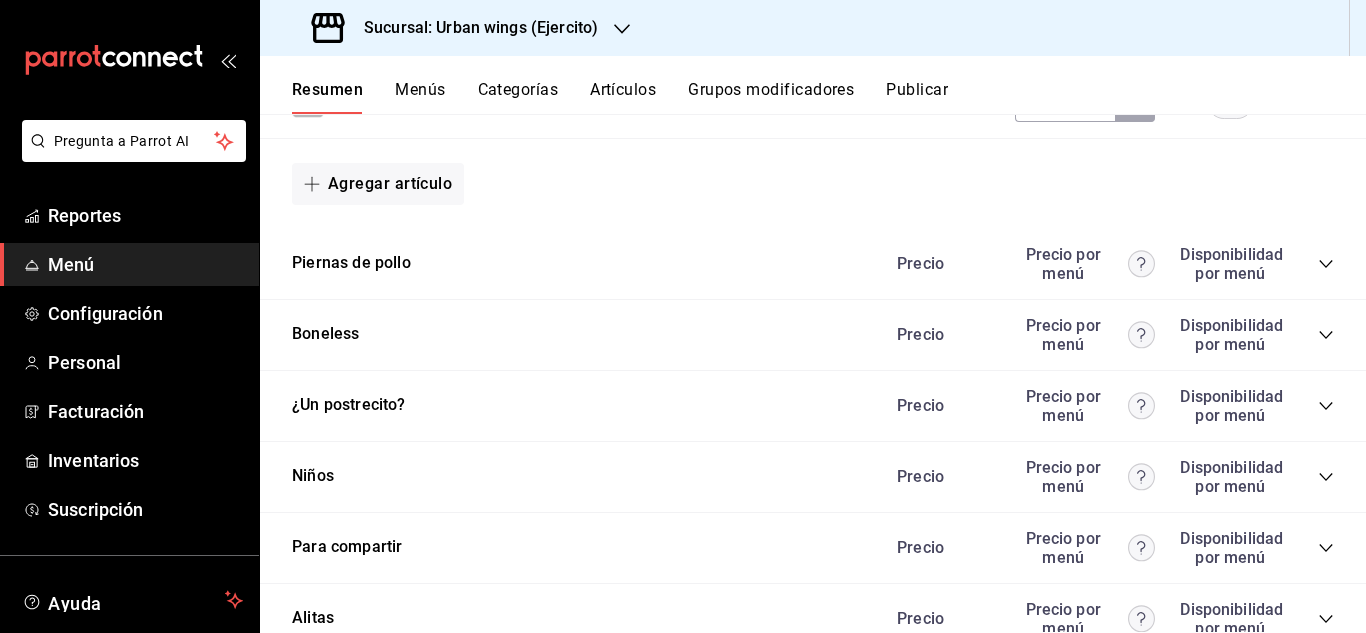 click 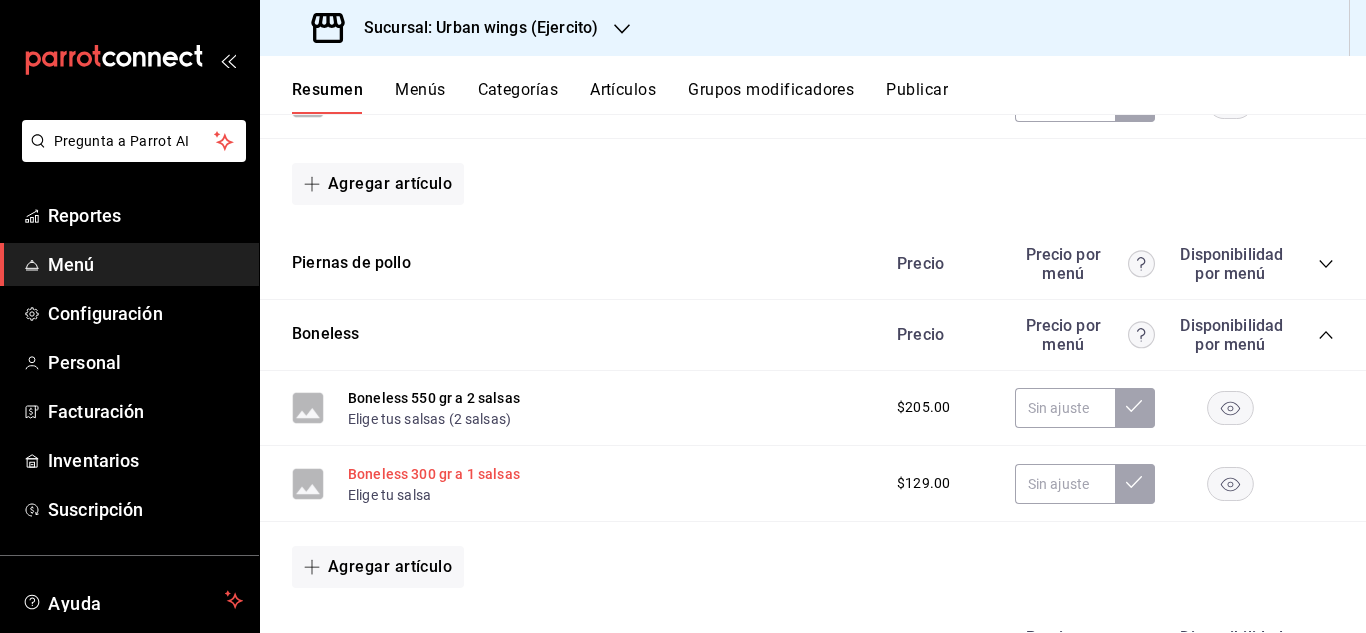 click on "Boneless 300 gr a 1 salsas" at bounding box center (434, 474) 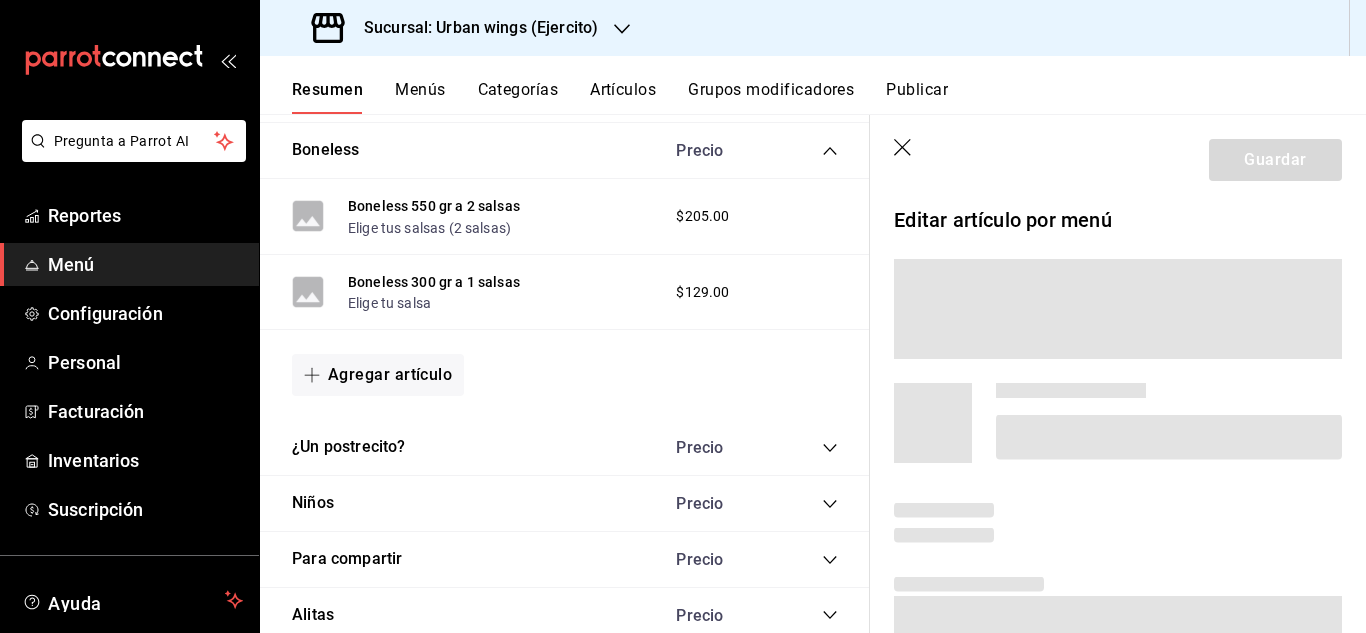 scroll, scrollTop: 2340, scrollLeft: 0, axis: vertical 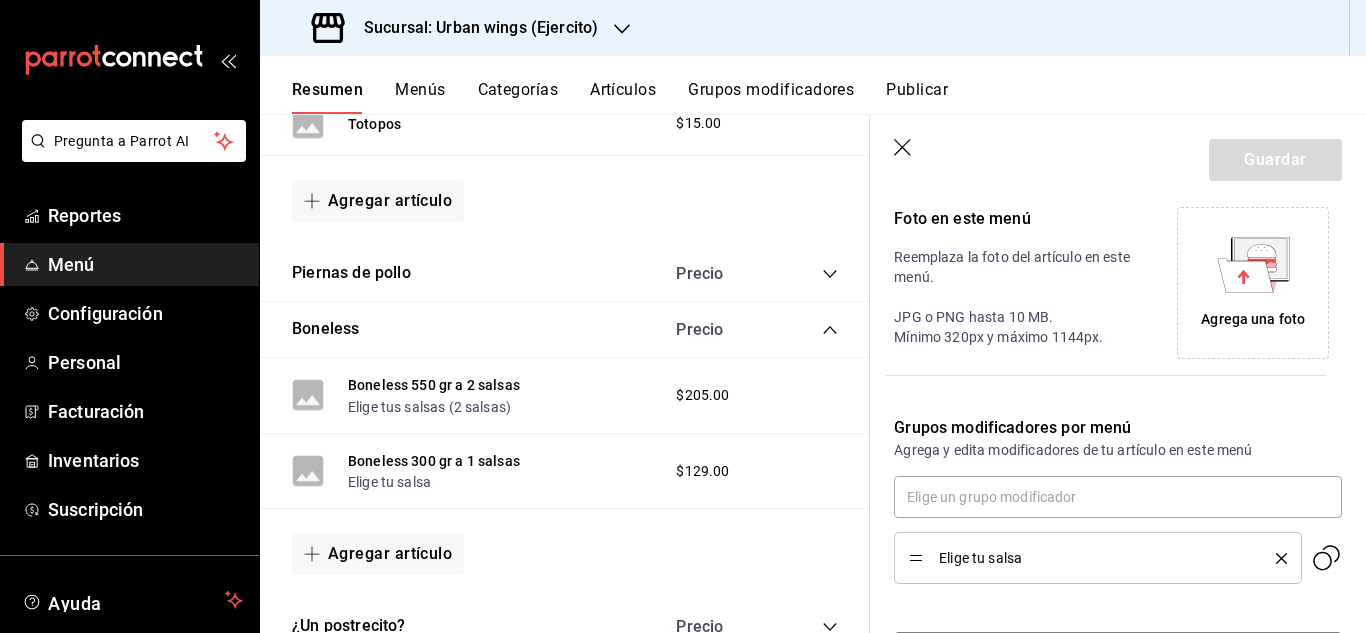 click 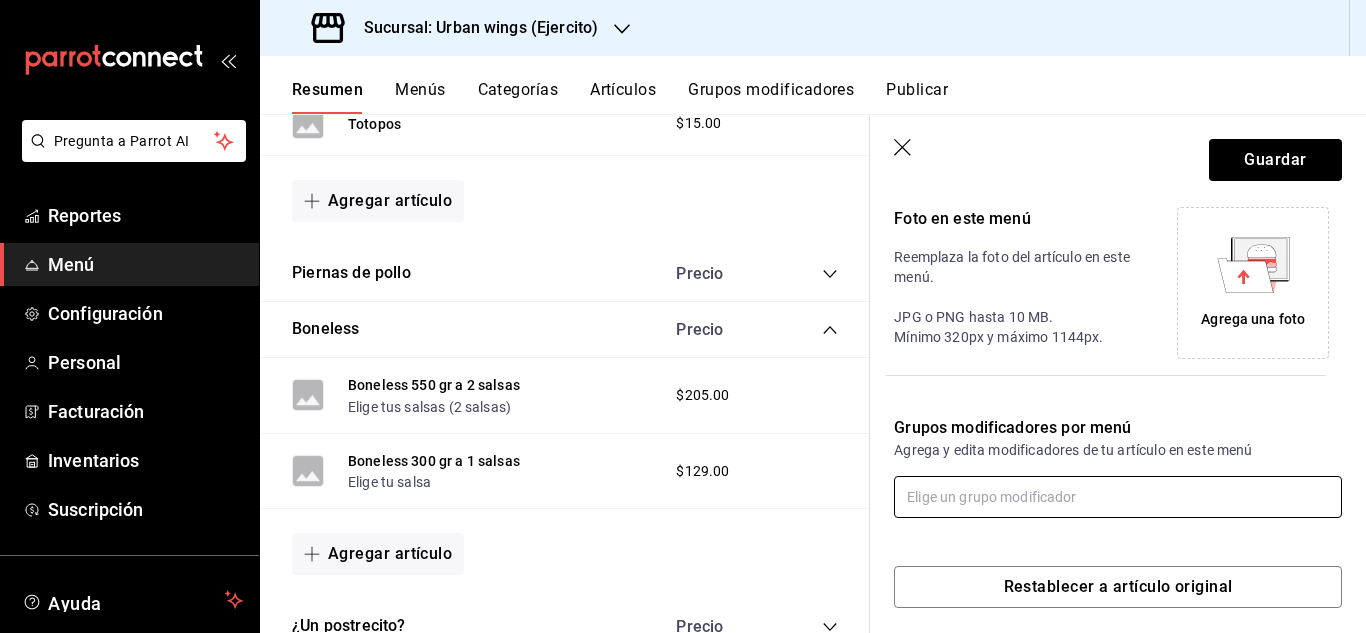 click at bounding box center (1118, 497) 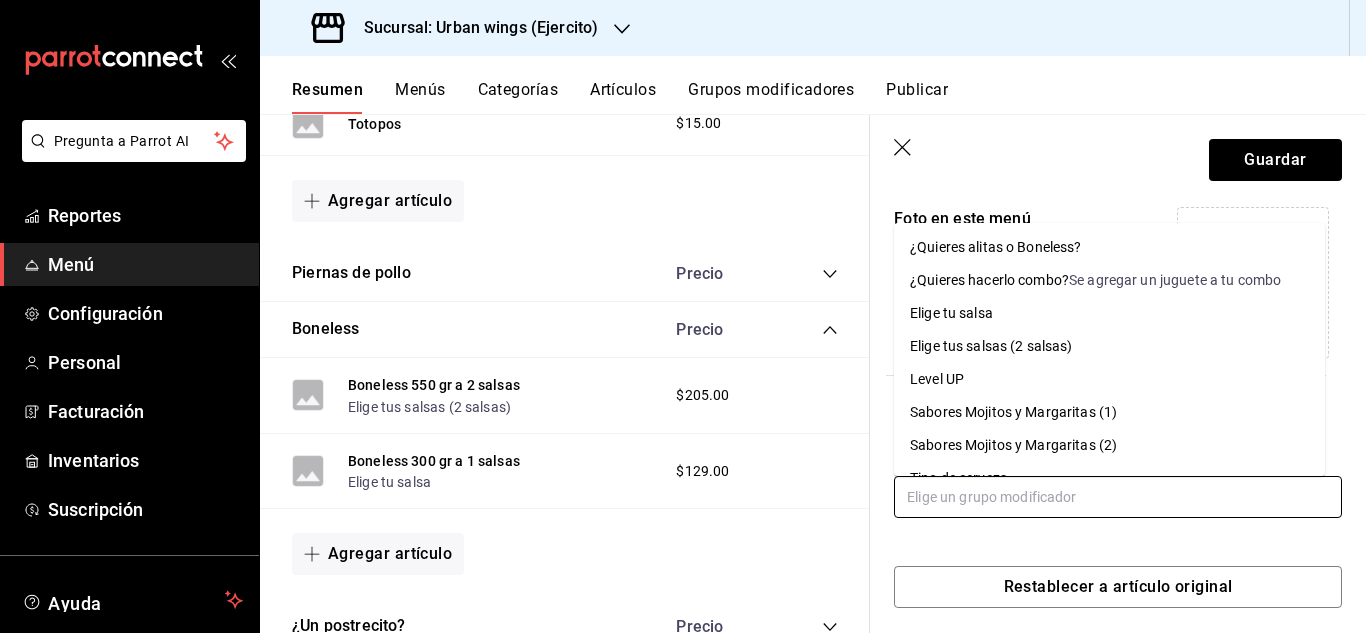 click on "Elige tus salsas (2 salsas)" at bounding box center [1109, 346] 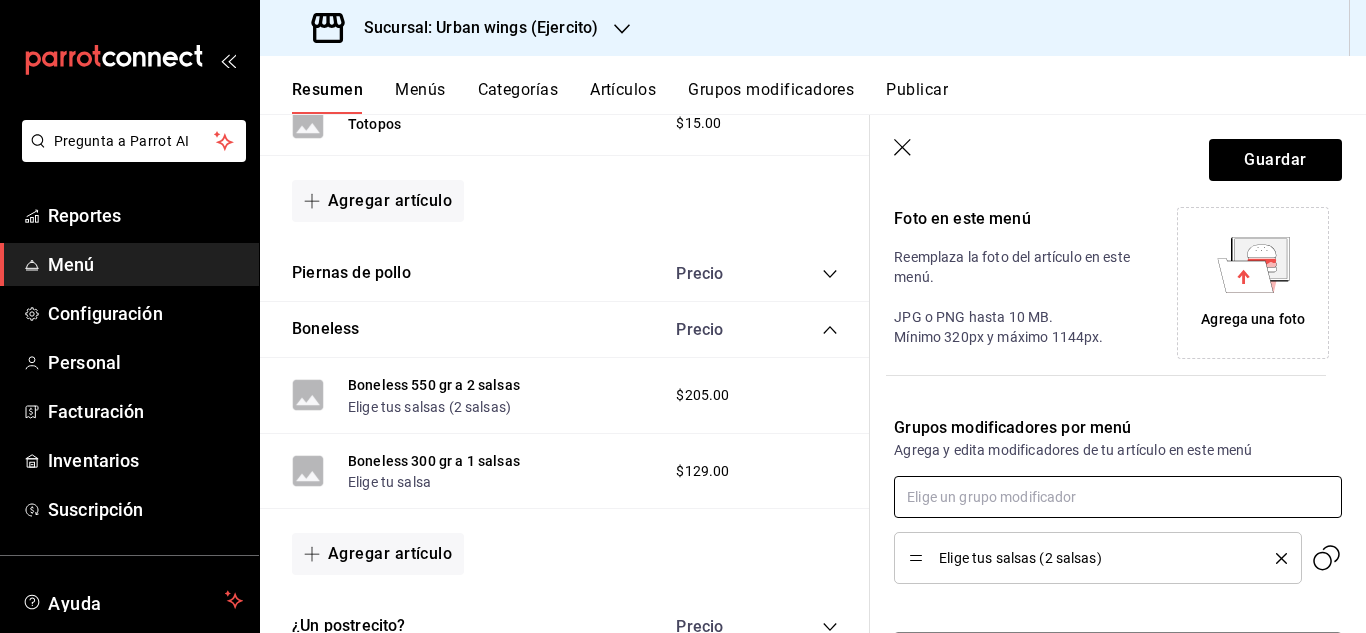 scroll, scrollTop: 517, scrollLeft: 0, axis: vertical 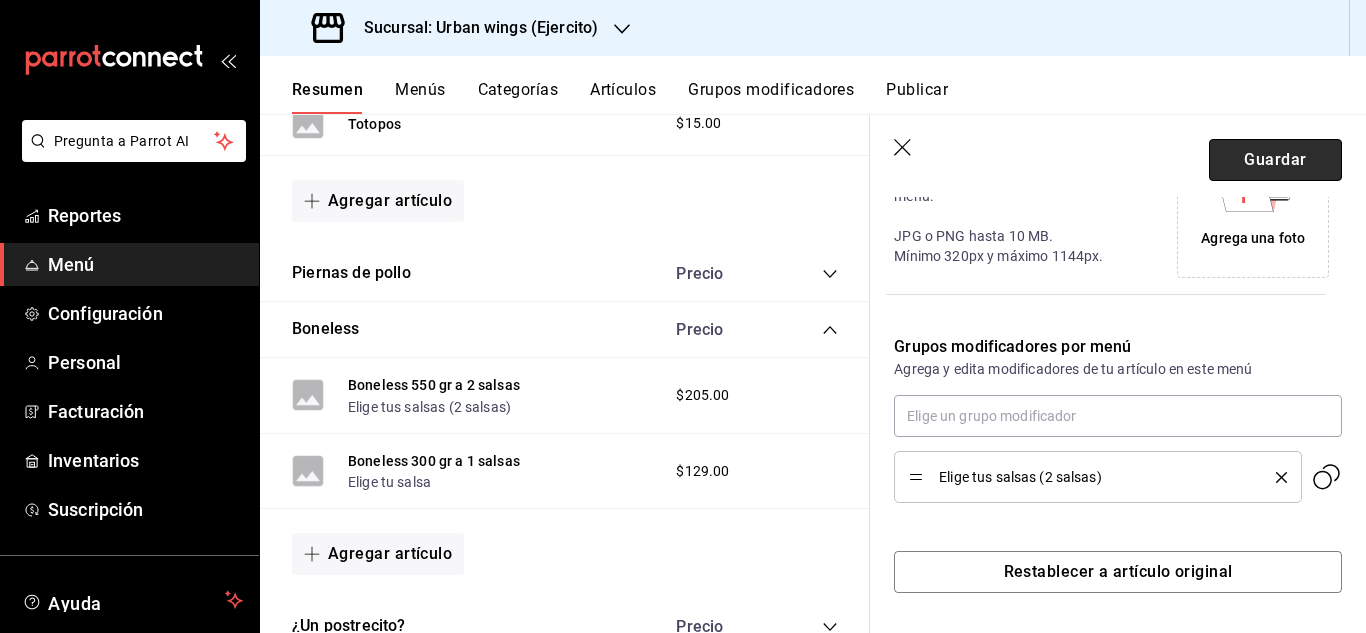click on "Guardar" at bounding box center (1275, 160) 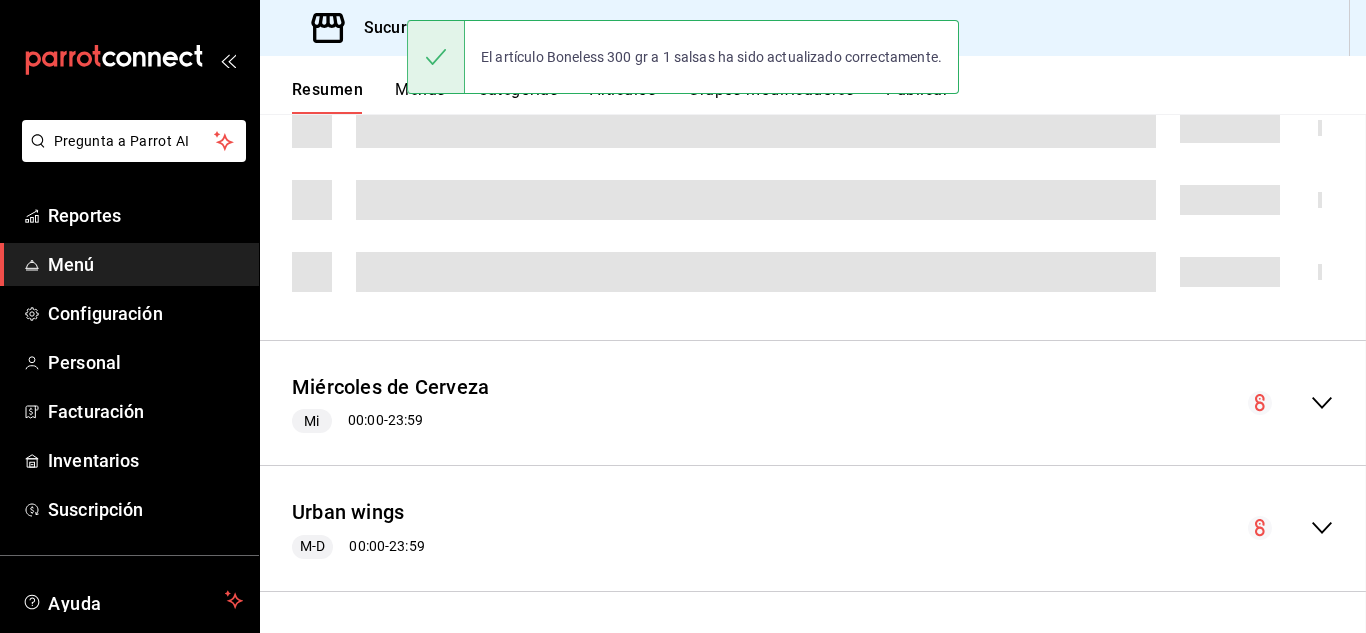 scroll, scrollTop: 406, scrollLeft: 0, axis: vertical 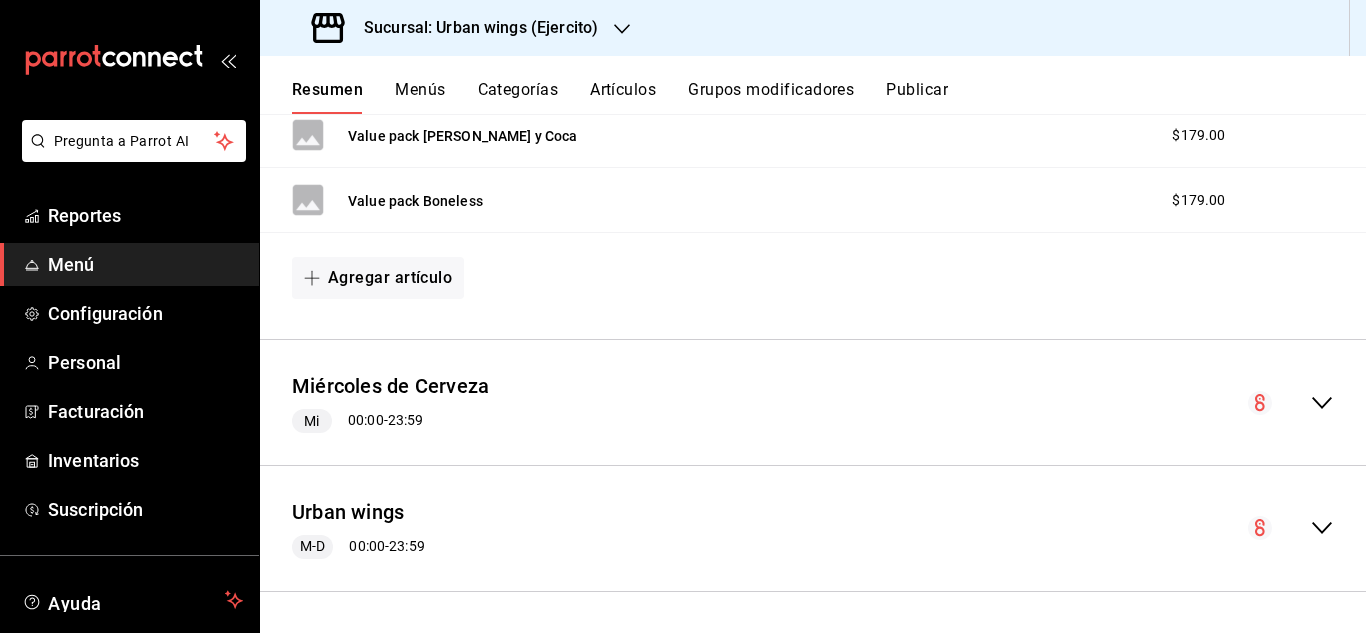 click 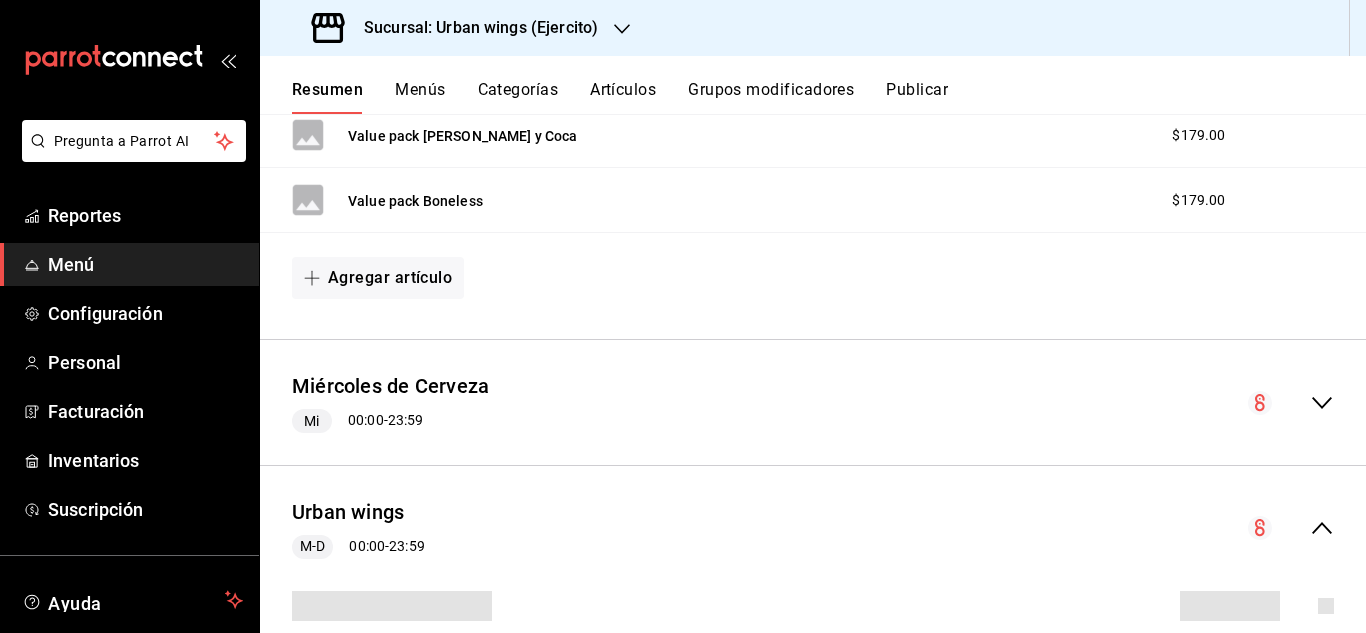 scroll, scrollTop: 660, scrollLeft: 0, axis: vertical 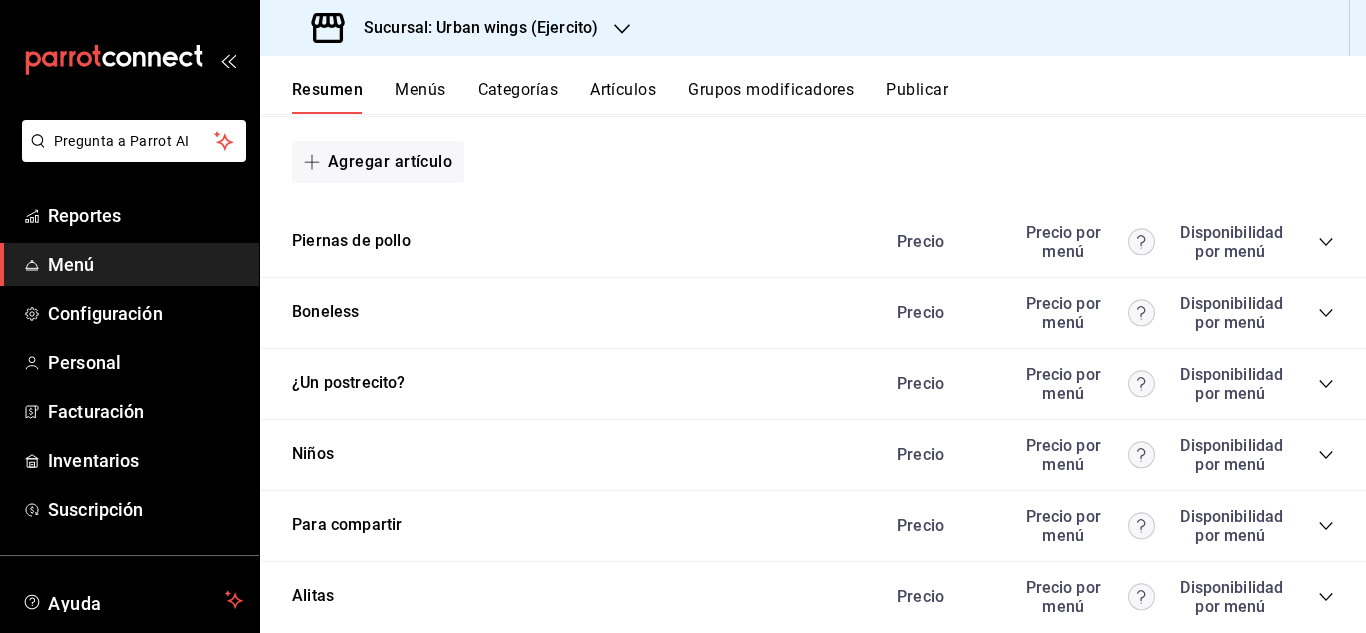 click 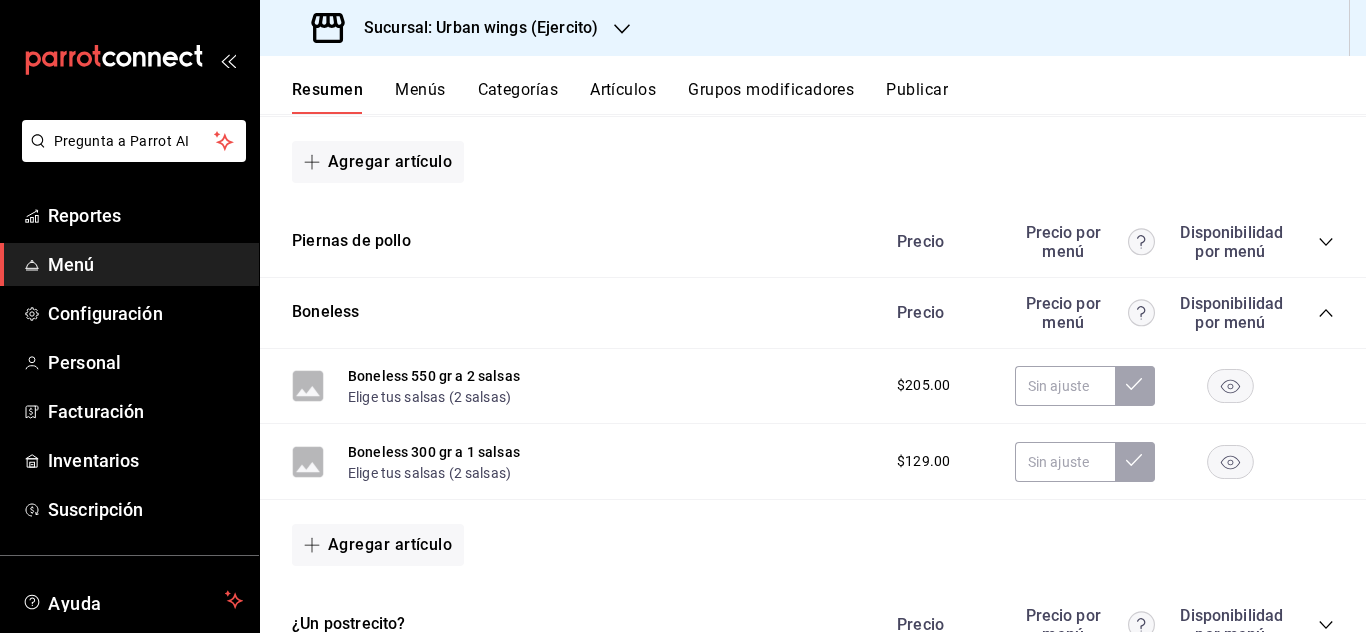 scroll, scrollTop: 2587, scrollLeft: 0, axis: vertical 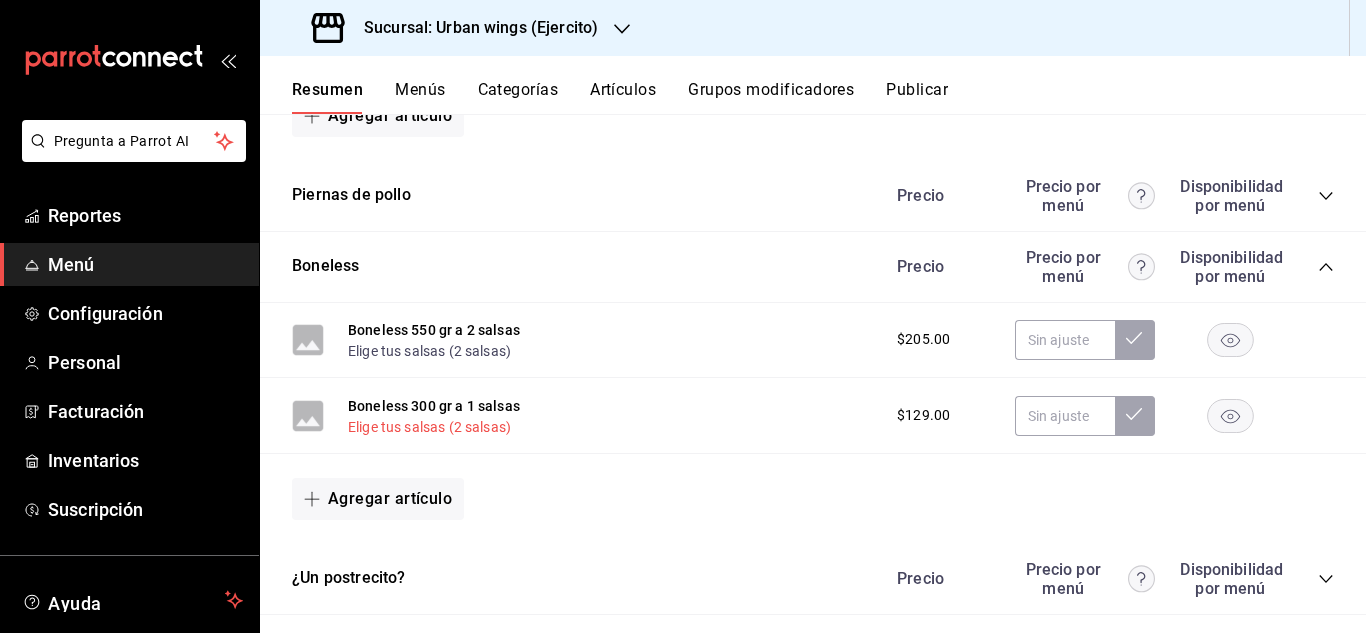 click on "Elige tus salsas (2 salsas)" at bounding box center [429, 427] 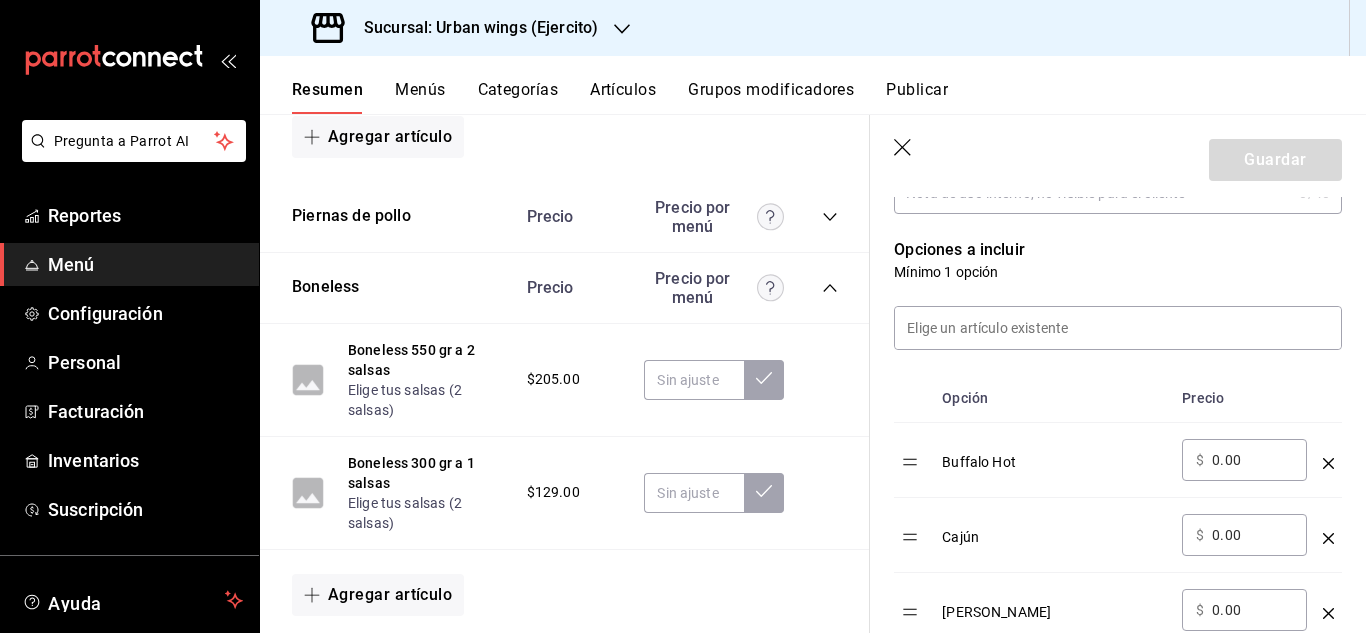 scroll, scrollTop: 494, scrollLeft: 0, axis: vertical 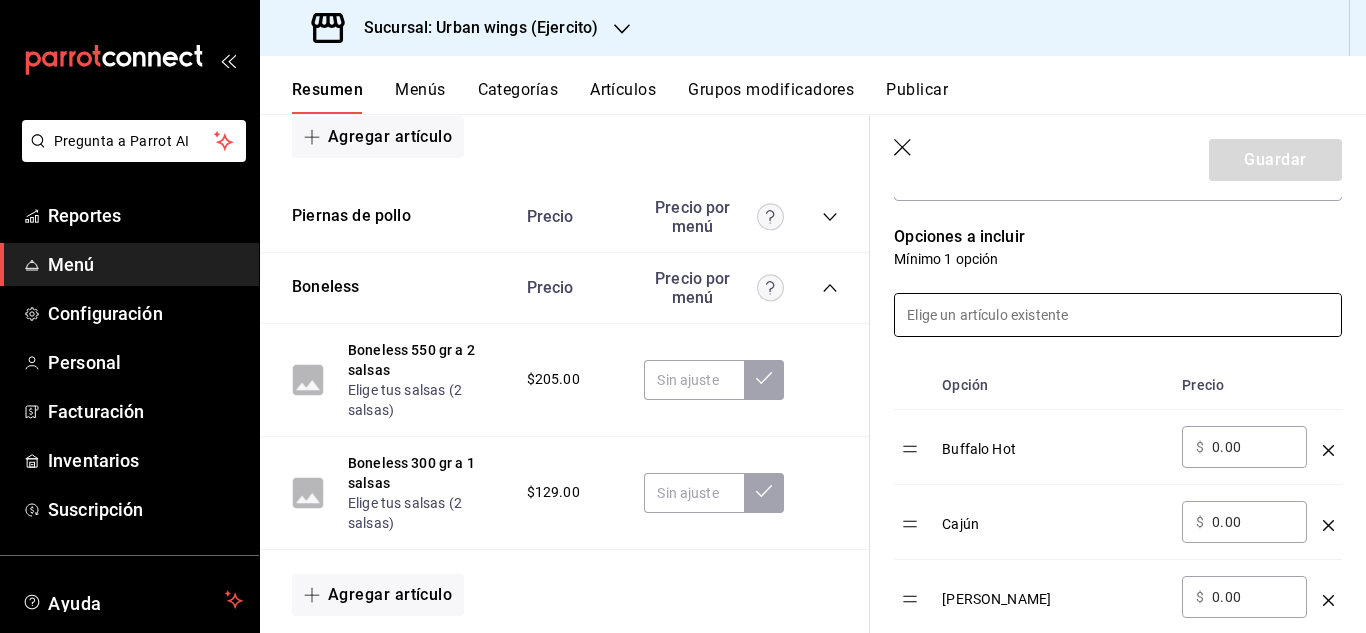 click at bounding box center (1118, 315) 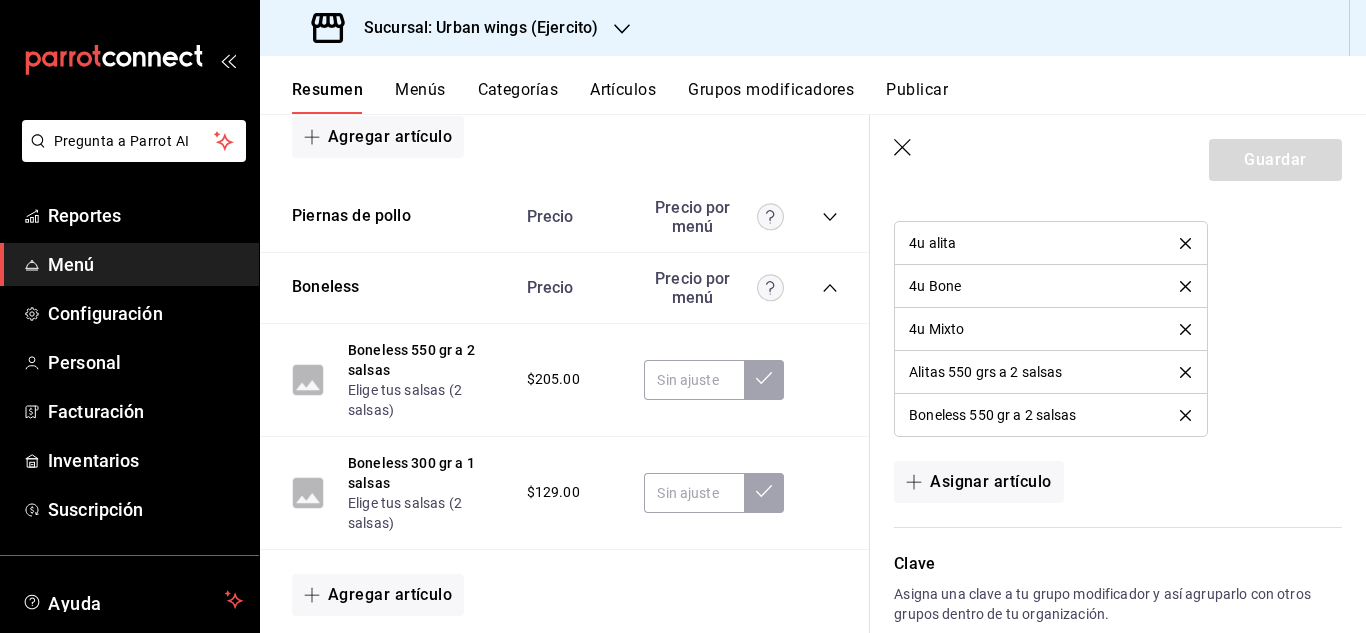 scroll, scrollTop: 2546, scrollLeft: 0, axis: vertical 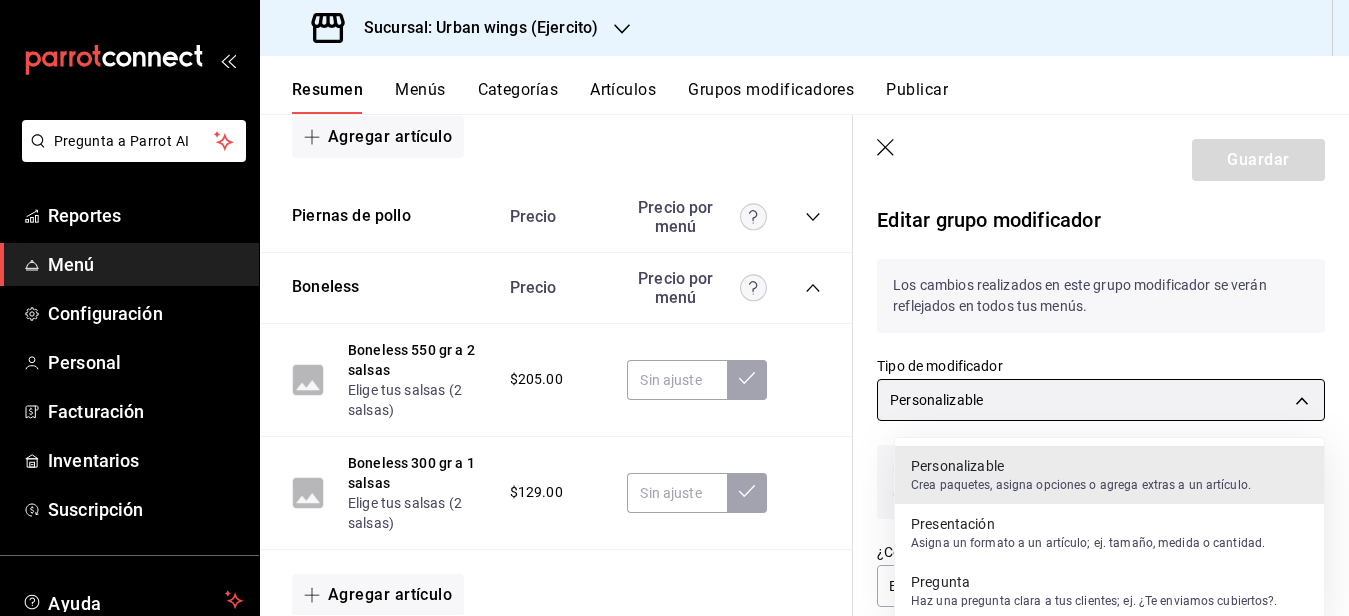 click on "Pregunta a Parrot AI Reportes   Menú   Configuración   Personal   Facturación   Inventarios   Suscripción   Ayuda Recomienda Parrot   [PERSON_NAME] Mar   Sugerir nueva función   Sucursal: Urban wings (Ejercito) Resumen Menús Categorías Artículos Grupos modificadores Publicar Resumen sucursal Si activas ‘Editar artículo por menú’, podrás  personalizar  los menús de esta sucursal.  Para cambios generales, ve a “Organización”. ​ ​ Urban wings - Ejercito Value Pack M-J 14:00  -  17:30 Agregar categoría Value Pack Precio Value pack [PERSON_NAME] y Coca $179.00 Value pack Boneless $179.00 Agregar artículo [DATE] de Cerveza Mi 00:00  -  23:59 Agregar categoría Urban wings M-D 00:00  -  23:59 Agregar categoría Megas Precio Precio por menú   Mega [PERSON_NAME] $100.00 Agregar artículo Extras Precio Precio por menú   Ex buffalo hot $25.00 Ex cajun $25.00 Ex mango hab $25.00 Ex Suicida $25.00 Ex.Cayenne $25.00 Ex Buffalo $25.00 Ex Buffalo Ajo $25.00 Ex [GEOGRAPHIC_DATA] $25.00 Ex Bbq $25.00 $25.00" at bounding box center [674, 308] 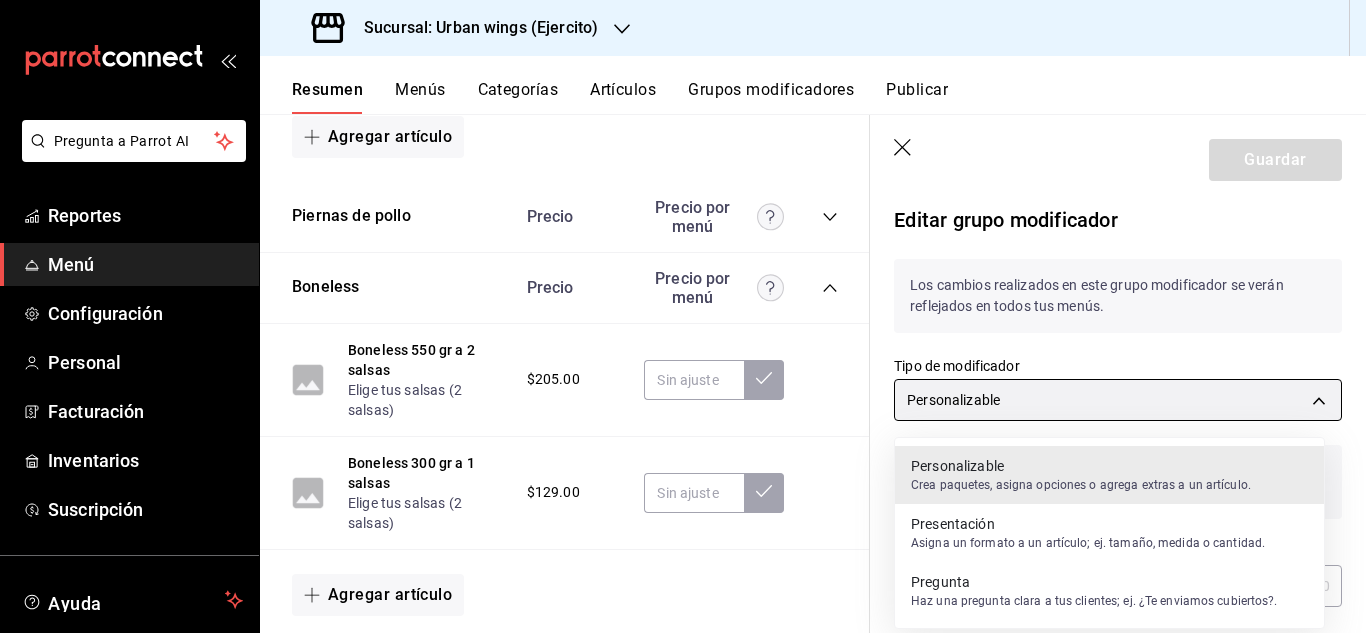 click at bounding box center [683, 316] 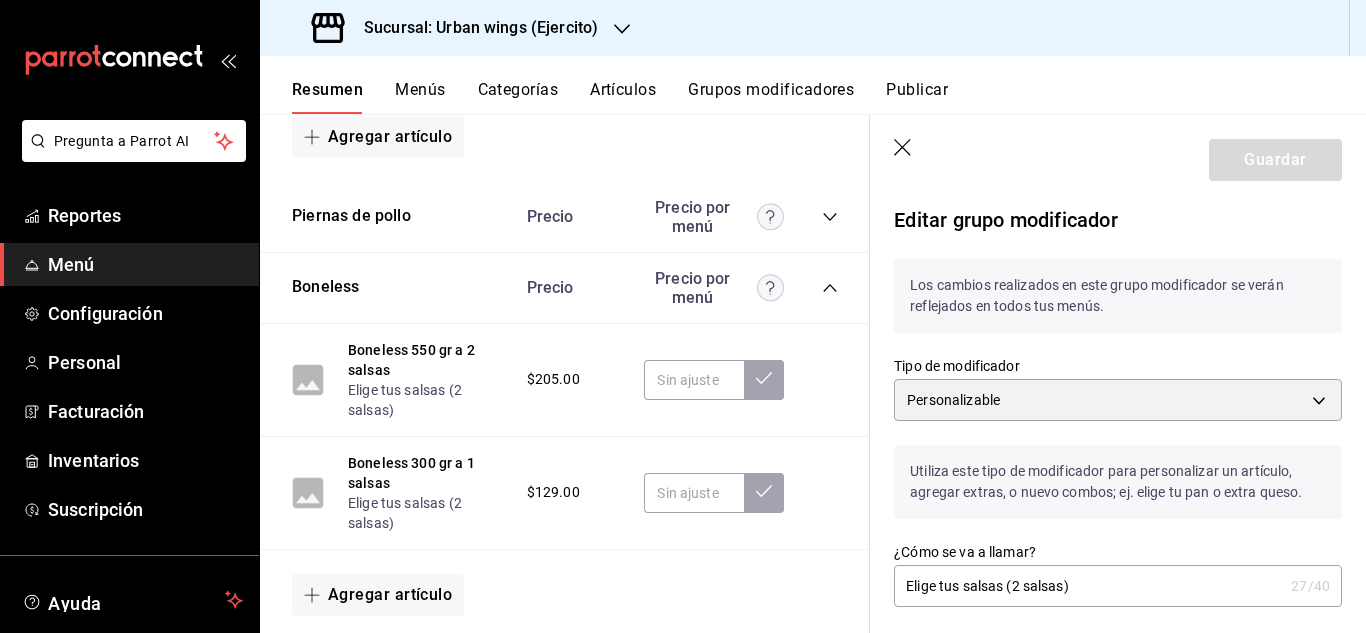 click on "Elige tus salsas (2 salsas)" at bounding box center (1088, 586) 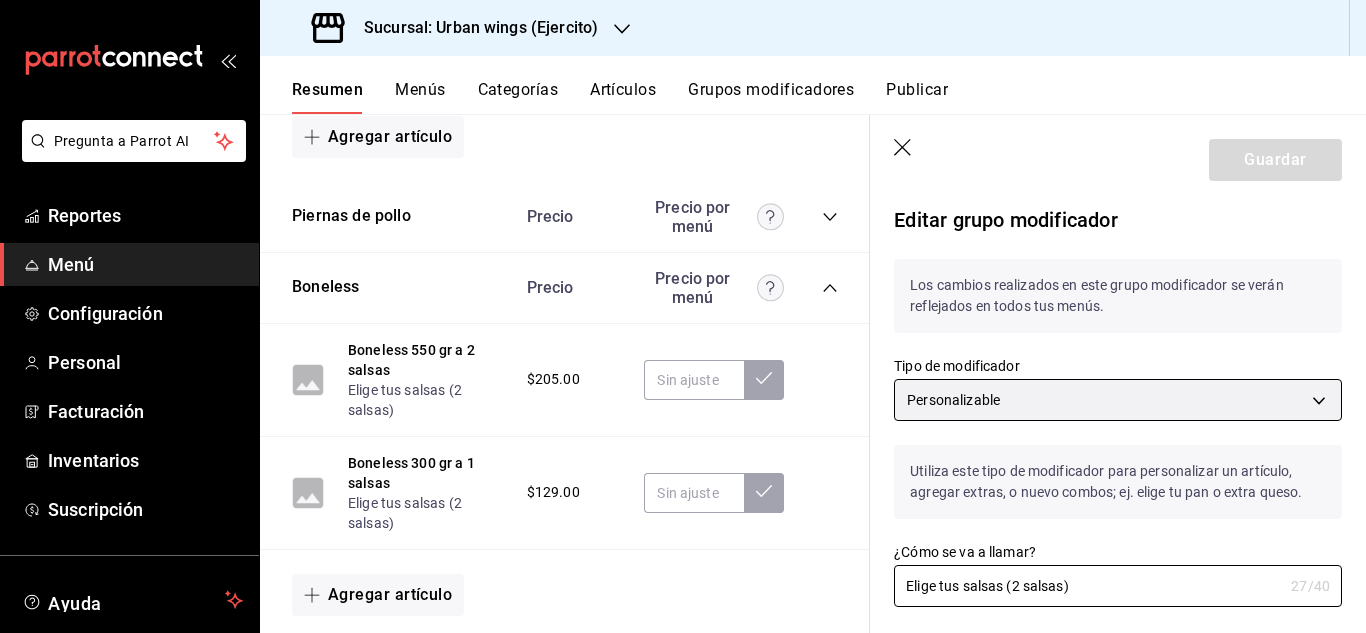 click on "Pregunta a Parrot AI Reportes   Menú   Configuración   Personal   Facturación   Inventarios   Suscripción   Ayuda Recomienda Parrot   [PERSON_NAME] Mar   Sugerir nueva función   Sucursal: Urban wings (Ejercito) Resumen Menús Categorías Artículos Grupos modificadores Publicar Resumen sucursal Si activas ‘Editar artículo por menú’, podrás  personalizar  los menús de esta sucursal.  Para cambios generales, ve a “Organización”. ​ ​ Urban wings - Ejercito Value Pack M-J 14:00  -  17:30 Agregar categoría Value Pack Precio Value pack [PERSON_NAME] y Coca $179.00 Value pack Boneless $179.00 Agregar artículo [DATE] de Cerveza Mi 00:00  -  23:59 Agregar categoría Urban wings M-D 00:00  -  23:59 Agregar categoría Megas Precio Precio por menú   Mega [PERSON_NAME] $100.00 Agregar artículo Extras Precio Precio por menú   Ex buffalo hot $25.00 Ex cajun $25.00 Ex mango hab $25.00 Ex Suicida $25.00 Ex.Cayenne $25.00 Ex Buffalo $25.00 Ex Buffalo Ajo $25.00 Ex [GEOGRAPHIC_DATA] $25.00 Ex Bbq $25.00 $25.00" at bounding box center [683, 316] 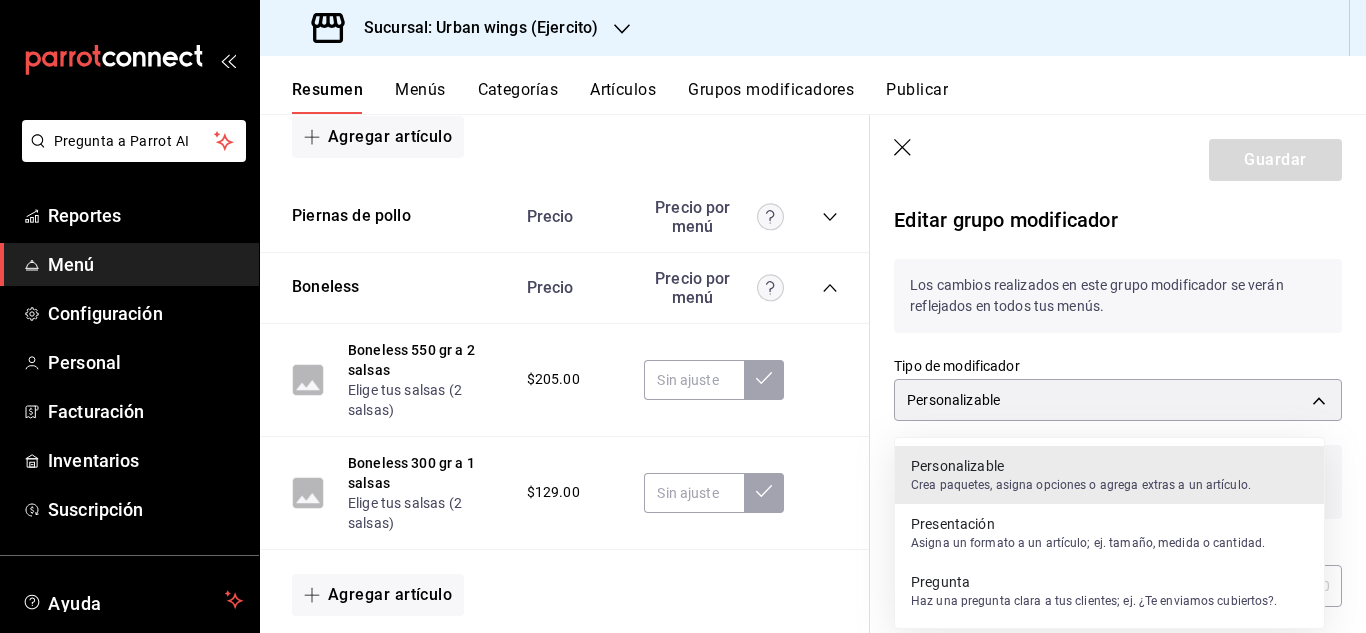 click on "Crea paquetes, asigna opciones o agrega extras a un artículo." at bounding box center [1081, 485] 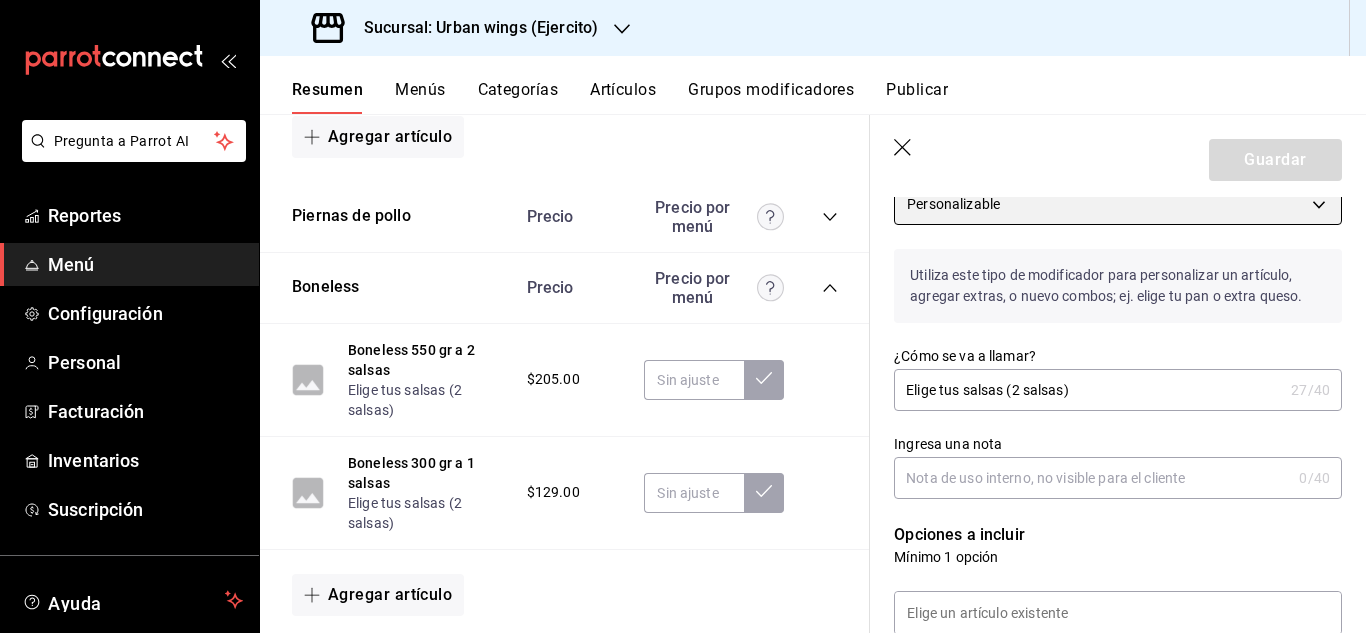 scroll, scrollTop: 203, scrollLeft: 0, axis: vertical 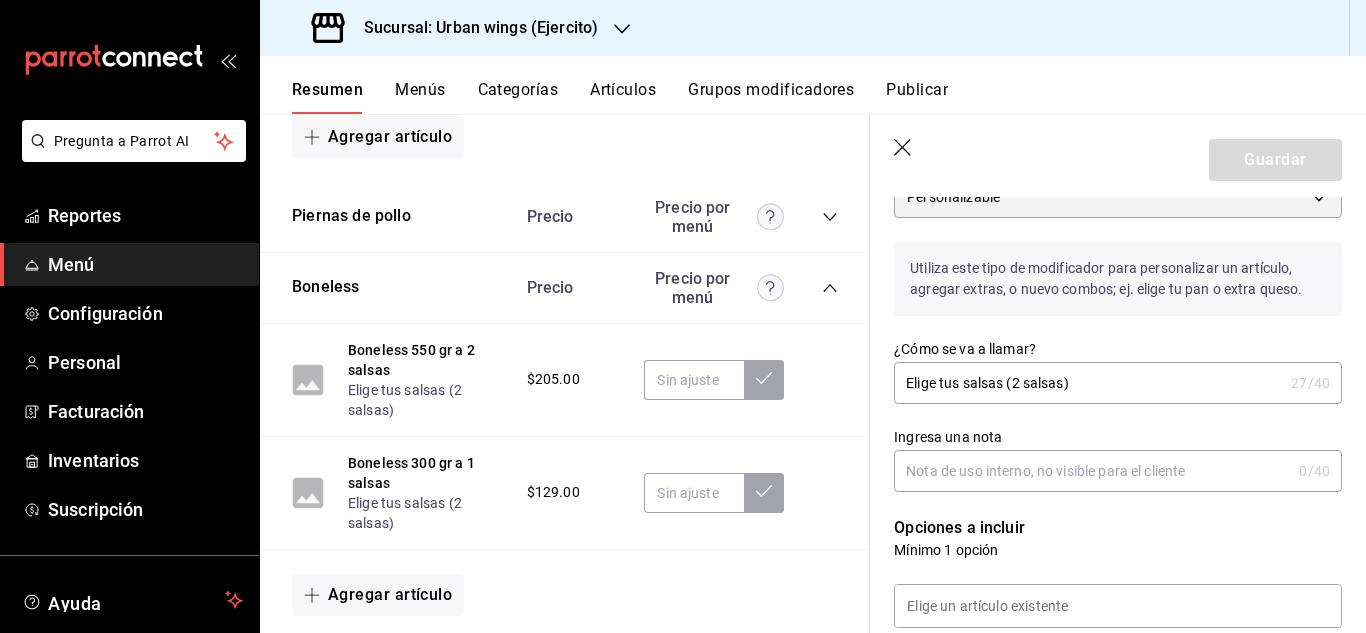 click on "Elige tus salsas (2 salsas)" at bounding box center (1088, 383) 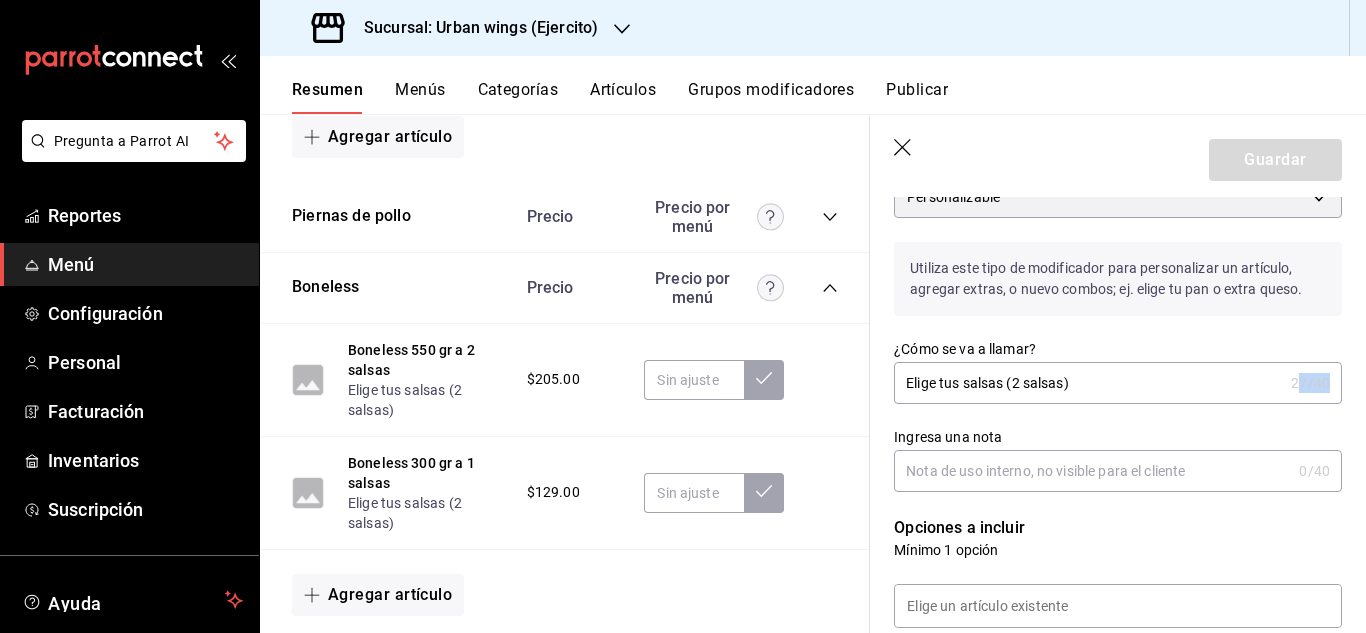 drag, startPoint x: 1315, startPoint y: 386, endPoint x: 1182, endPoint y: 444, distance: 145.09653 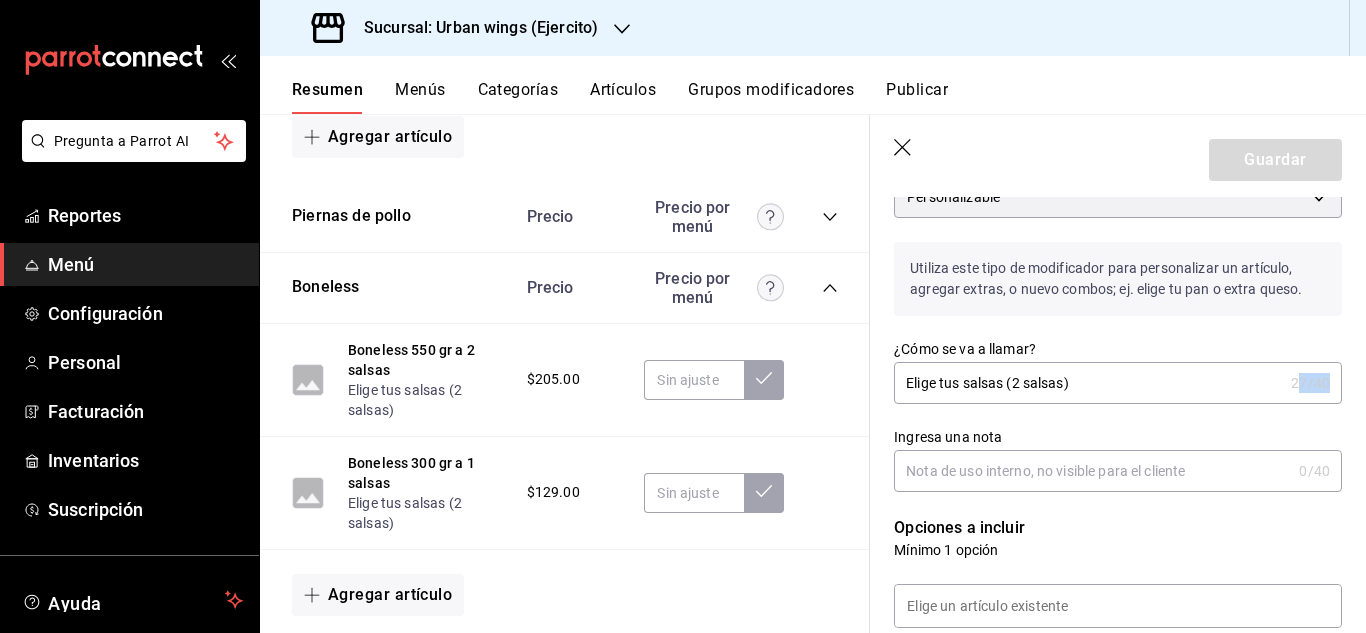 click on "Editar grupo modificador Los cambios realizados en este grupo modificador se verán reflejados en todos tus menús. Tipo de modificador Personalizable CUSTOMIZABLE Utiliza este tipo de modificador para personalizar un artículo, agregar extras, o nuevo combos; ej. elige tu pan o extra queso. ¿Cómo se va a llamar? Elige tus salsas (2 salsas) 27 /40 ¿Cómo se va a llamar? Ingresa una nota 0 /40 Ingresa una nota Opciones a incluir Mínimo 1 opción Opción Precio Buffalo Hot ​ $ 0.00 ​ Cajún ​ $ 0.00 ​ Mango Habanero ​ $ 0.00 ​ Suicida ​ $ 0.00 ​ Cayene ​ $ 0.00 ​ Buffalo ​ $ 0.00 ​ Buffalo Ajo ​ $ 0.00 ​ [GEOGRAPHIC_DATA] ​ $ 0.00 ​ Bbq ​ $ 0.00 ​ Bbq Mango ​ $ 0.00 ​ Lemon Pepper ​ $ 0.00 ​ Garlic Parmesano ​ $ 0.00 ​ Chipotle ​ $ 0.00 ​ [PERSON_NAME] ​ $ 0.00 ​ Teriyaki ​ $ 0.00 ​ Sticky Wings ​ $ 0.00 ​ Nuevo artículo Reglas Define las reglas que deben seguir los clientes al elegir un grupo modificador. Opciones  1 2 2 Artículos 4u [PERSON_NAME] Clave" at bounding box center [1106, 1456] 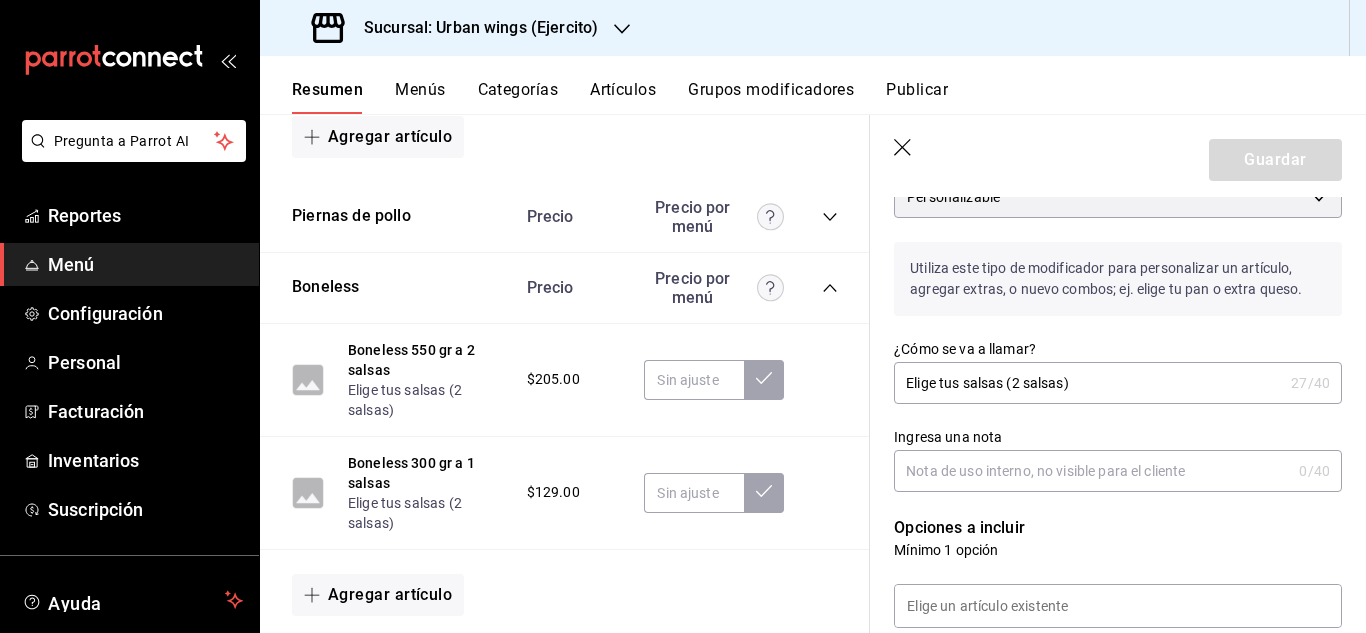 click on "Ingresa una nota" at bounding box center (1092, 471) 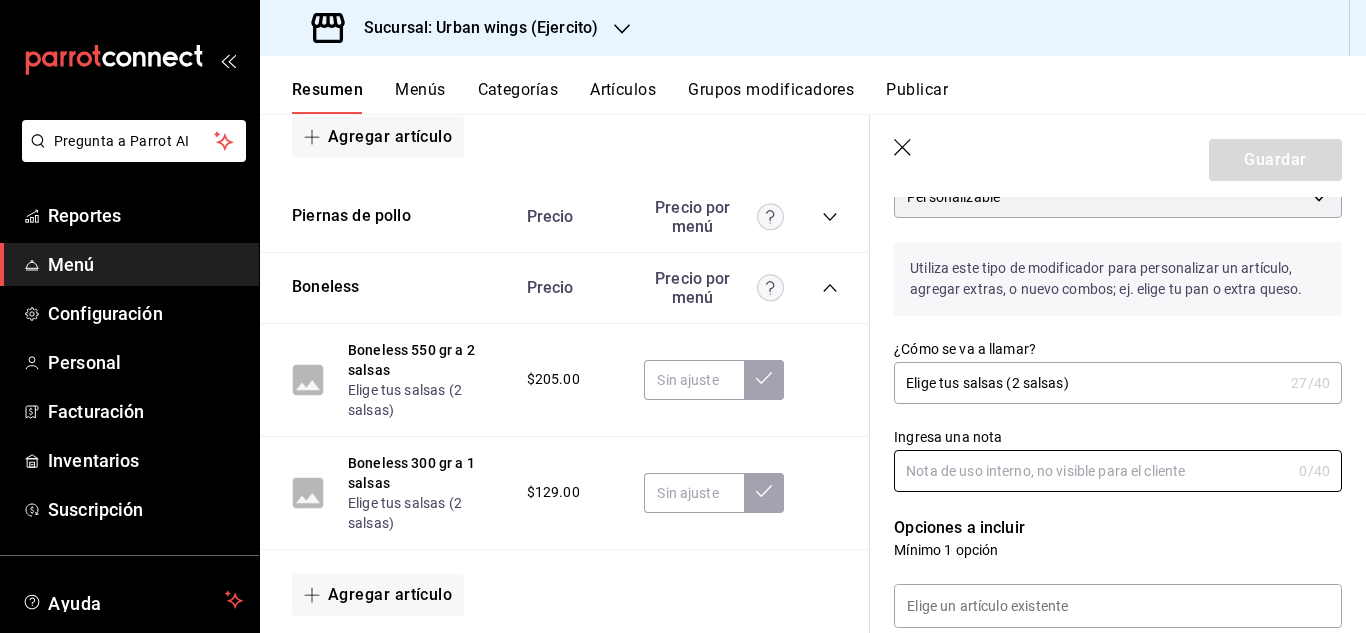 click at bounding box center (1106, 594) 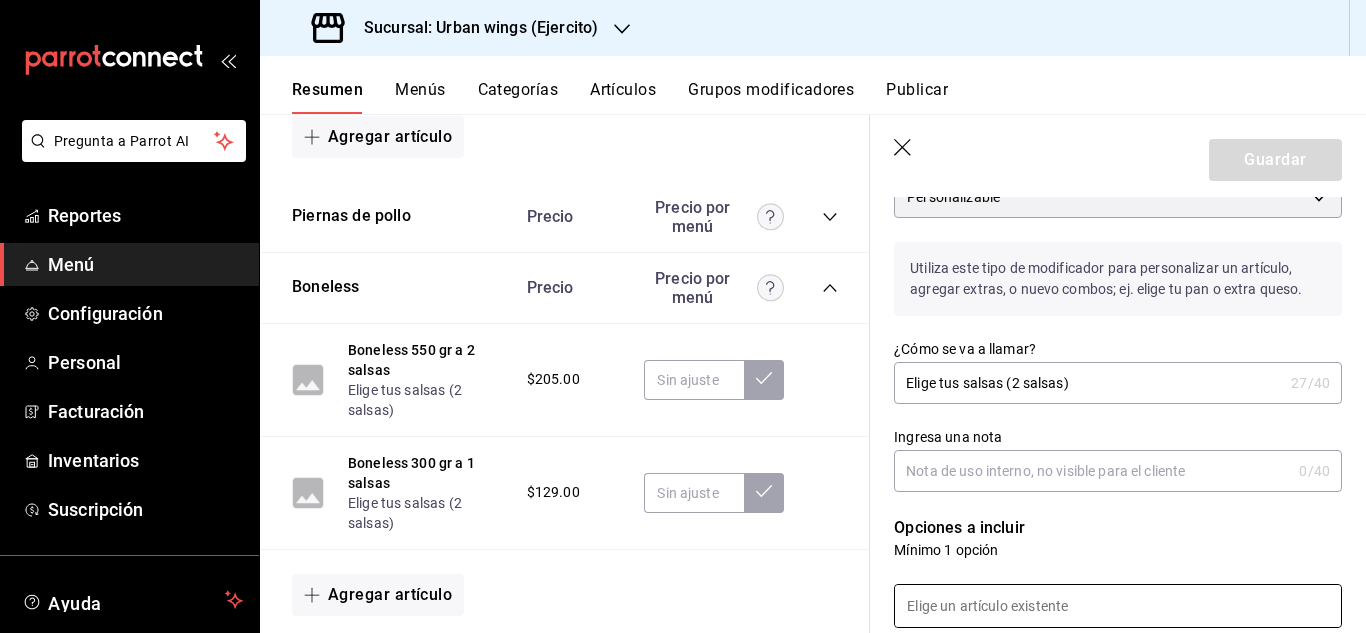 click at bounding box center [1118, 606] 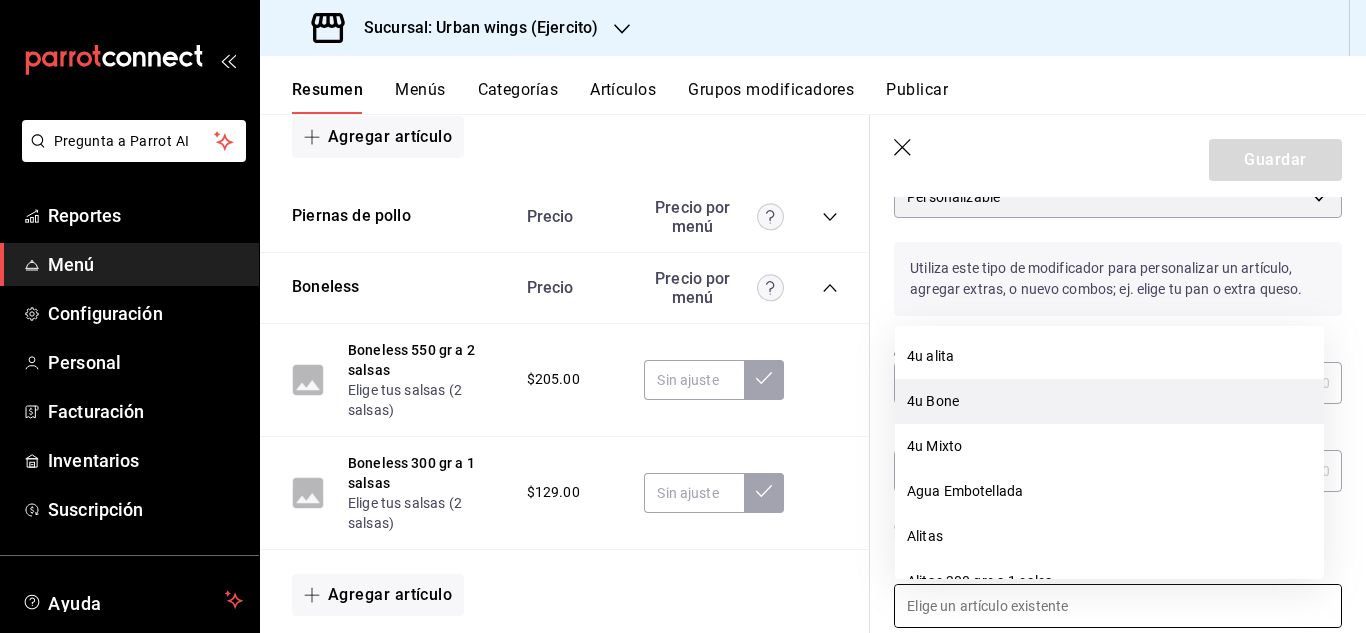 drag, startPoint x: 1119, startPoint y: 598, endPoint x: 964, endPoint y: 378, distance: 269.11893 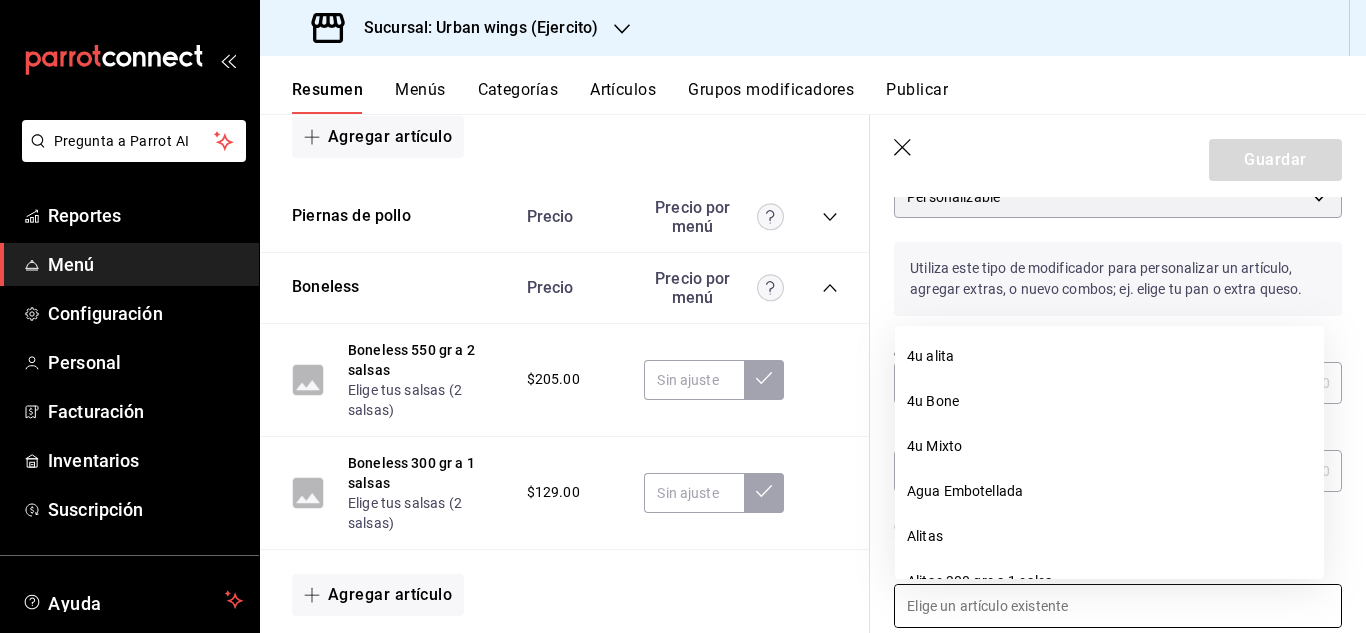 click on "Guardar" at bounding box center (1118, 156) 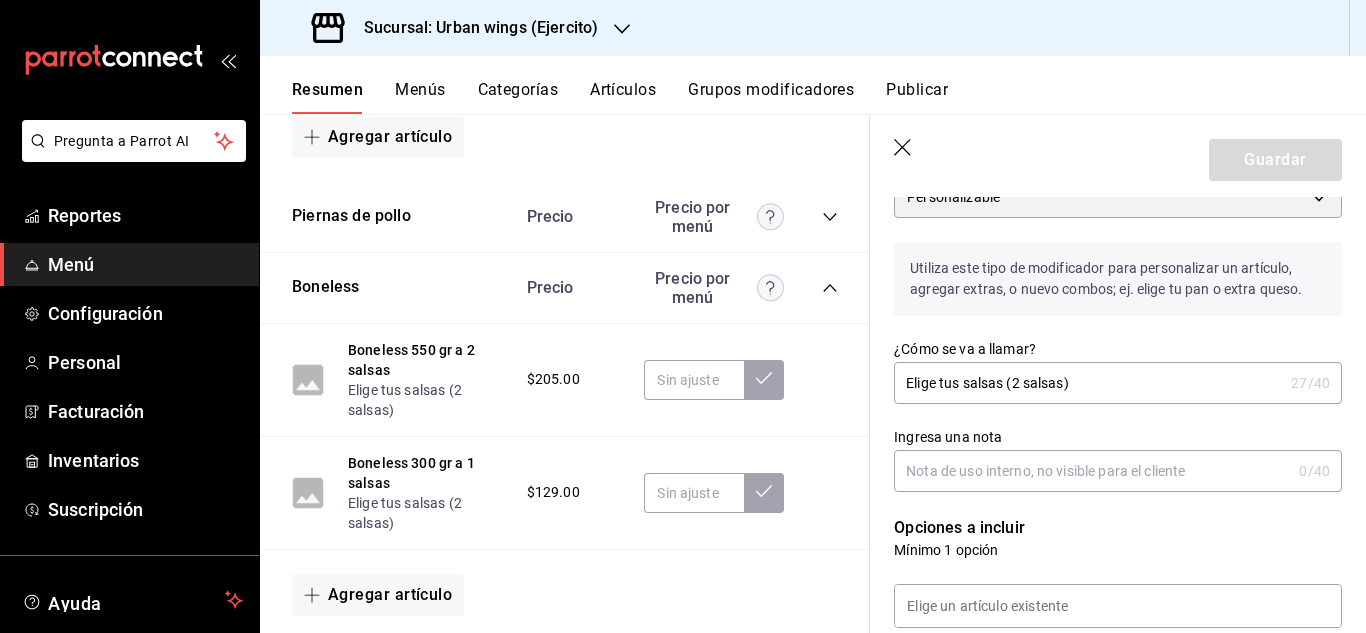 click 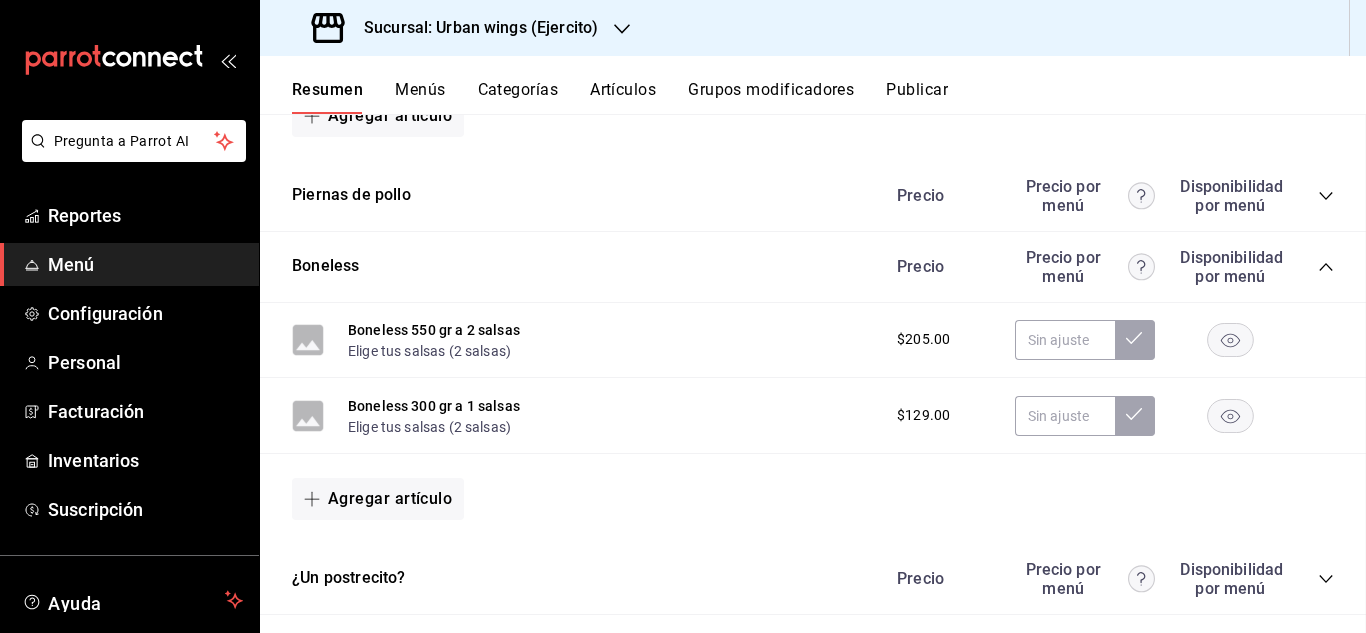 scroll, scrollTop: 0, scrollLeft: 0, axis: both 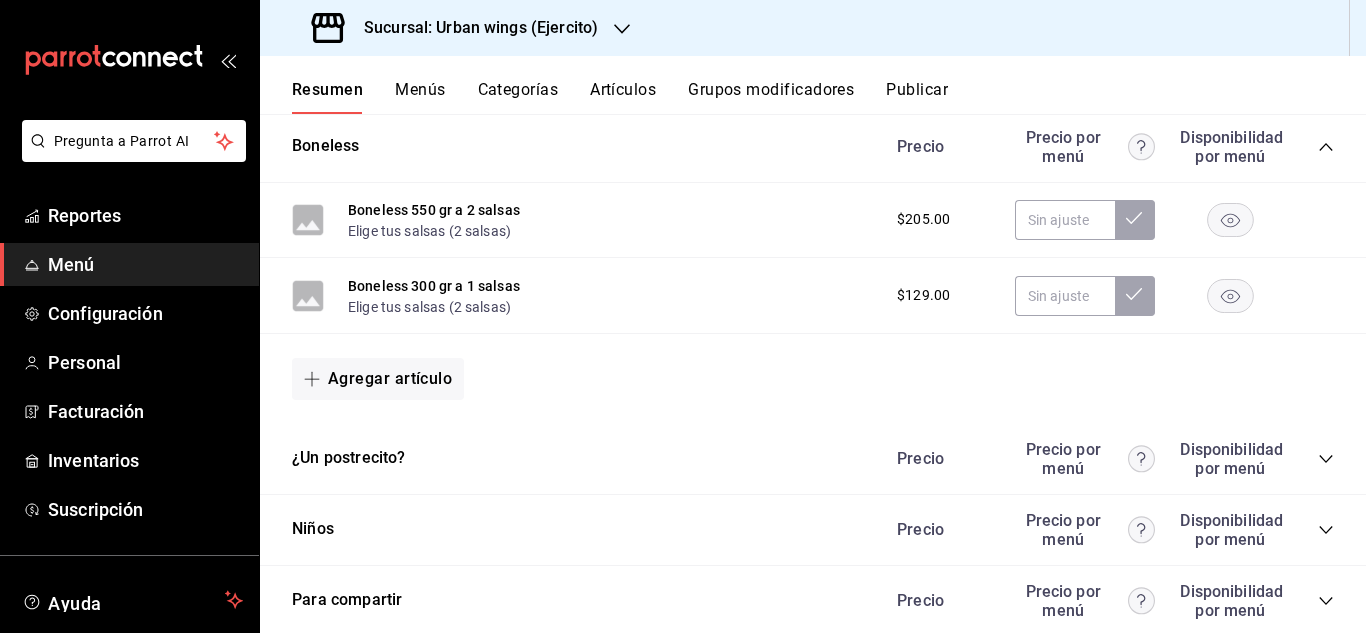 click on "Boneless 300 gr a 1 salsas" at bounding box center [434, 286] 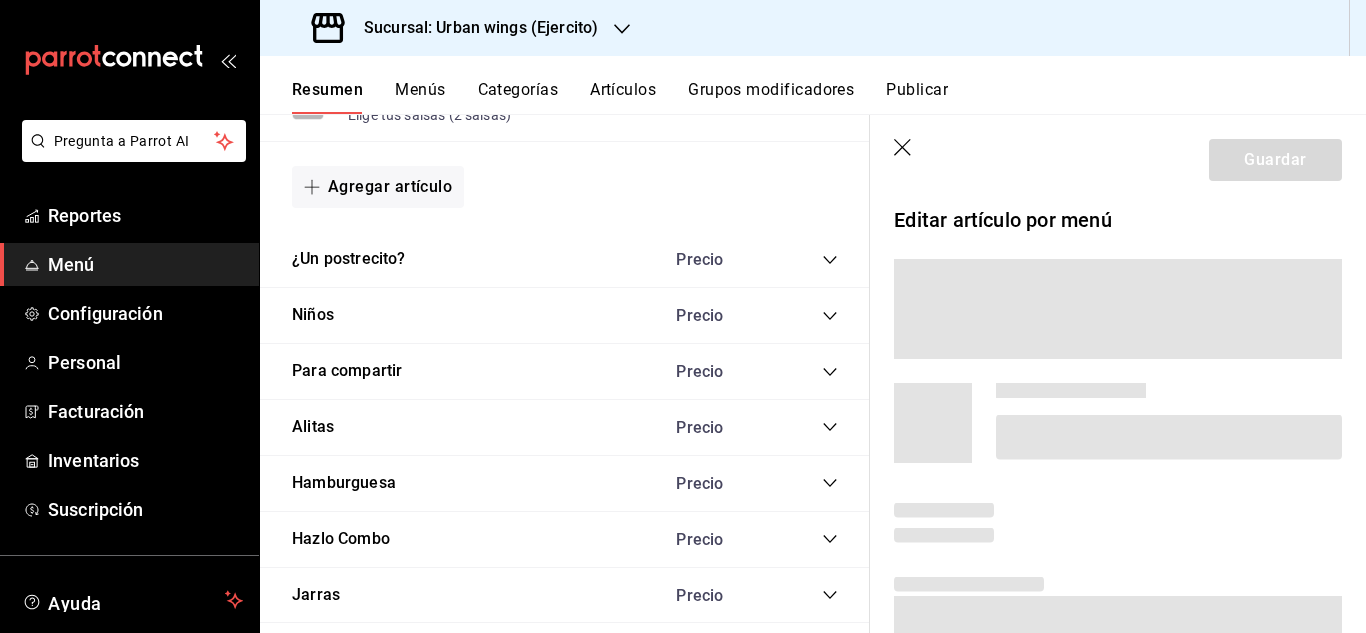 scroll, scrollTop: 2502, scrollLeft: 0, axis: vertical 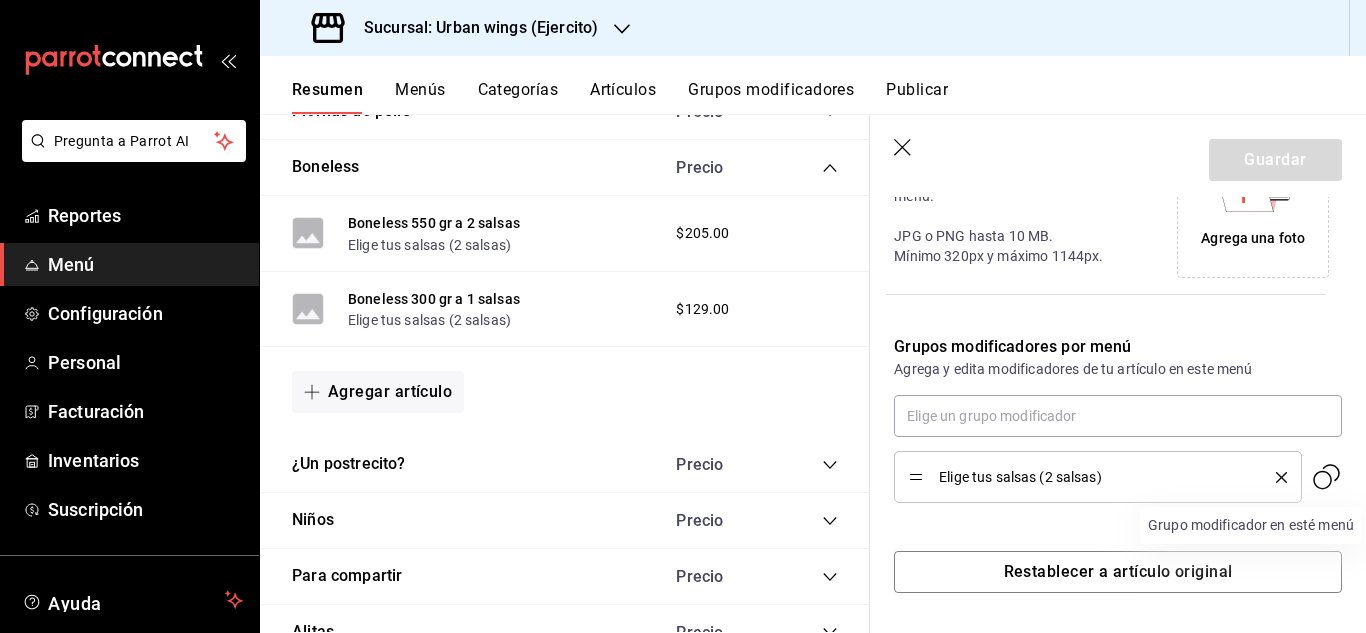 click 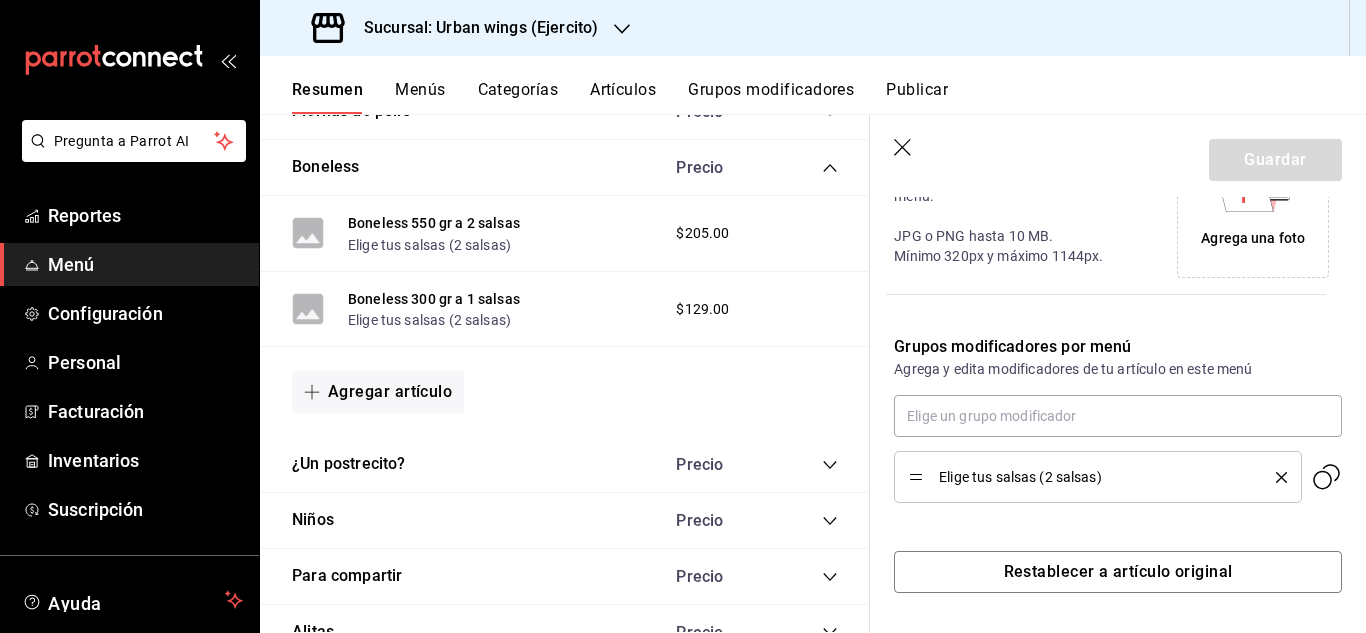 click on "Elige tus salsas (2 salsas)" at bounding box center (1097, 477) 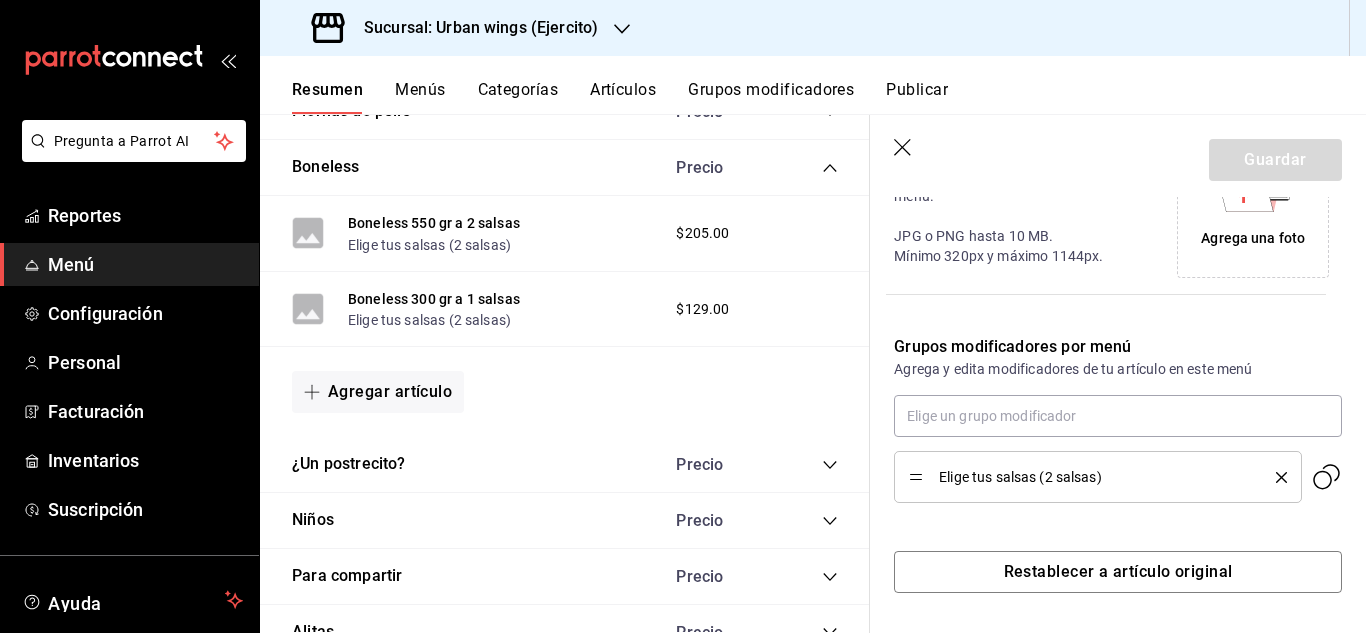 scroll, scrollTop: 451, scrollLeft: 0, axis: vertical 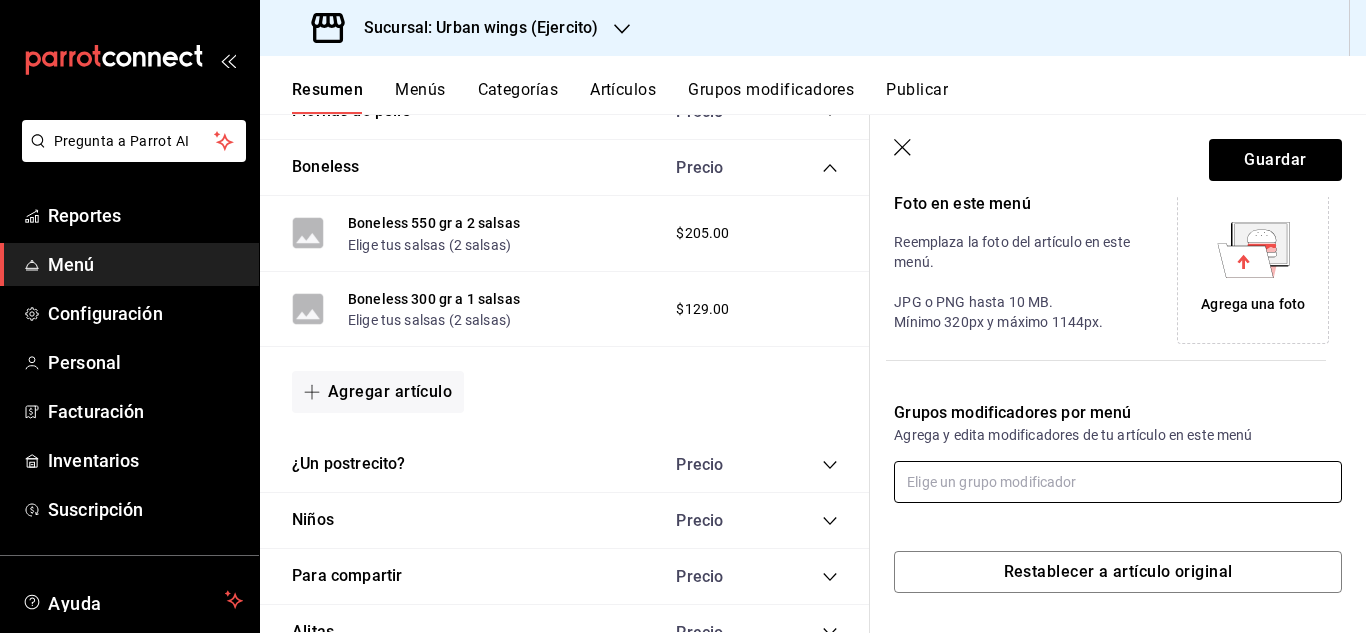 click at bounding box center (1118, 482) 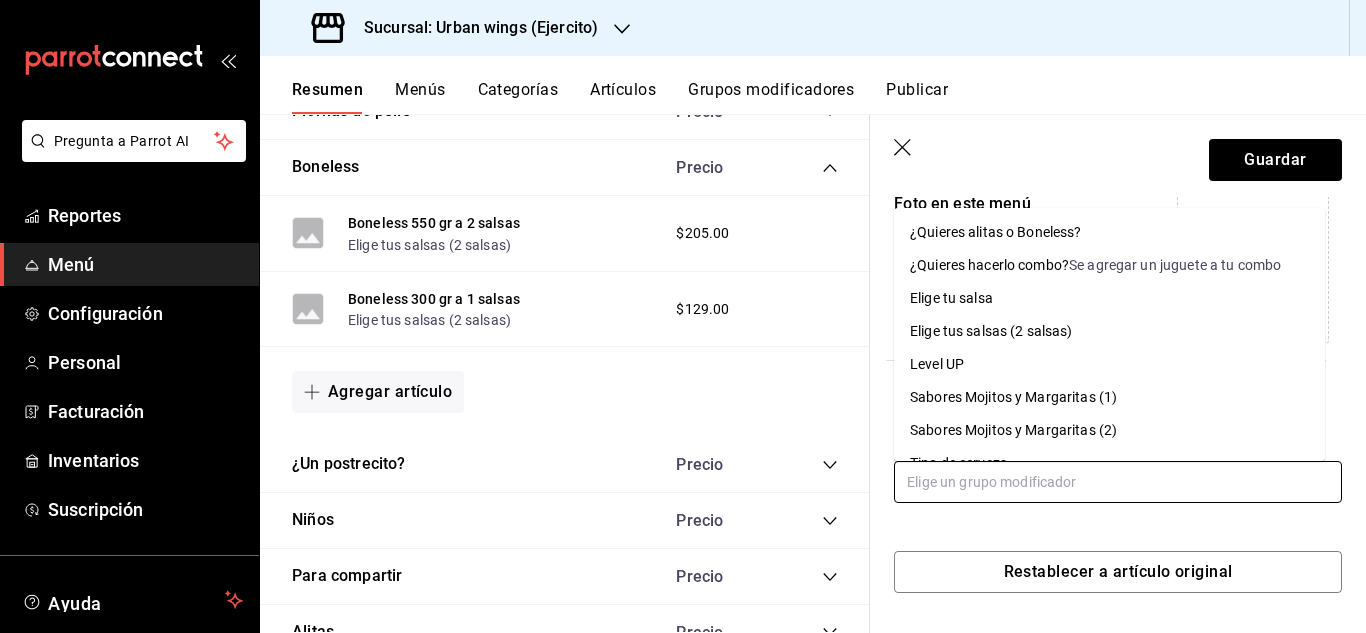 click on "Elige tu salsa" at bounding box center (1109, 298) 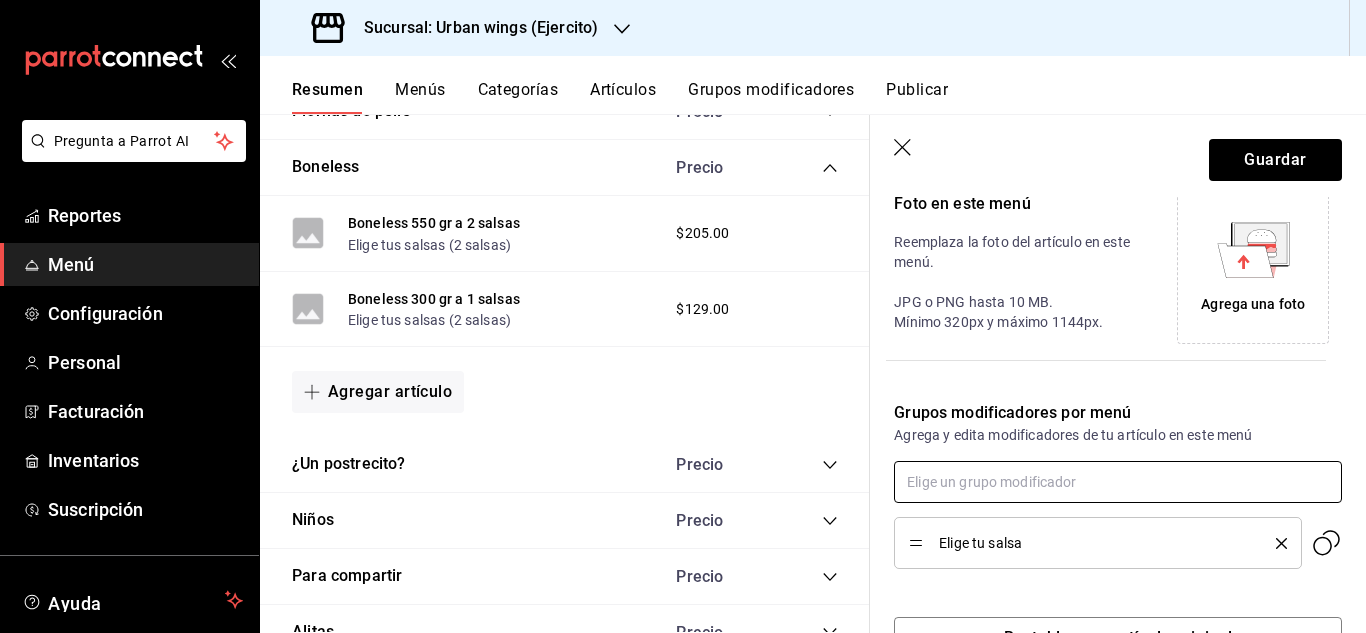 scroll, scrollTop: 517, scrollLeft: 0, axis: vertical 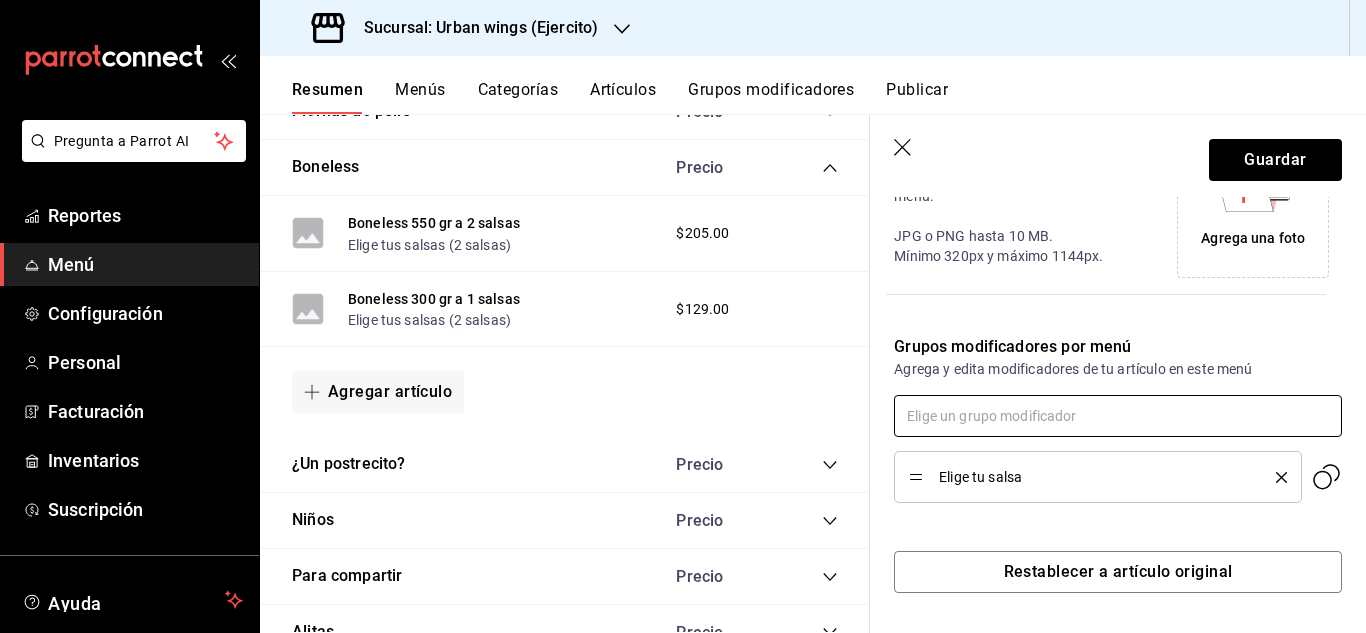 click at bounding box center (1118, 416) 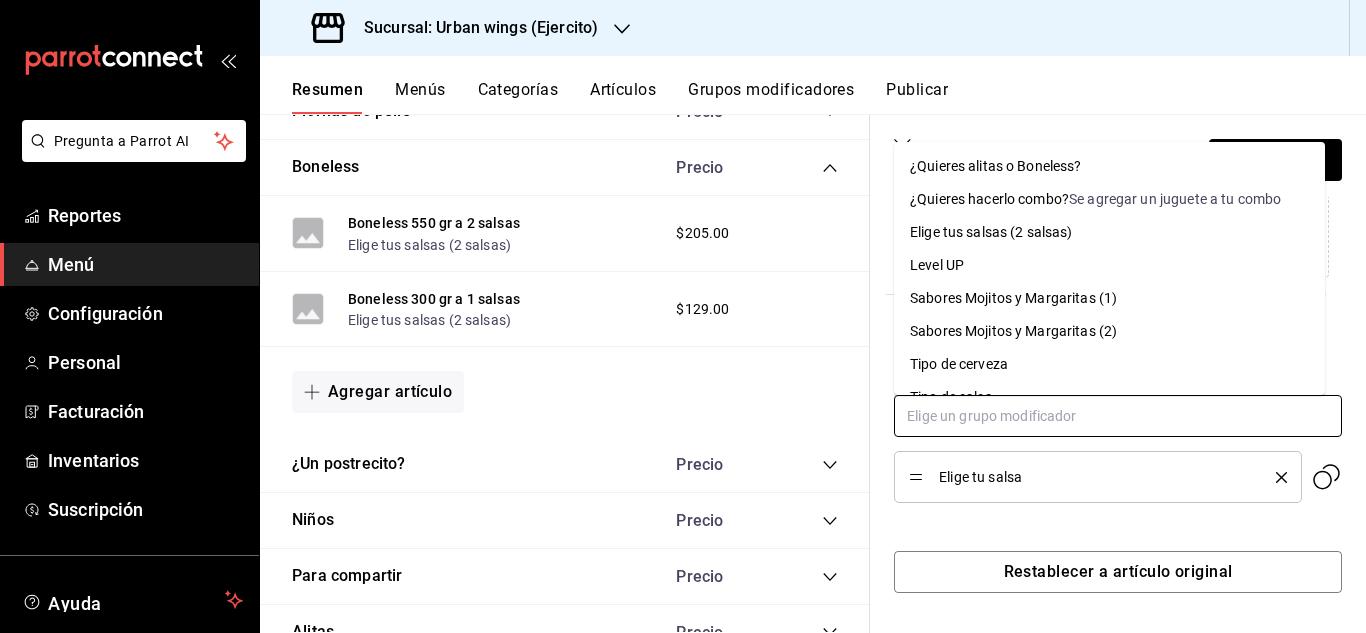 scroll, scrollTop: 27, scrollLeft: 0, axis: vertical 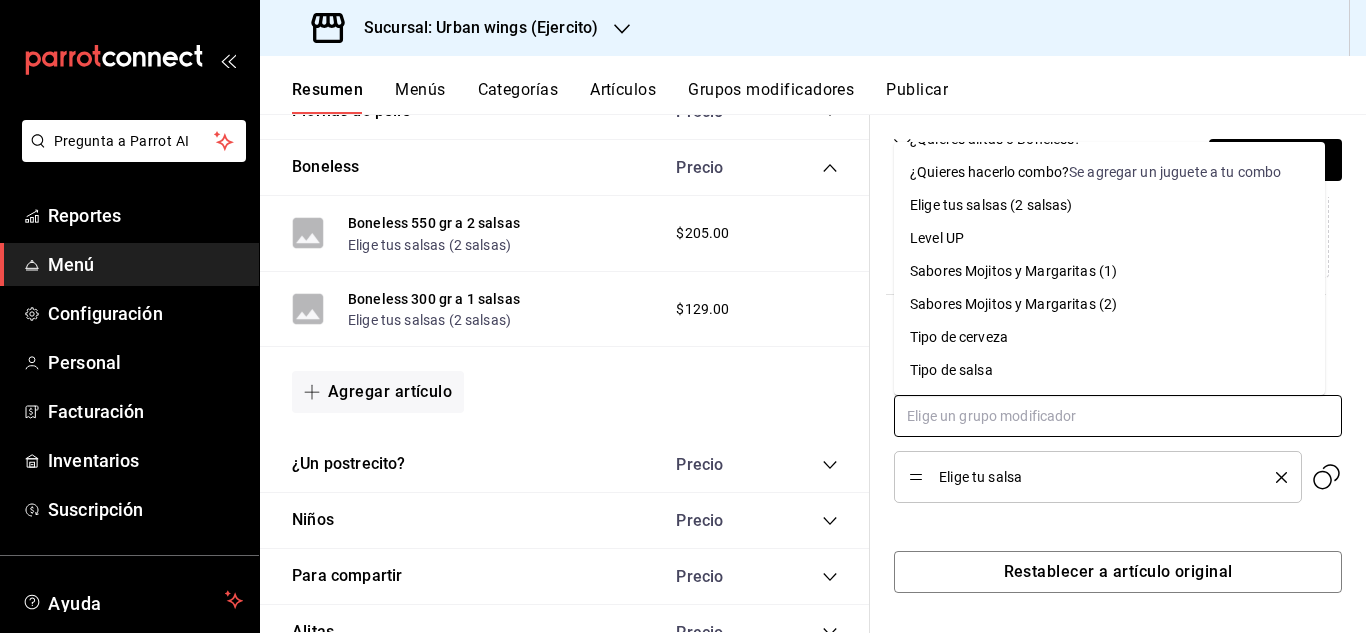 click on "Tipo de salsa" at bounding box center [1109, 370] 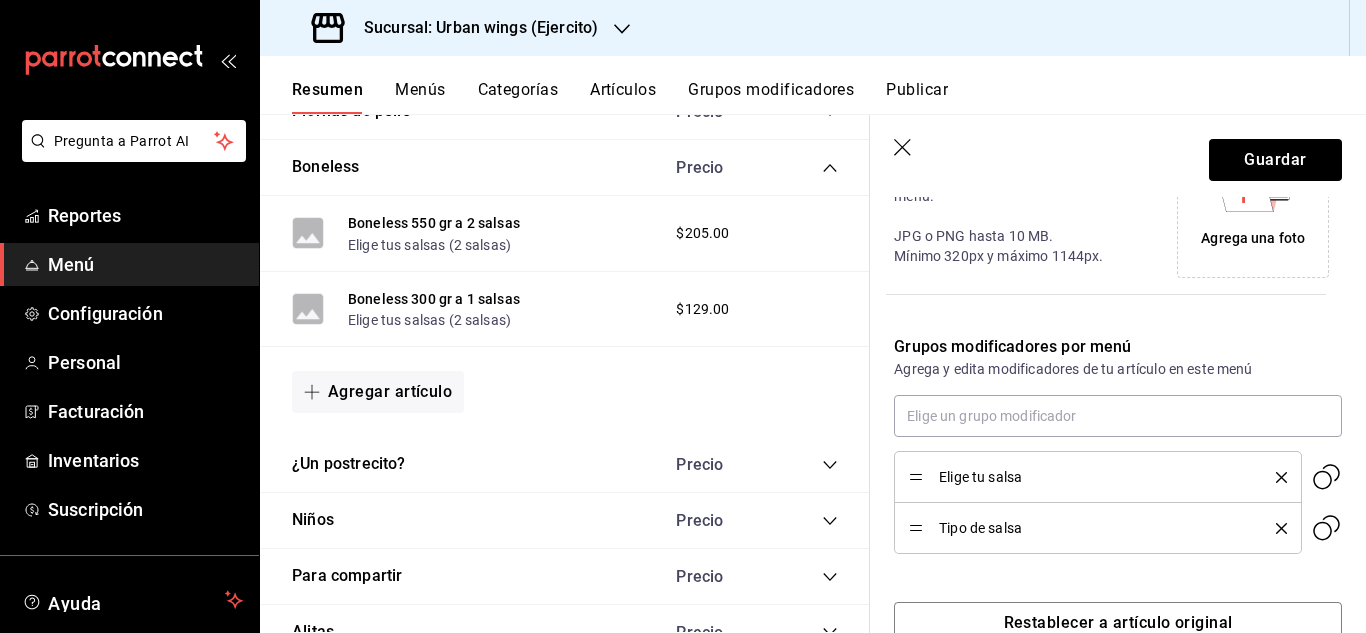 click 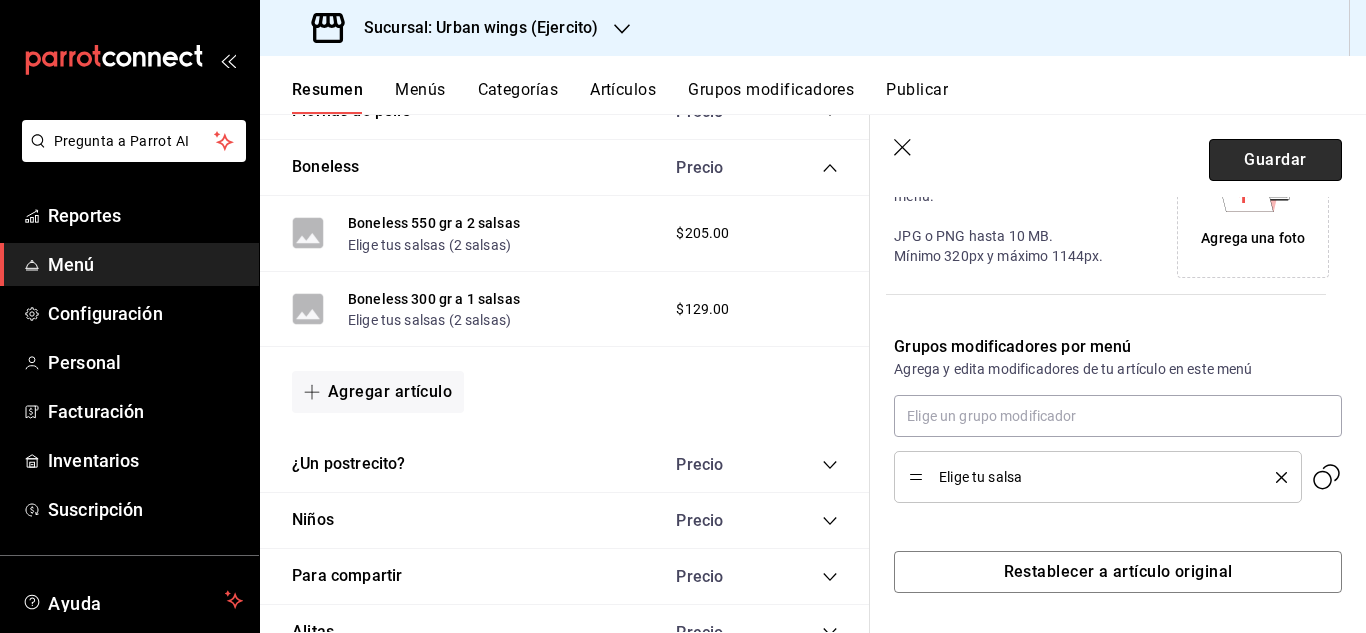 click on "Guardar" at bounding box center (1275, 160) 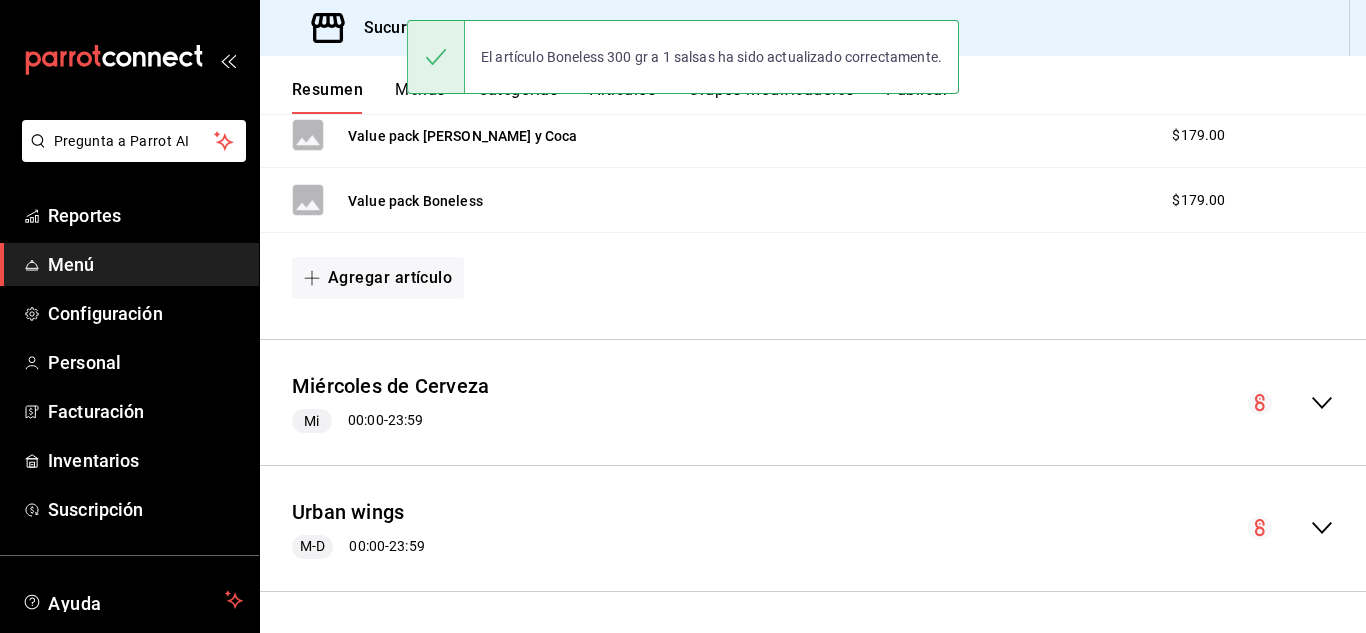 scroll, scrollTop: 406, scrollLeft: 0, axis: vertical 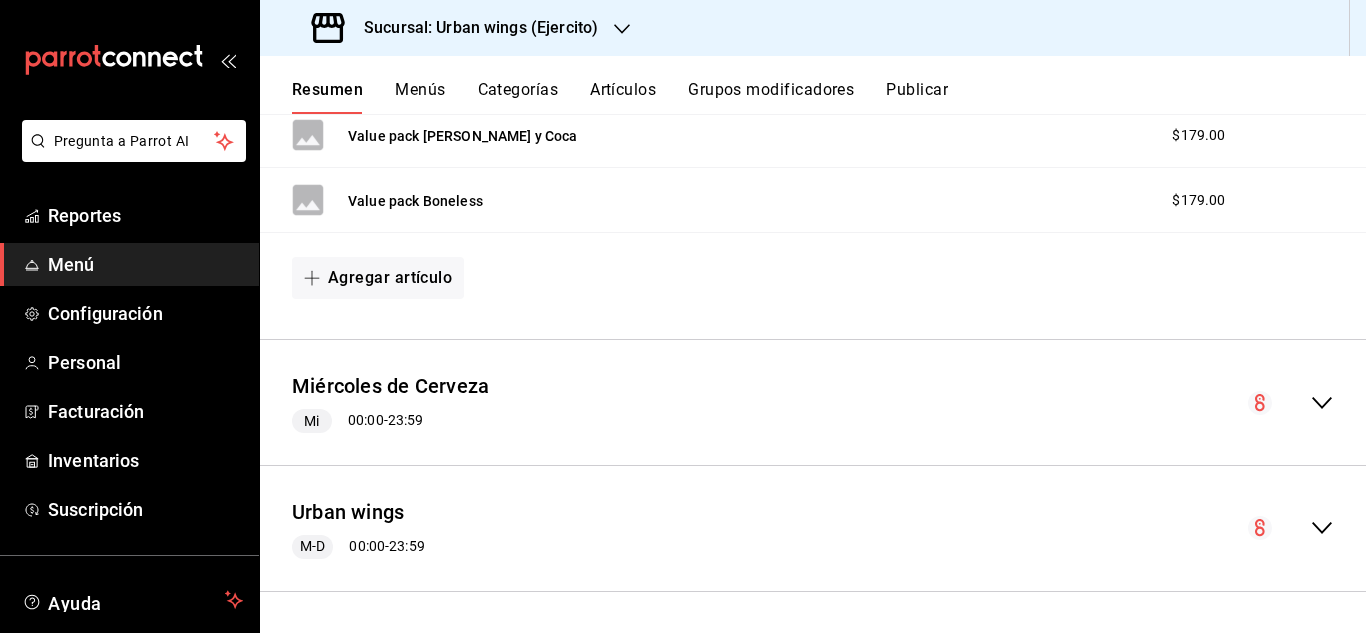 click 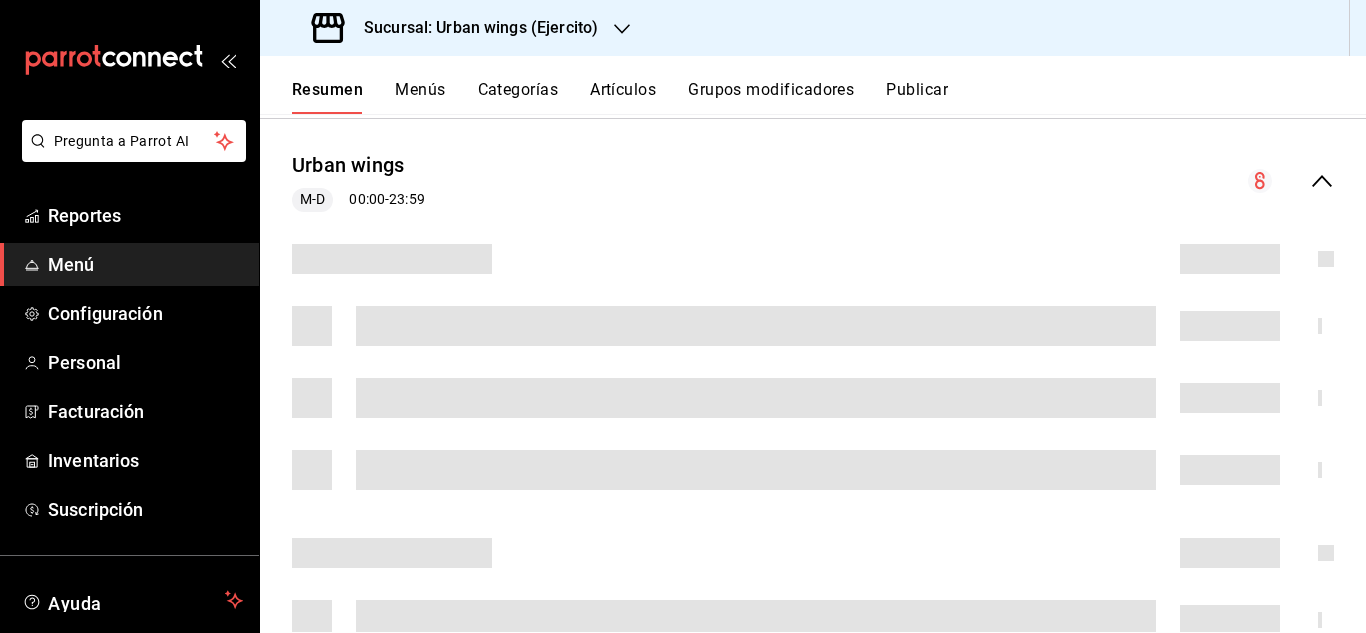 scroll, scrollTop: 775, scrollLeft: 0, axis: vertical 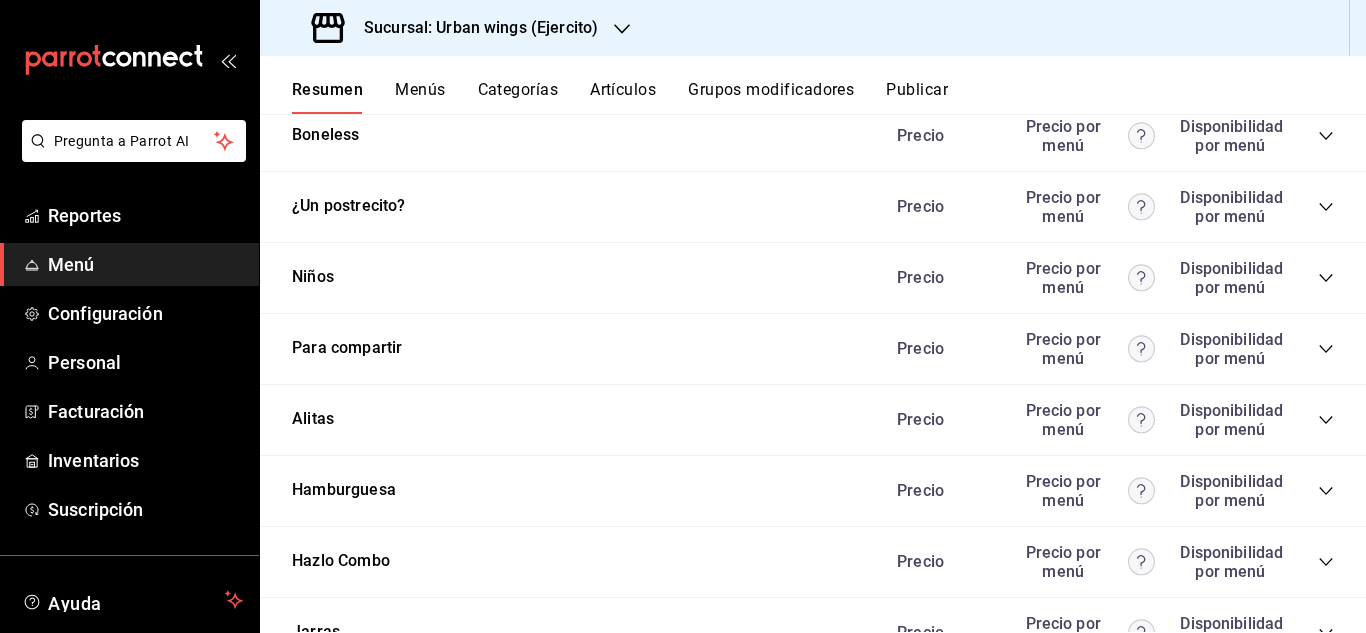 click 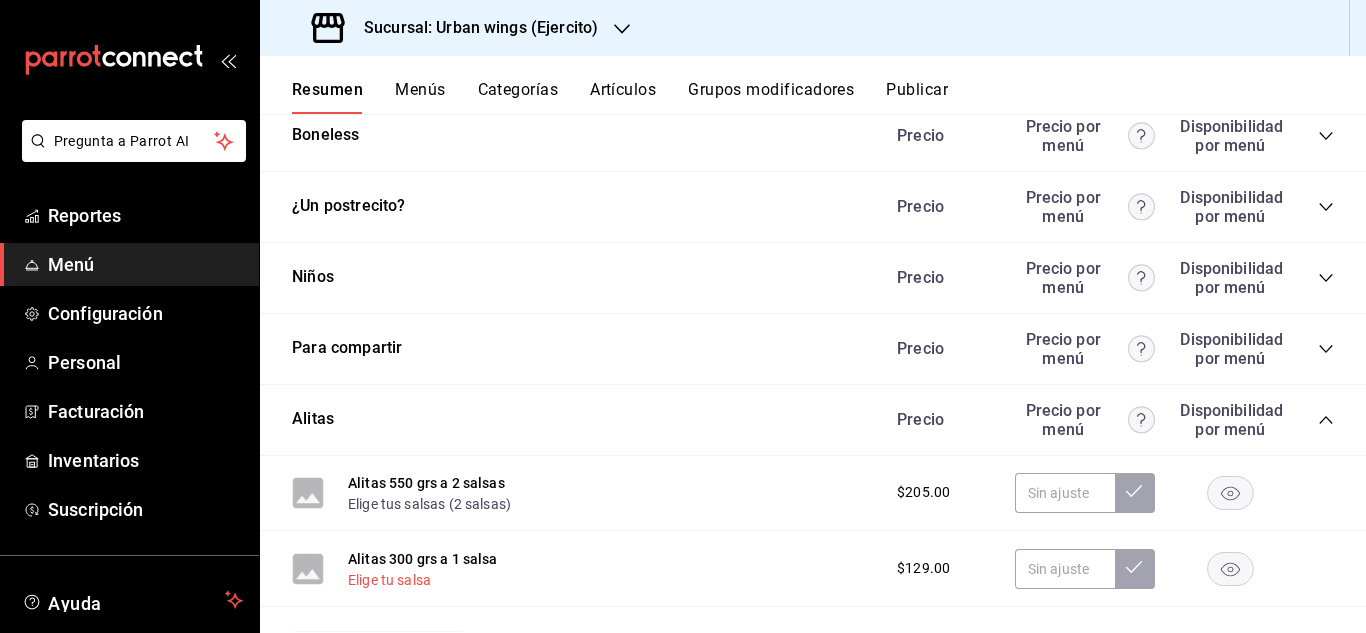 click on "Elige tu salsa" at bounding box center (389, 580) 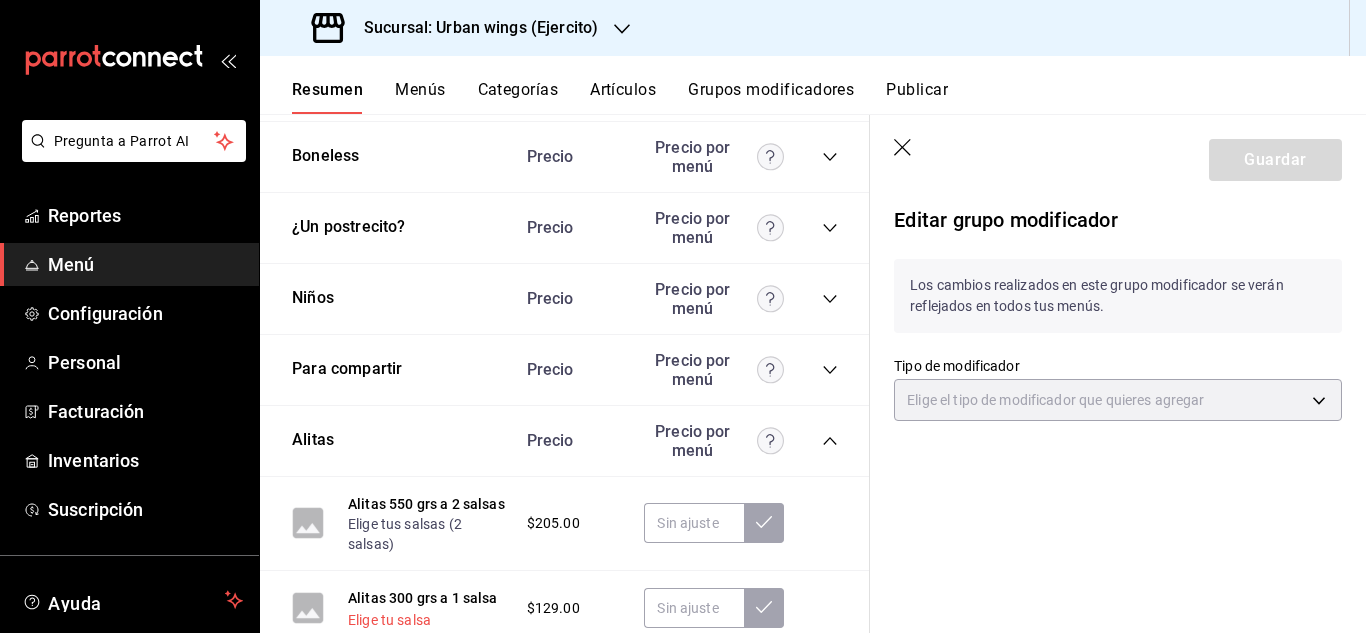 type on "CUSTOMIZABLE" 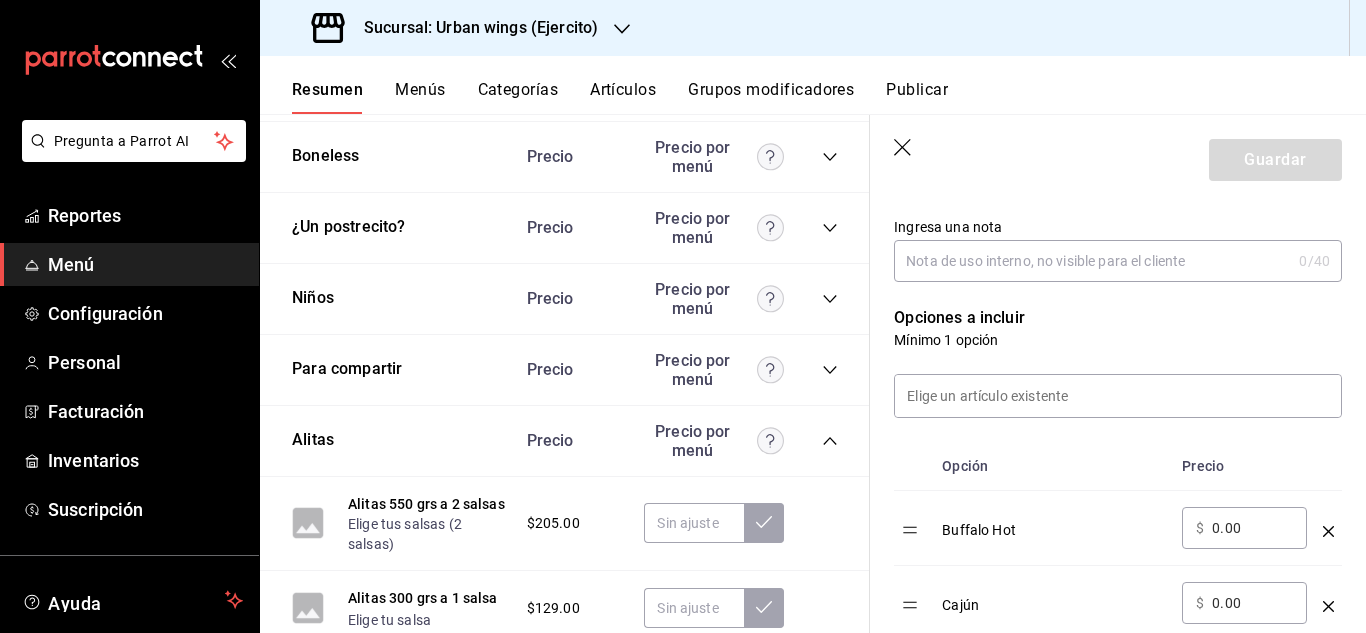 scroll, scrollTop: 432, scrollLeft: 0, axis: vertical 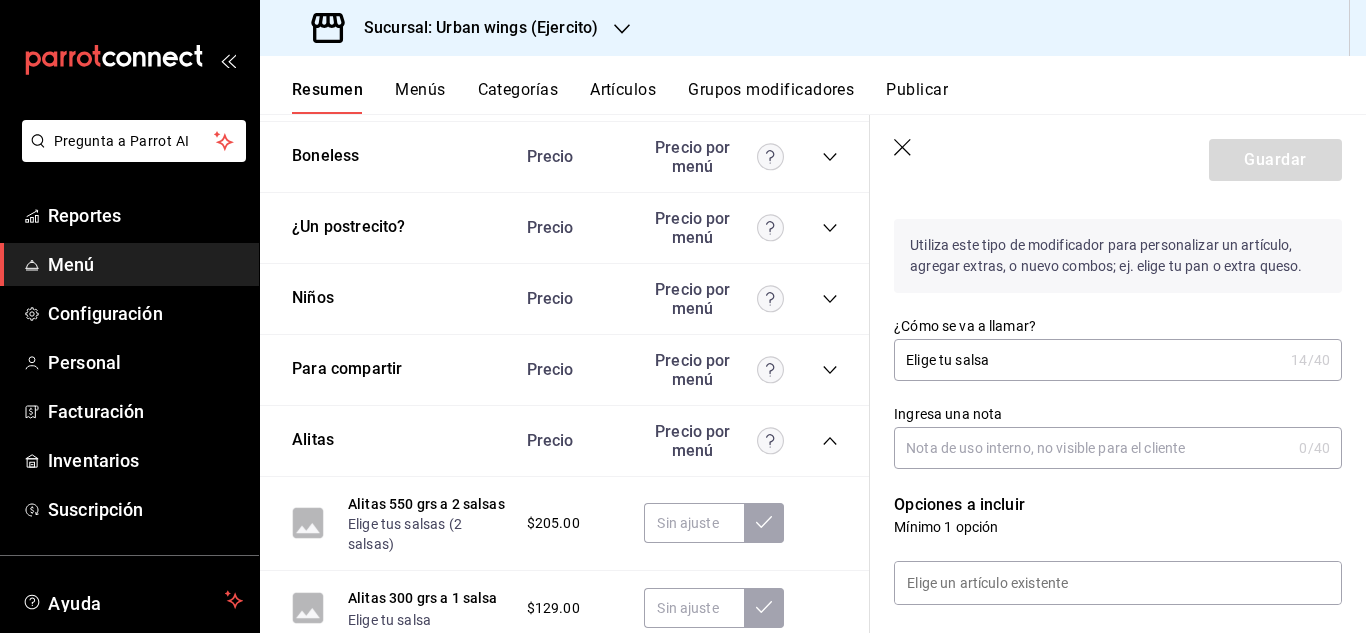 click on "Elige tu salsa" at bounding box center [1088, 360] 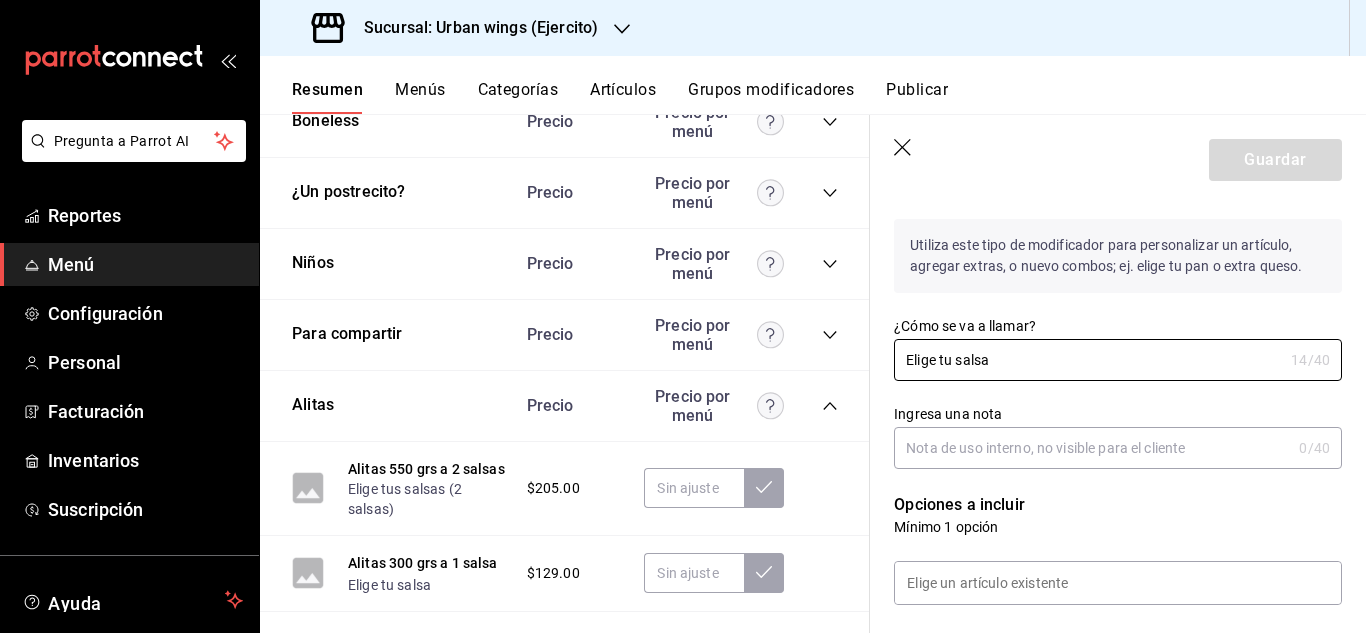 scroll, scrollTop: 2776, scrollLeft: 0, axis: vertical 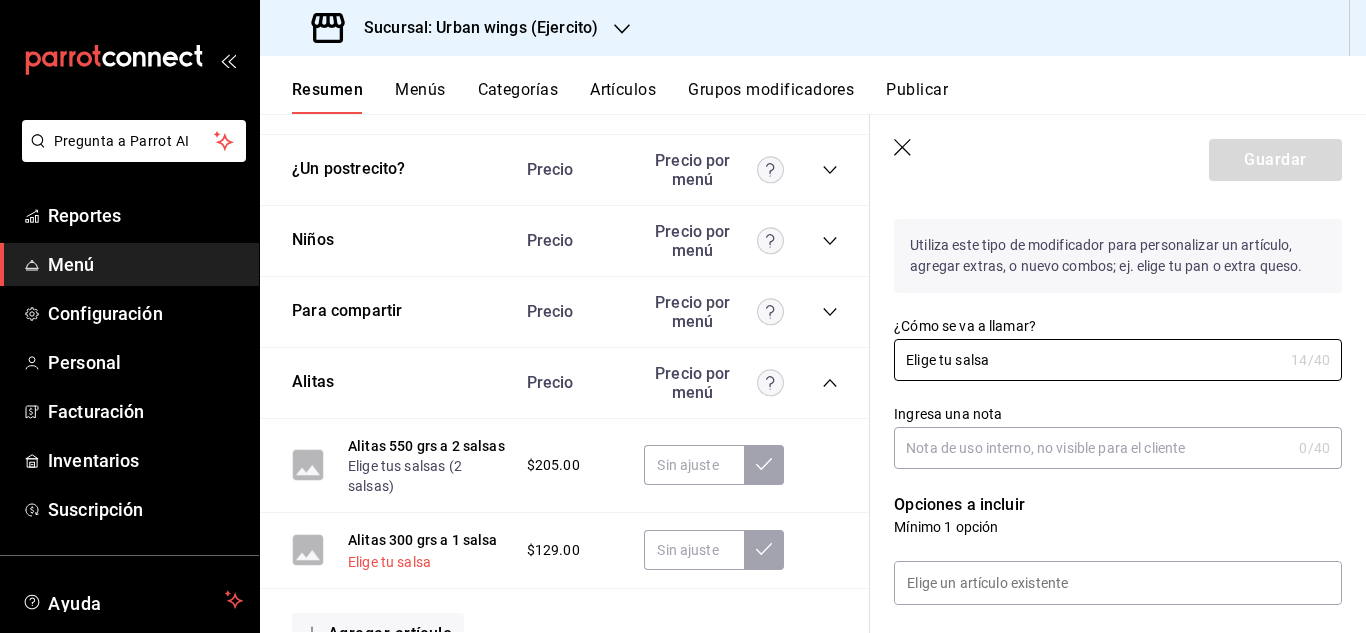 click on "Elige tu salsa" at bounding box center [389, 562] 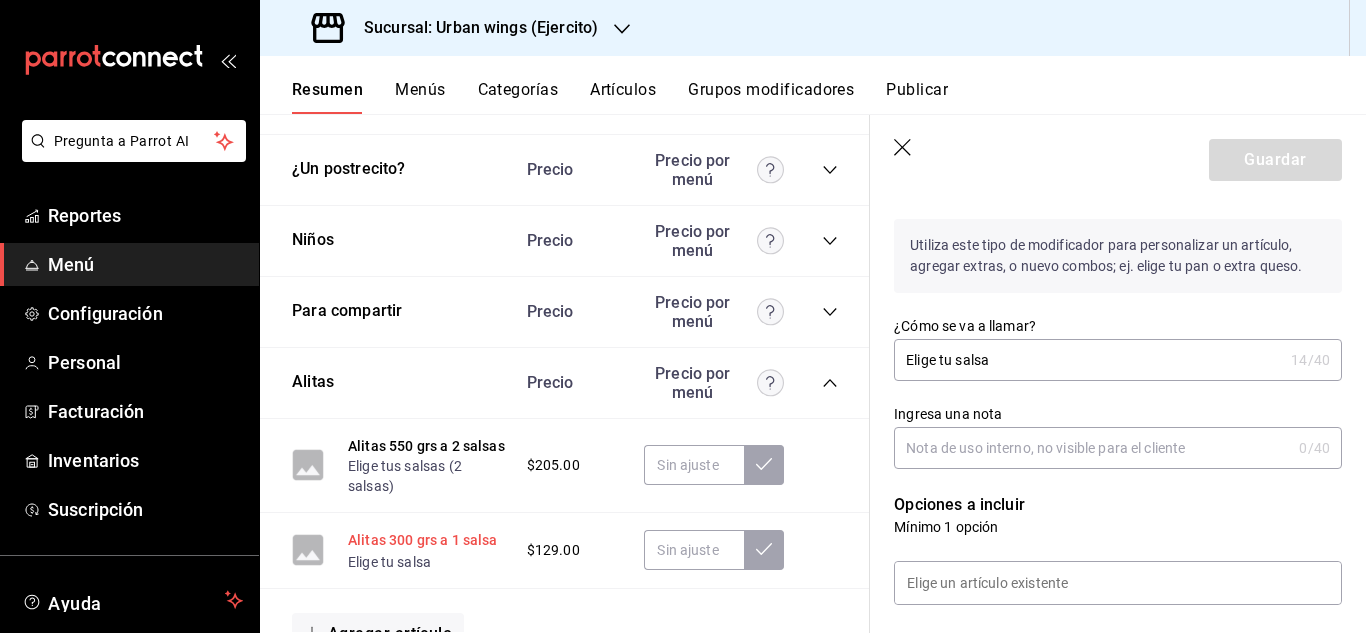 click on "Alitas 300 grs a 1 salsa" at bounding box center (423, 540) 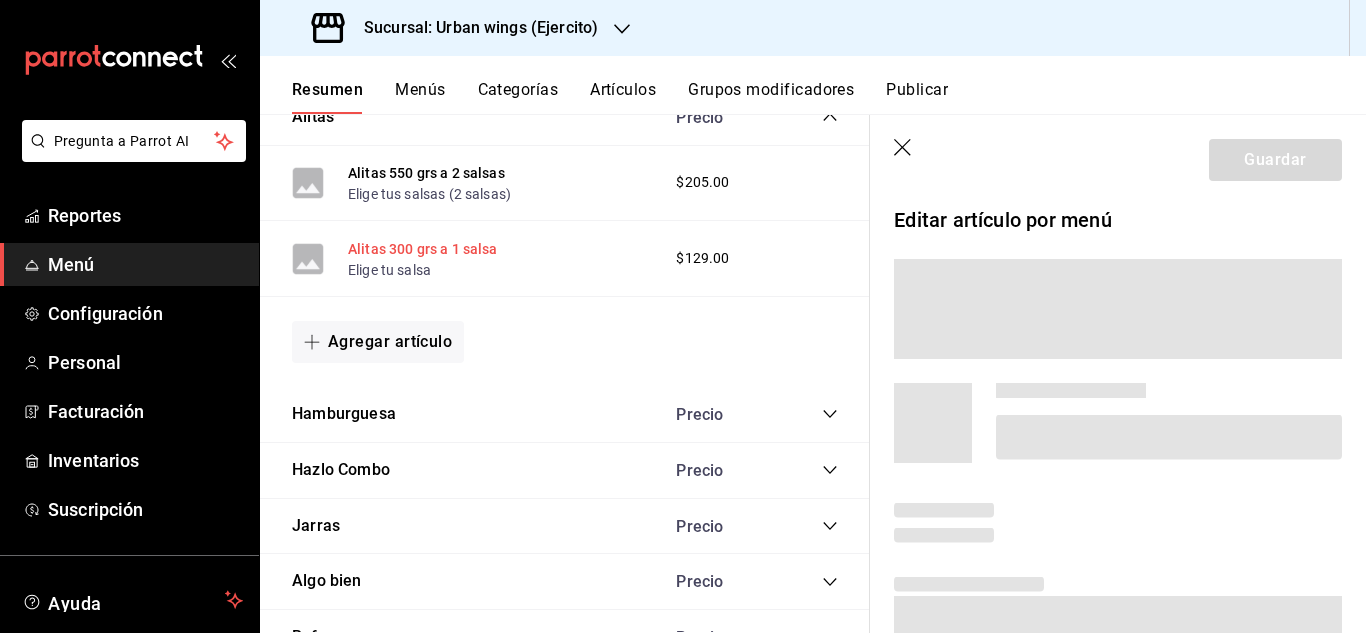 scroll, scrollTop: 2580, scrollLeft: 0, axis: vertical 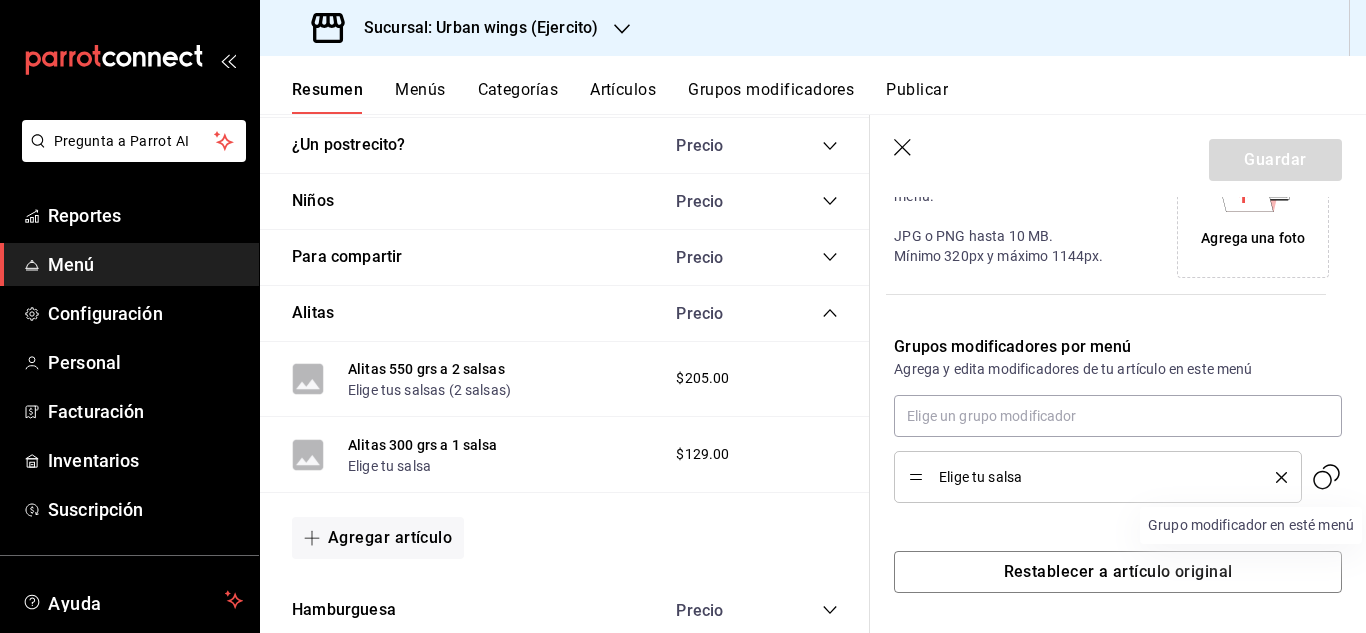 click 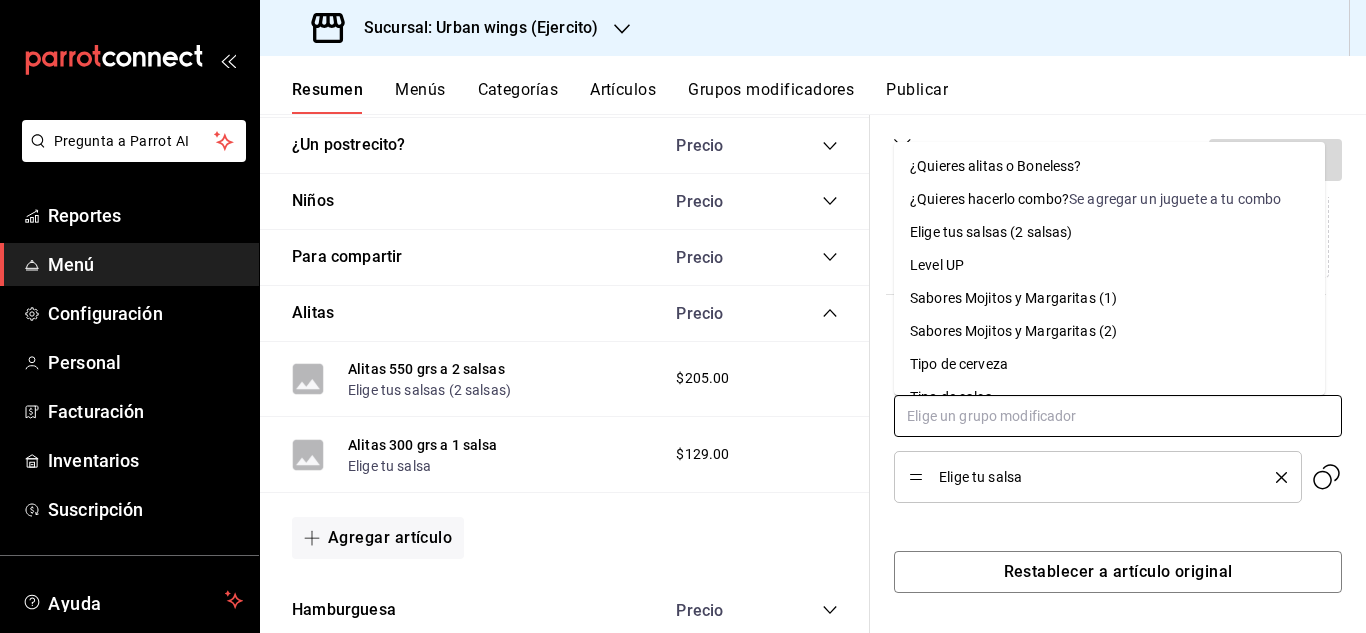 click at bounding box center (1118, 416) 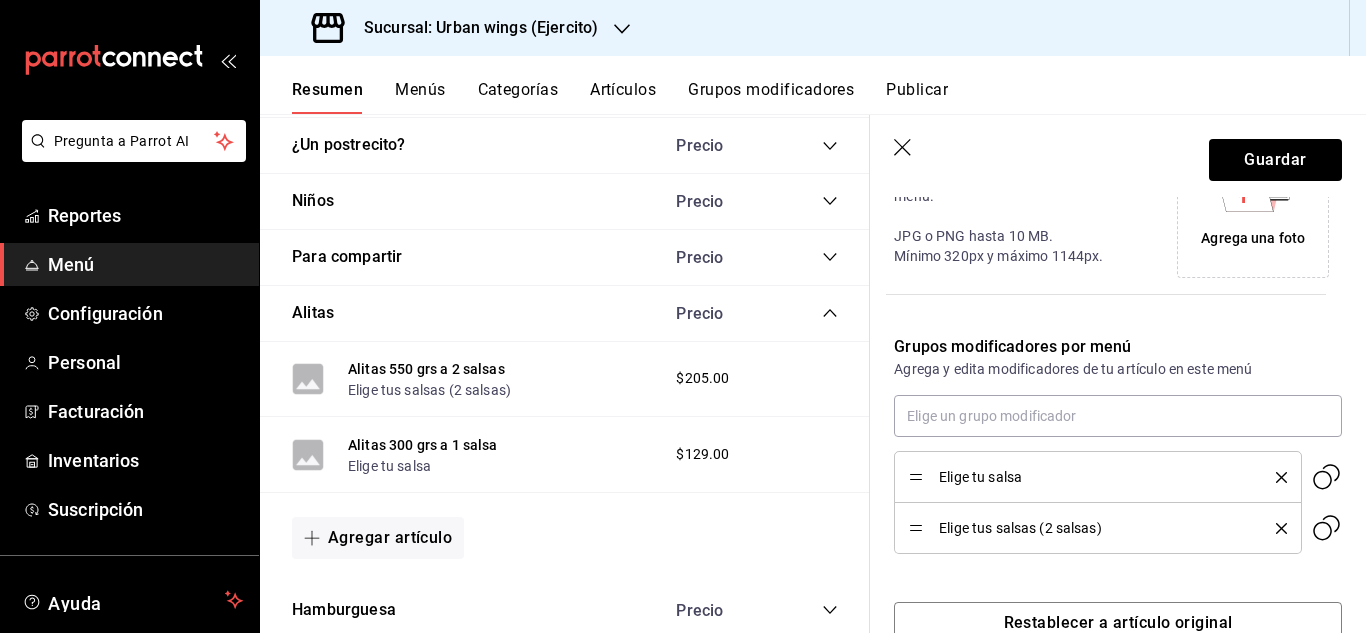 click on "Elige tu salsa" at bounding box center [1097, 477] 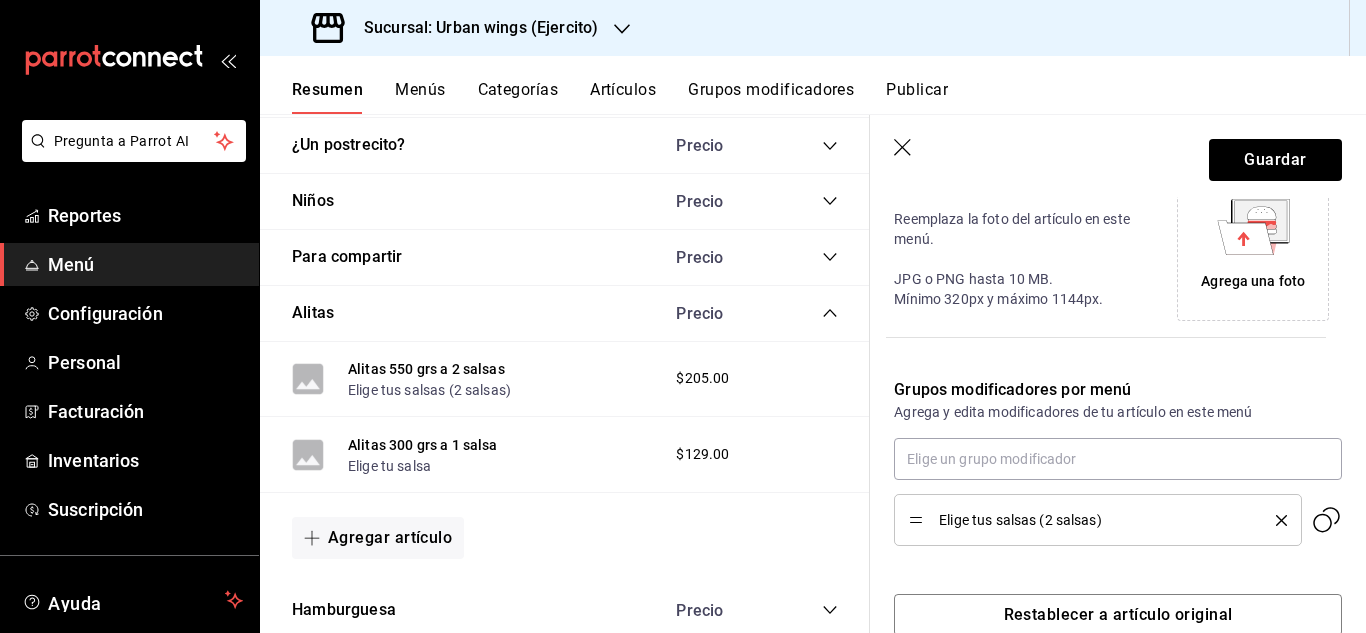scroll, scrollTop: 517, scrollLeft: 0, axis: vertical 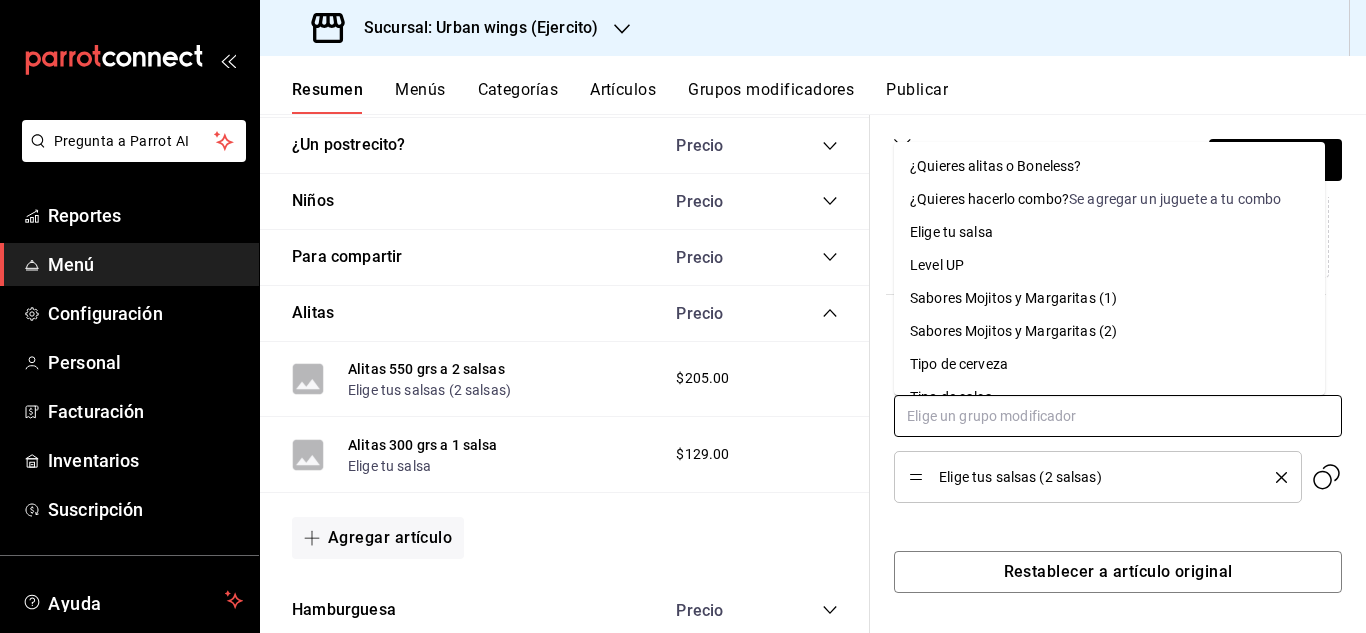 click at bounding box center [1118, 416] 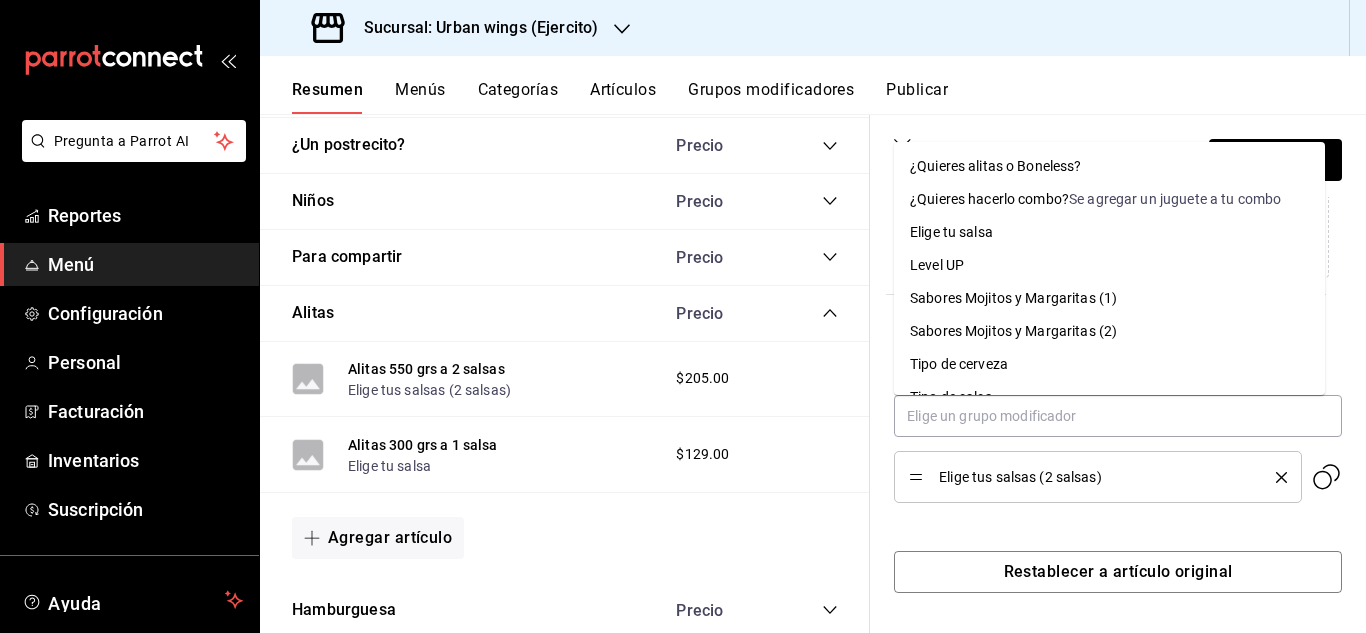 click 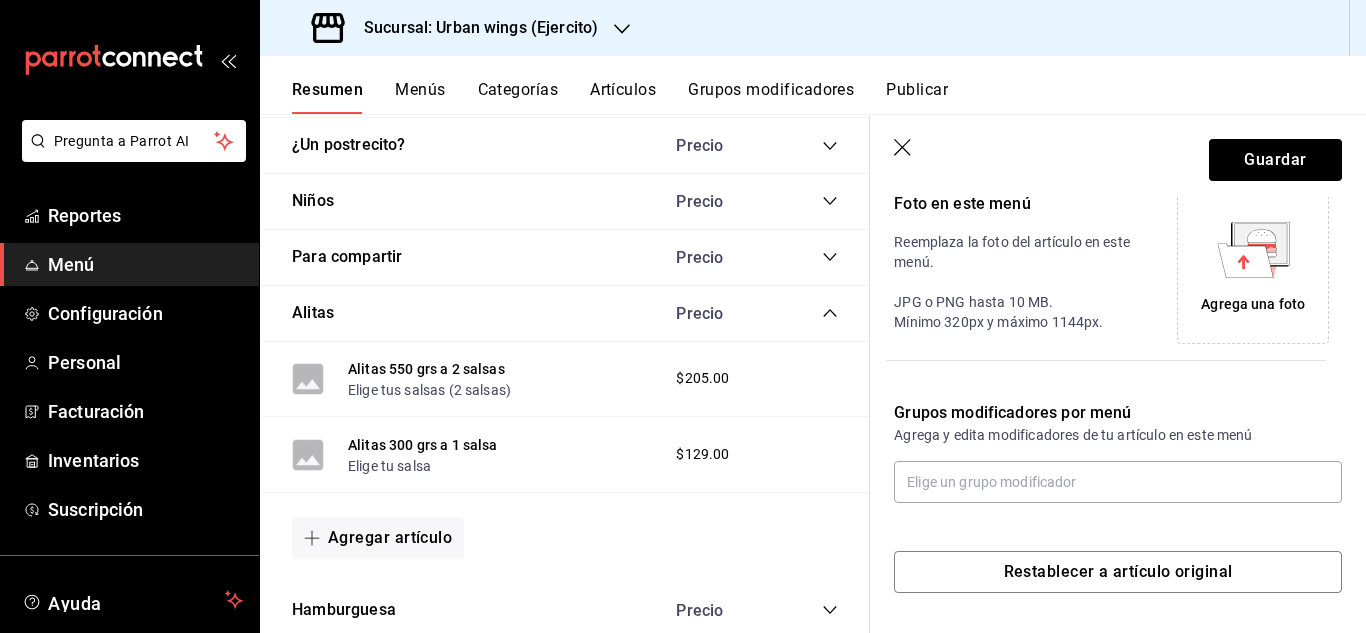 scroll, scrollTop: 451, scrollLeft: 0, axis: vertical 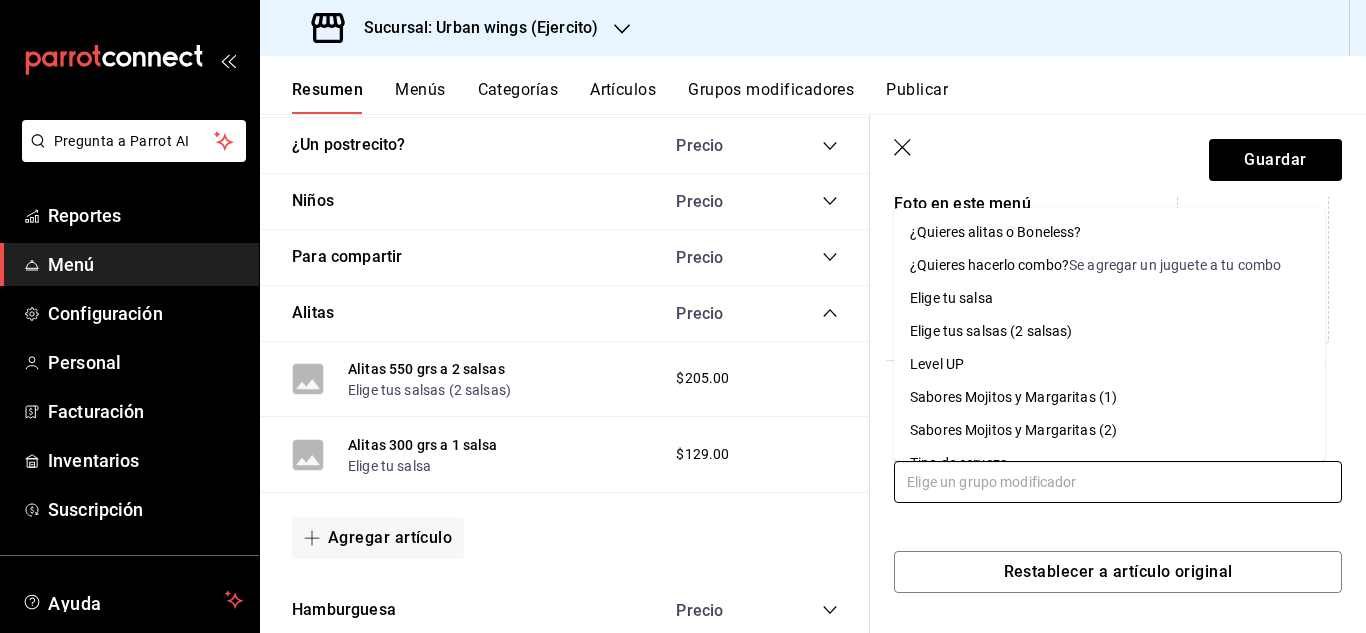 click at bounding box center [1118, 482] 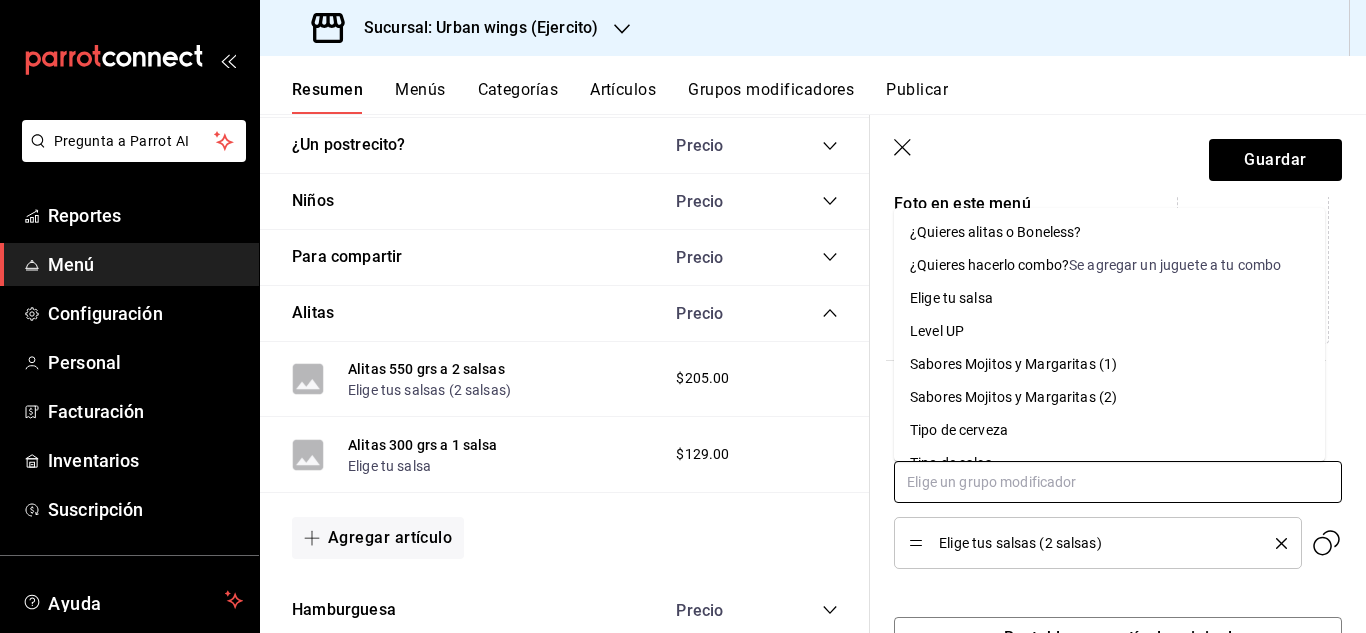 click at bounding box center (1118, 482) 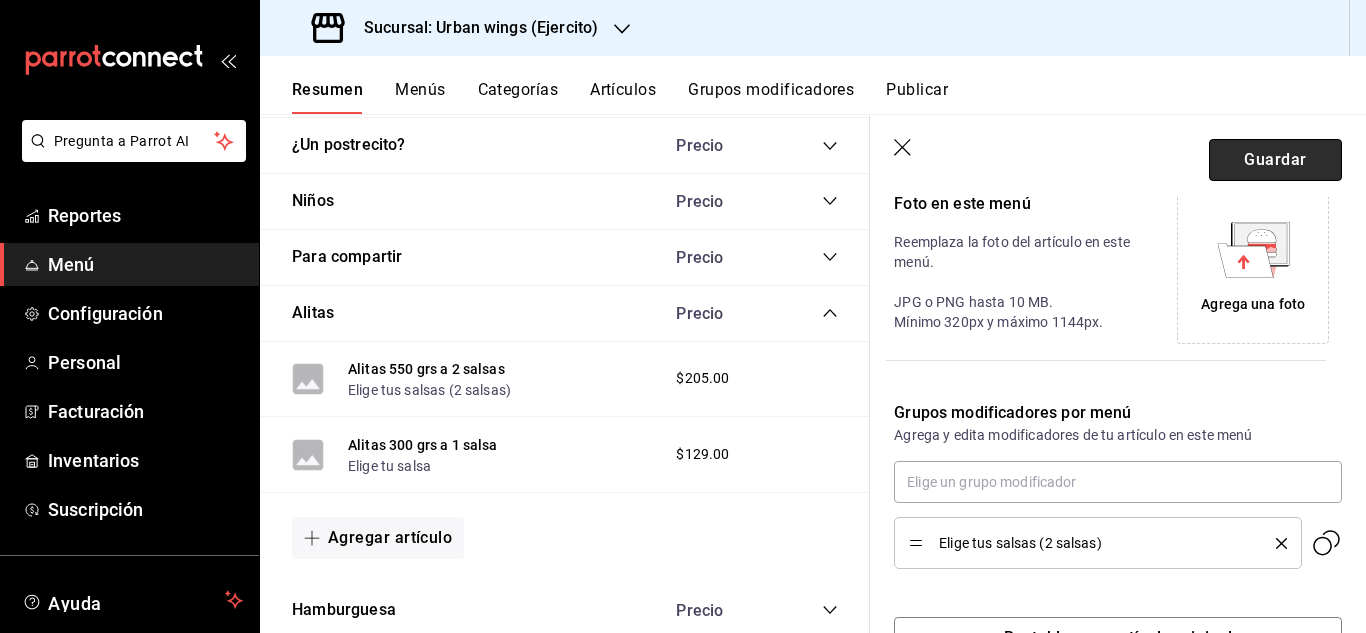click on "Guardar" at bounding box center [1275, 160] 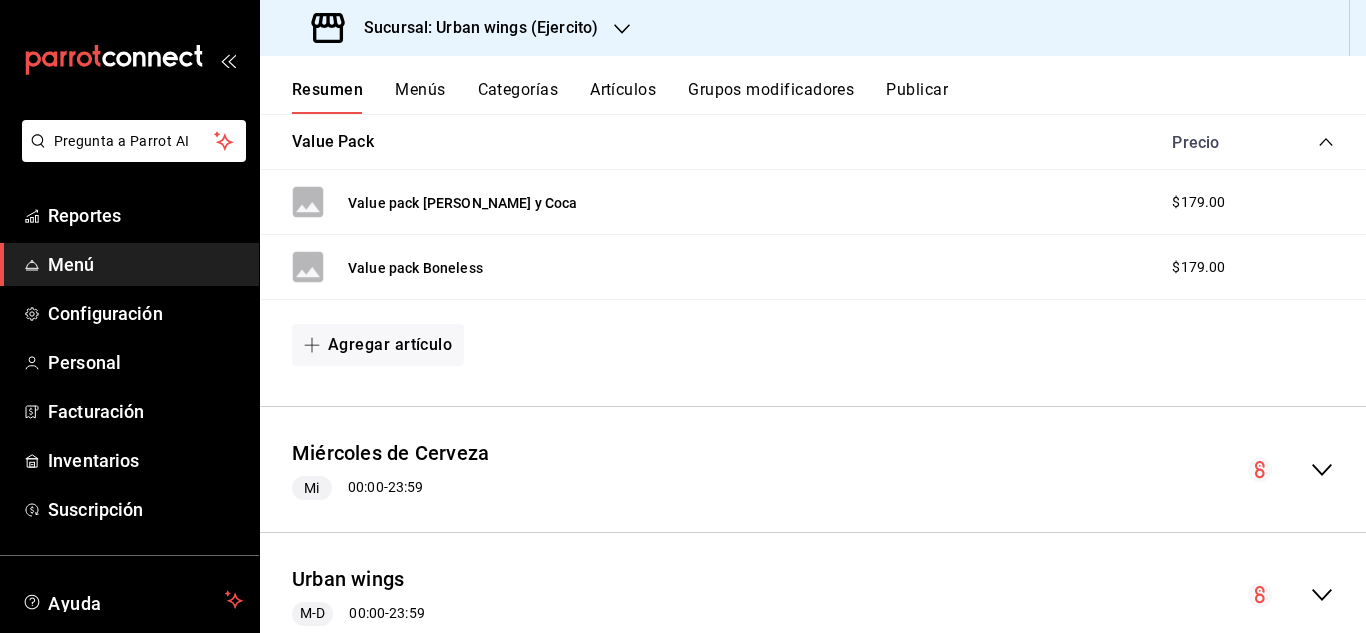 scroll, scrollTop: 406, scrollLeft: 0, axis: vertical 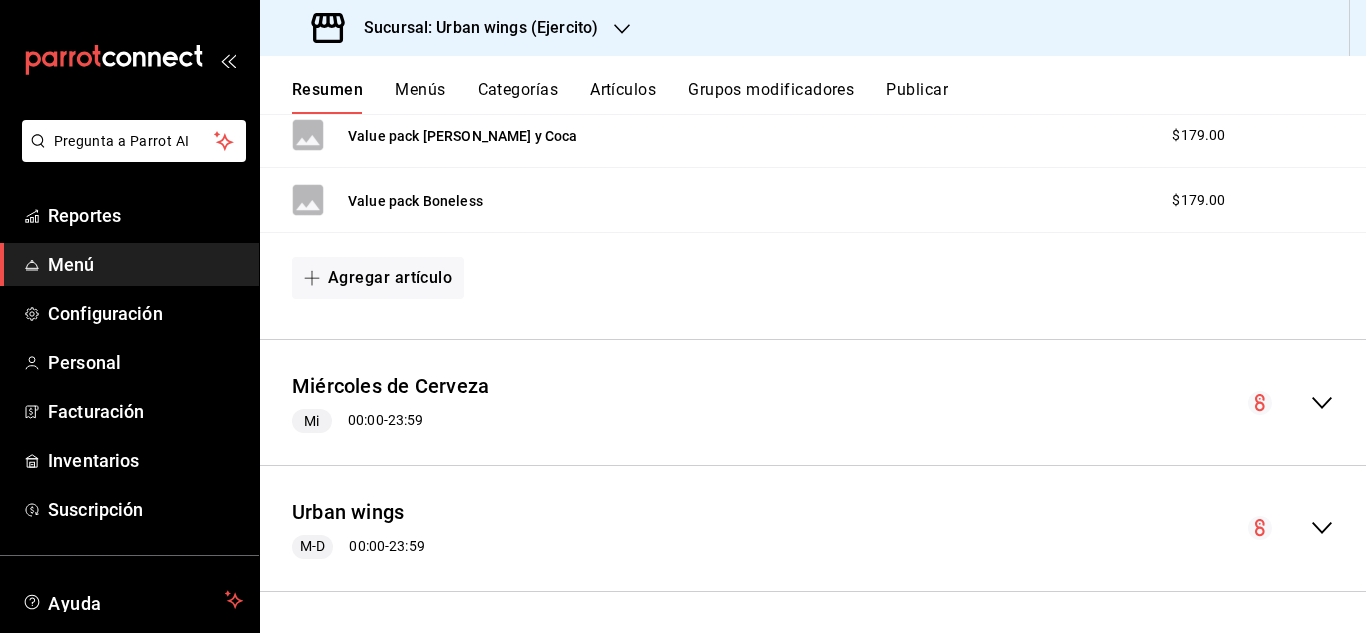 click 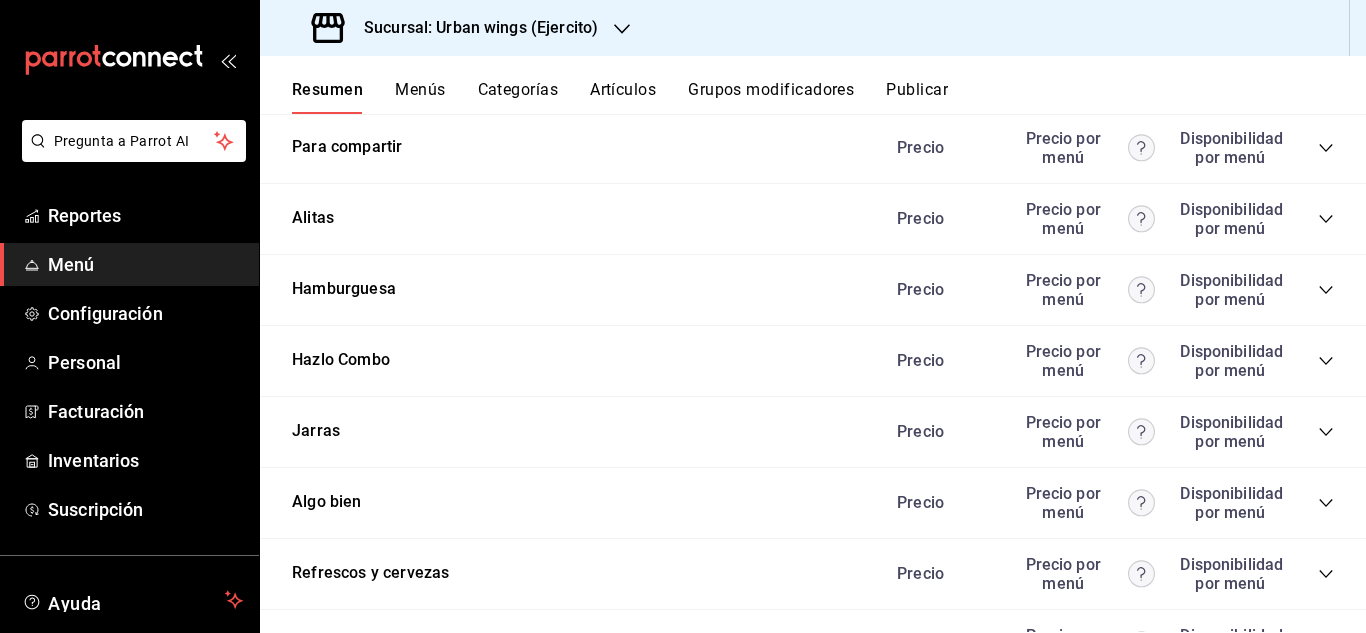 scroll, scrollTop: 2905, scrollLeft: 0, axis: vertical 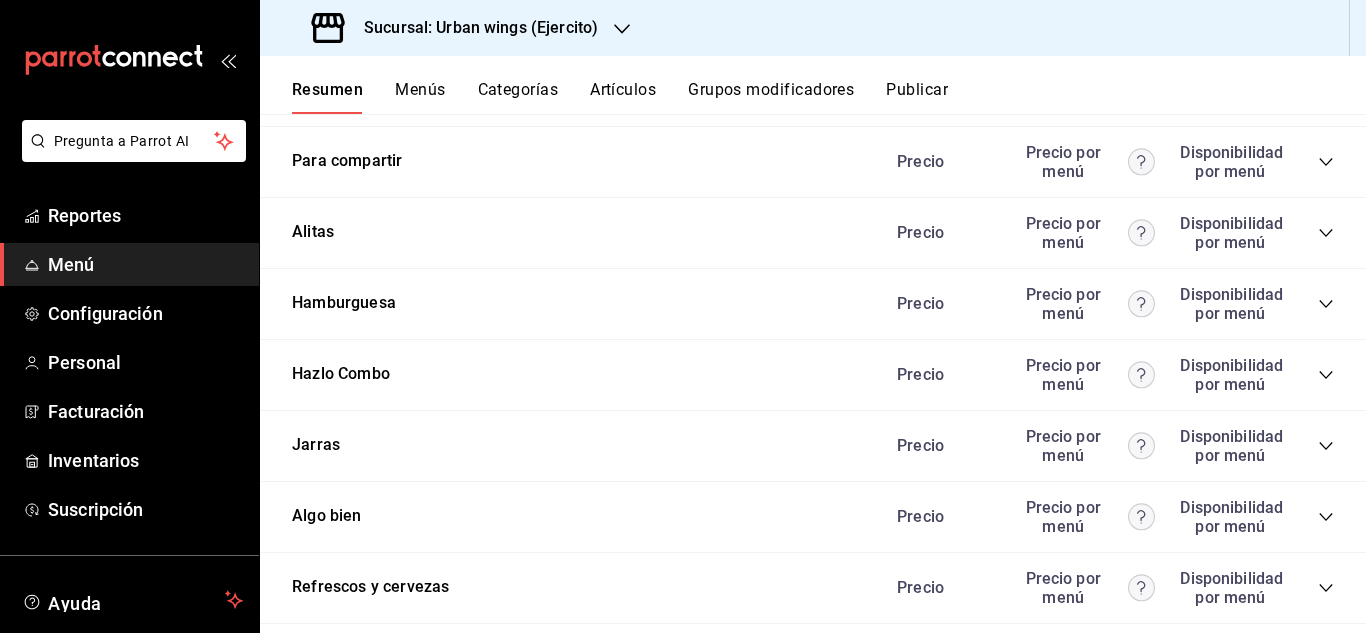 click 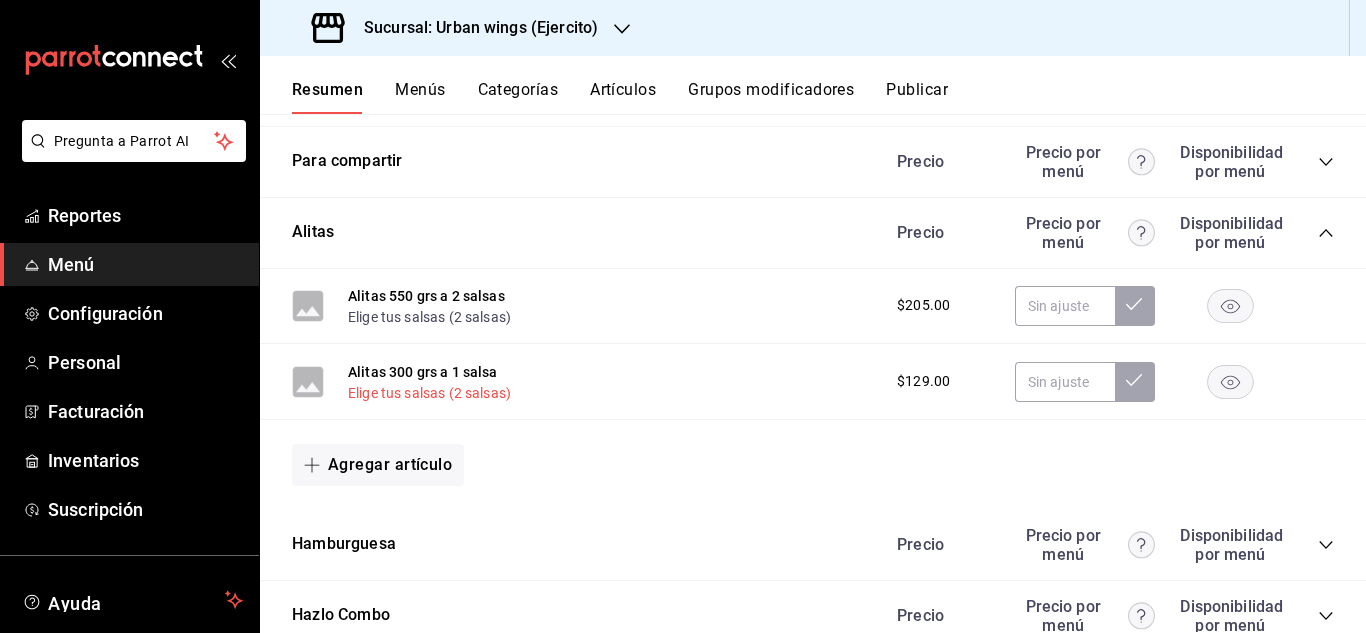 click on "Elige tus salsas (2 salsas)" at bounding box center (429, 393) 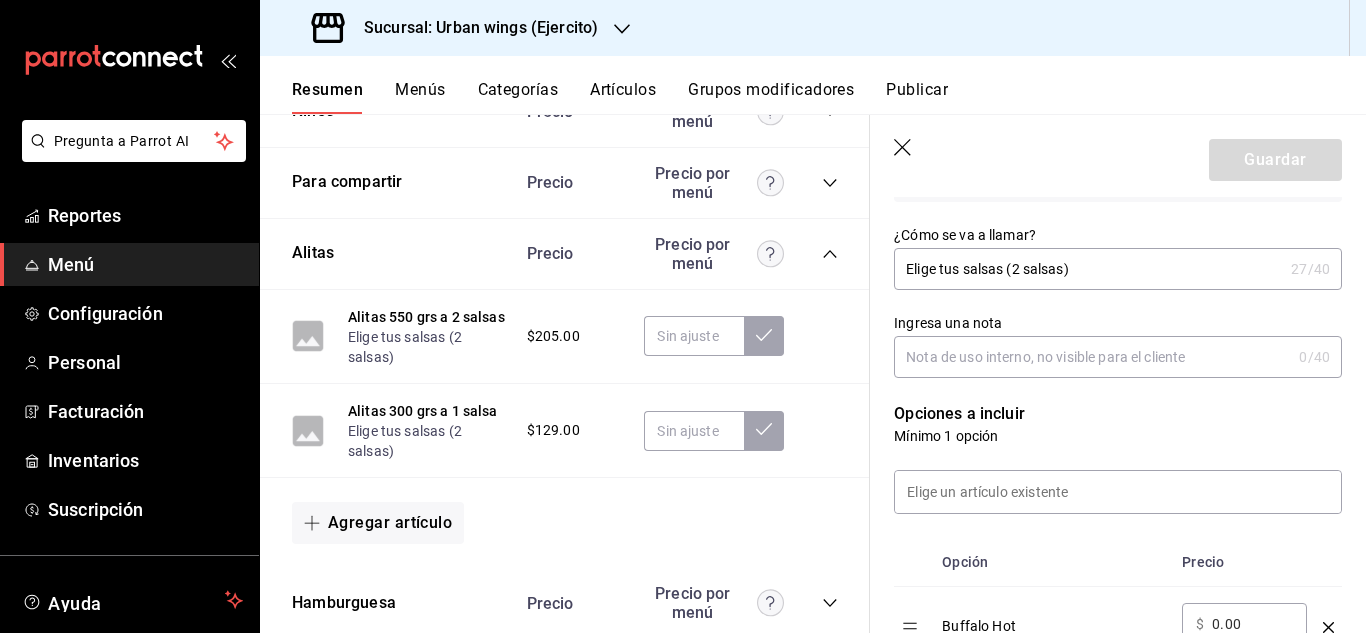 scroll, scrollTop: 310, scrollLeft: 0, axis: vertical 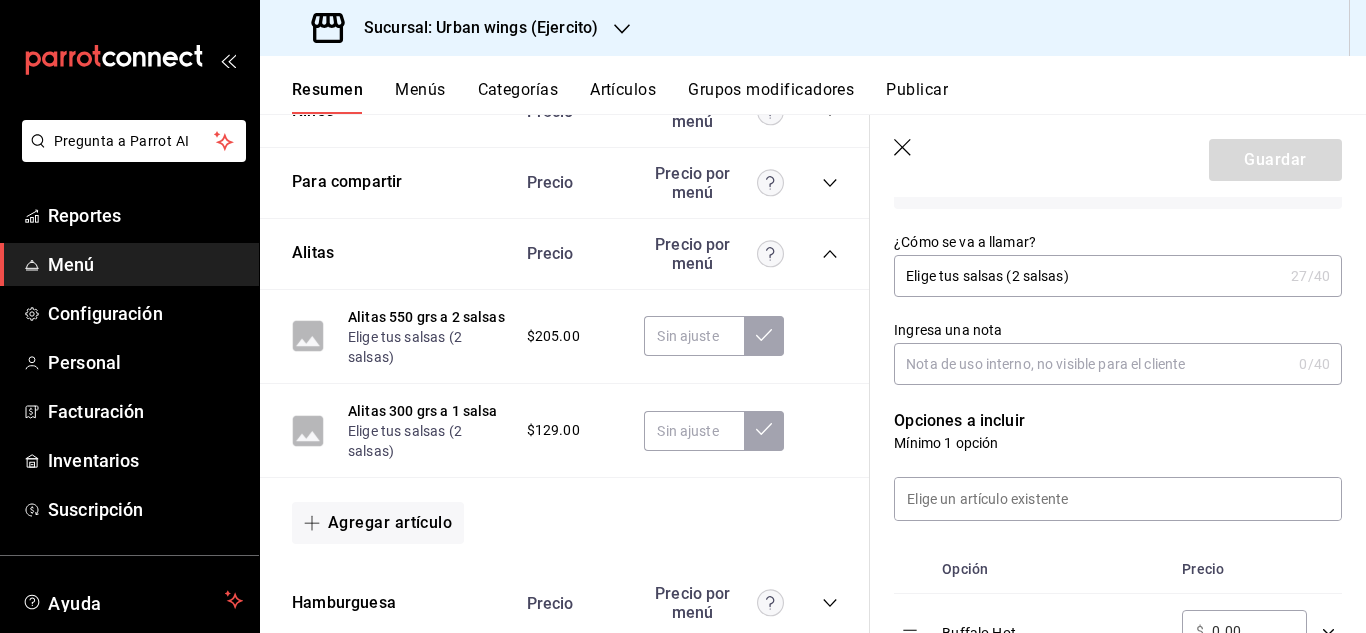 click on "Elige tus salsas (2 salsas)" at bounding box center (1088, 276) 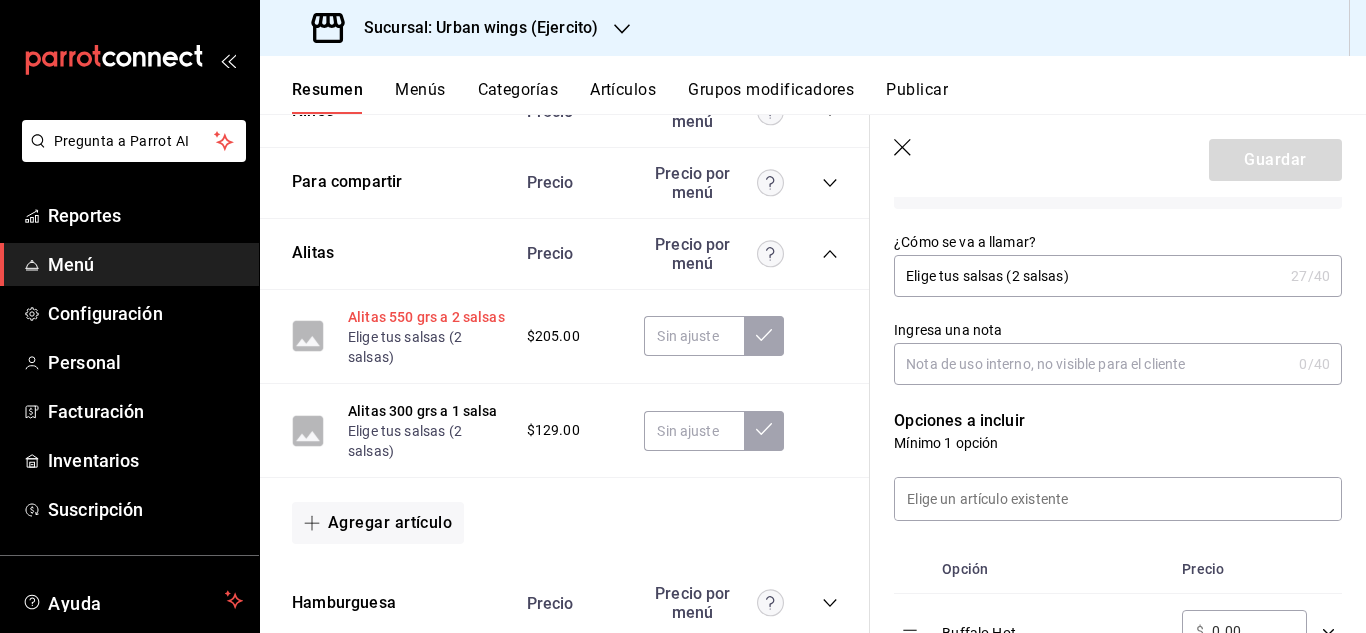 click on "Alitas 550 grs a 2 salsas" at bounding box center (426, 317) 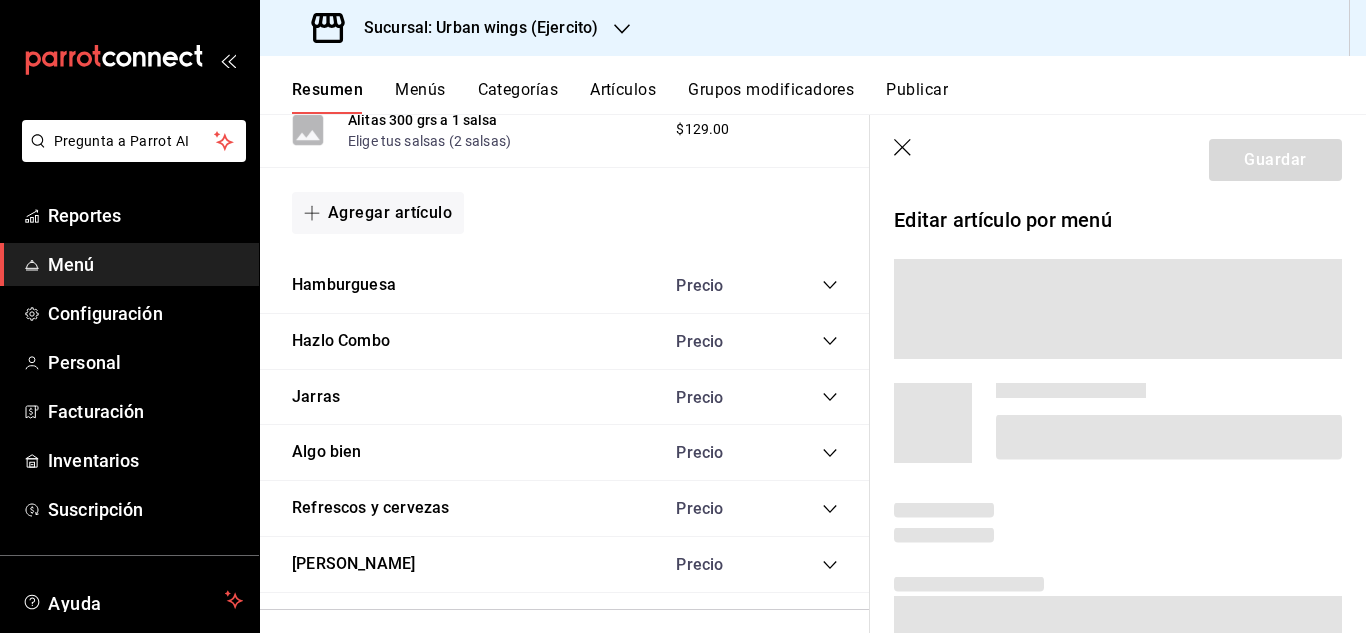 scroll, scrollTop: 2670, scrollLeft: 0, axis: vertical 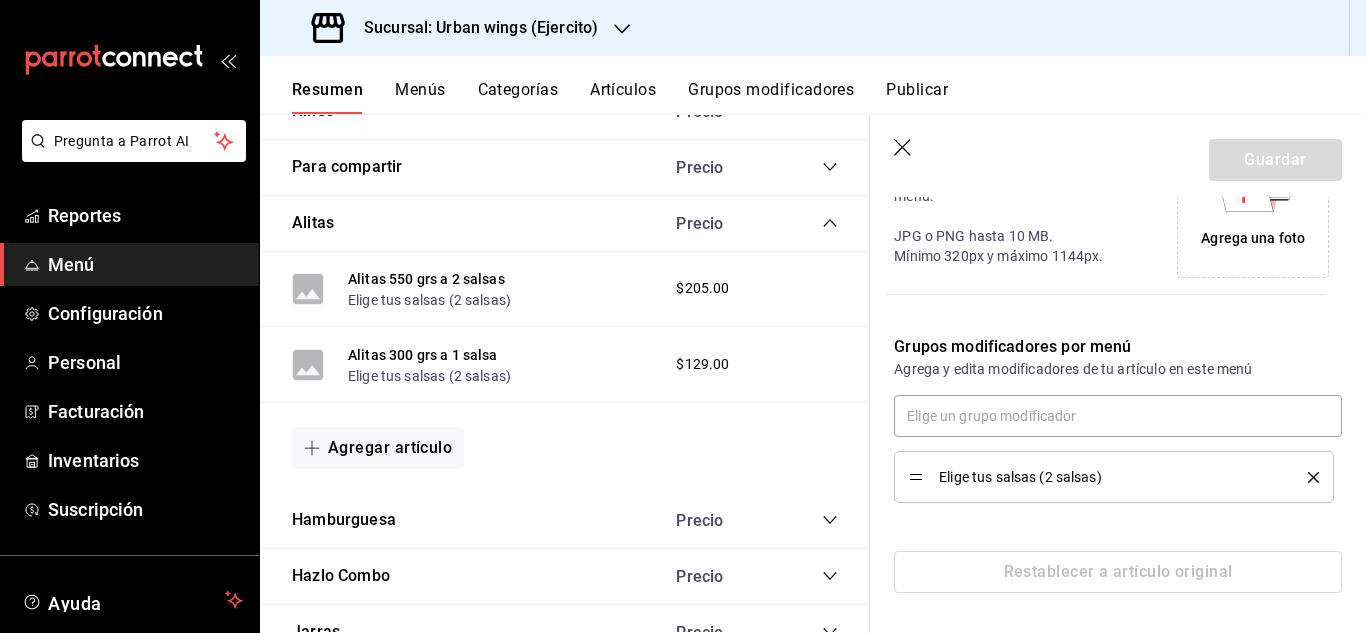 click 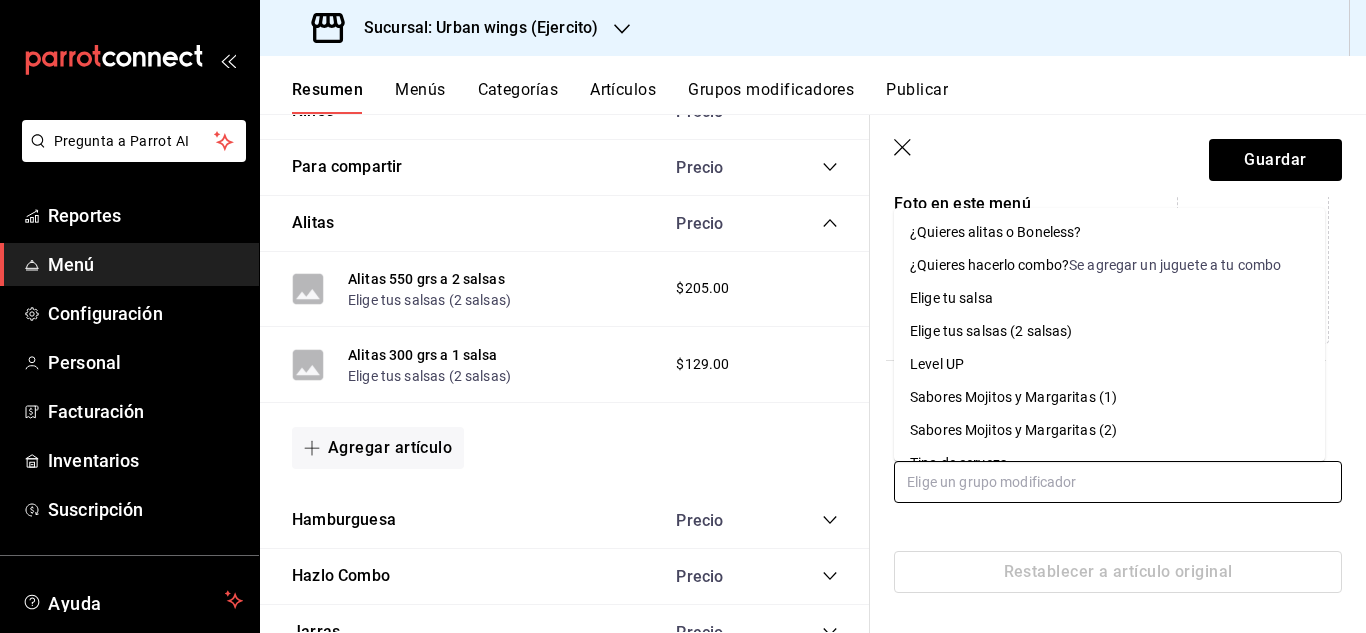 click at bounding box center (1118, 482) 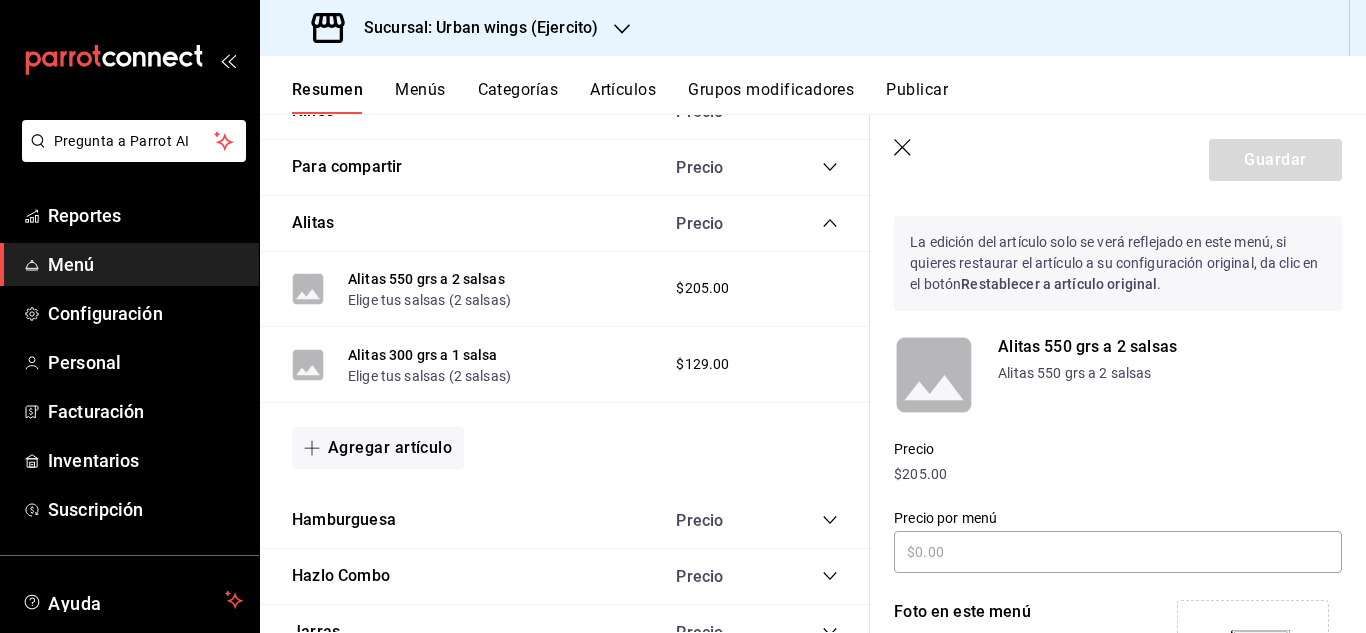 scroll, scrollTop: 0, scrollLeft: 0, axis: both 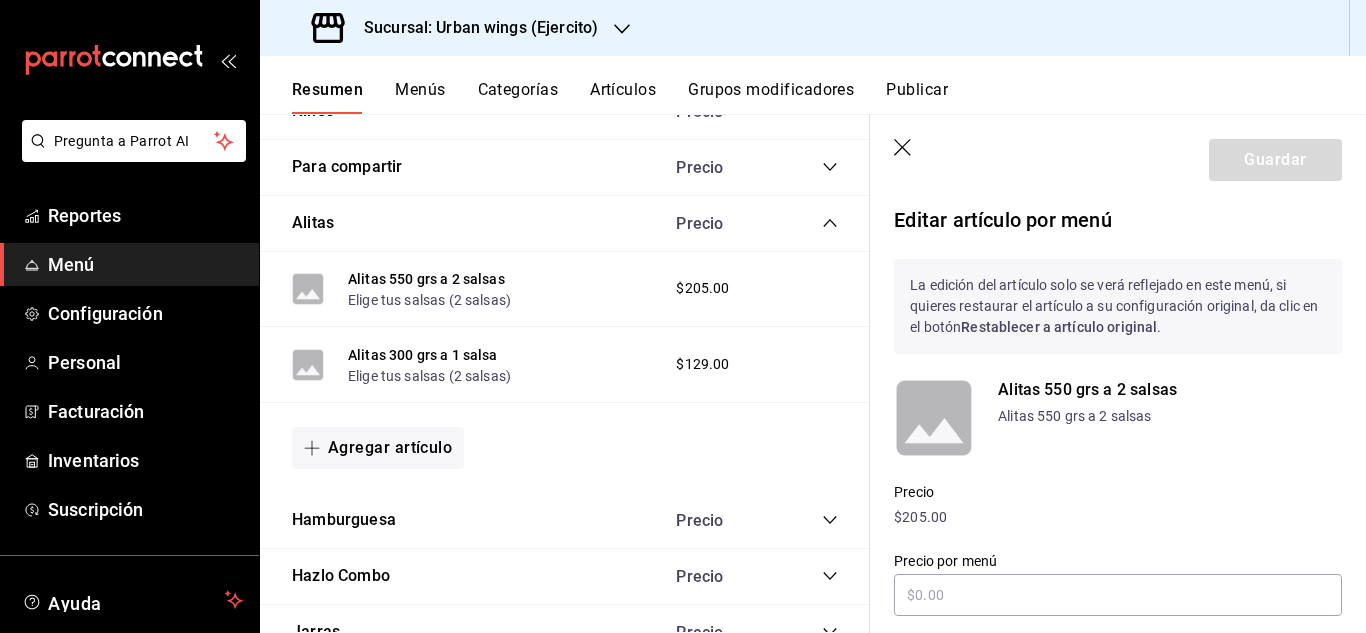 click on "Guardar" at bounding box center [1118, 156] 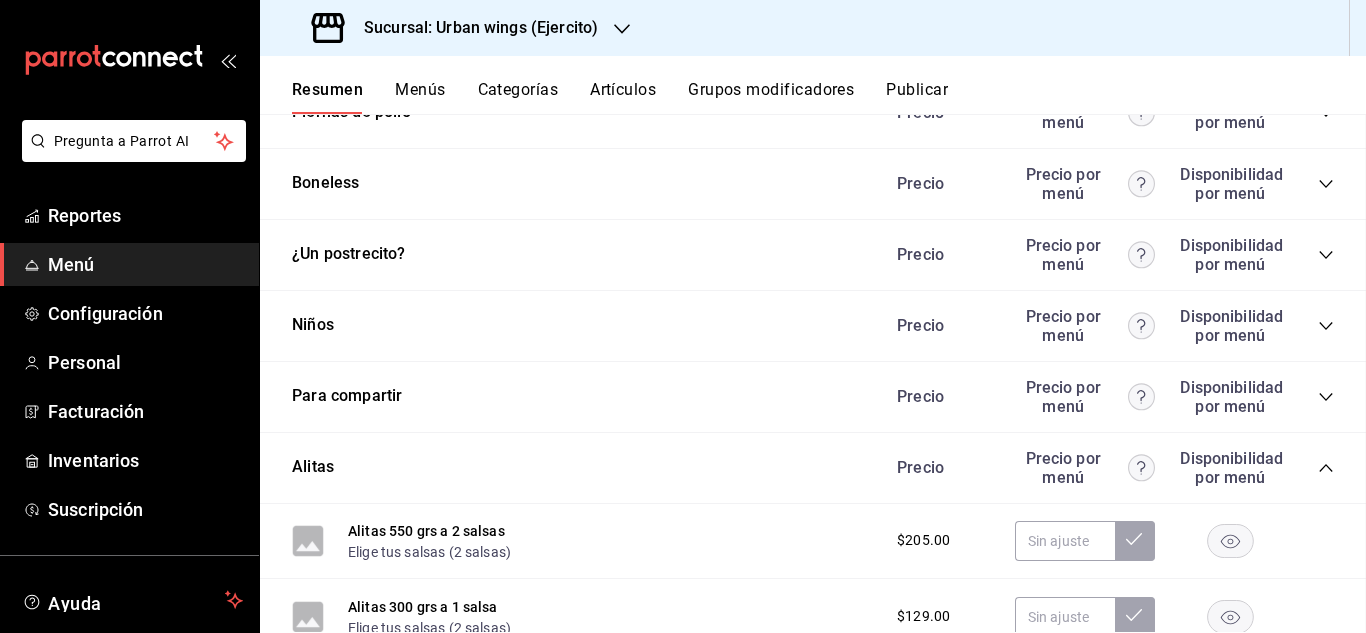 scroll, scrollTop: 3041, scrollLeft: 0, axis: vertical 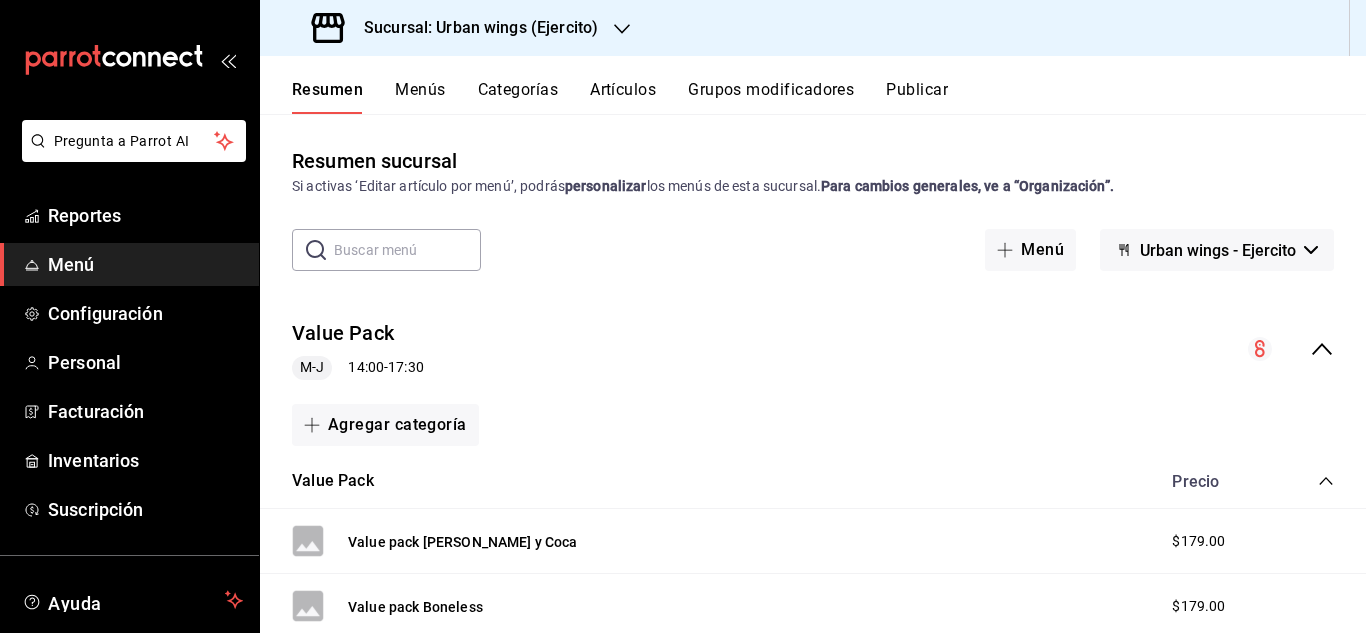 click on "Para cambios generales, ve a “Organización”." at bounding box center (967, 186) 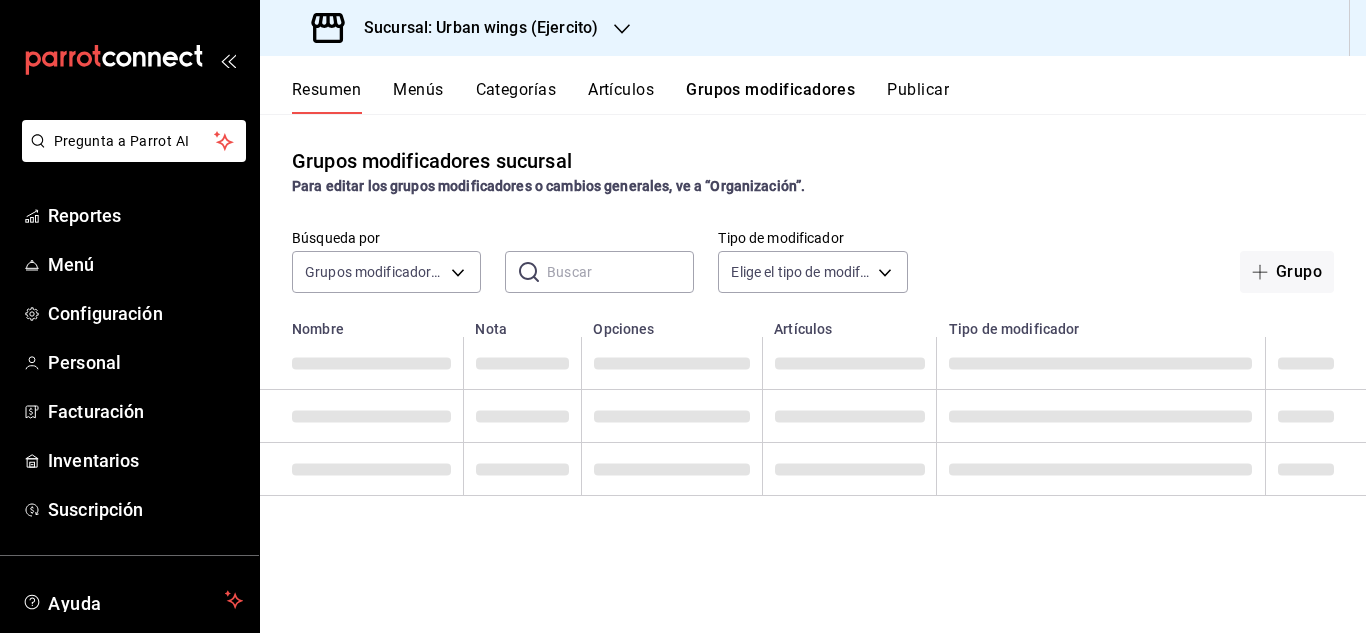 click on "Artículos" at bounding box center (621, 97) 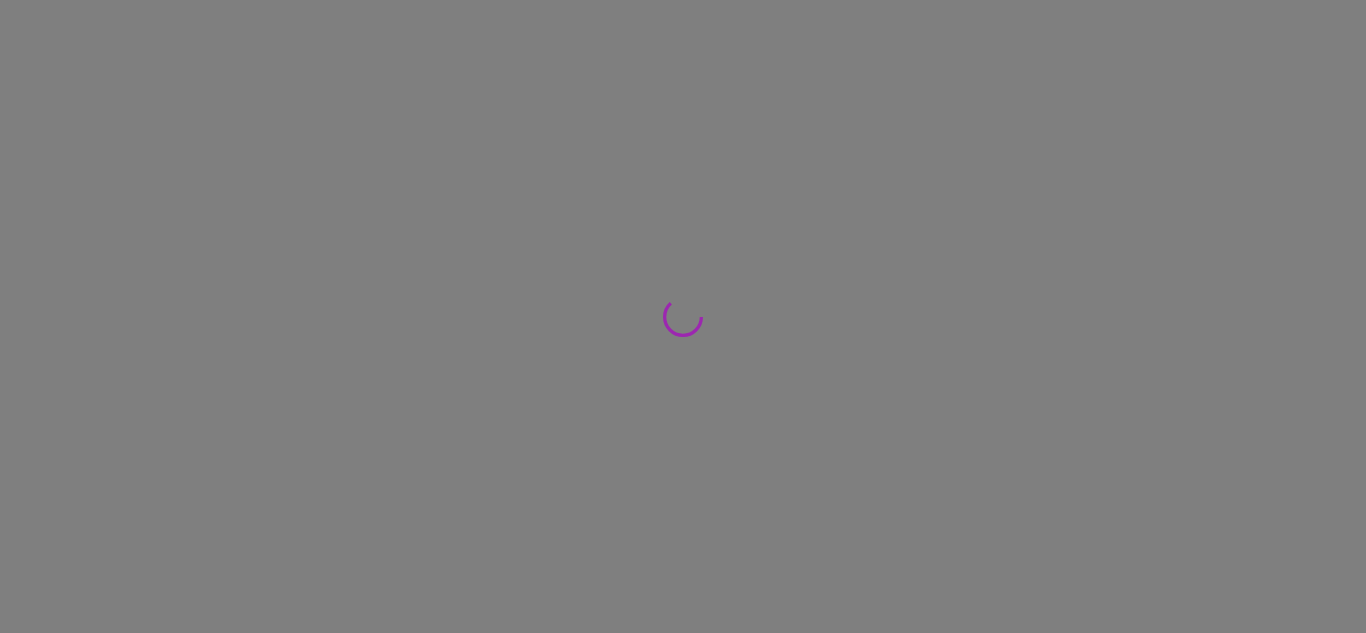 click at bounding box center [683, 316] 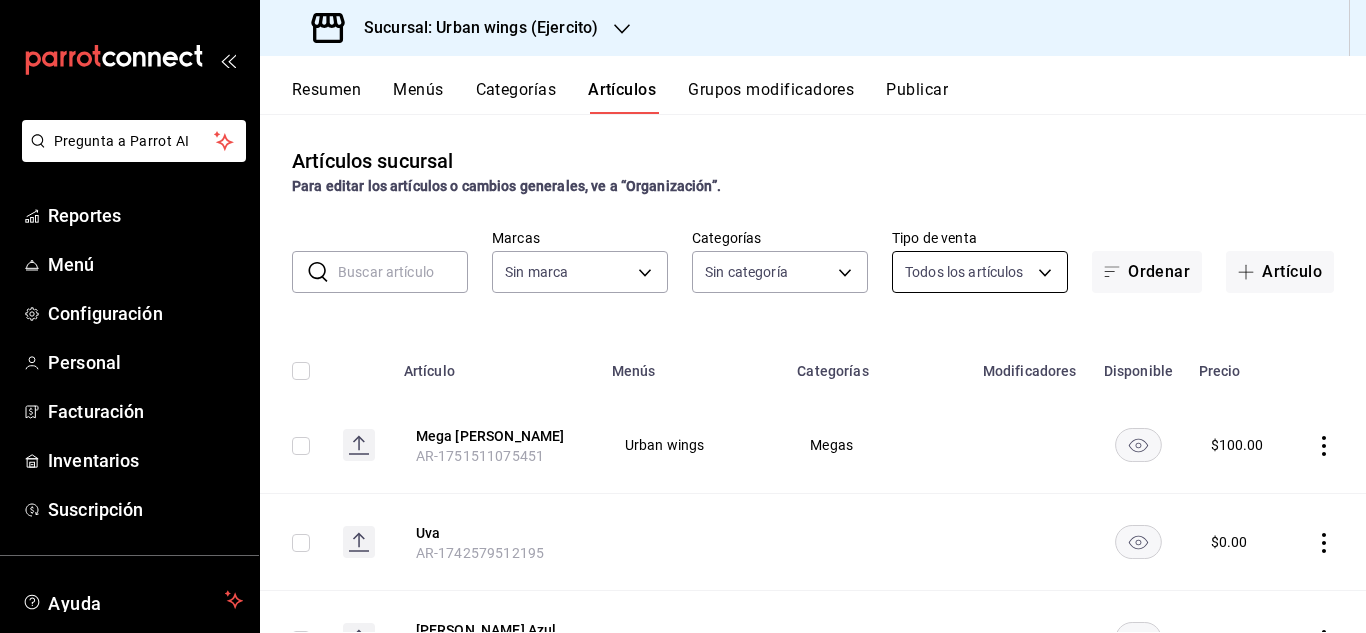 type on "723de847-6154-4f41-aba1-99fa37a55846" 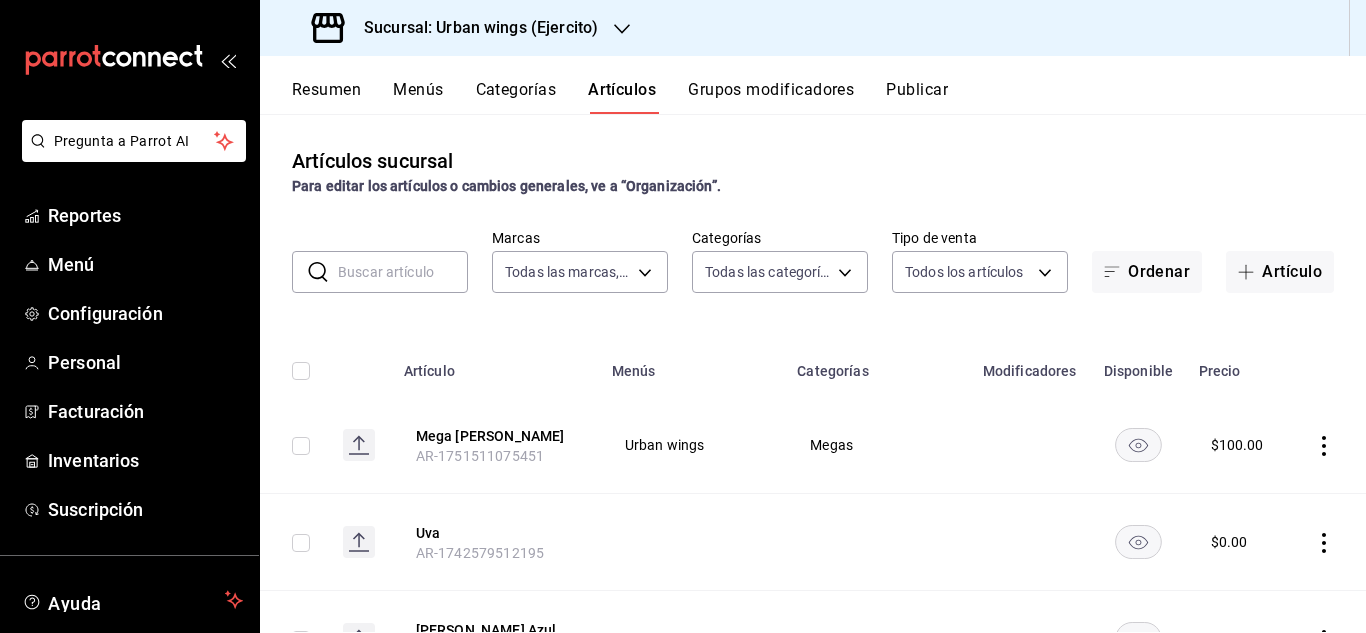 click at bounding box center (403, 272) 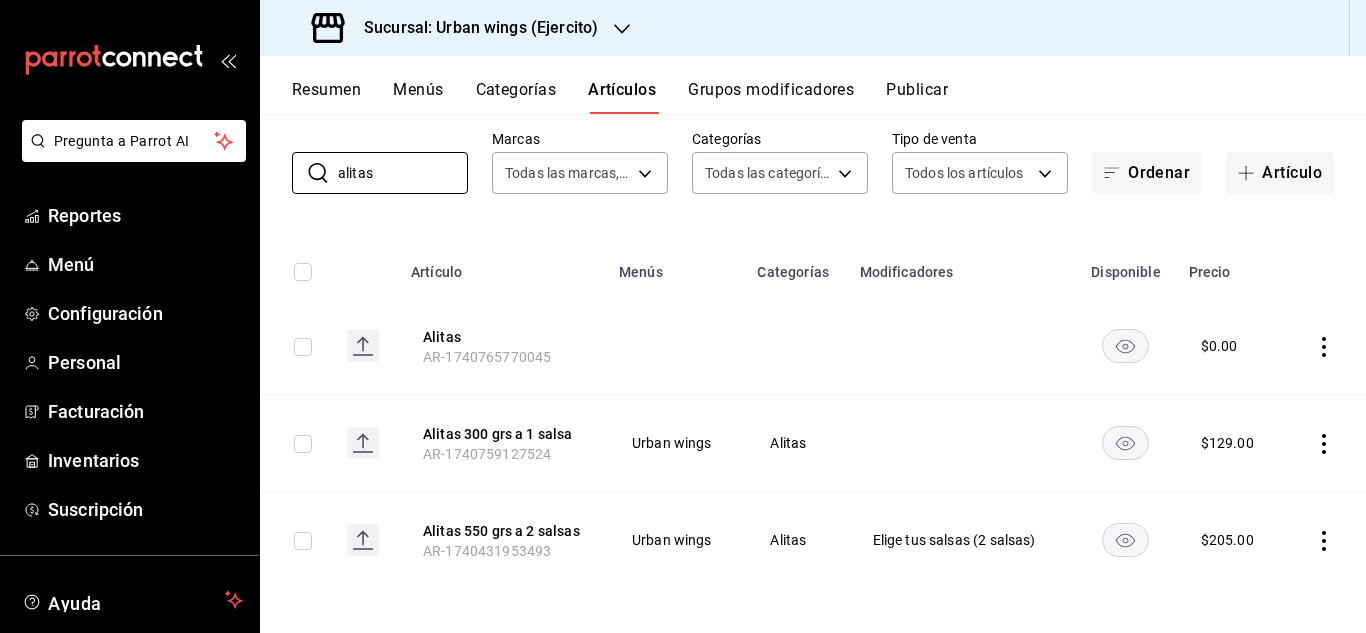 scroll, scrollTop: 103, scrollLeft: 0, axis: vertical 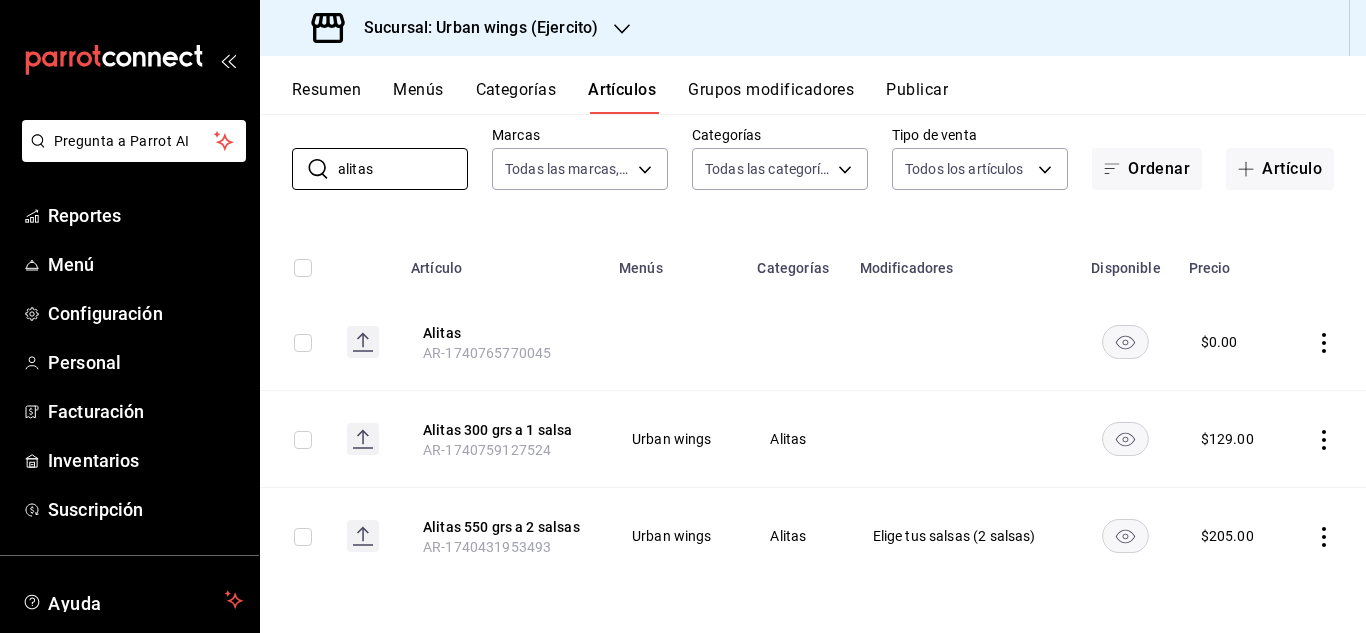 type on "alitas" 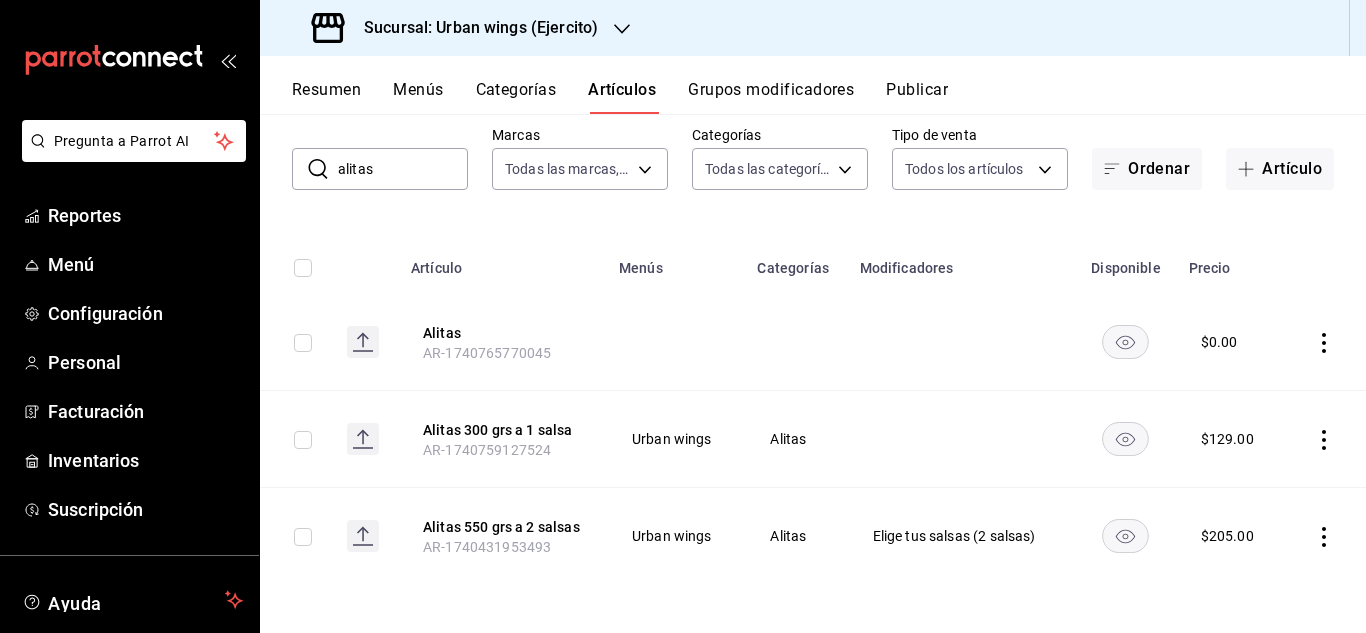 click 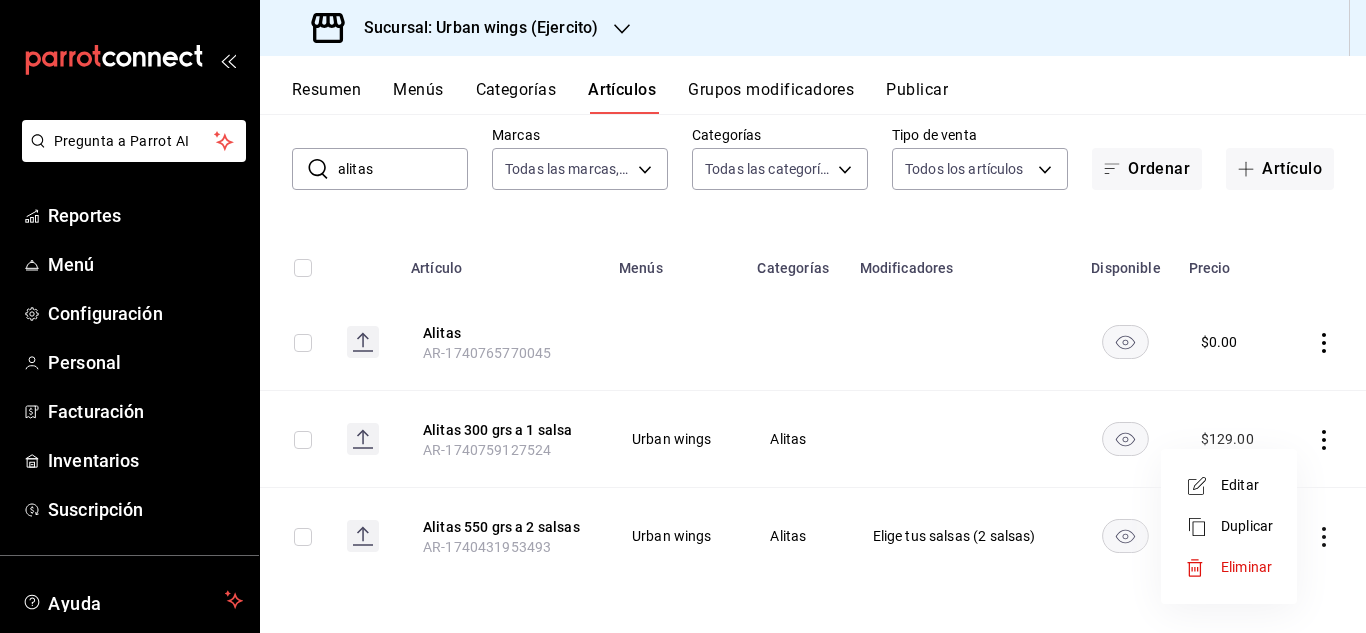 click on "Editar" at bounding box center [1229, 485] 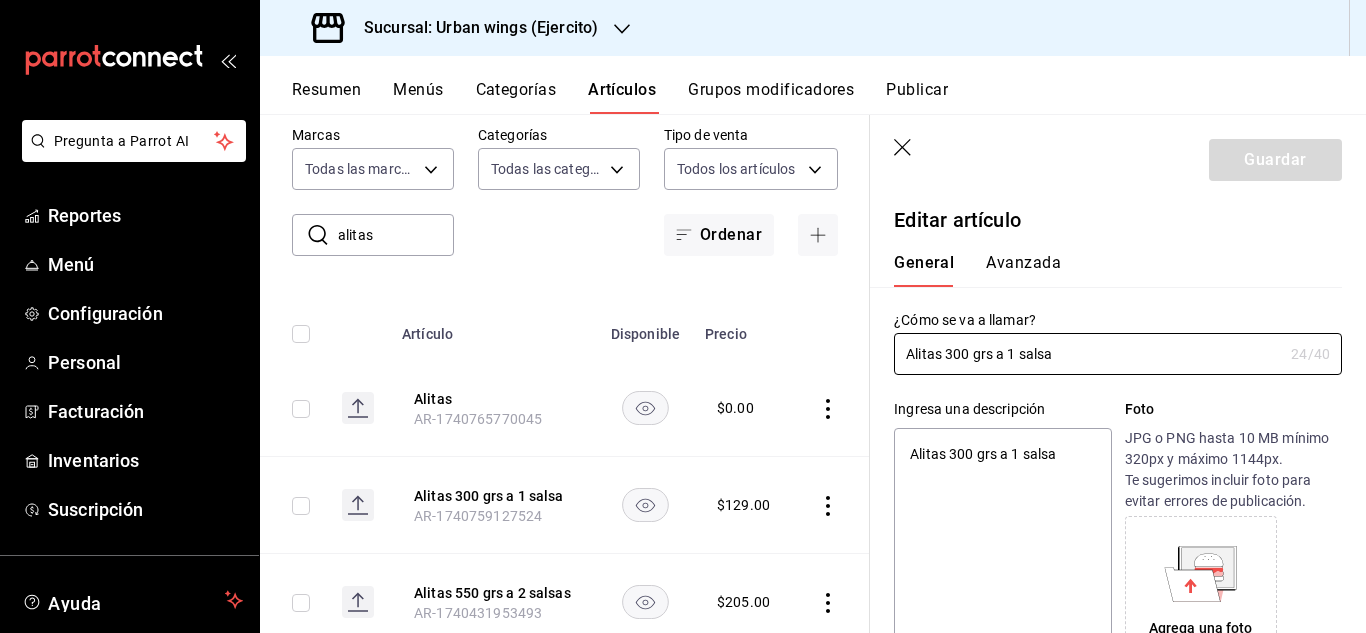 type on "x" 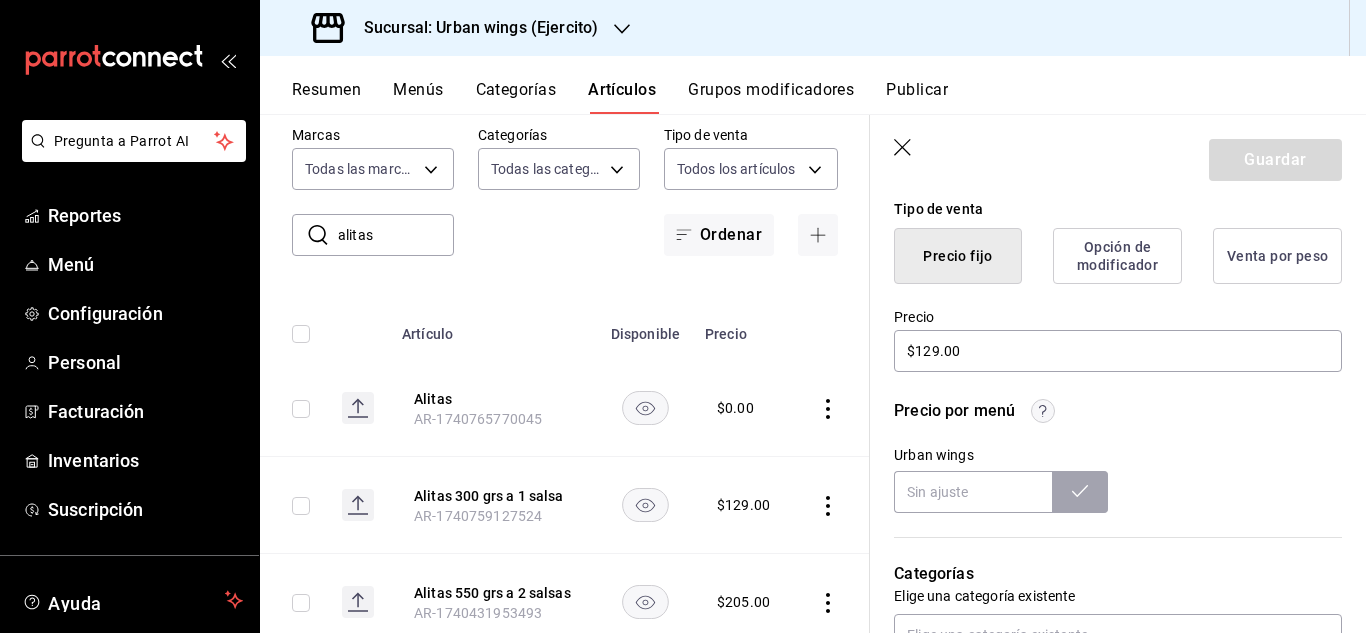 scroll, scrollTop: 499, scrollLeft: 0, axis: vertical 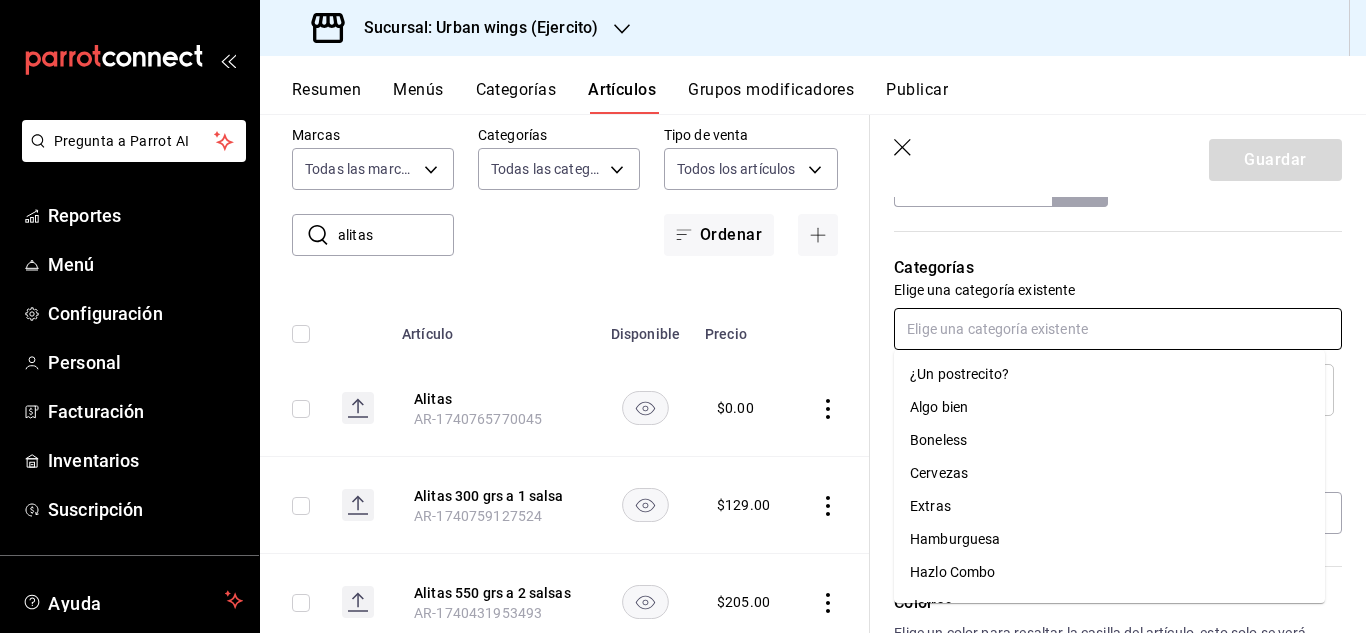click at bounding box center [1118, 329] 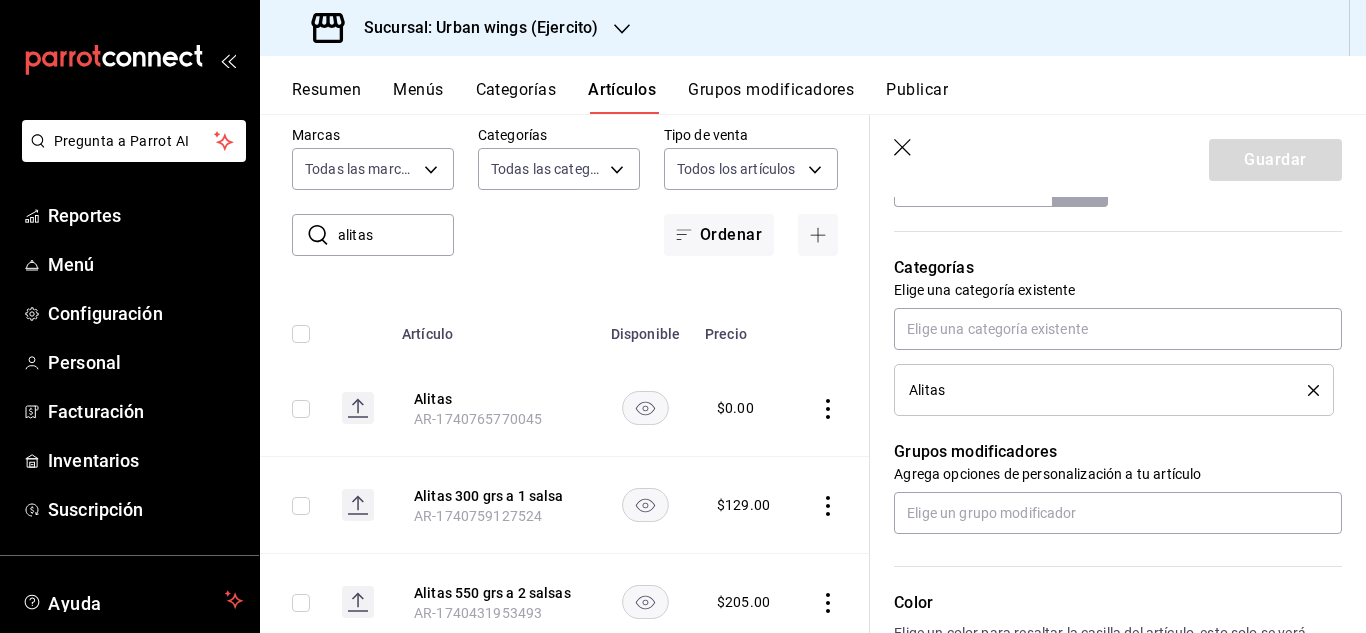 click on "Categorías" at bounding box center (1118, 268) 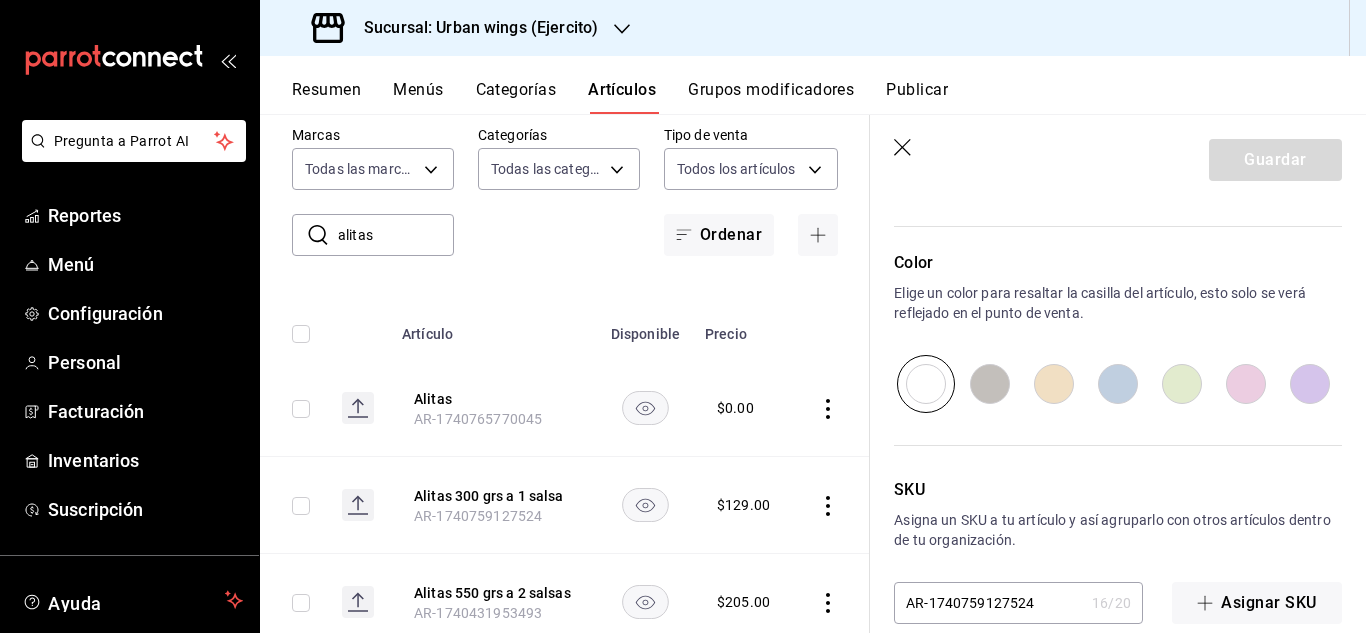 scroll, scrollTop: 1170, scrollLeft: 0, axis: vertical 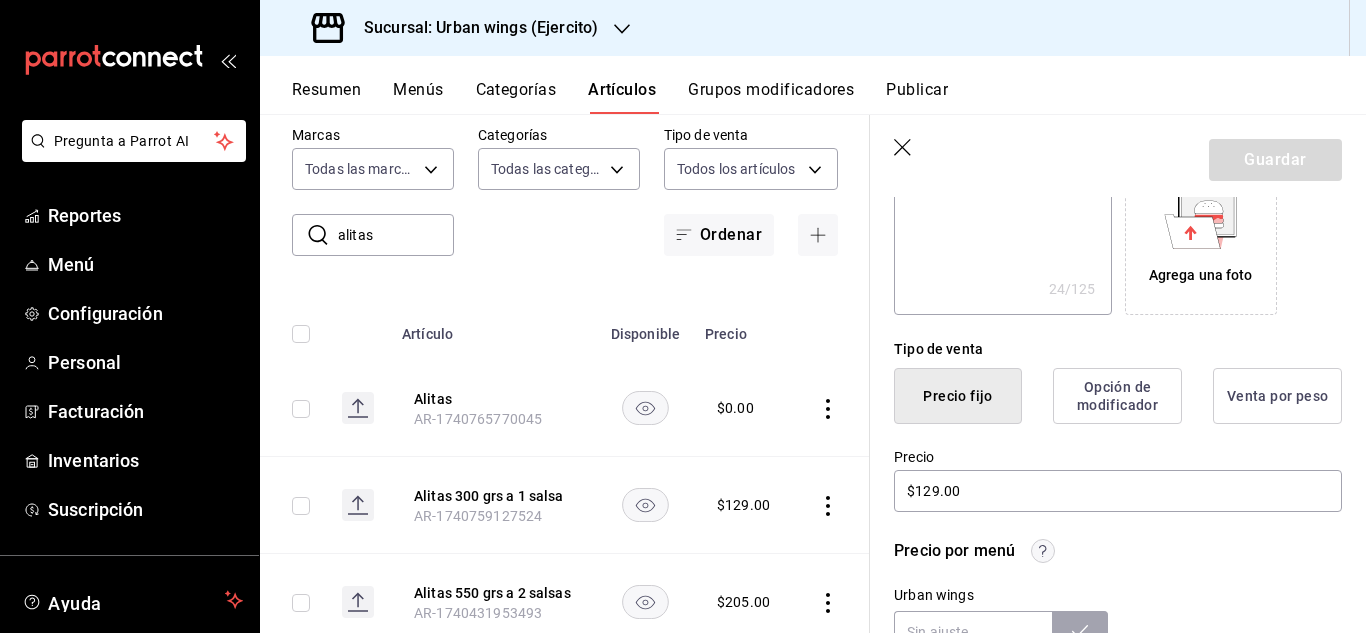 click on "Opción de modificador" at bounding box center (1117, 396) 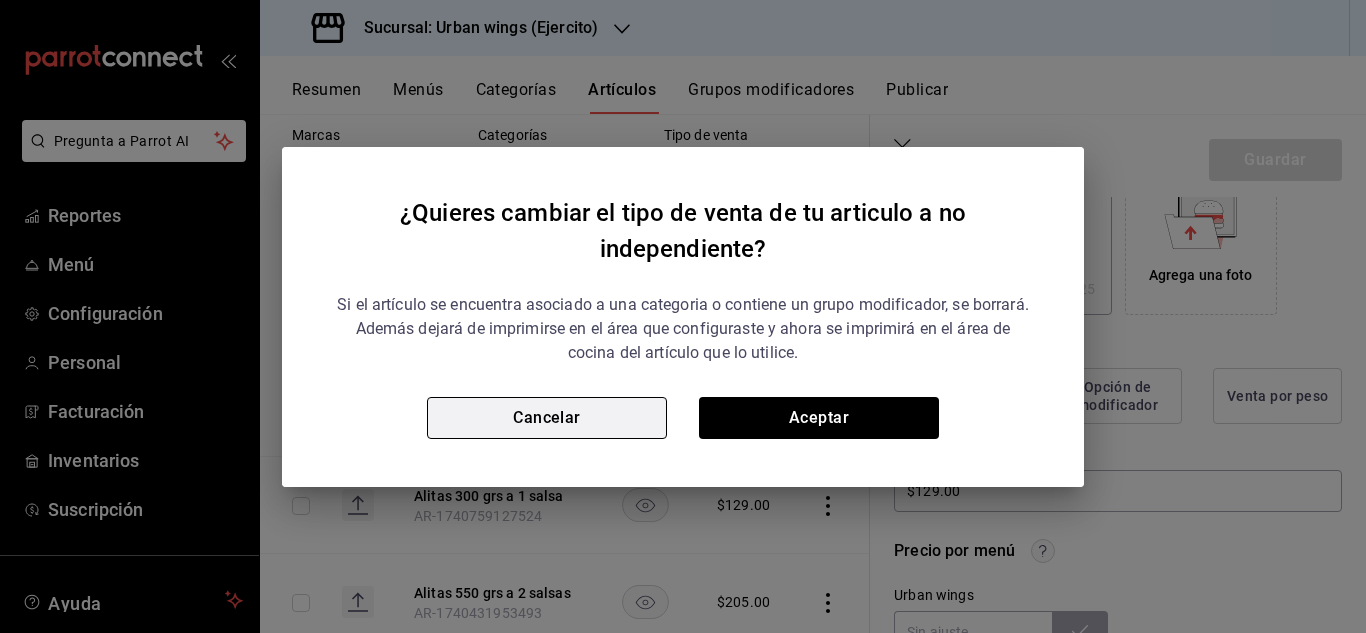 click on "Cancelar" at bounding box center (547, 418) 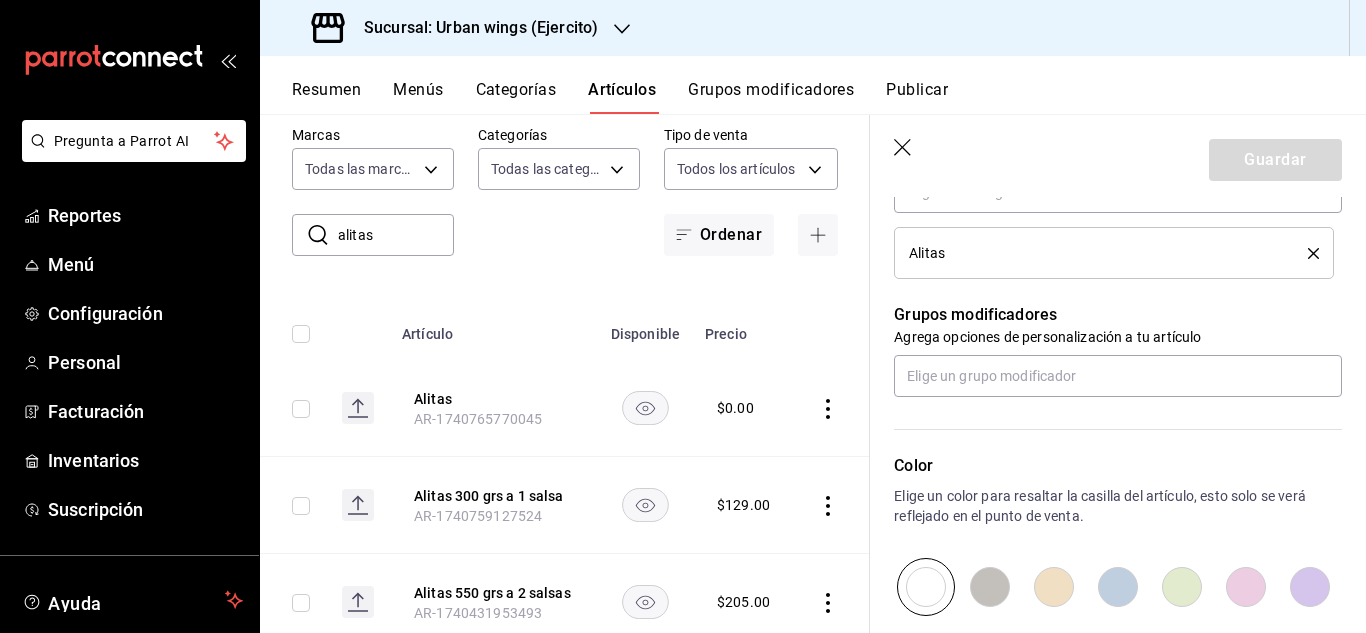 scroll, scrollTop: 967, scrollLeft: 0, axis: vertical 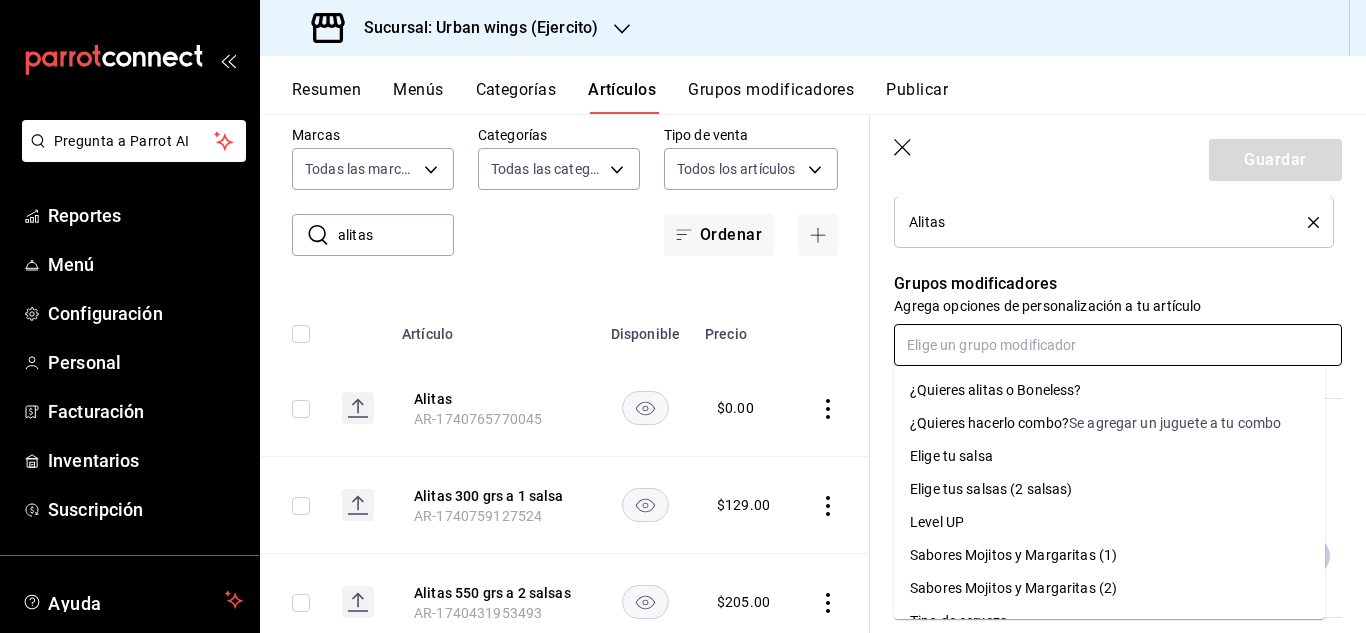 click at bounding box center (1118, 345) 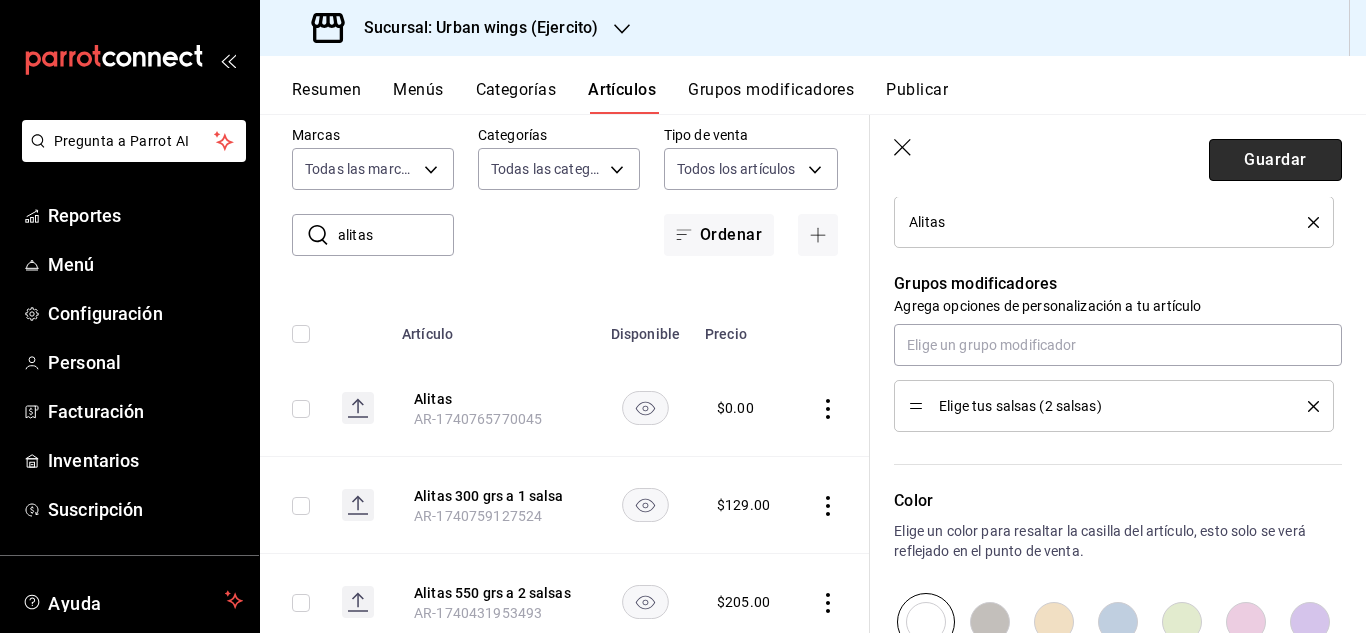 click on "Guardar" at bounding box center [1275, 160] 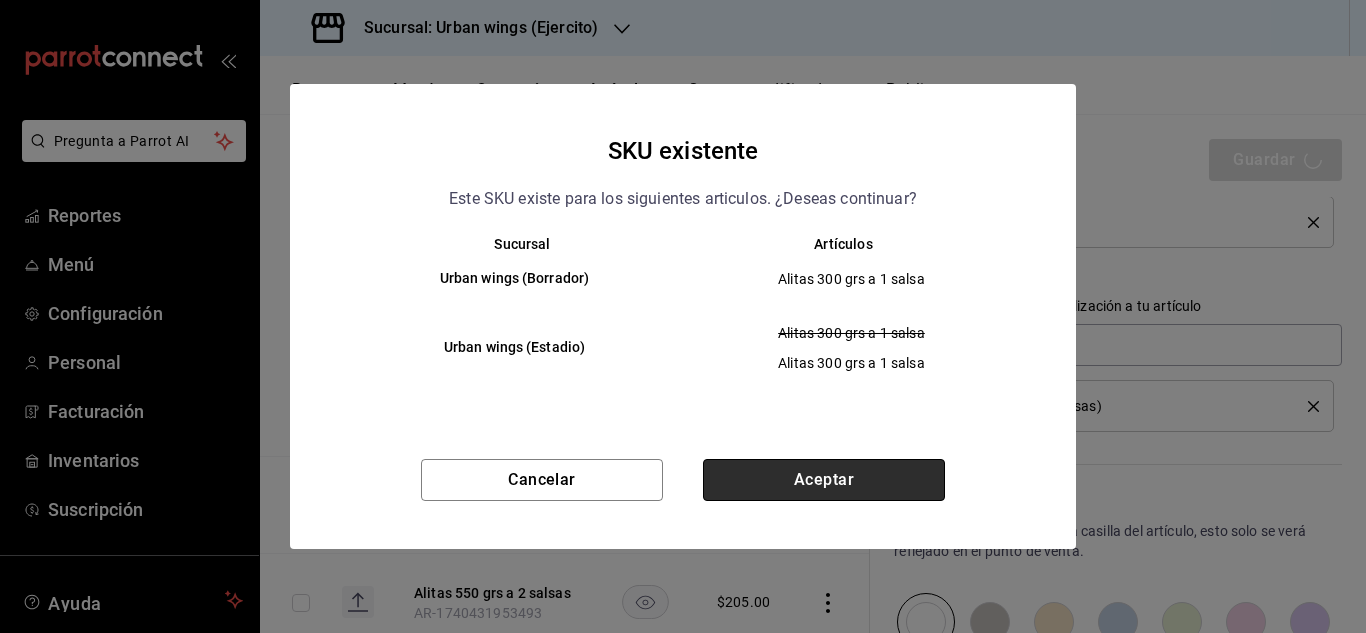 click on "Aceptar" at bounding box center (824, 480) 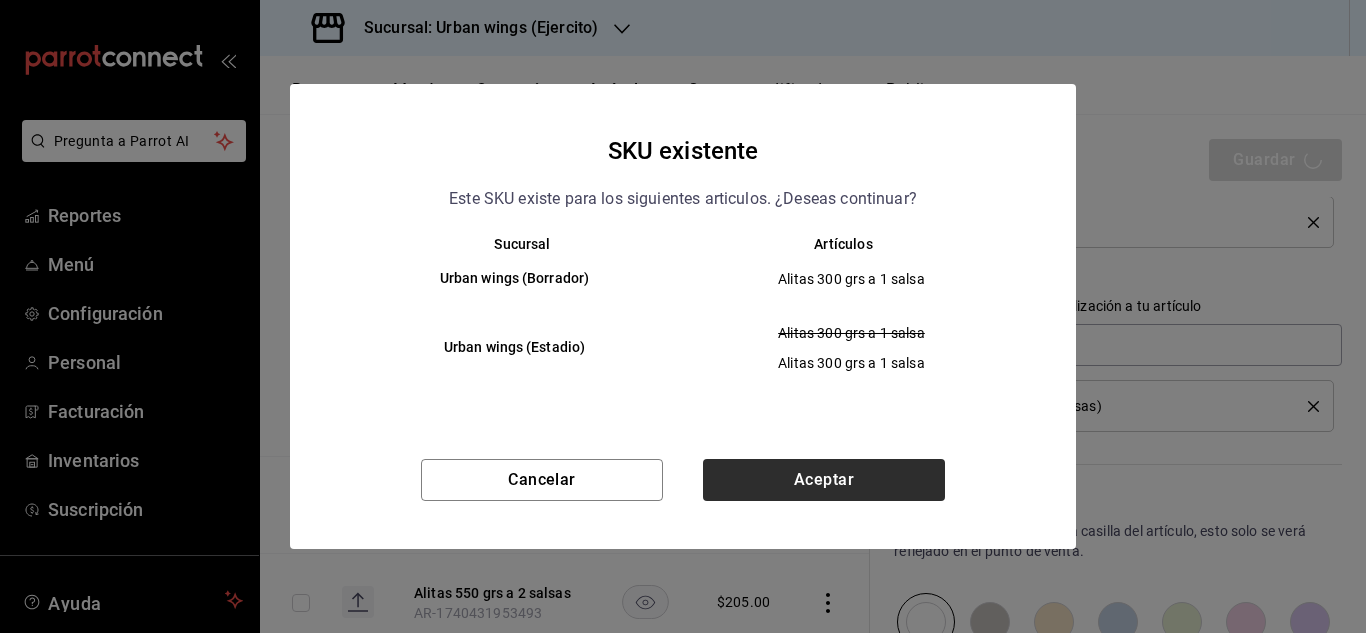 type on "x" 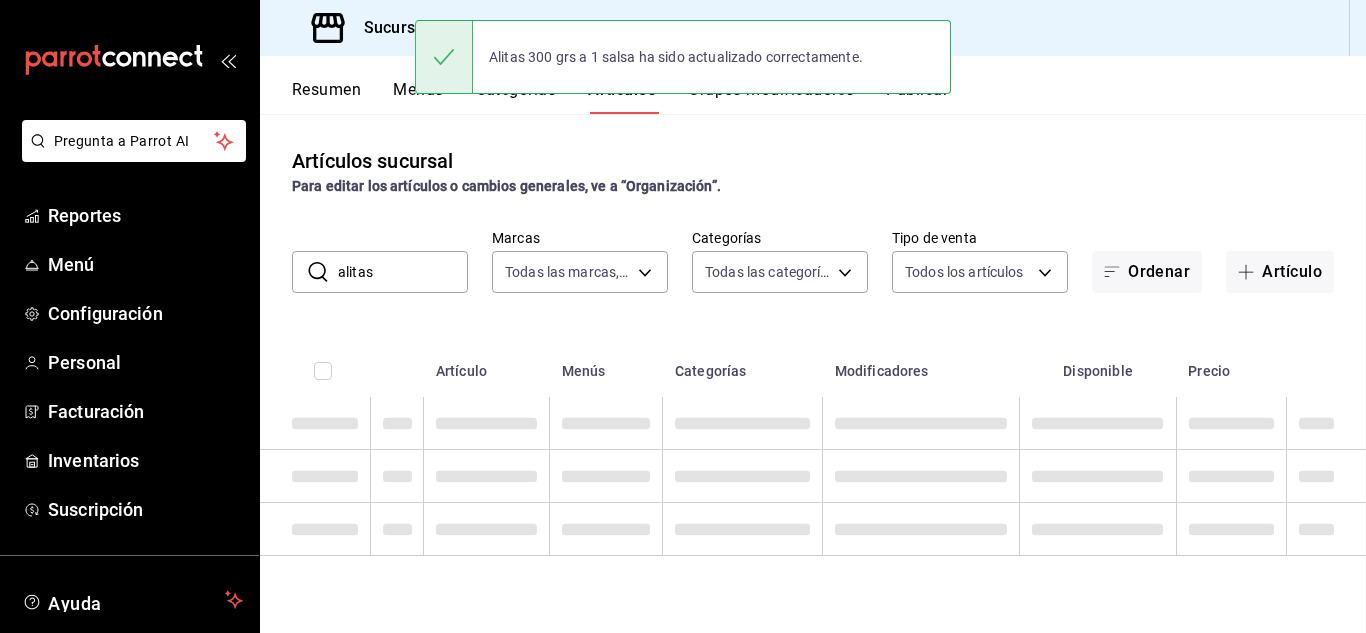 scroll, scrollTop: 0, scrollLeft: 0, axis: both 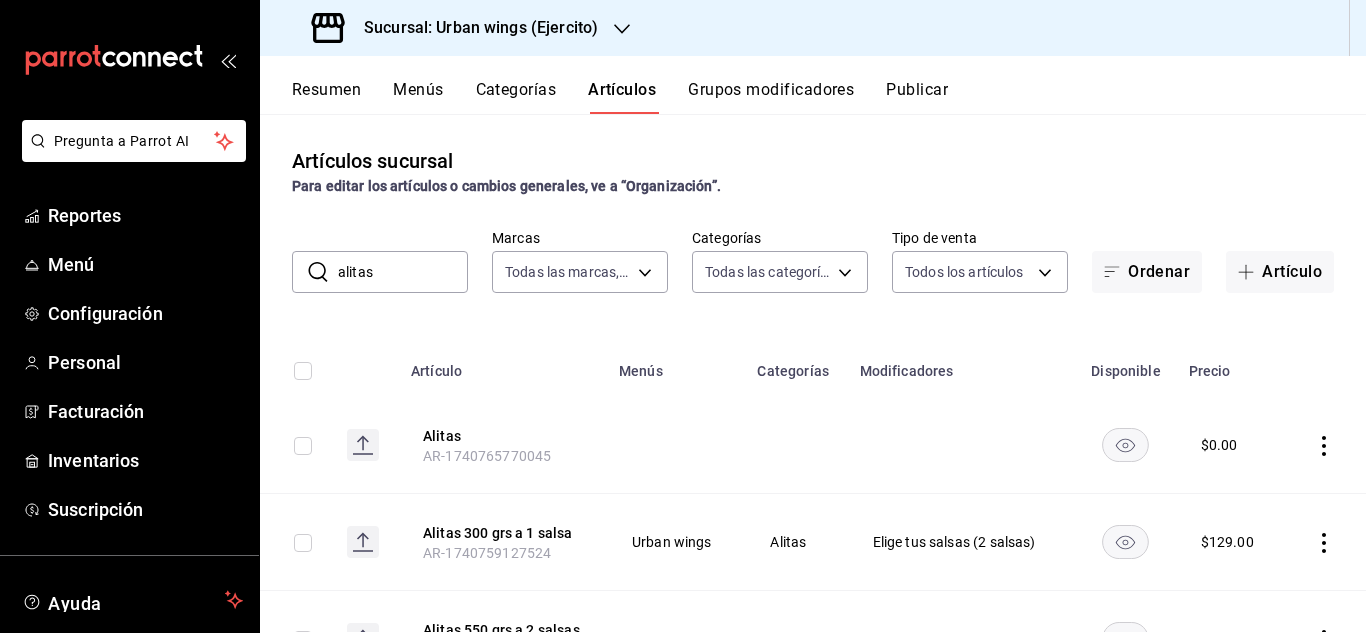 click 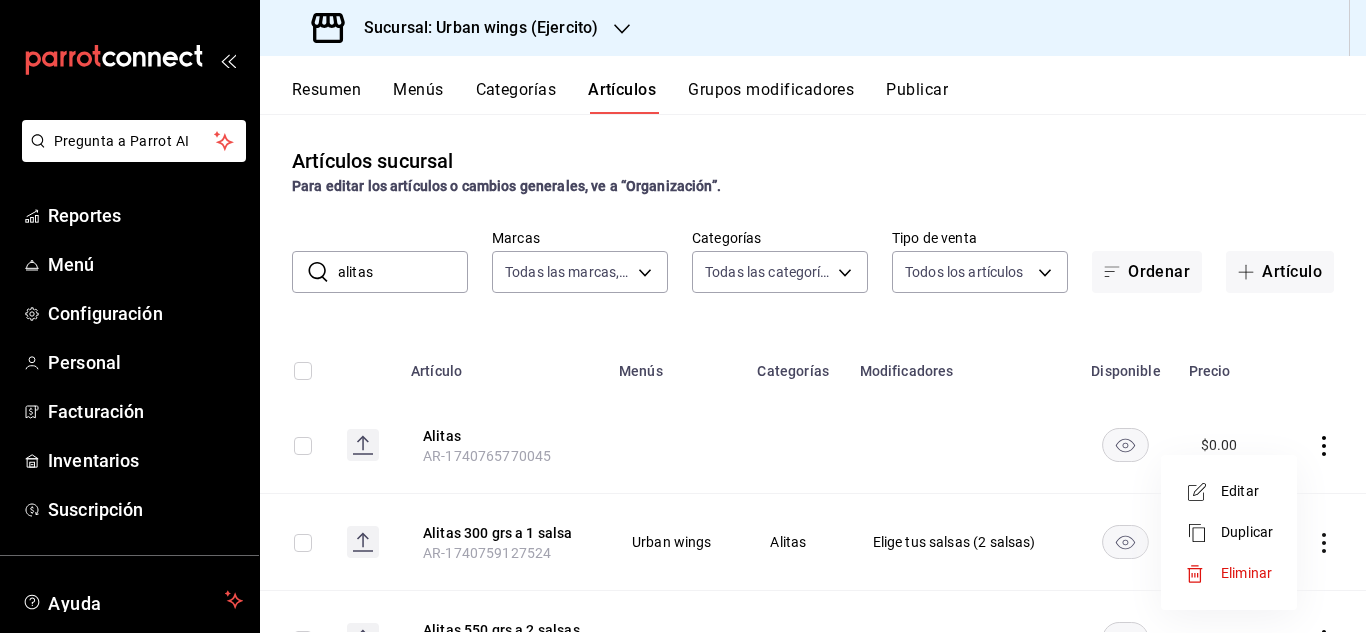 click at bounding box center (683, 316) 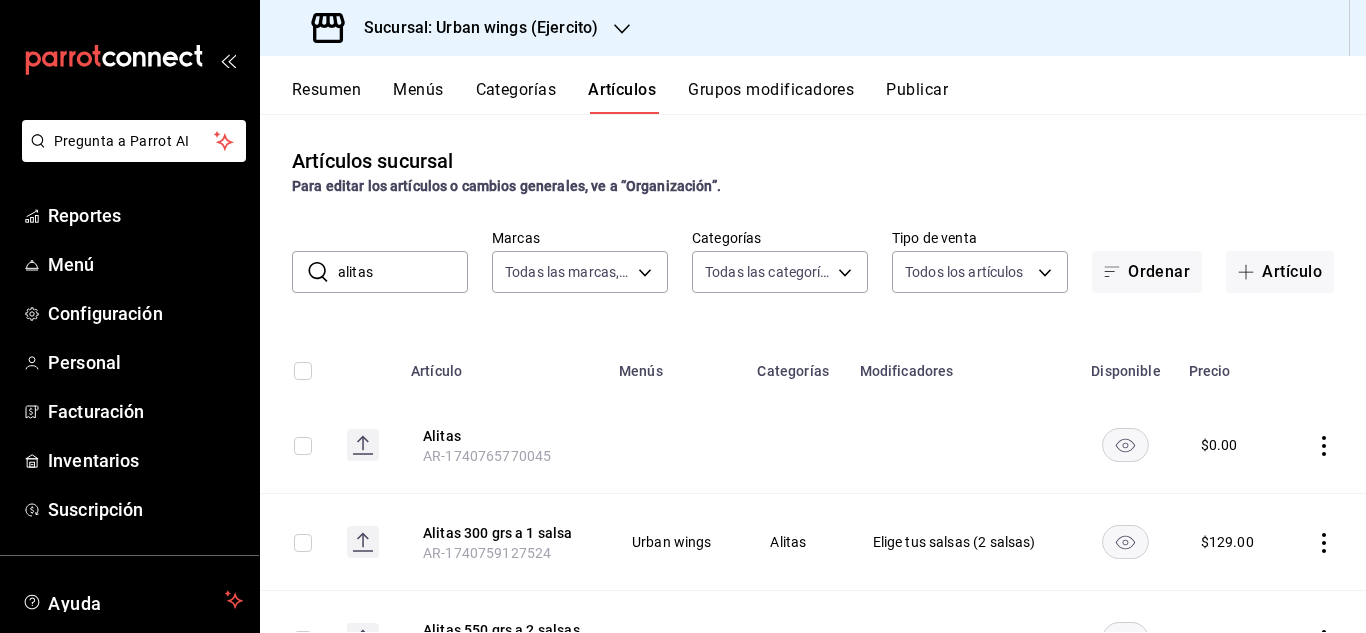 click on "Pregunta a Parrot AI Reportes   Menú   Configuración   Personal   Facturación   Inventarios   Suscripción   Ayuda Recomienda Parrot   Christian Mar   Sugerir nueva función   Sucursal: Urban wings (Ejercito) Resumen Menús Categorías Artículos Grupos modificadores Publicar Artículos sucursal Para editar los artículos o cambios generales, ve a “Organización”. ​ alitas ​ Marcas Todas las marcas, Sin marca 723de847-6154-4f41-aba1-99fa37a55846 Categorías Todas las categorías, Sin categoría Tipo de venta Todos los artículos ALL Ordenar Artículo Artículo Menús Categorías Modificadores Disponible Precio Alitas AR-1740765770045 $ 0.00 Alitas 300 grs a 1 salsa AR-1740759127524 Urban wings Alitas Elige tus salsas (2 salsas) $ 129.00 Alitas 550 grs a 2 salsas AR-1740431953493 Urban wings Alitas Elige tus salsas (2 salsas) $ 205.00 Guardar Pregunta a Parrot AI Reportes   Menú   Configuración   Personal   Facturación   Inventarios   Suscripción   Ayuda Recomienda Parrot   Christian Mar" at bounding box center (683, 316) 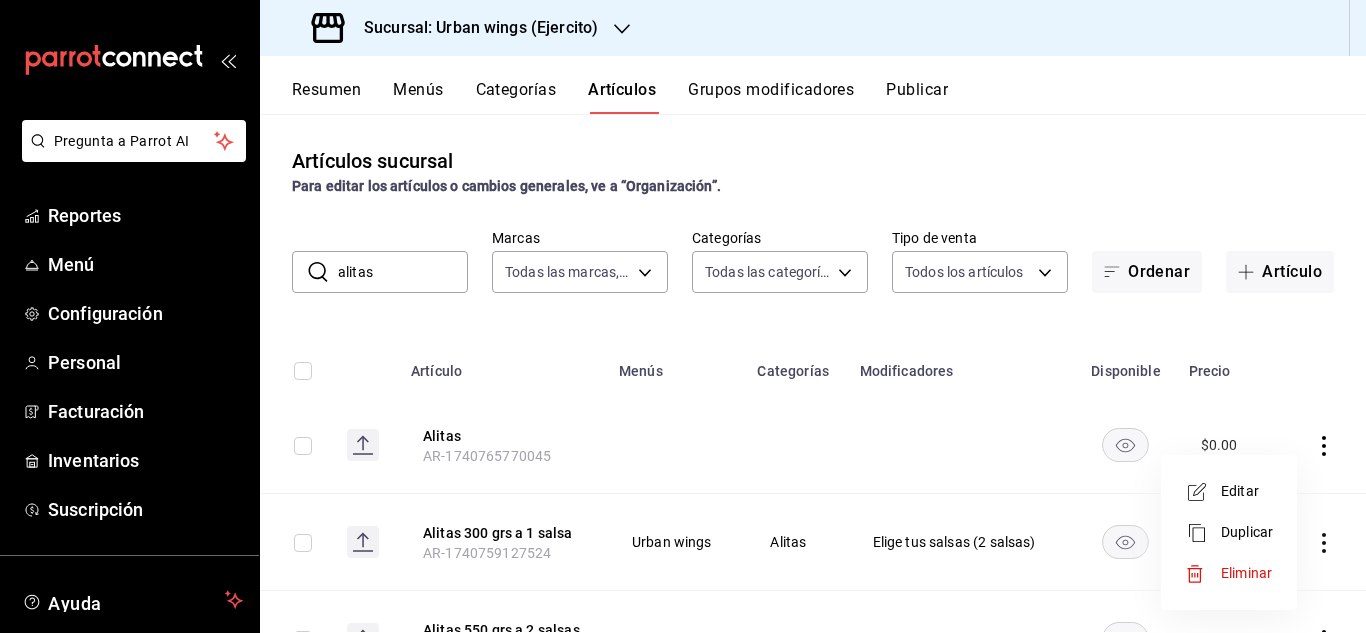click on "Editar" at bounding box center [1229, 491] 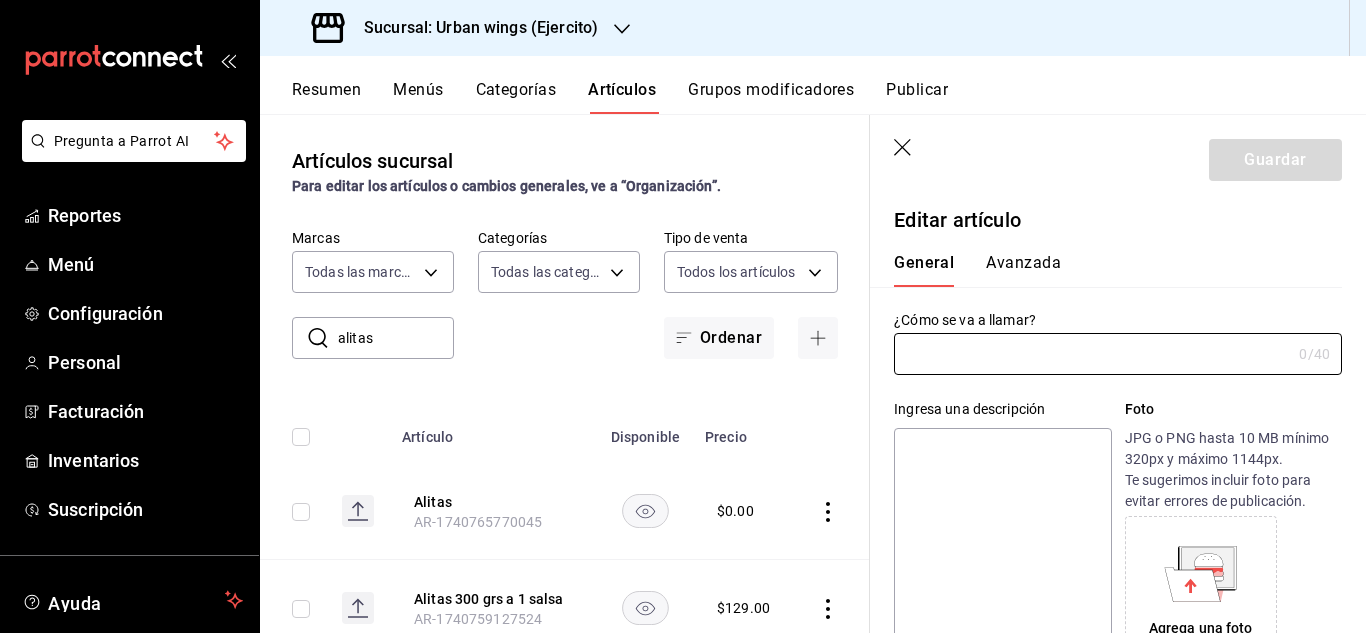 type on "Alitas" 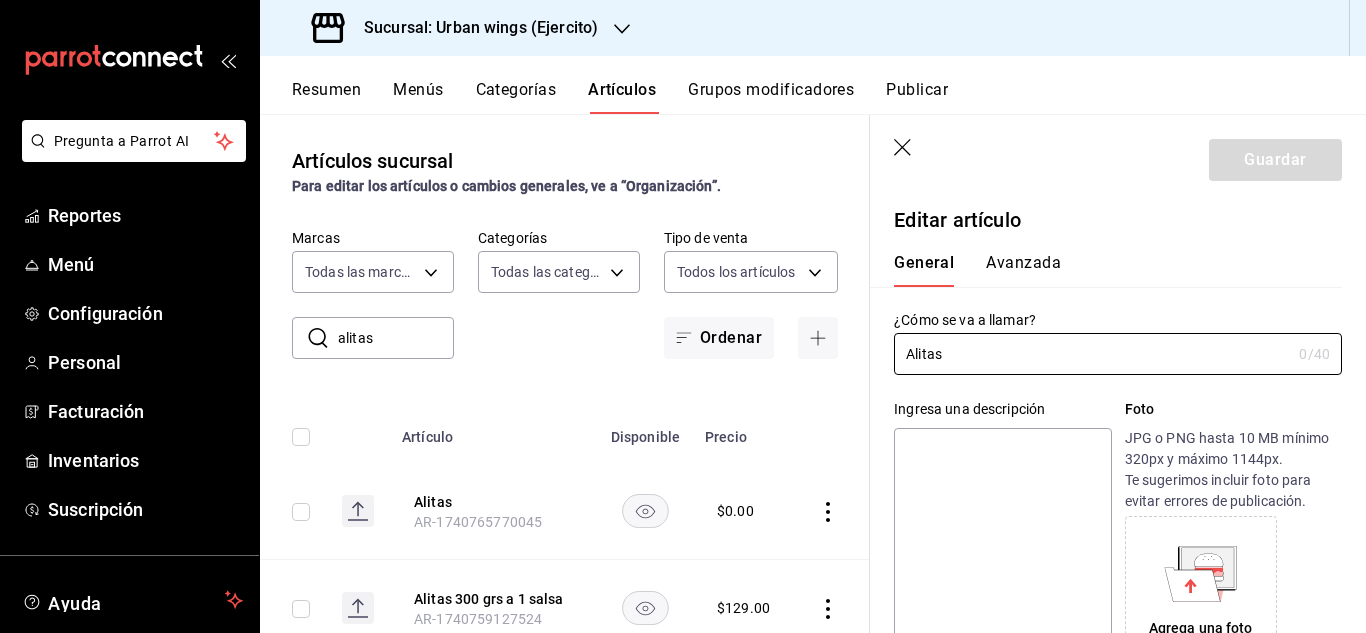 type on "$0.00" 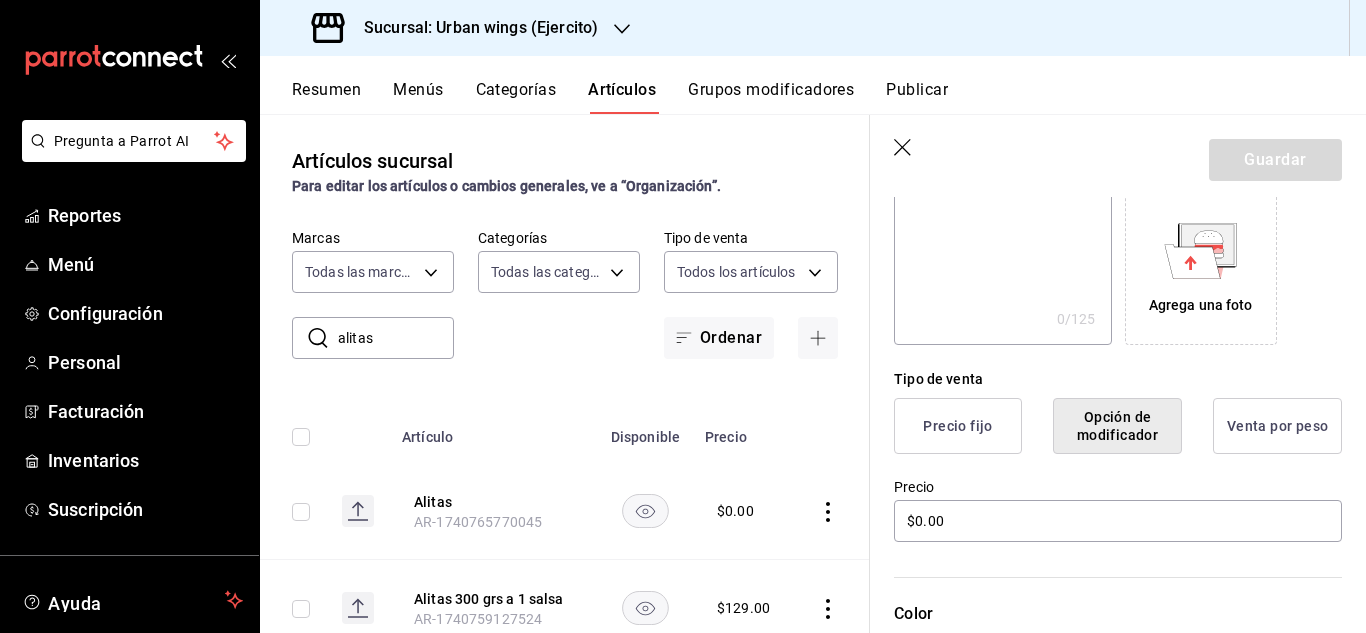 scroll, scrollTop: 397, scrollLeft: 0, axis: vertical 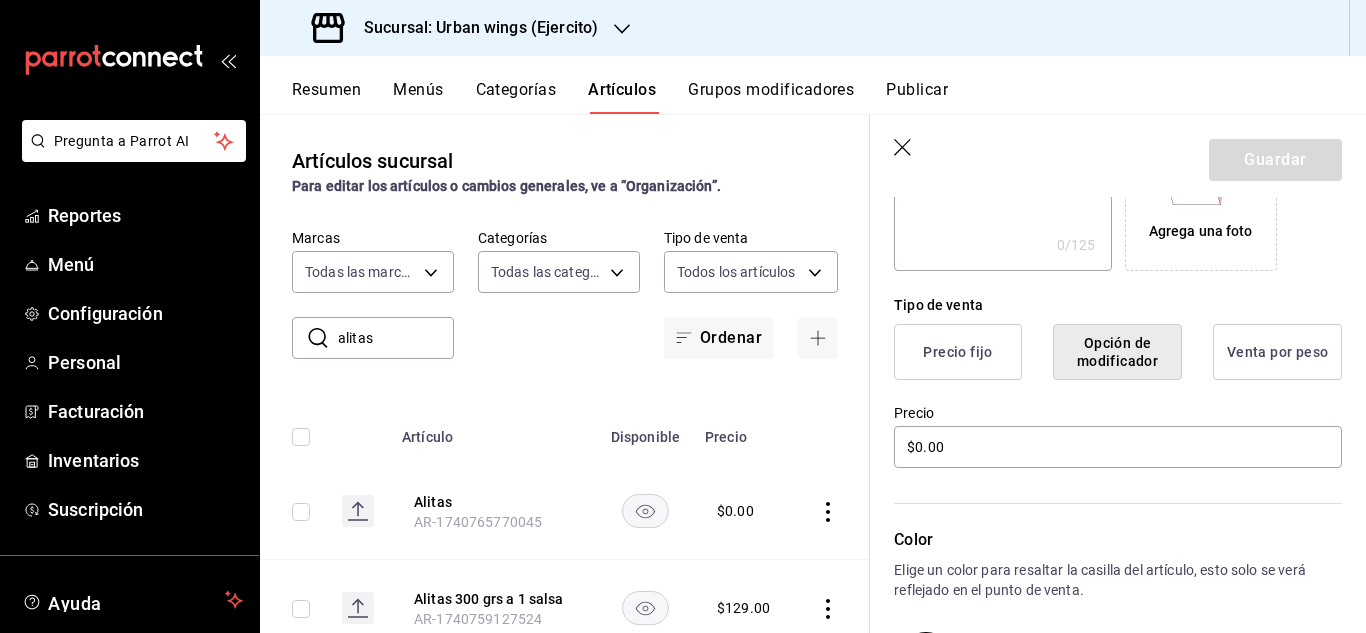 click on "Venta por peso" at bounding box center (1277, 352) 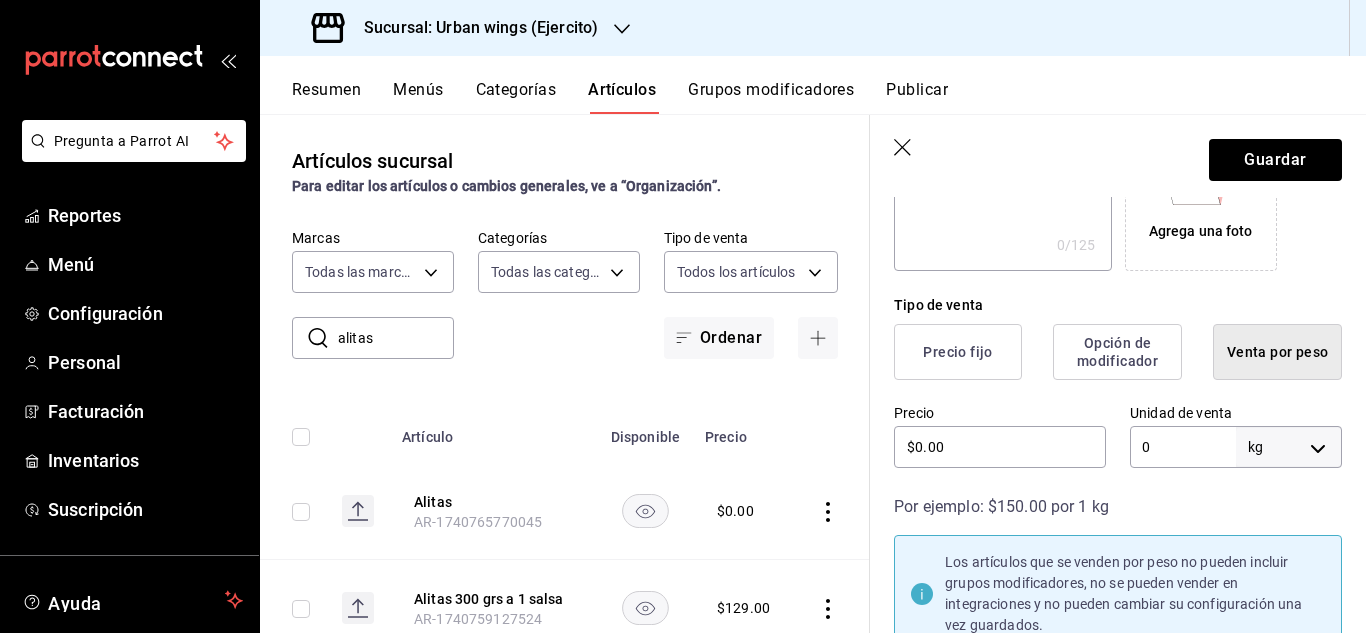 click on "Opción de modificador" at bounding box center (1117, 352) 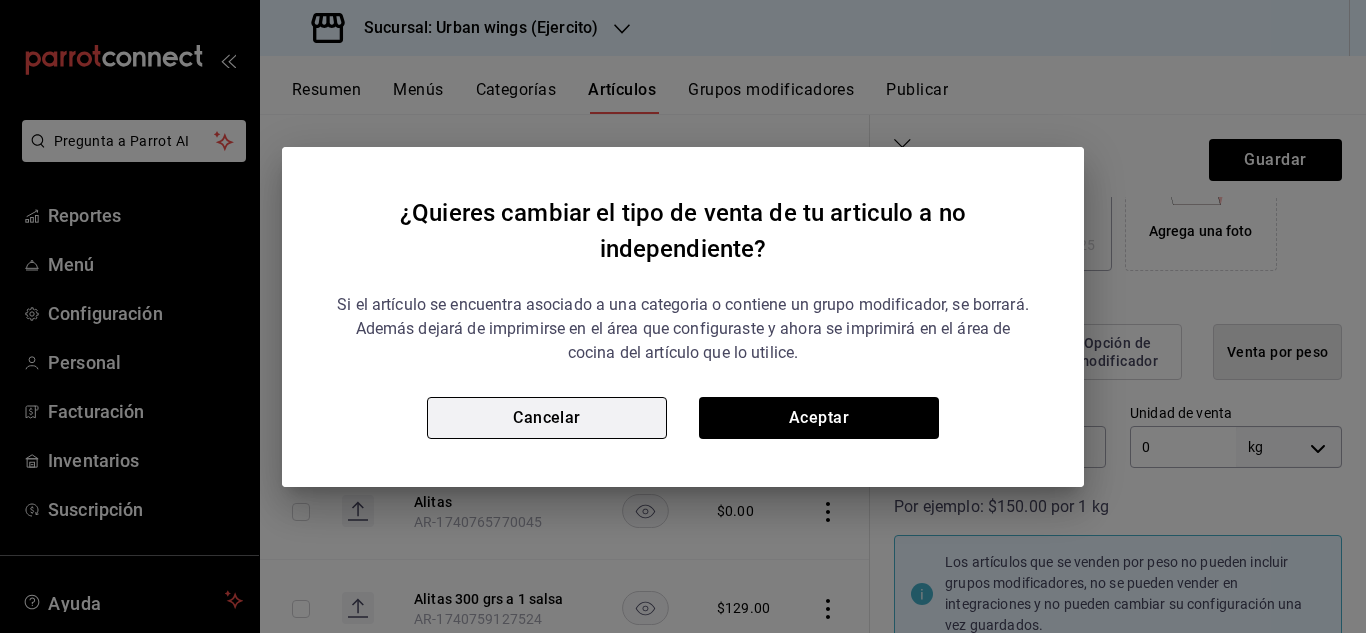 click on "Cancelar" at bounding box center (547, 418) 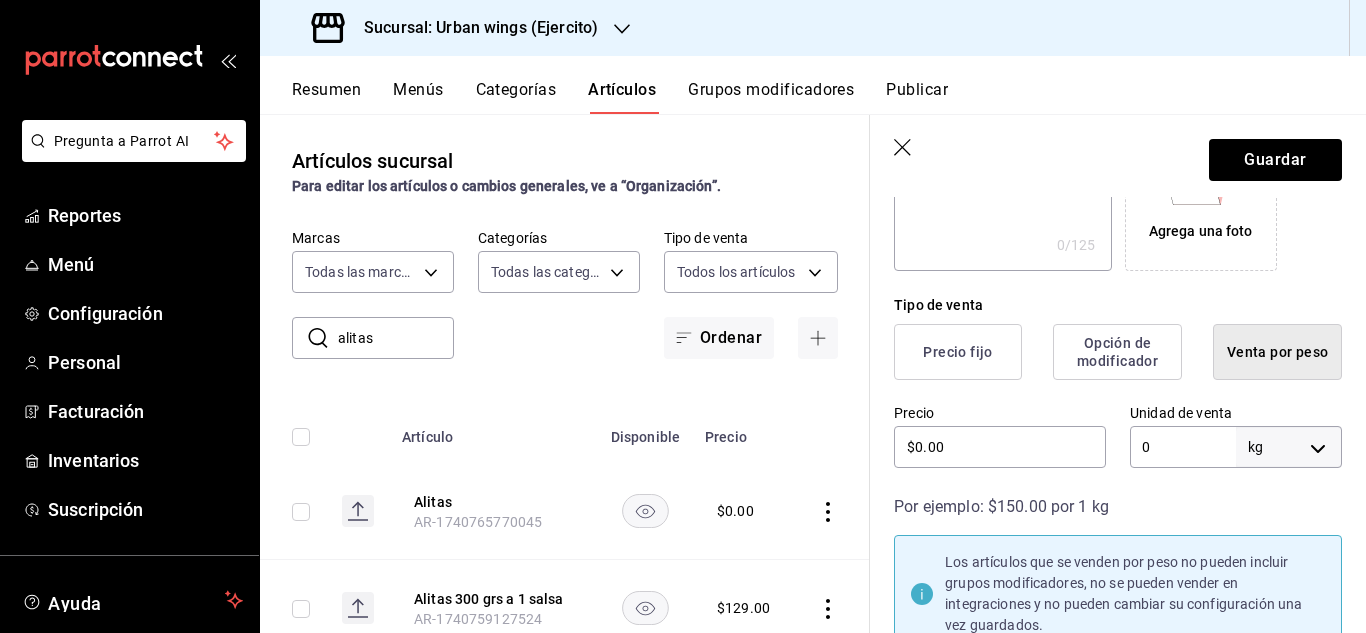 click on "Editar artículo General Avanzada ¿Cómo se va a llamar? Alitas 6 /40 ¿Cómo se va a llamar? Ingresa una descripción x 0 /125 ​ Foto JPG o PNG hasta 10 MB mínimo 320px y máximo 1144px. Te sugerimos incluir foto para evitar errores de publicación. Agrega una foto Tipo de venta Precio fijo Opción de modificador Venta por peso Precio $0.00 Unidad de venta 0 kg KILOGRAM ​ Por ejemplo: $150.00 por 1 kg Los artículos que se venden por peso no pueden incluir grupos modificadores, no se pueden vender en integraciones y no pueden cambiar su configuración una vez guardados. Categorías Elige una categoría existente Grupos modificadores Agrega opciones de personalización a tu artículo Color Elige un color para resaltar la casilla del artículo, esto solo se verá reflejado en el punto de venta. SKU Asigna un SKU a tu artículo y así agruparlo con otros artículos dentro de tu organización. AR-1740765770045 16 / 20 ​ Asignar SKU Nombre en el Punto de venta 0 /70 Nombre en el Punto de venta 0 /30 SAT" at bounding box center (1118, 533) 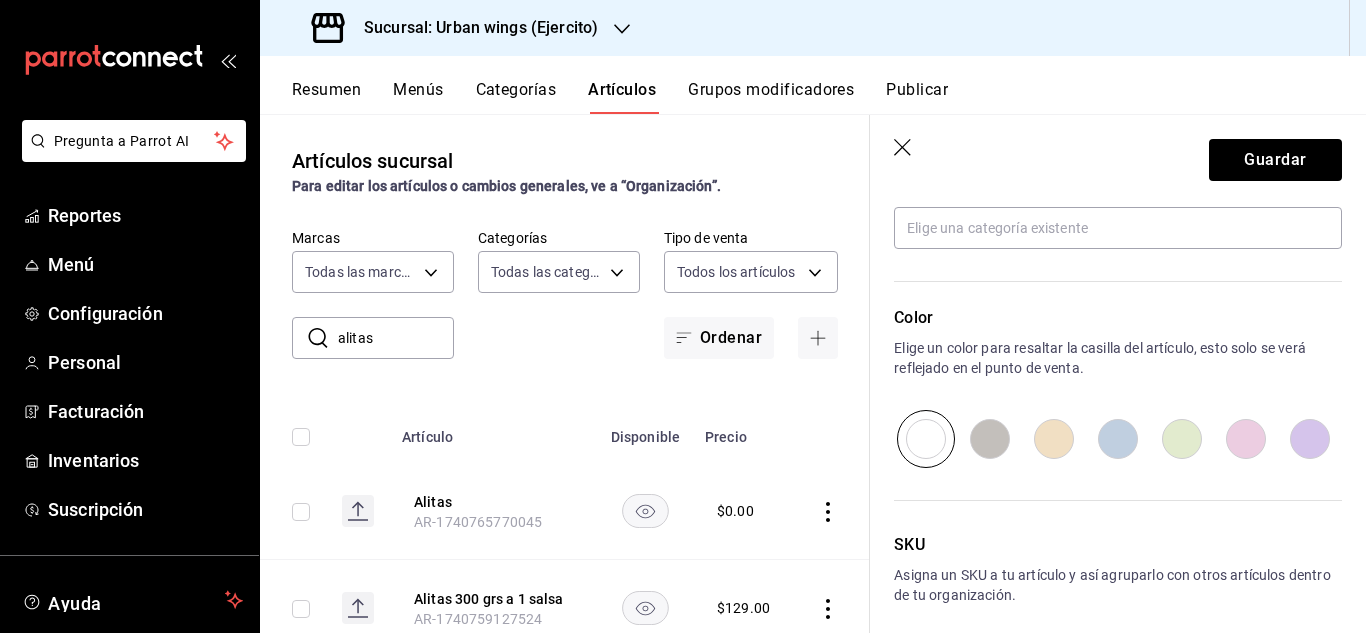 scroll, scrollTop: 1030, scrollLeft: 0, axis: vertical 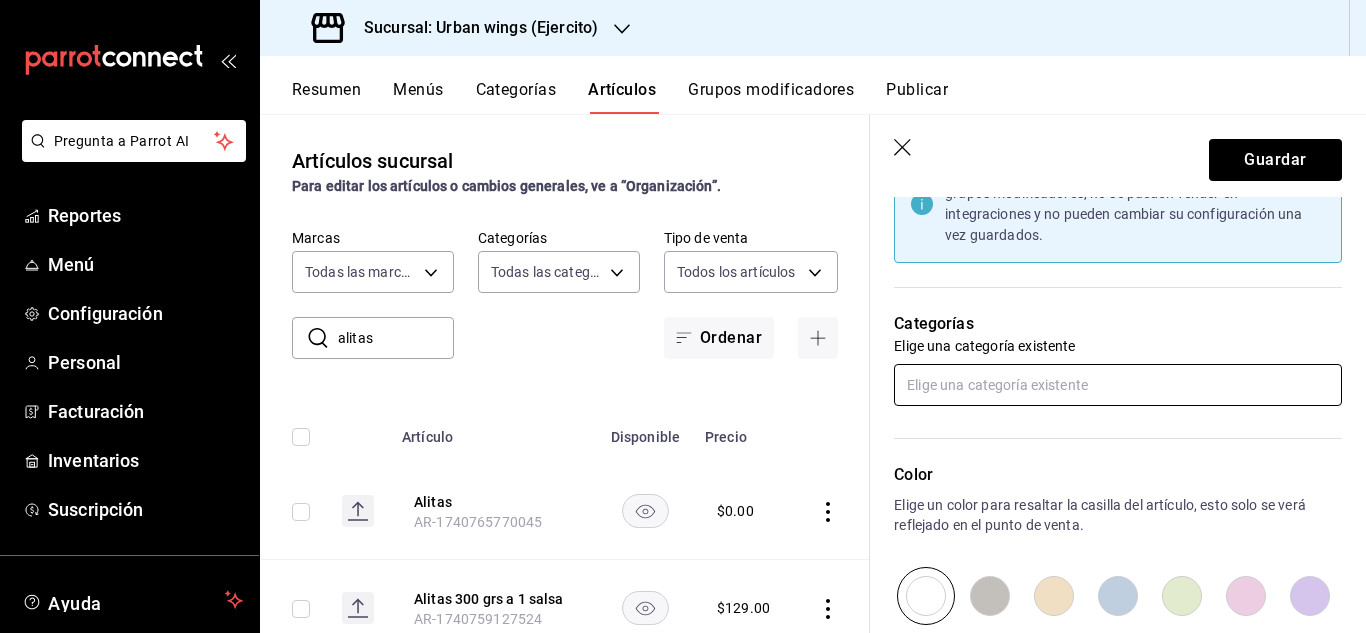click at bounding box center [1118, 385] 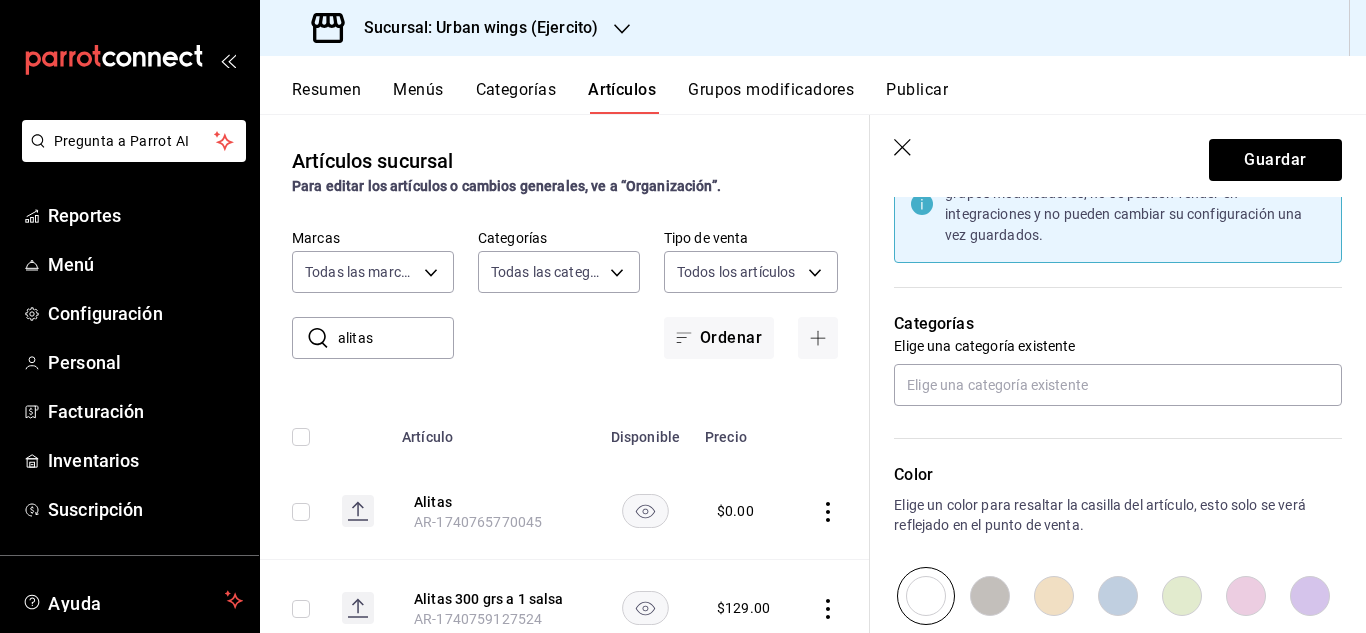 click on "Editar artículo General Avanzada ¿Cómo se va a llamar? Alitas 6 /40 ¿Cómo se va a llamar? Ingresa una descripción x 0 /125 ​ Foto JPG o PNG hasta 10 MB mínimo 320px y máximo 1144px. Te sugerimos incluir foto para evitar errores de publicación. Agrega una foto Tipo de venta Precio fijo Opción de modificador Venta por peso Precio $0.00 Unidad de venta 0 kg KILOGRAM ​ Por ejemplo: $150.00 por 1 kg Los artículos que se venden por peso no pueden incluir grupos modificadores, no se pueden vender en integraciones y no pueden cambiar su configuración una vez guardados. Categorías Elige una categoría existente Grupos modificadores Agrega opciones de personalización a tu artículo Color Elige un color para resaltar la casilla del artículo, esto solo se verá reflejado en el punto de venta. SKU Asigna un SKU a tu artículo y así agruparlo con otros artículos dentro de tu organización. AR-1740765770045 16 / 20 ​ Asignar SKU Nombre en el Punto de venta 0 /70 Nombre en el Punto de venta 0 /30 SAT" at bounding box center [1118, 143] 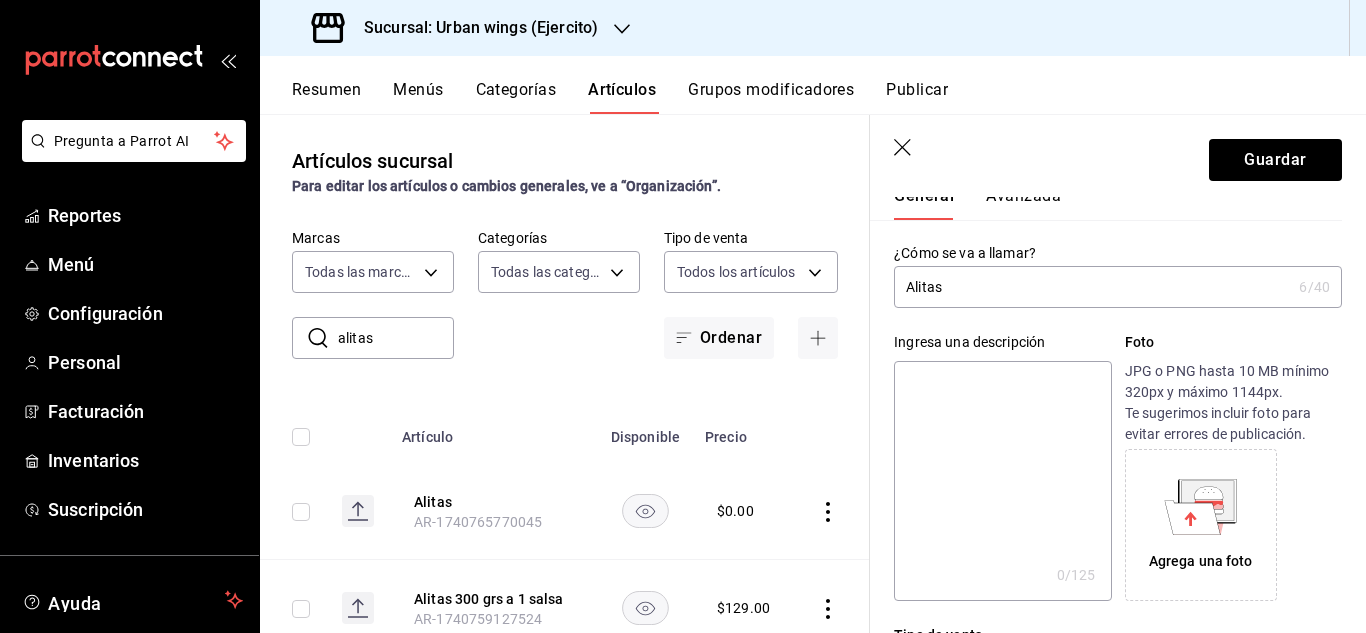 scroll, scrollTop: 26, scrollLeft: 0, axis: vertical 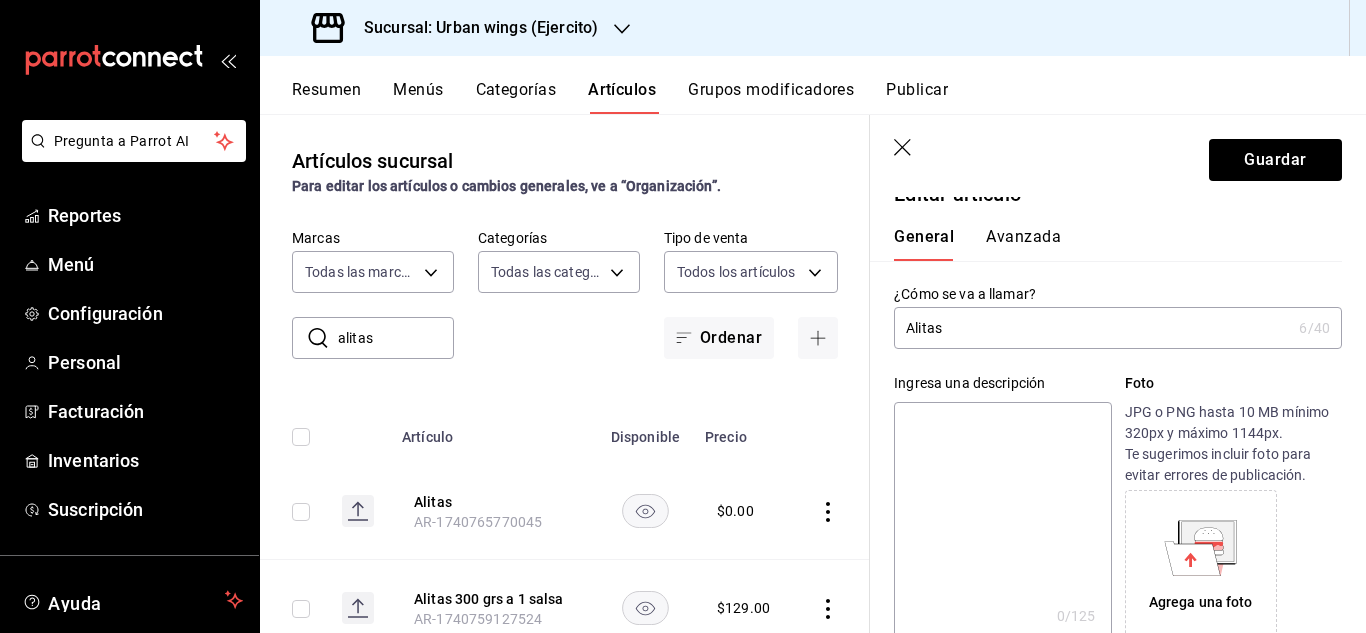 click on "Avanzada" at bounding box center (1023, 244) 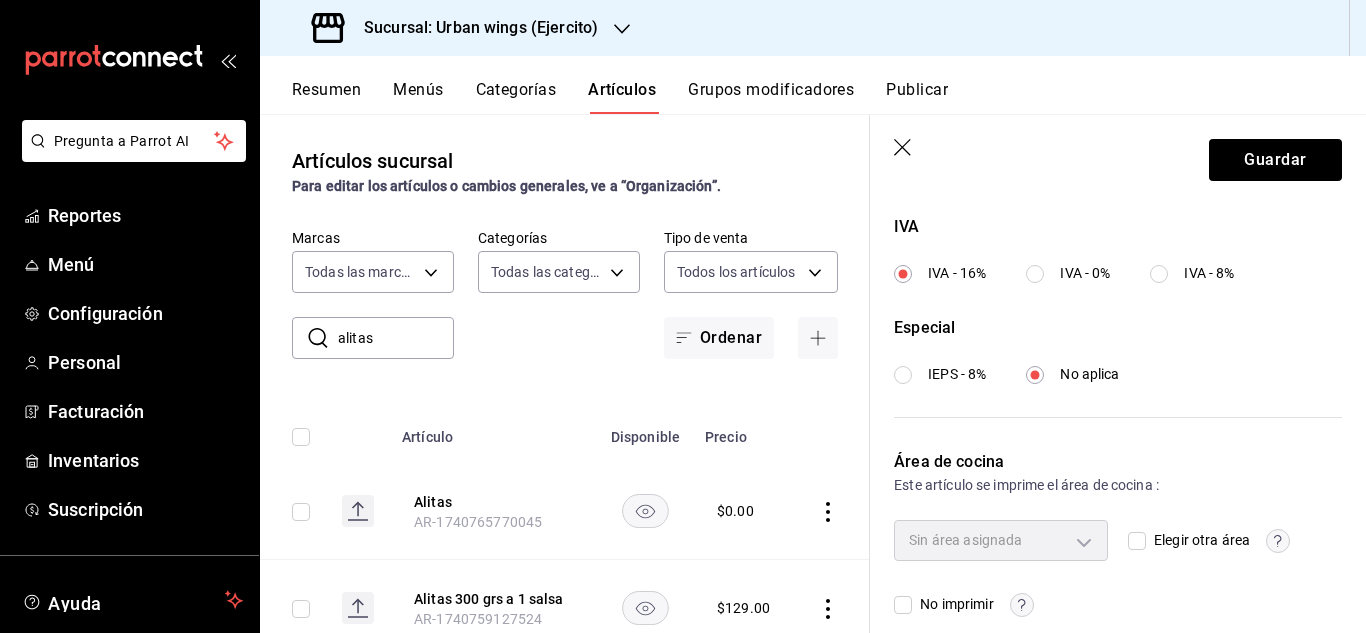 scroll, scrollTop: 780, scrollLeft: 0, axis: vertical 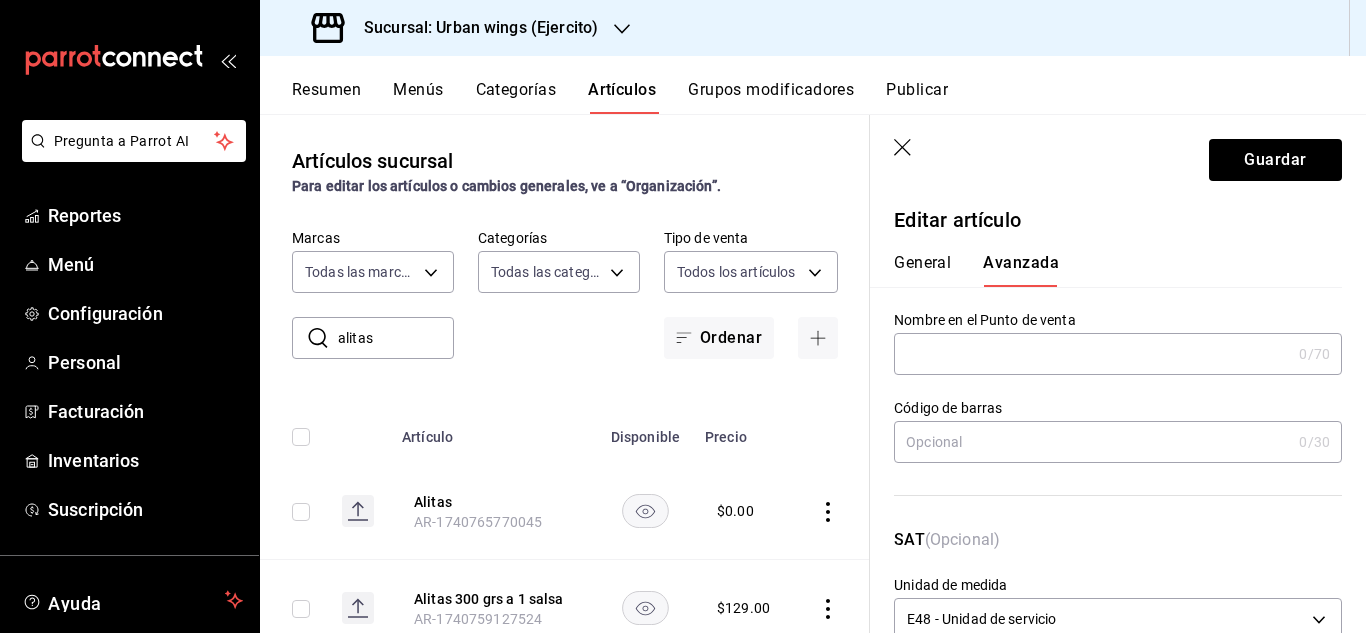 click on "General" at bounding box center [922, 270] 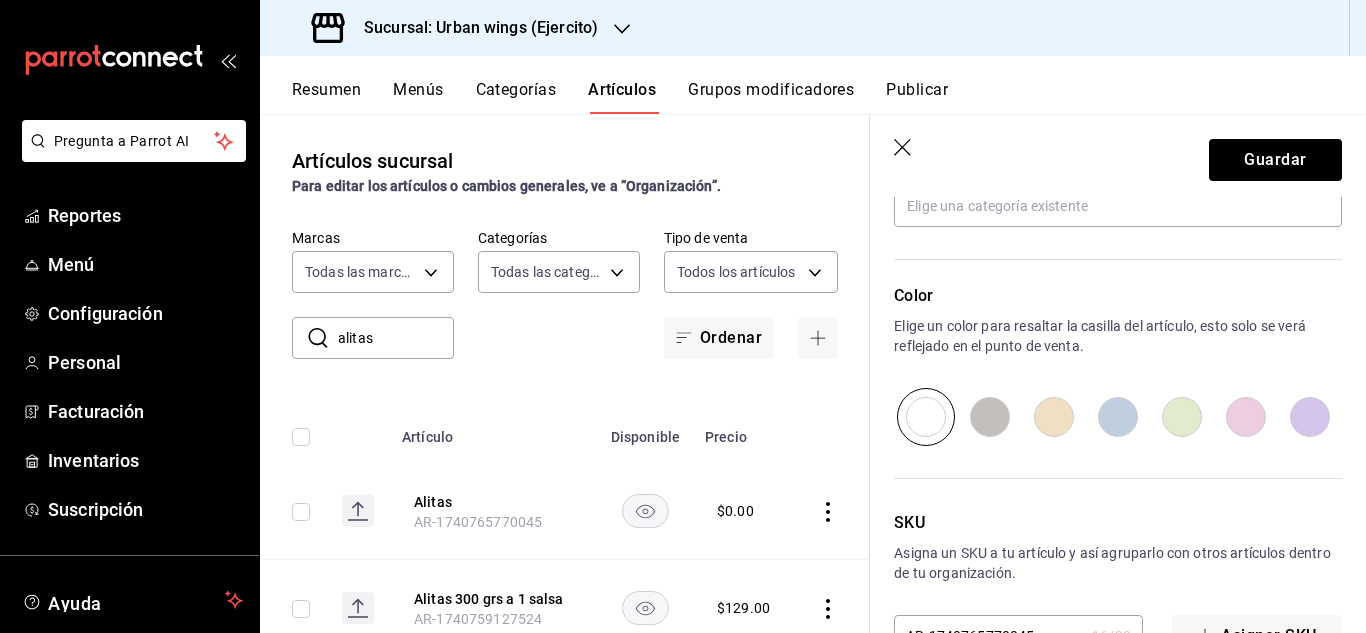 scroll, scrollTop: 1030, scrollLeft: 0, axis: vertical 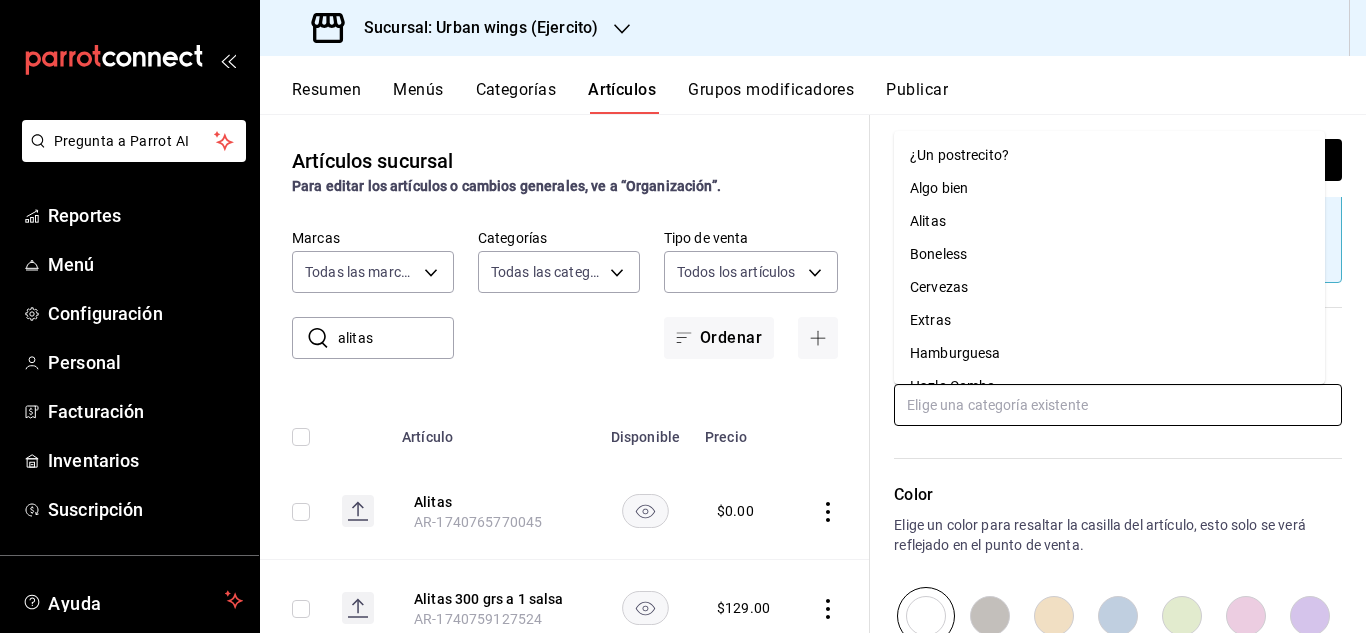 click at bounding box center (1118, 405) 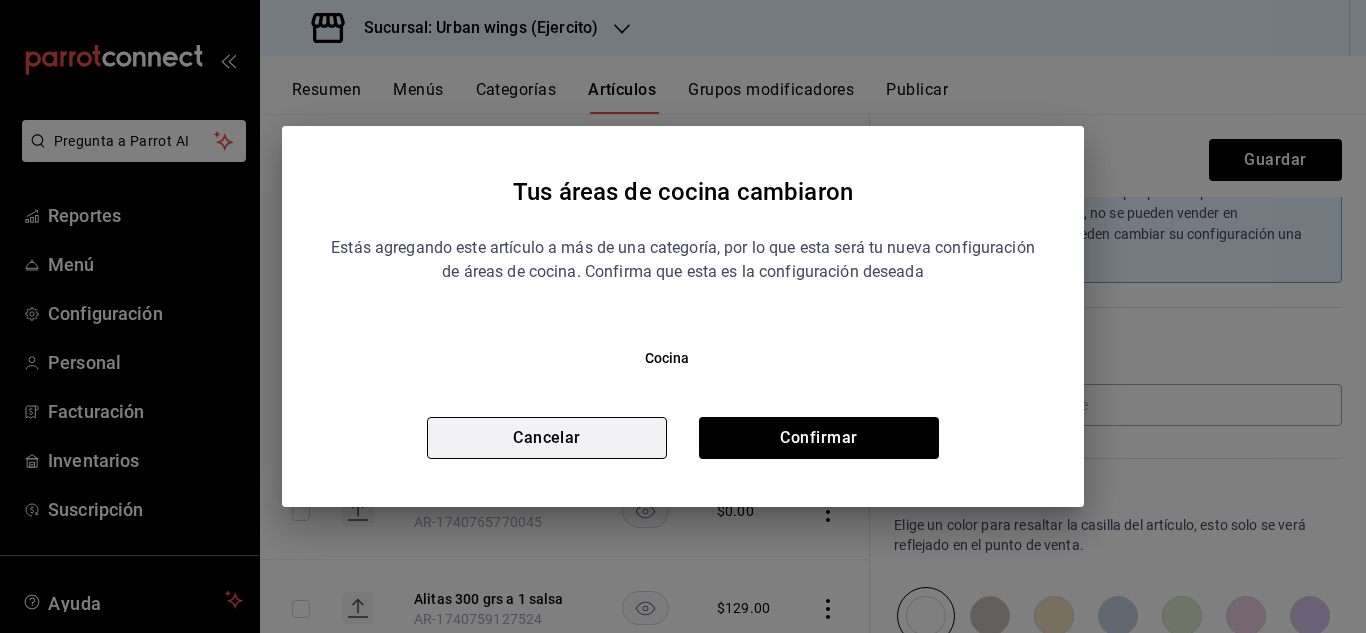 click on "Cancelar" at bounding box center [547, 438] 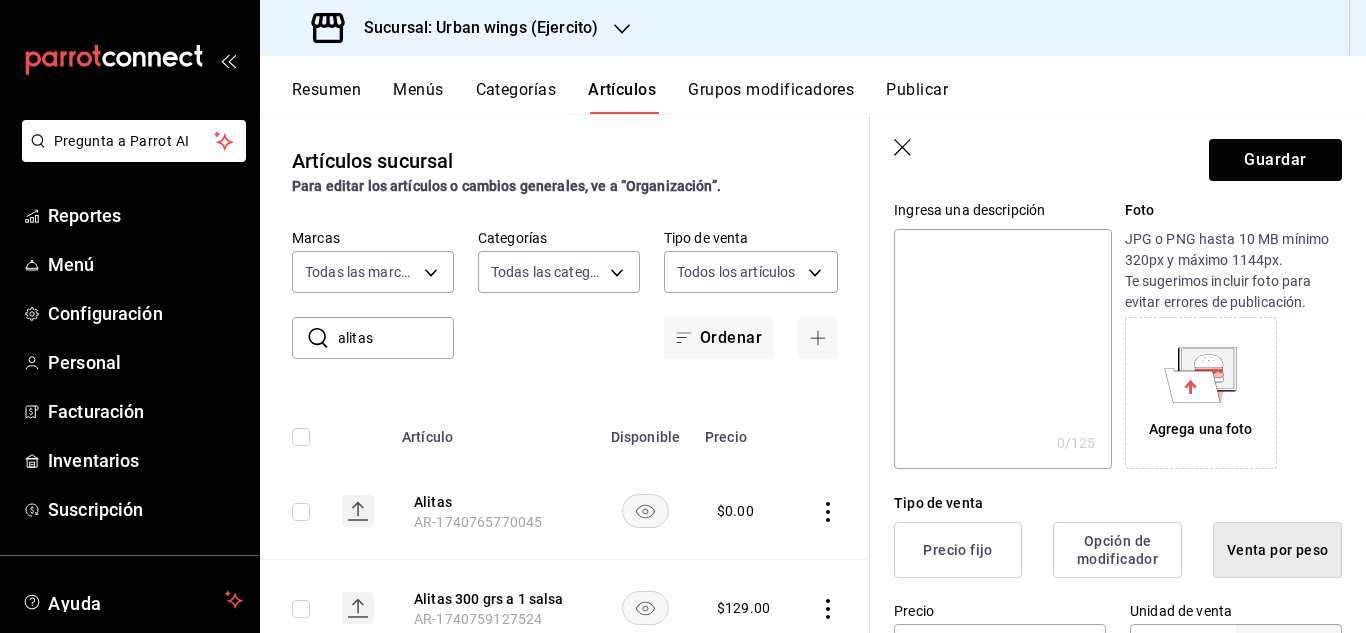 scroll, scrollTop: 10, scrollLeft: 0, axis: vertical 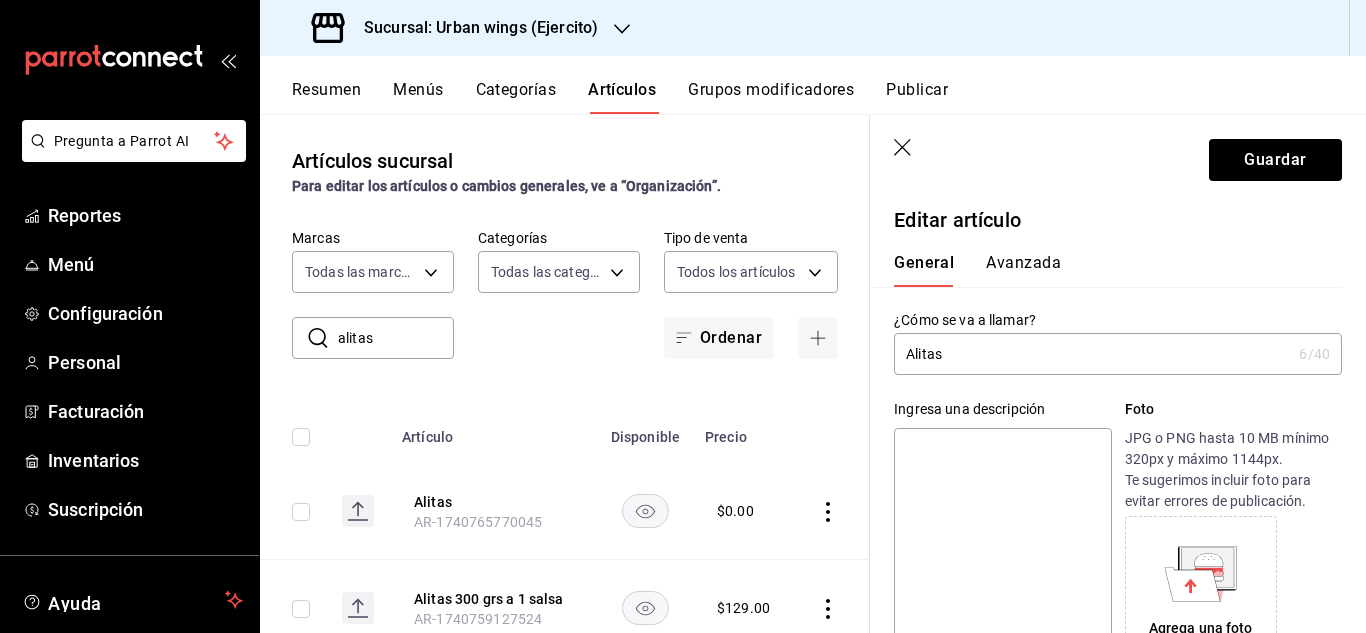 click 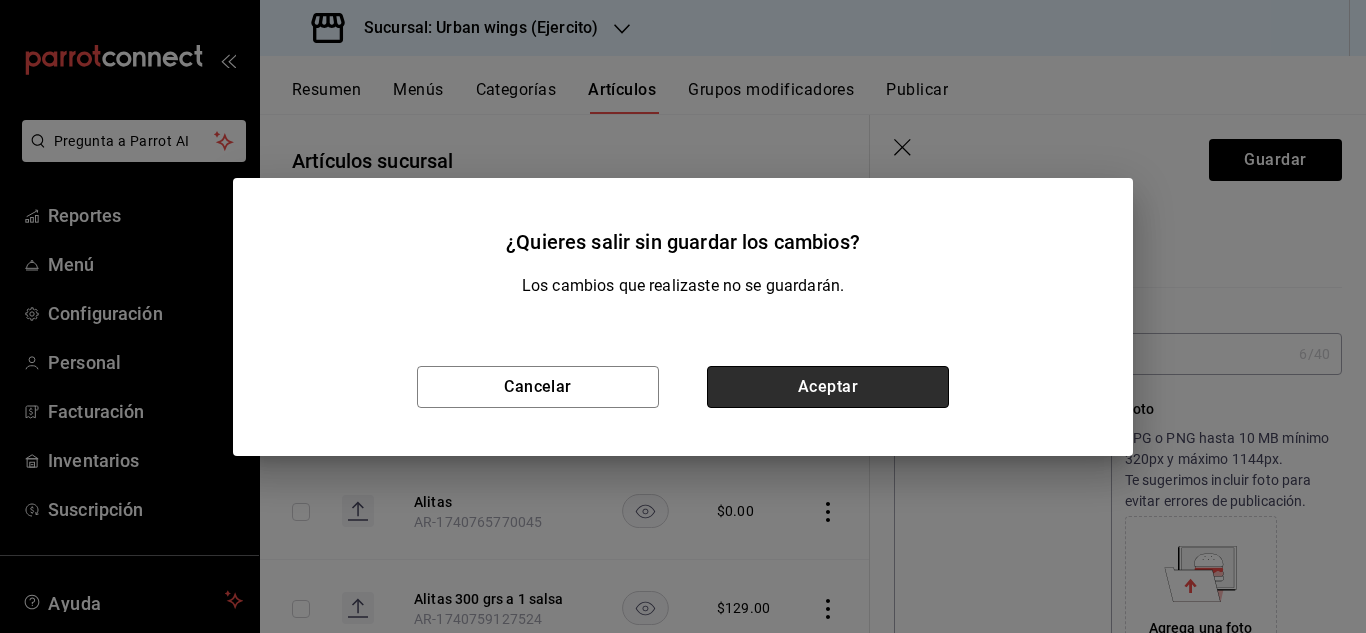 click on "Aceptar" at bounding box center (828, 387) 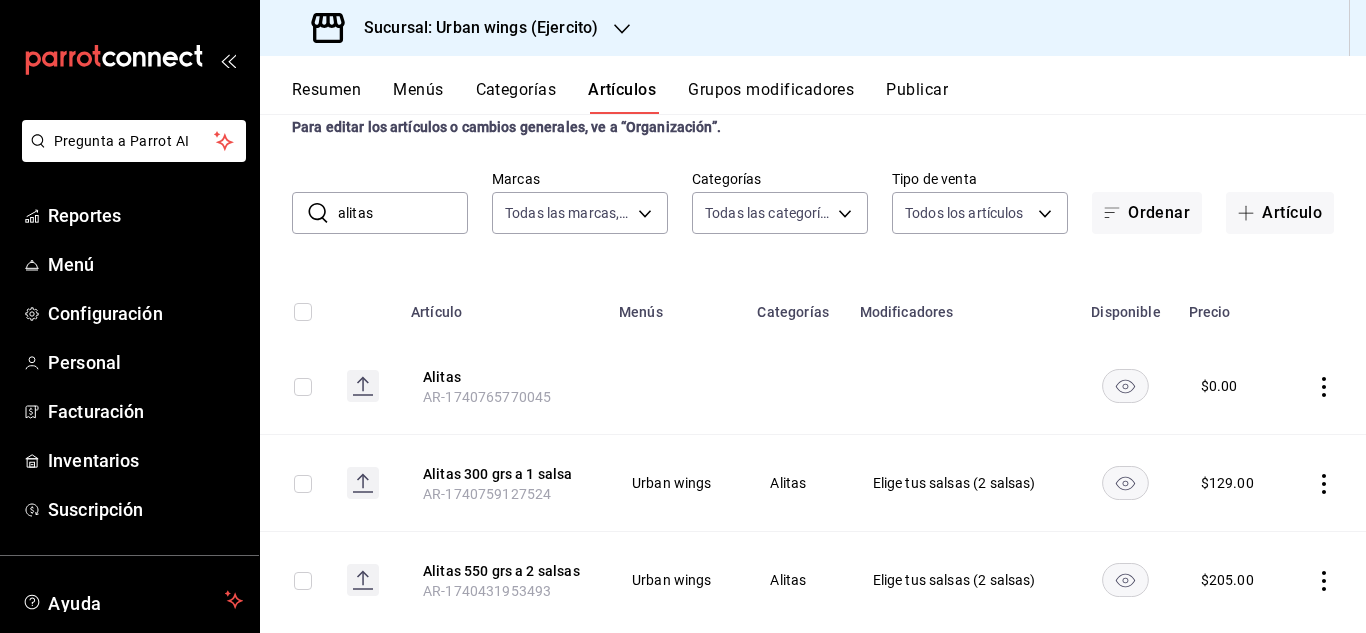 scroll, scrollTop: 103, scrollLeft: 0, axis: vertical 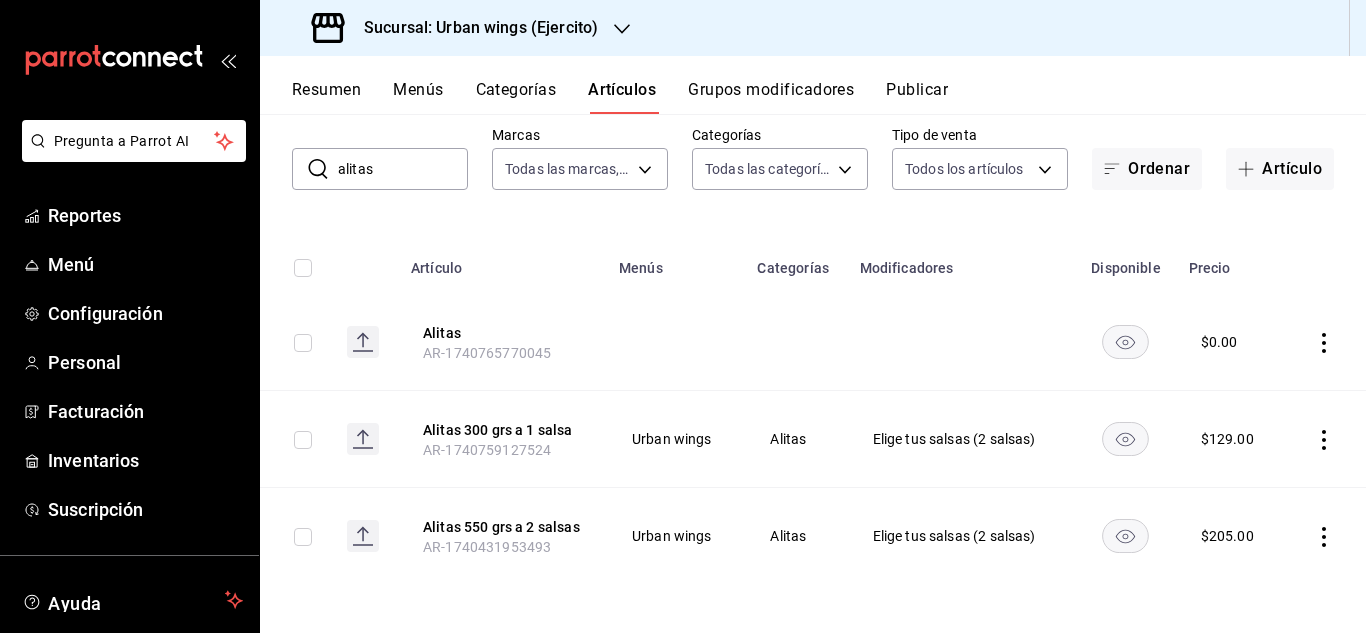 click on "Grupos modificadores" at bounding box center [771, 97] 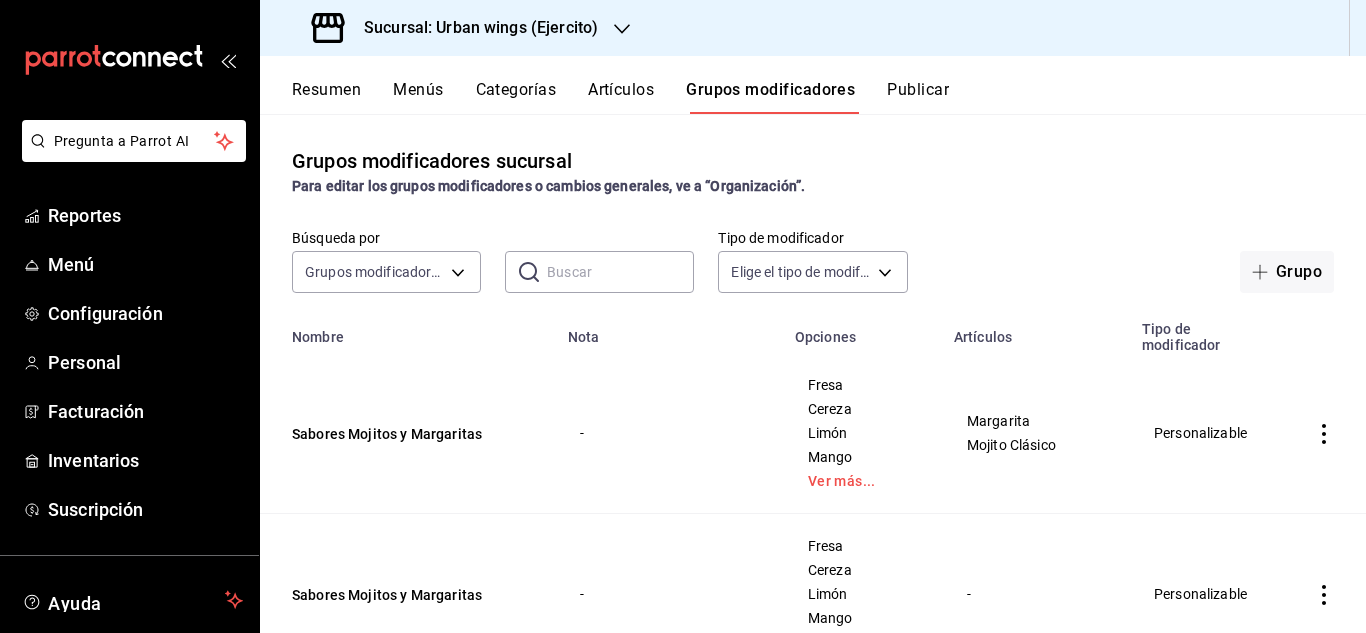 click at bounding box center (620, 272) 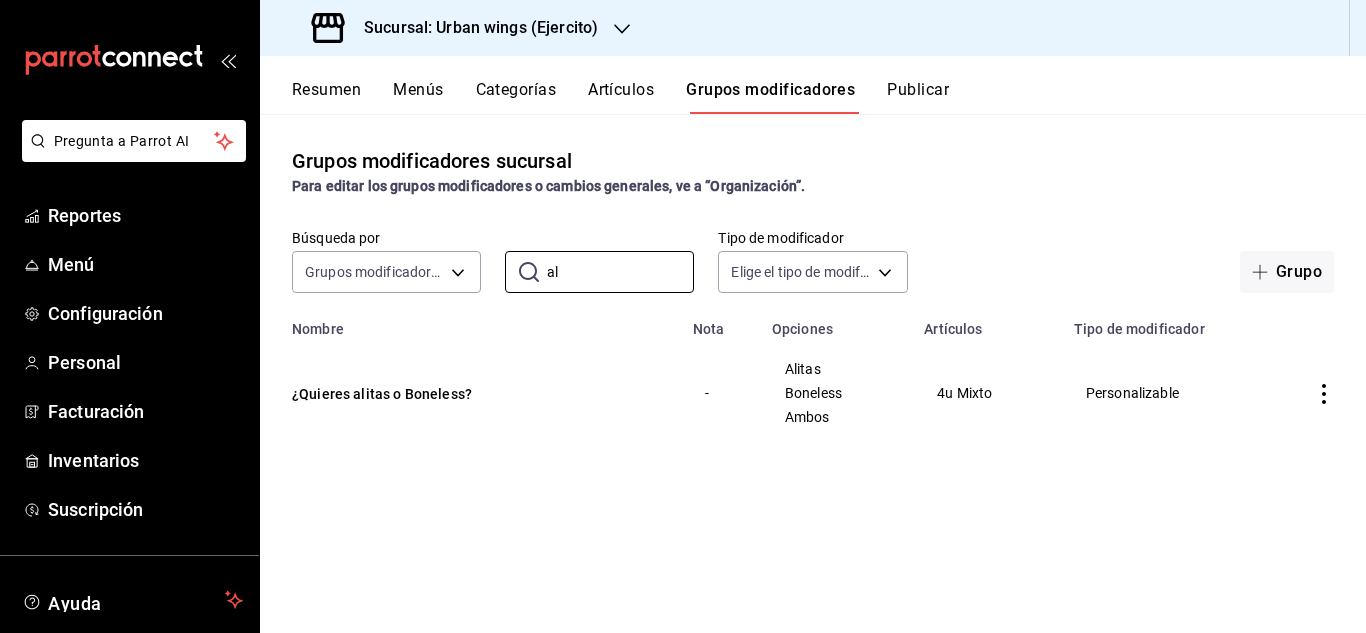 type on "a" 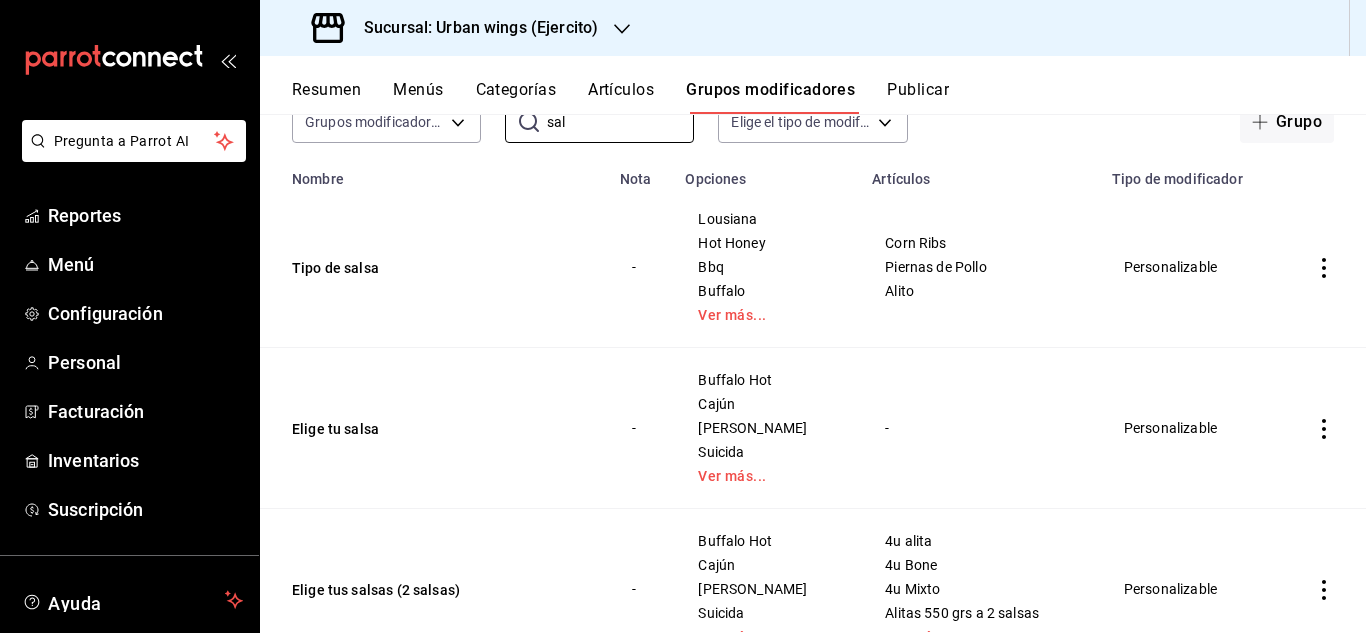 scroll, scrollTop: 152, scrollLeft: 0, axis: vertical 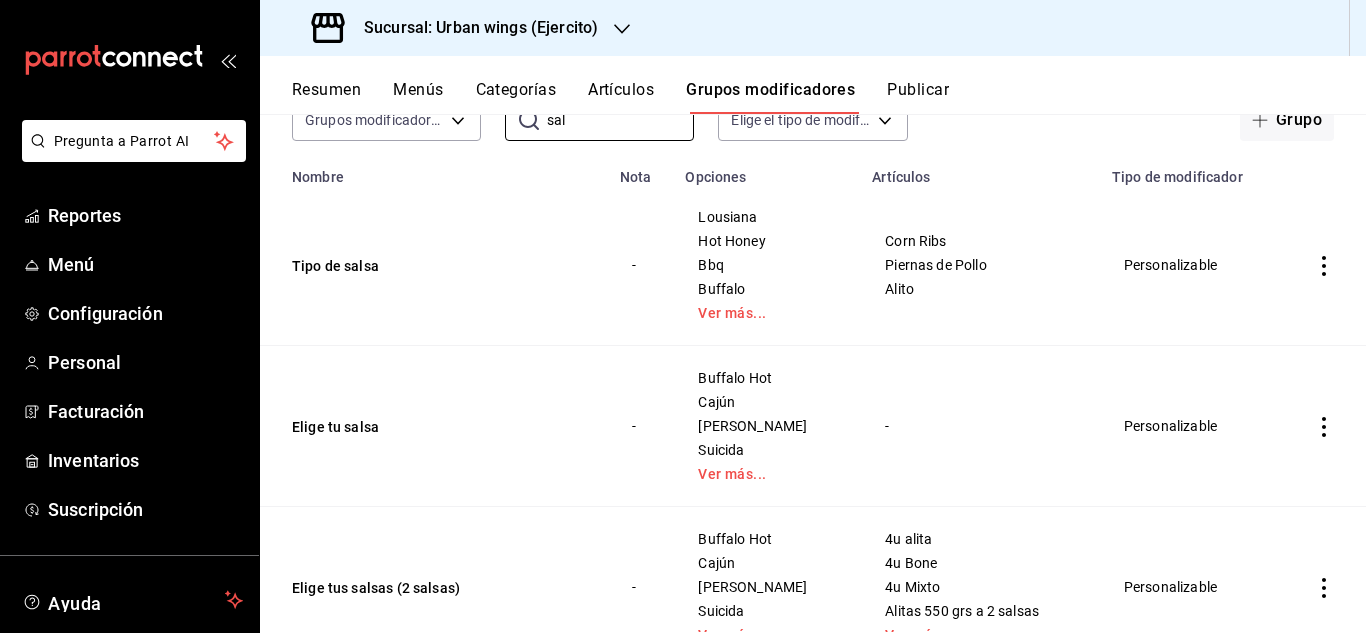 type on "sal" 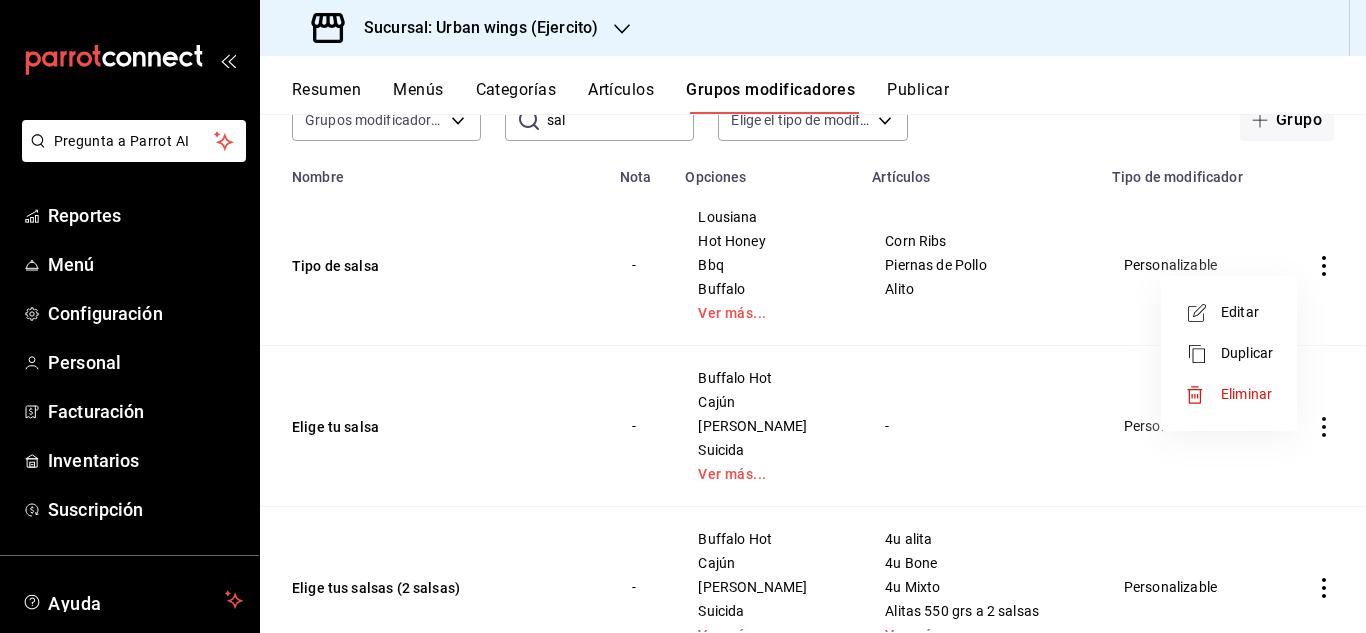 click on "Editar" at bounding box center [1247, 312] 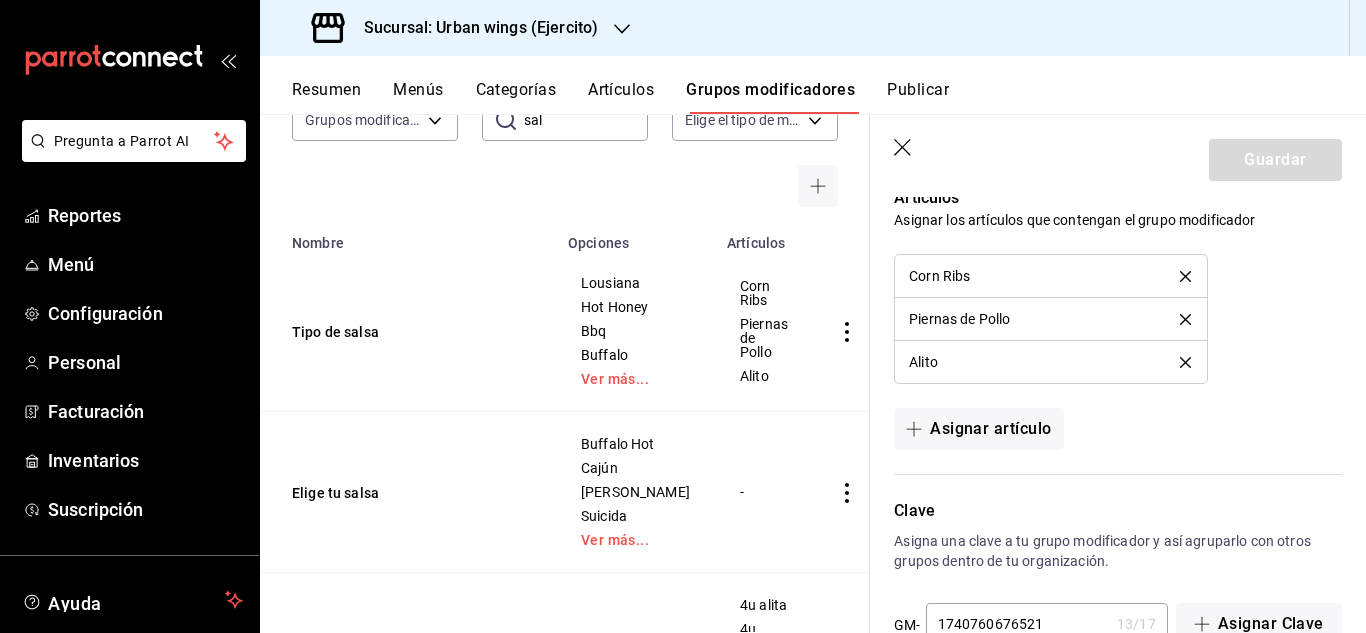 scroll, scrollTop: 2417, scrollLeft: 0, axis: vertical 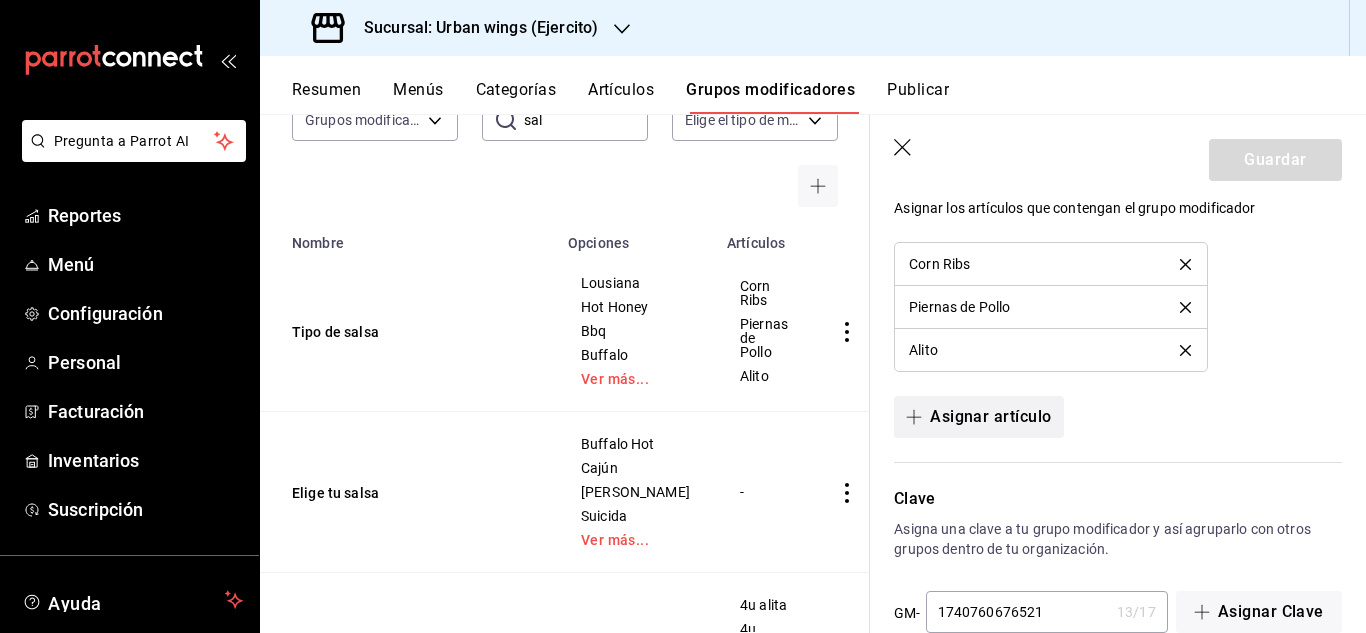 click on "Asignar artículo" at bounding box center [978, 417] 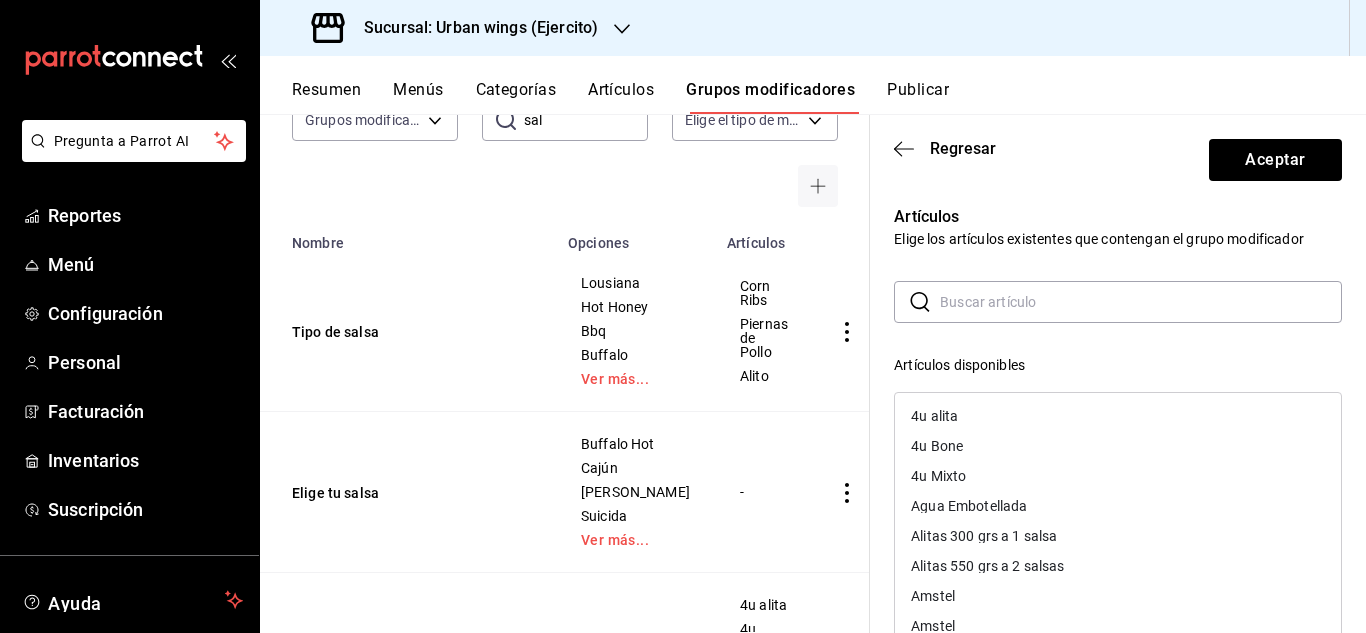click at bounding box center [1141, 302] 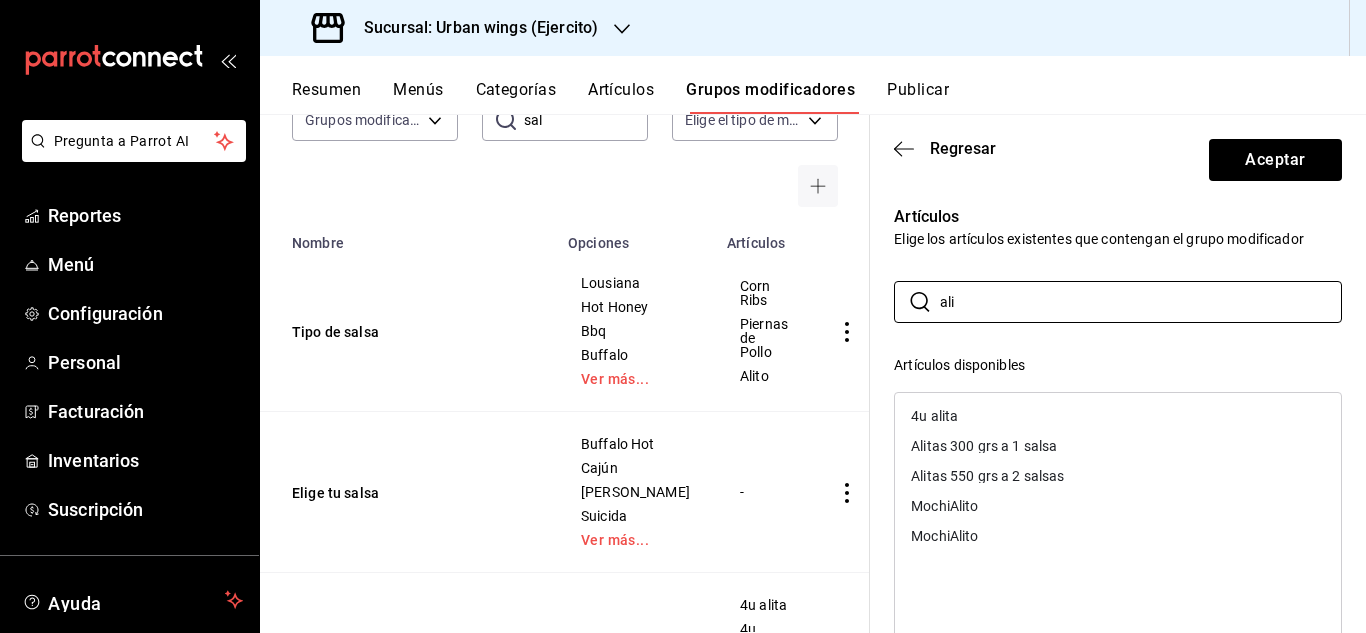 click on "Alitas 300 grs a 1 salsa" at bounding box center (984, 446) 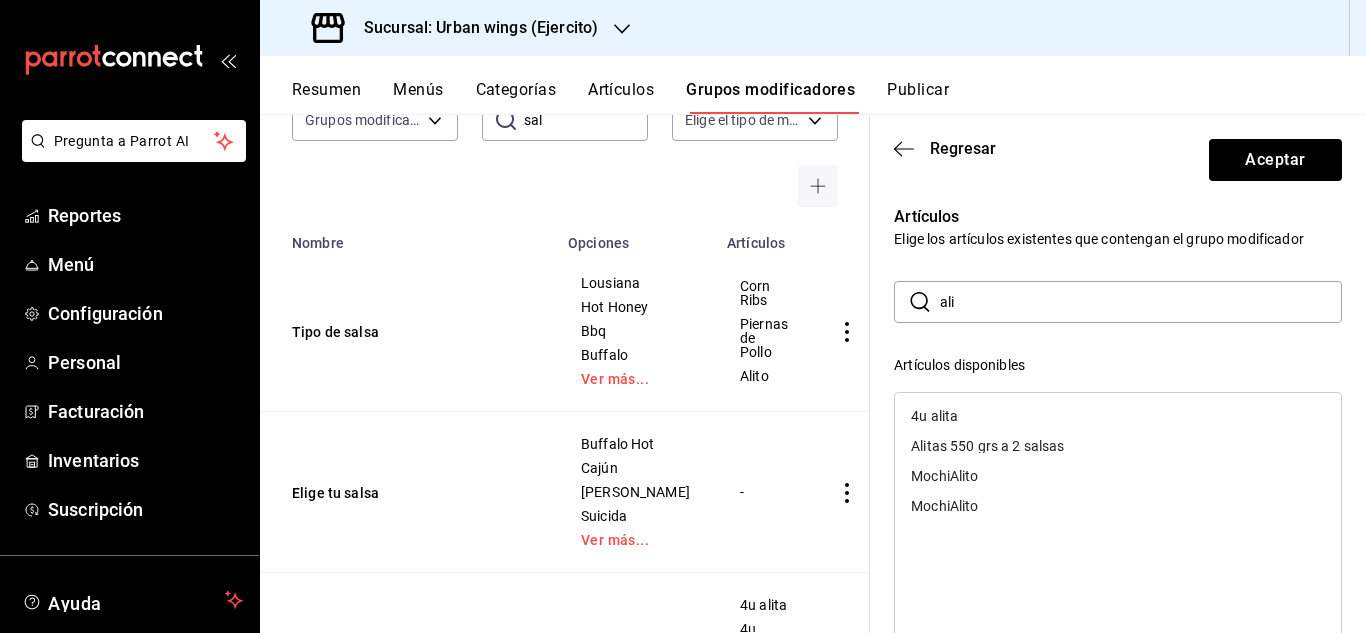 drag, startPoint x: 1013, startPoint y: 306, endPoint x: 912, endPoint y: 298, distance: 101.31634 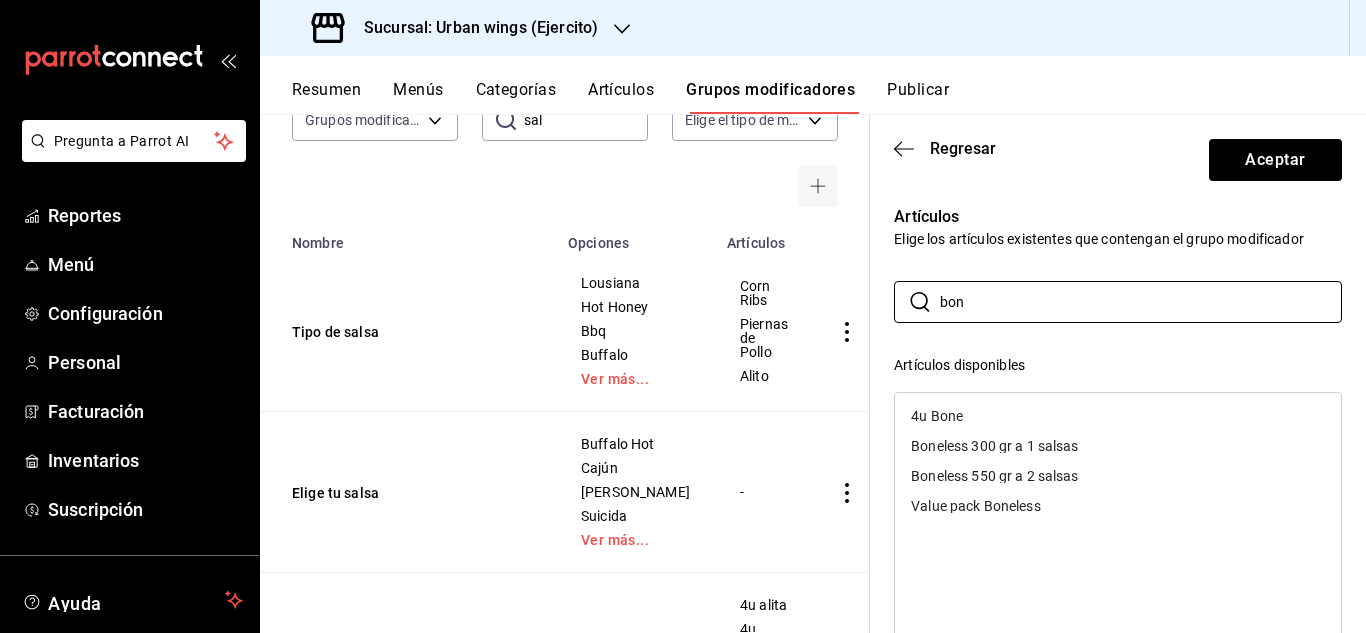 type on "bon" 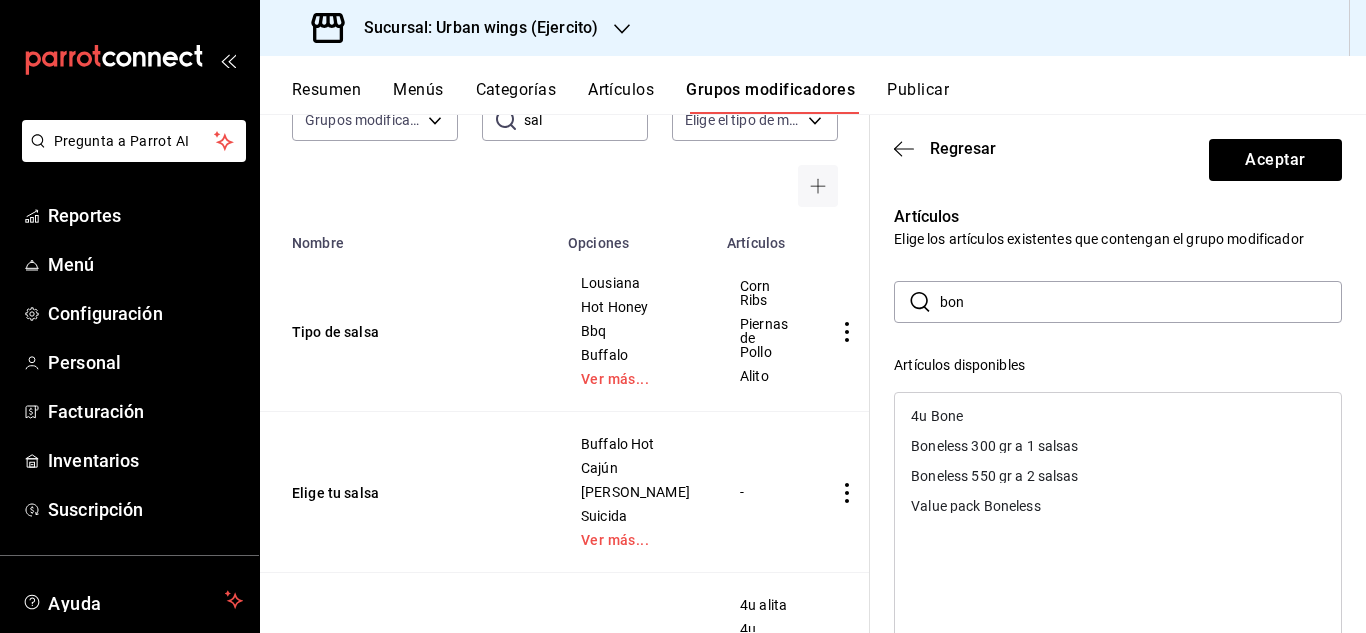 click on "Boneless 300 gr a 1 salsas" at bounding box center [994, 446] 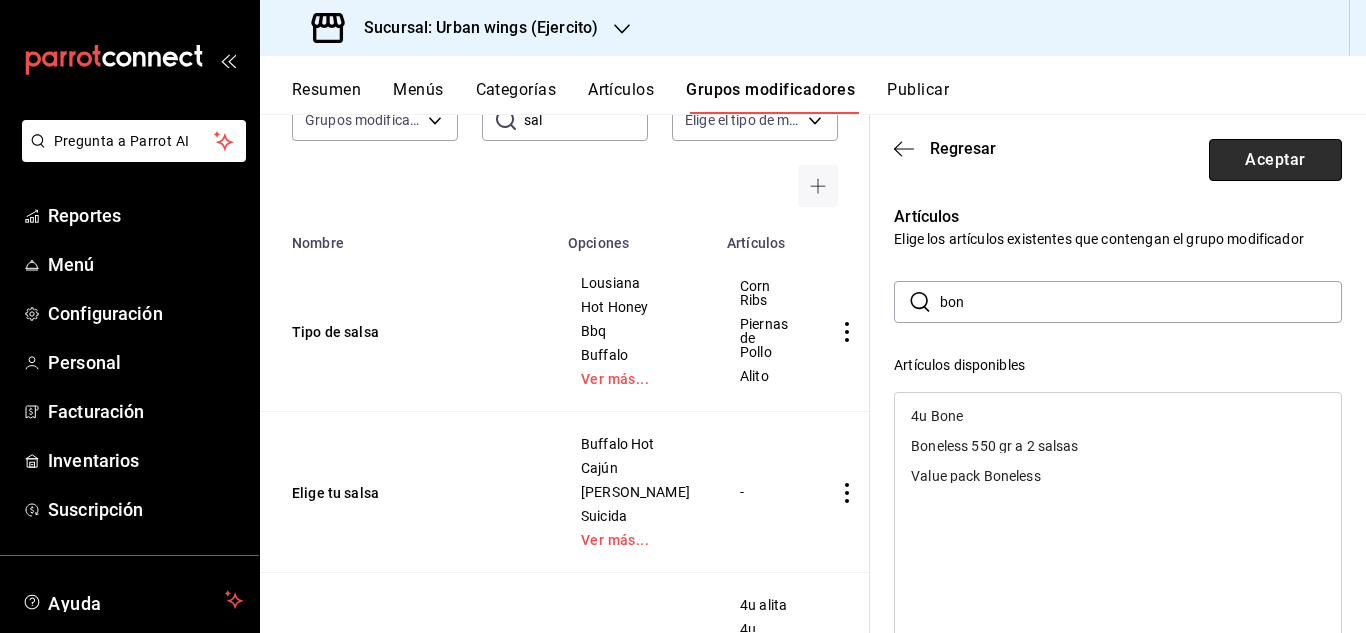 click on "Aceptar" at bounding box center (1275, 160) 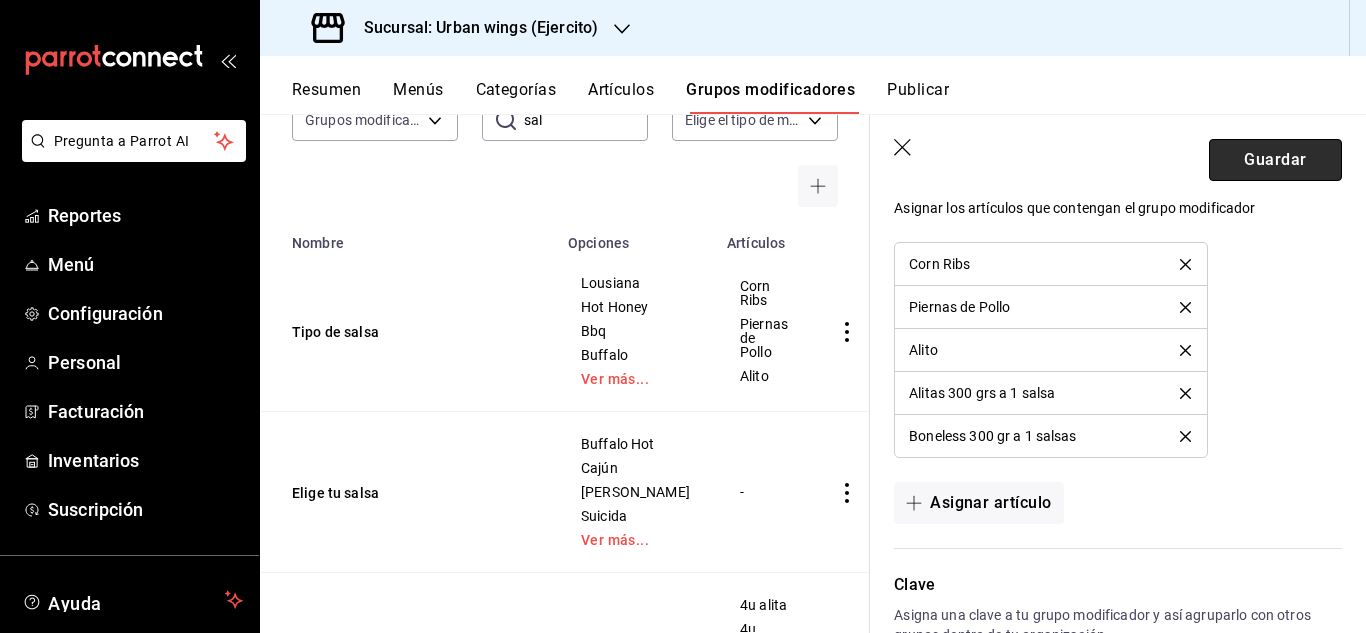 click on "Guardar" at bounding box center (1275, 160) 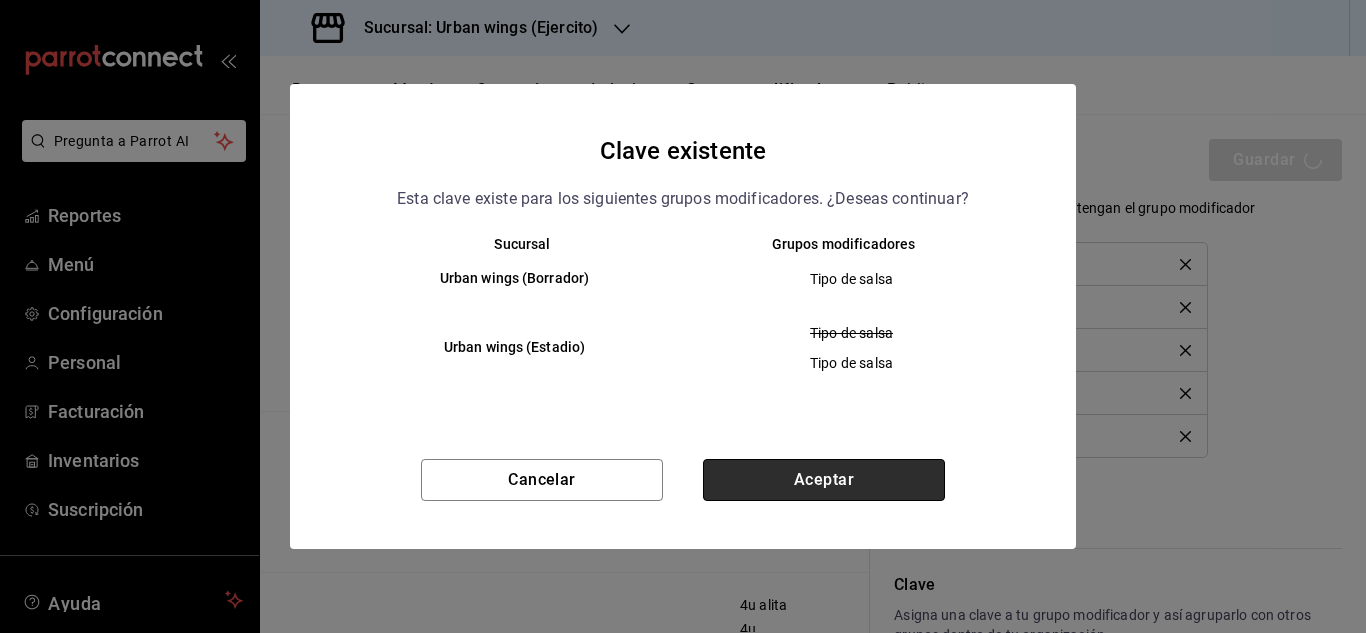 click on "Aceptar" at bounding box center [824, 480] 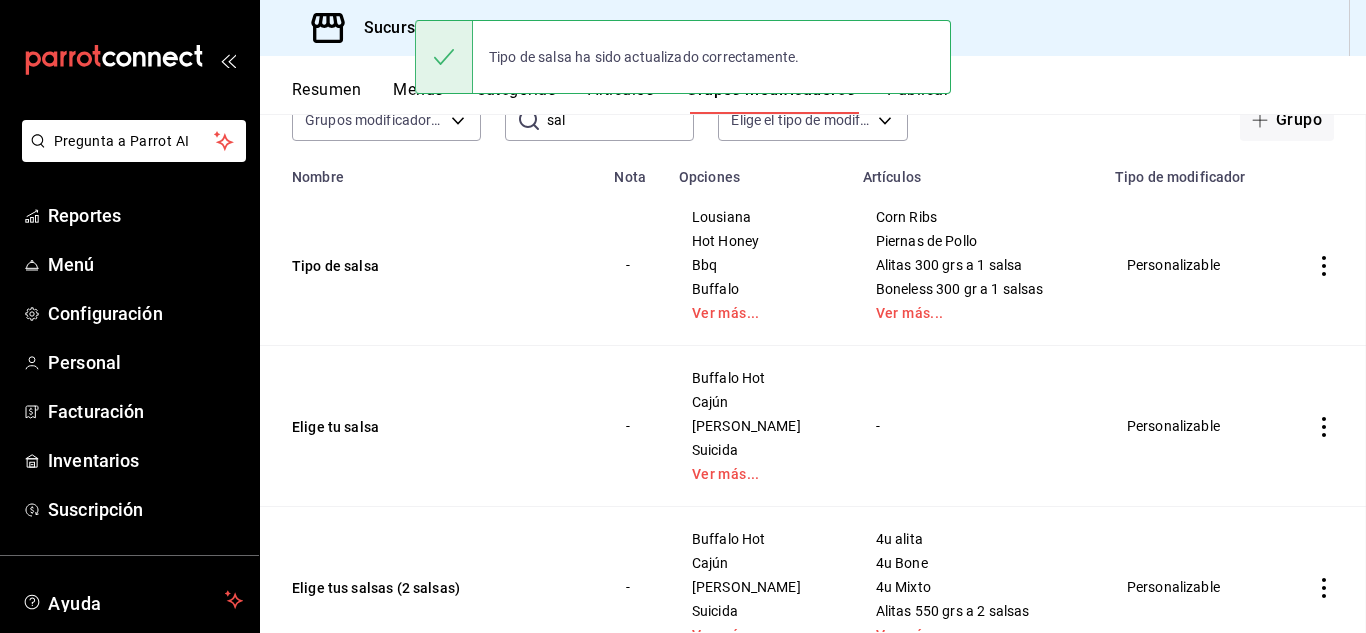 scroll, scrollTop: 0, scrollLeft: 0, axis: both 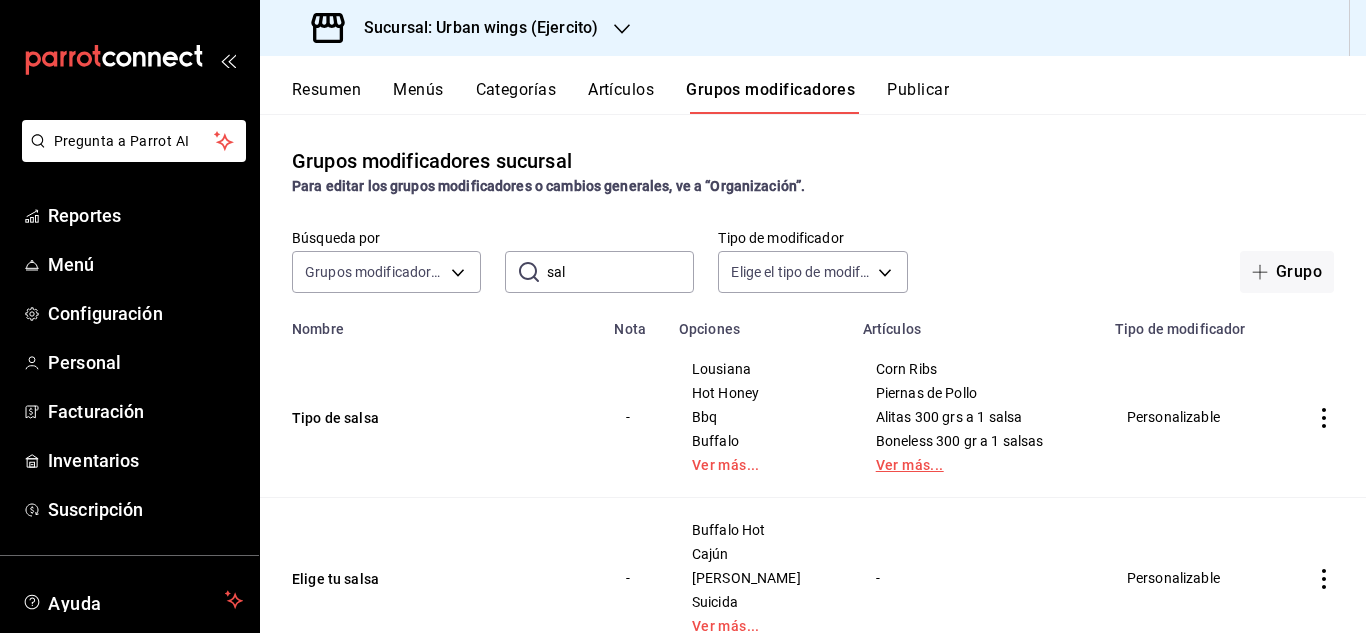 click on "Ver más..." at bounding box center [977, 465] 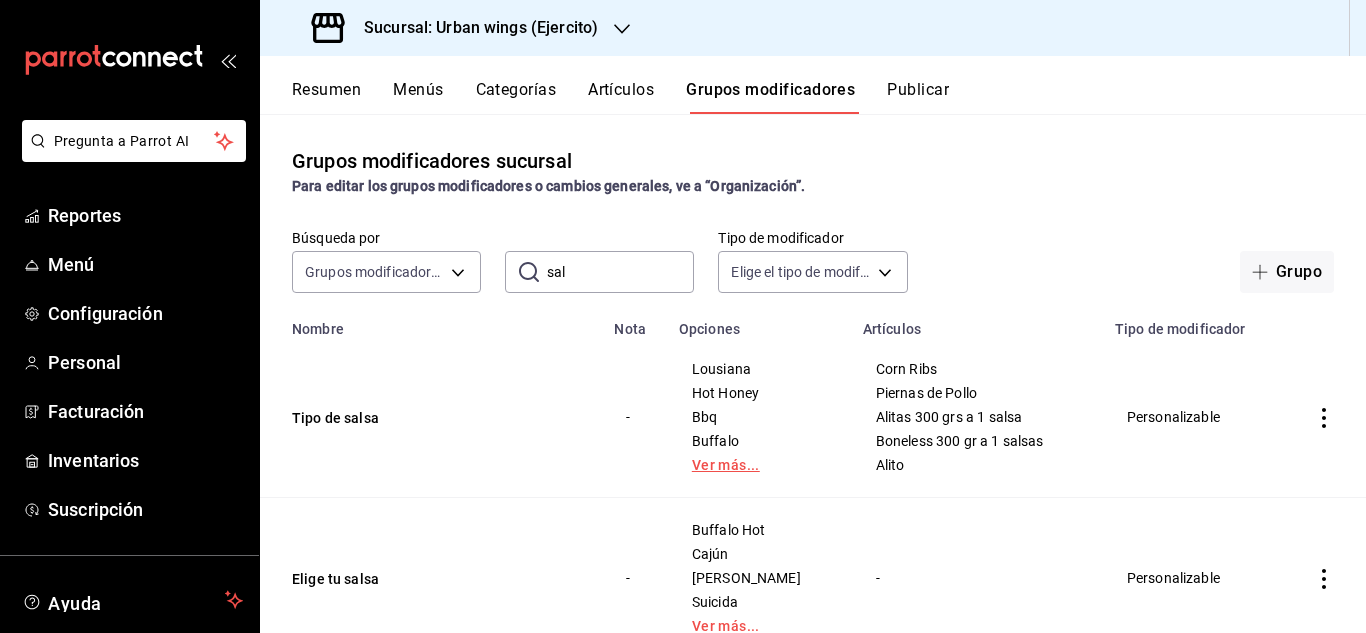 click on "Ver más..." at bounding box center (759, 465) 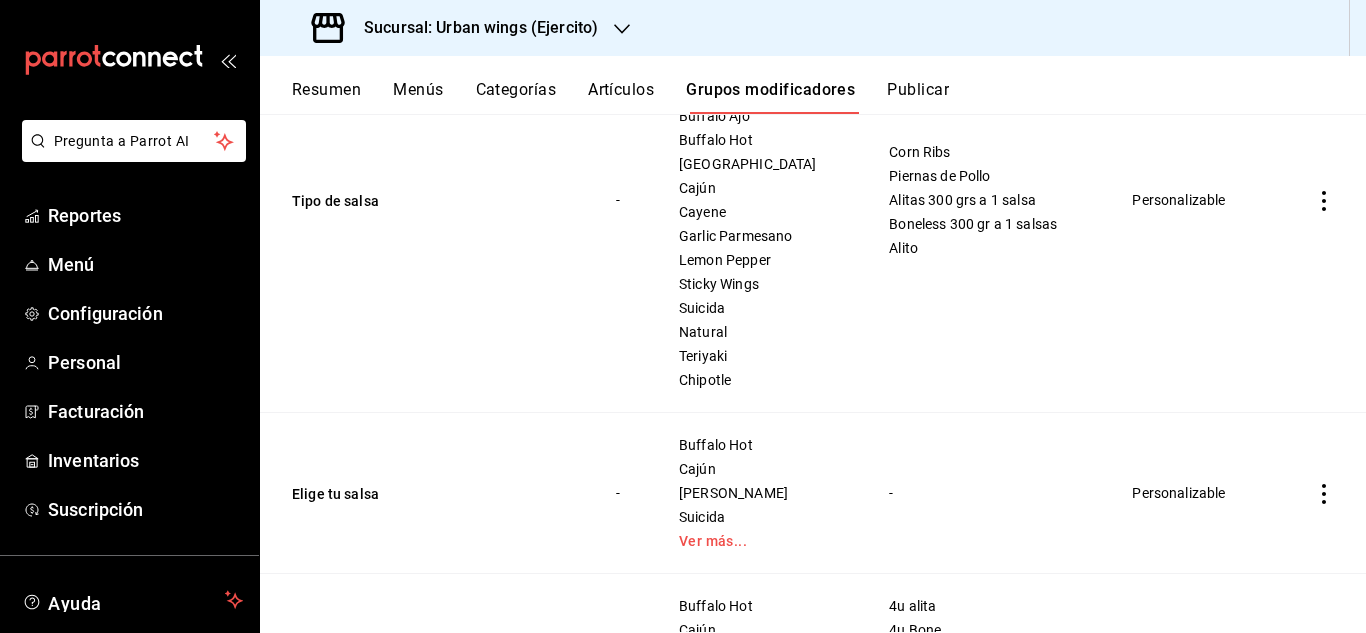 scroll, scrollTop: 347, scrollLeft: 0, axis: vertical 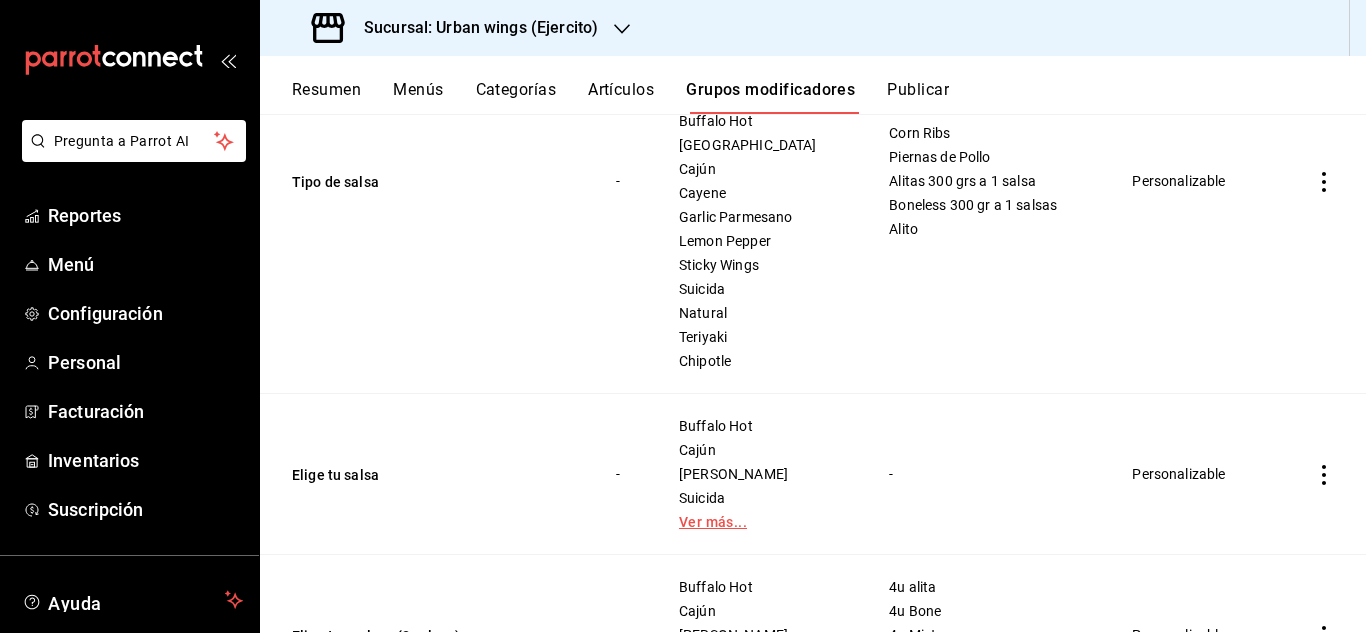 click on "Ver más..." at bounding box center [759, 522] 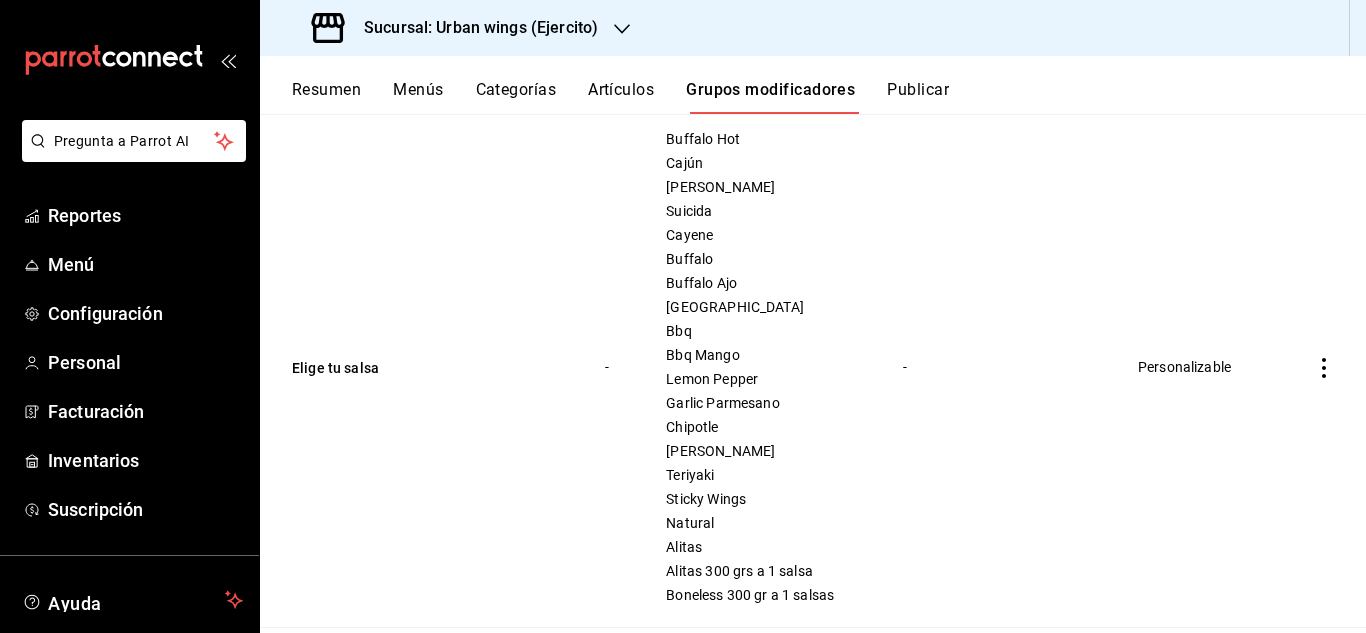 scroll, scrollTop: 673, scrollLeft: 0, axis: vertical 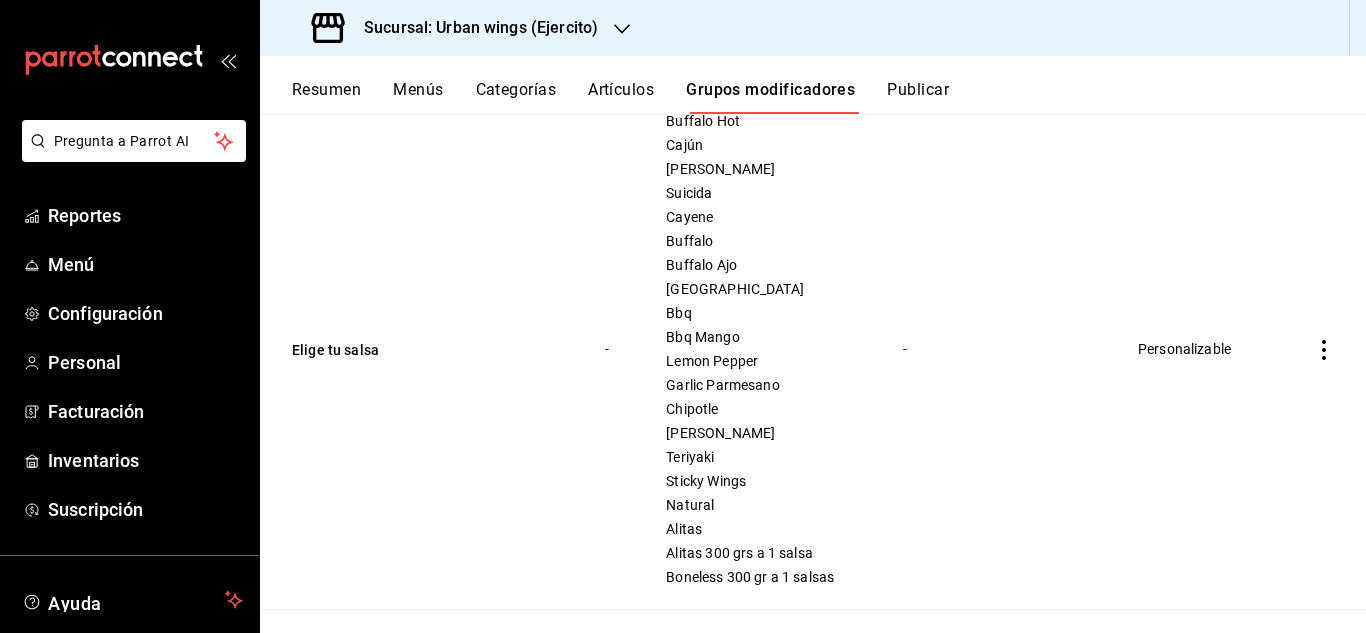 click 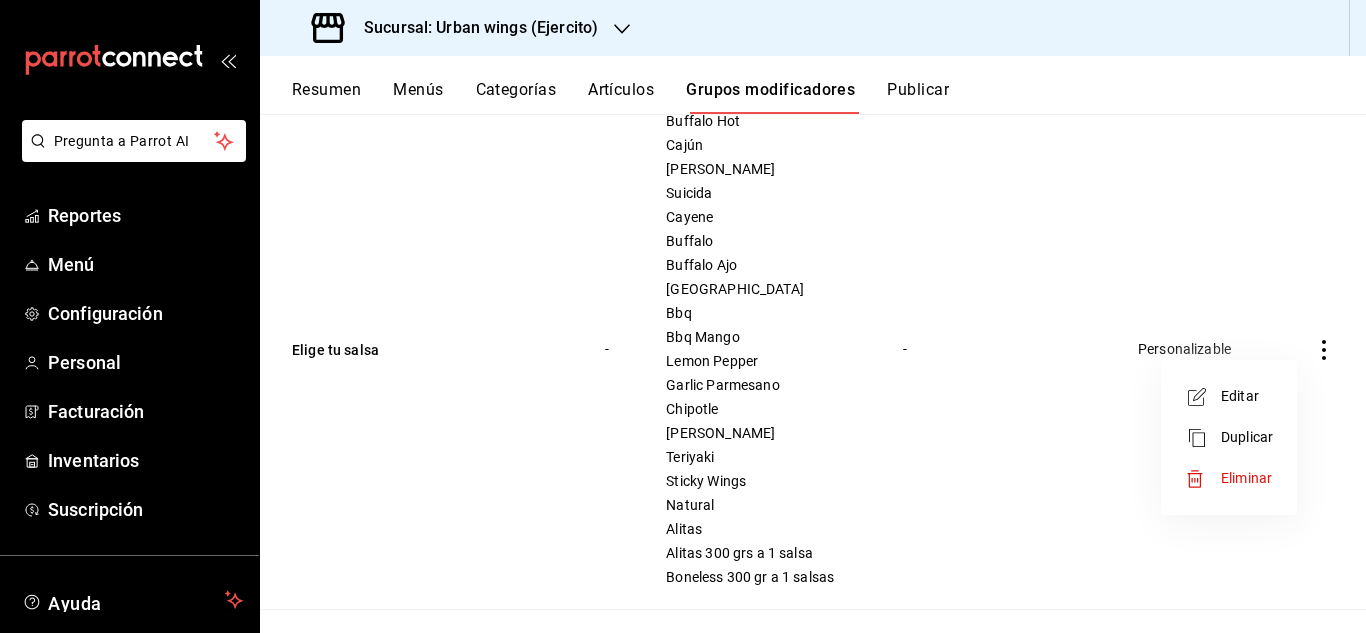 click on "Editar" at bounding box center [1247, 396] 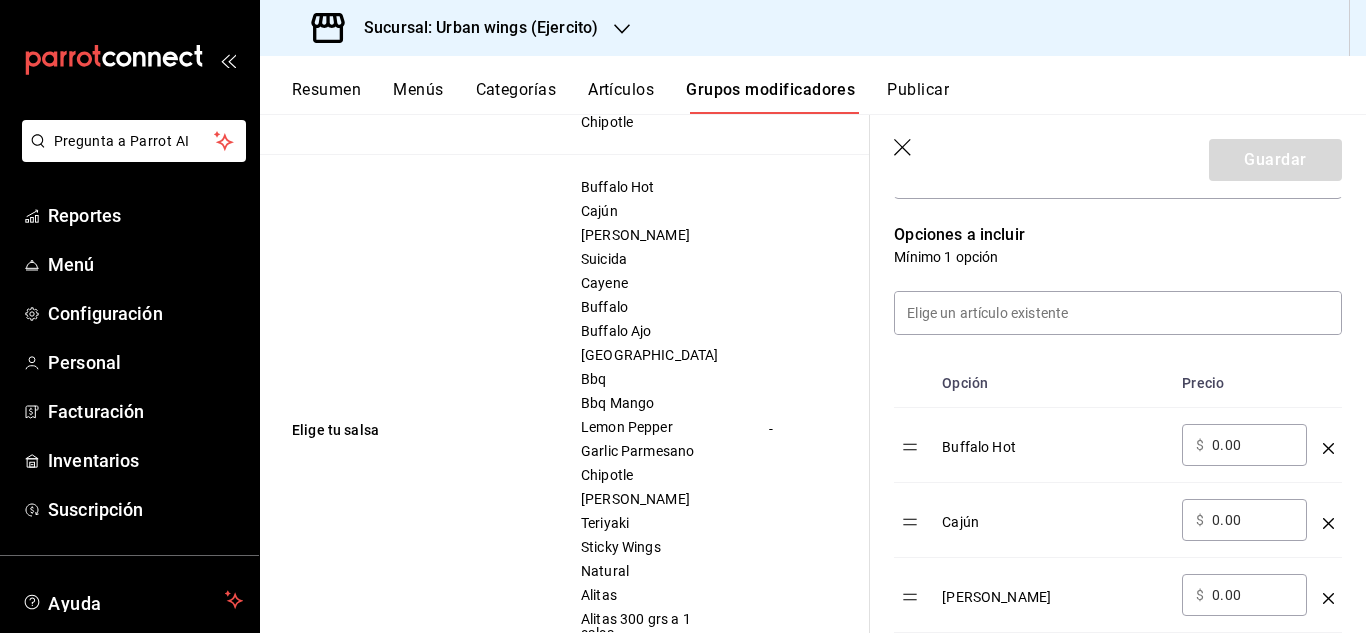 scroll, scrollTop: 503, scrollLeft: 0, axis: vertical 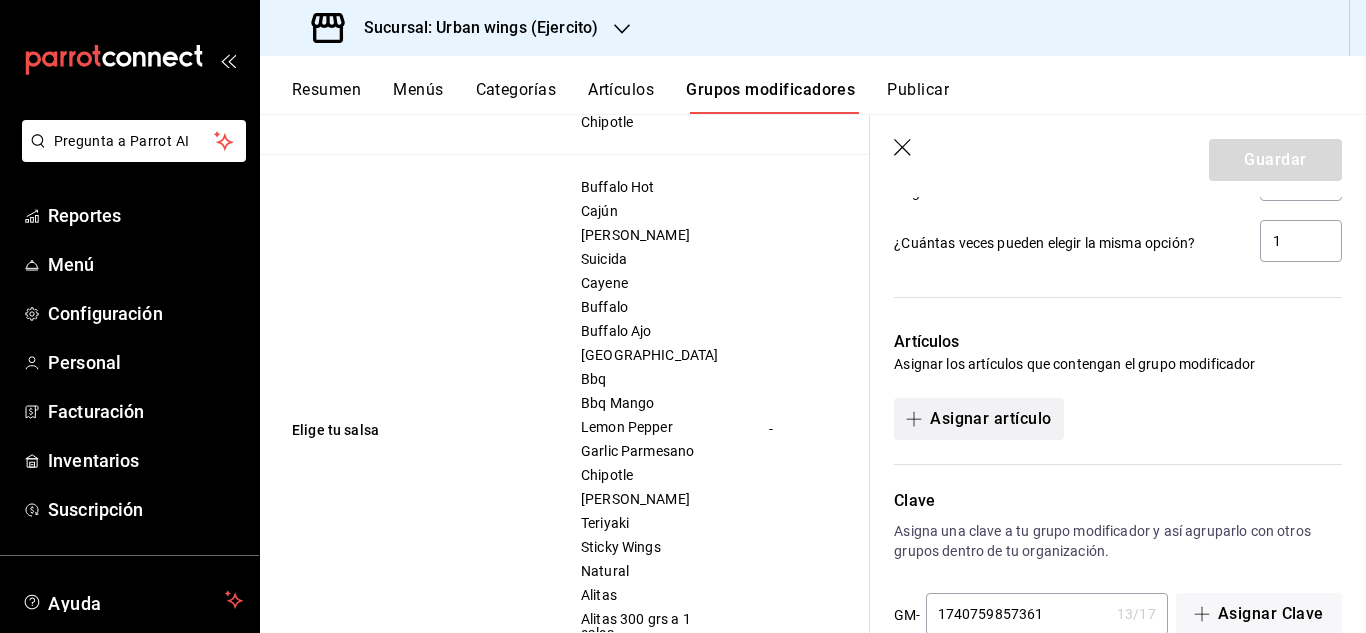 click 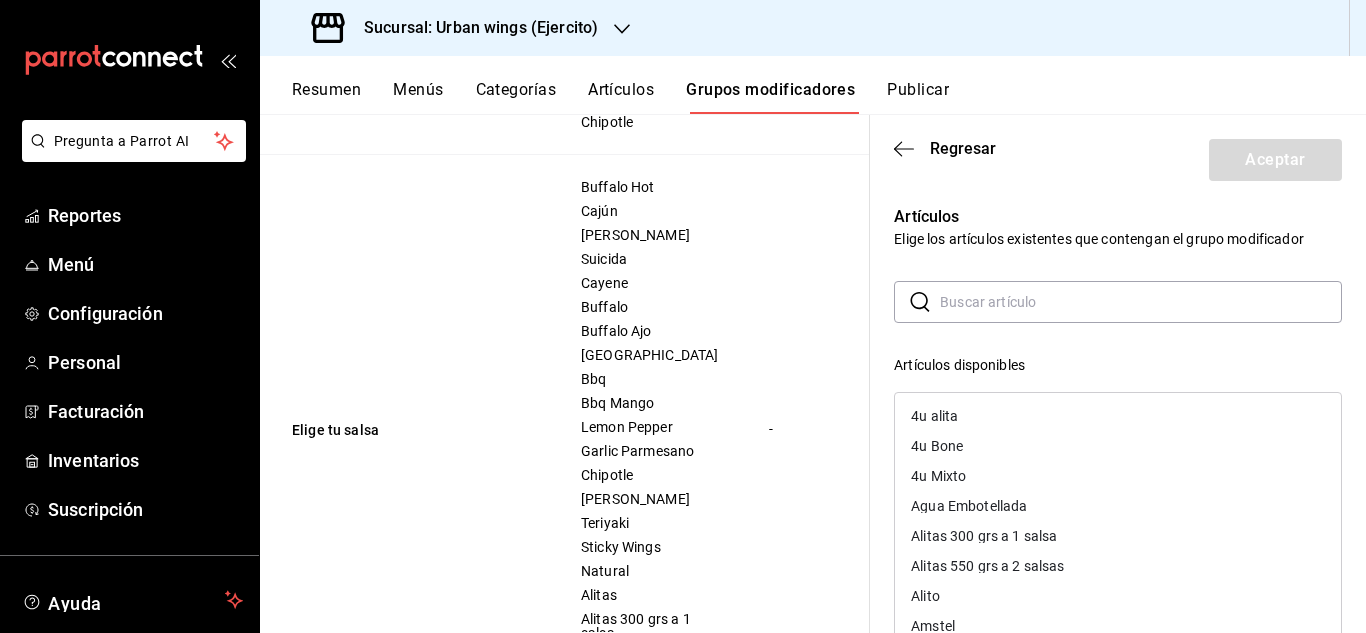 click at bounding box center (1141, 302) 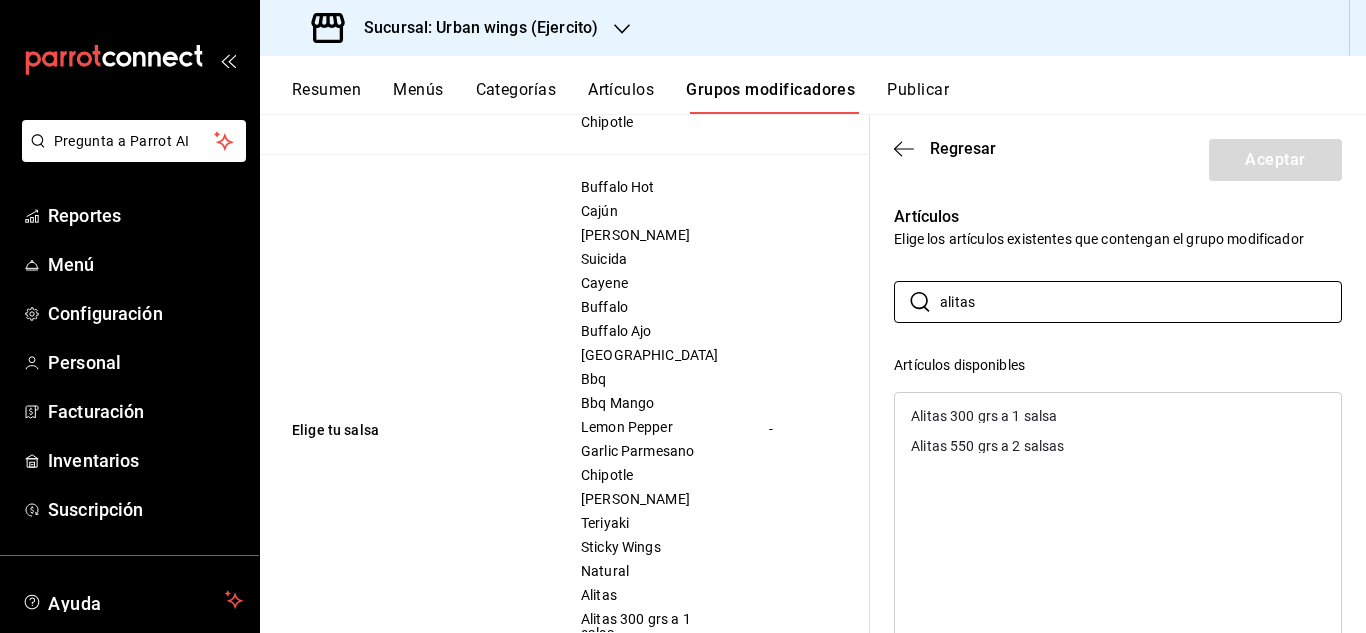 type on "alitas" 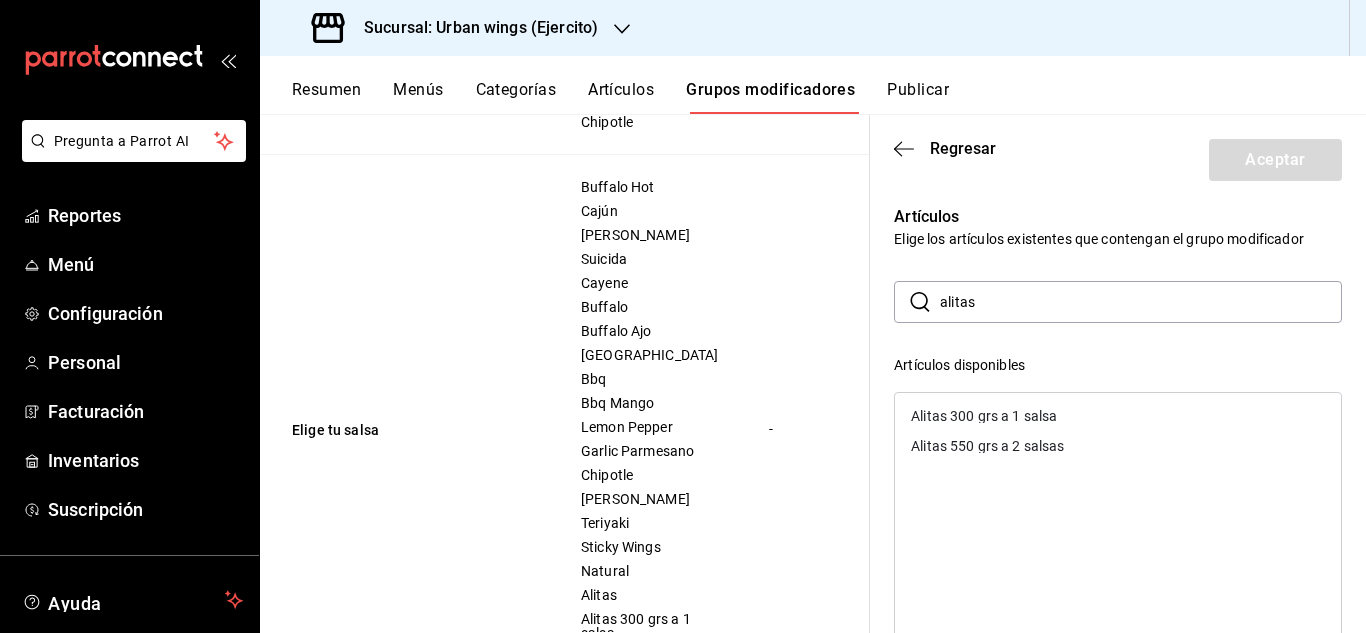 click on "Alitas 300 grs a 1 salsa" at bounding box center (984, 416) 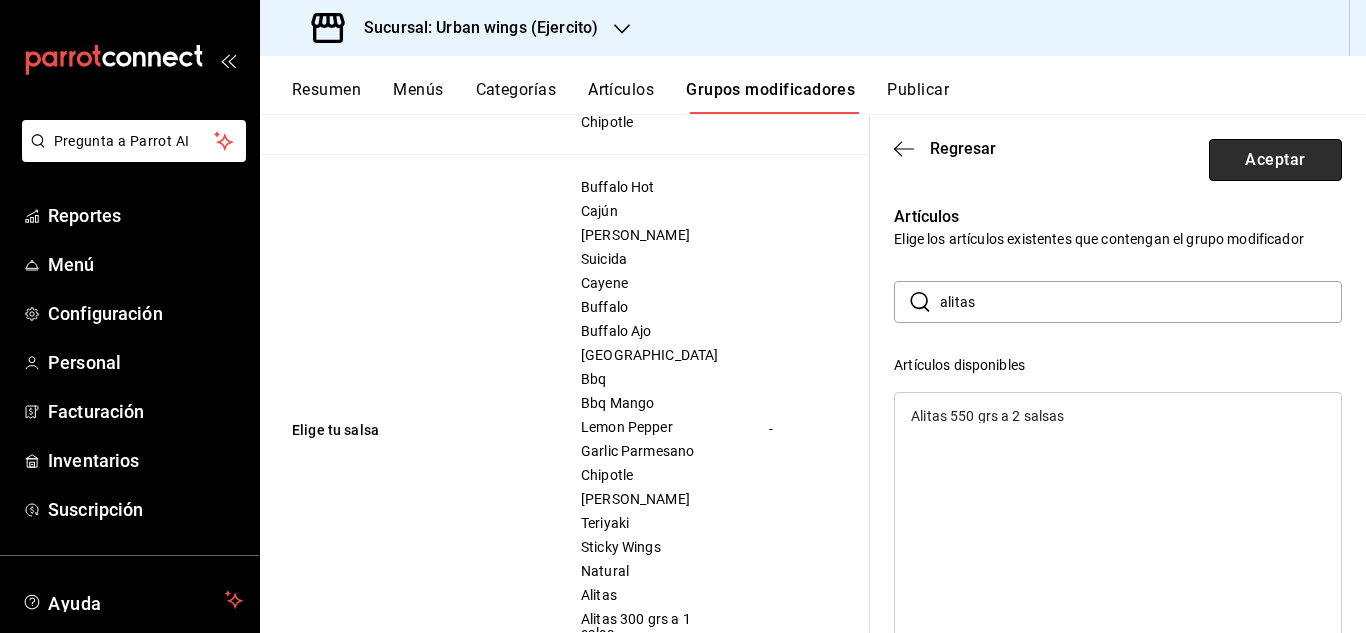 click on "Aceptar" at bounding box center [1275, 160] 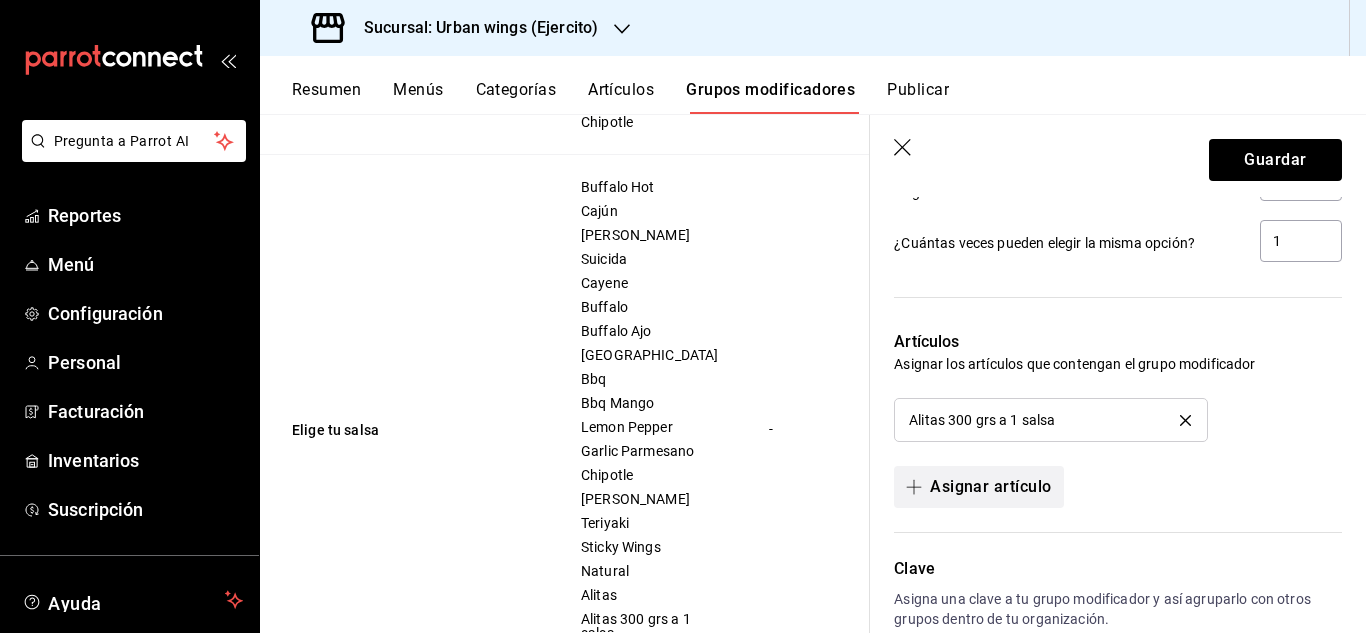 click on "Asignar artículo" at bounding box center (978, 487) 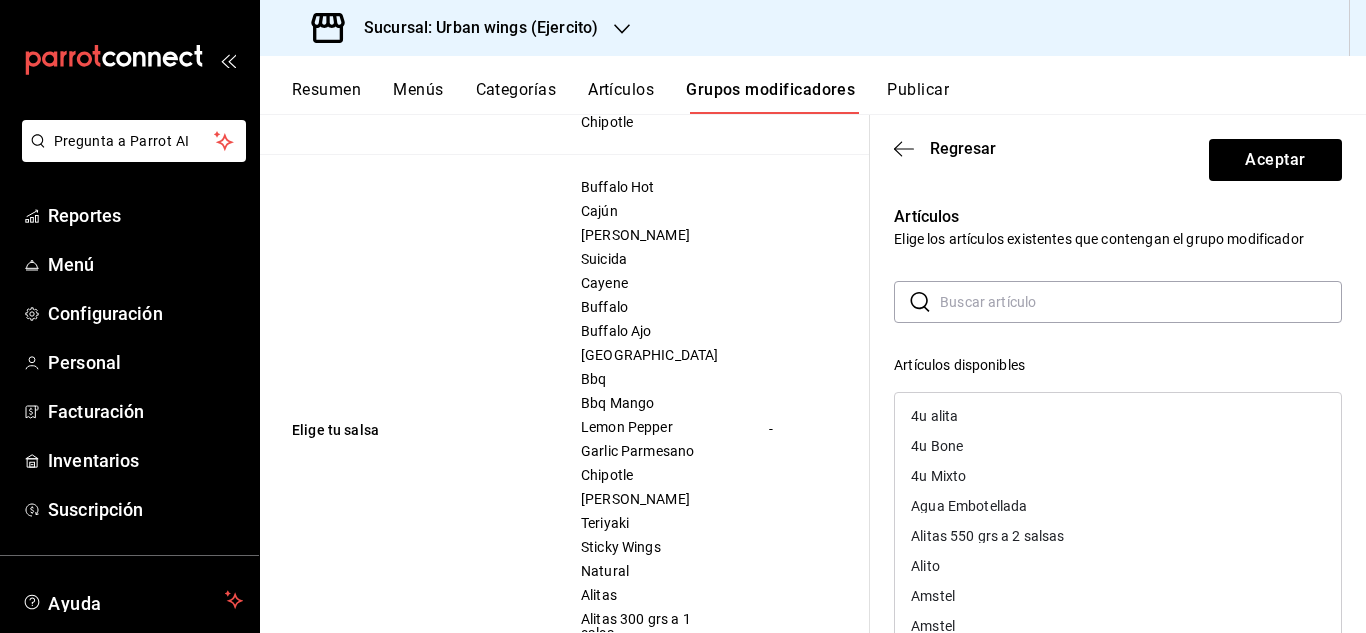 click at bounding box center [1141, 302] 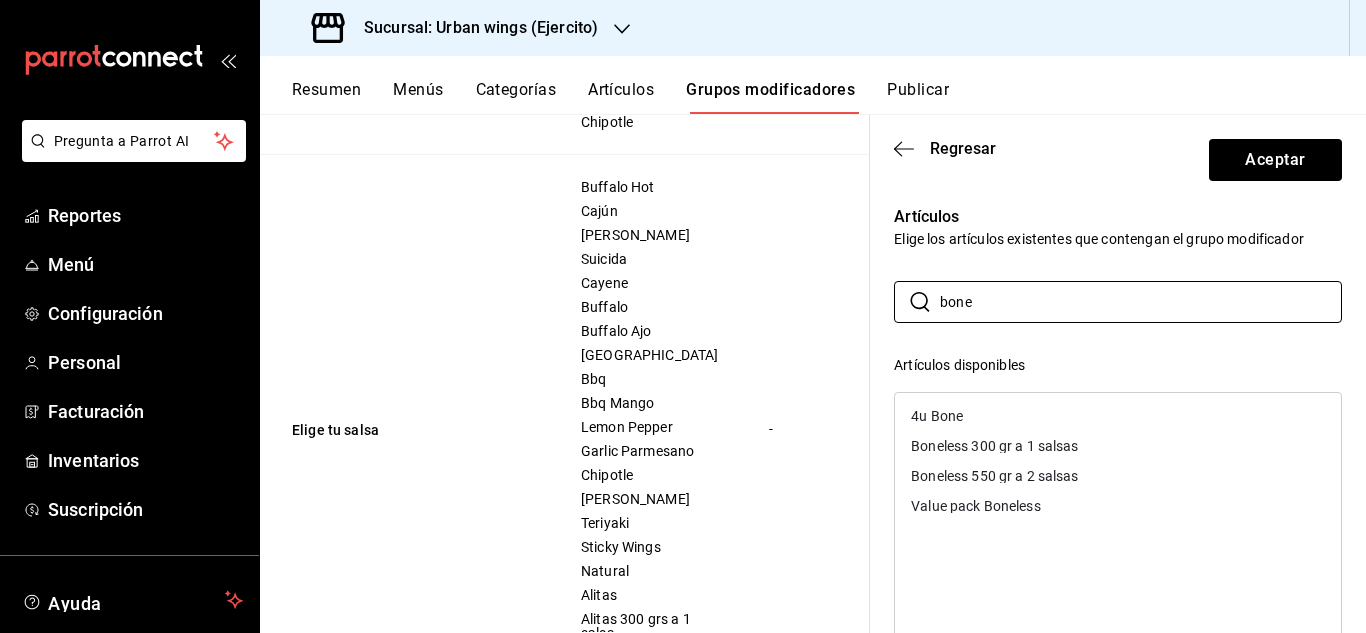 type on "bone" 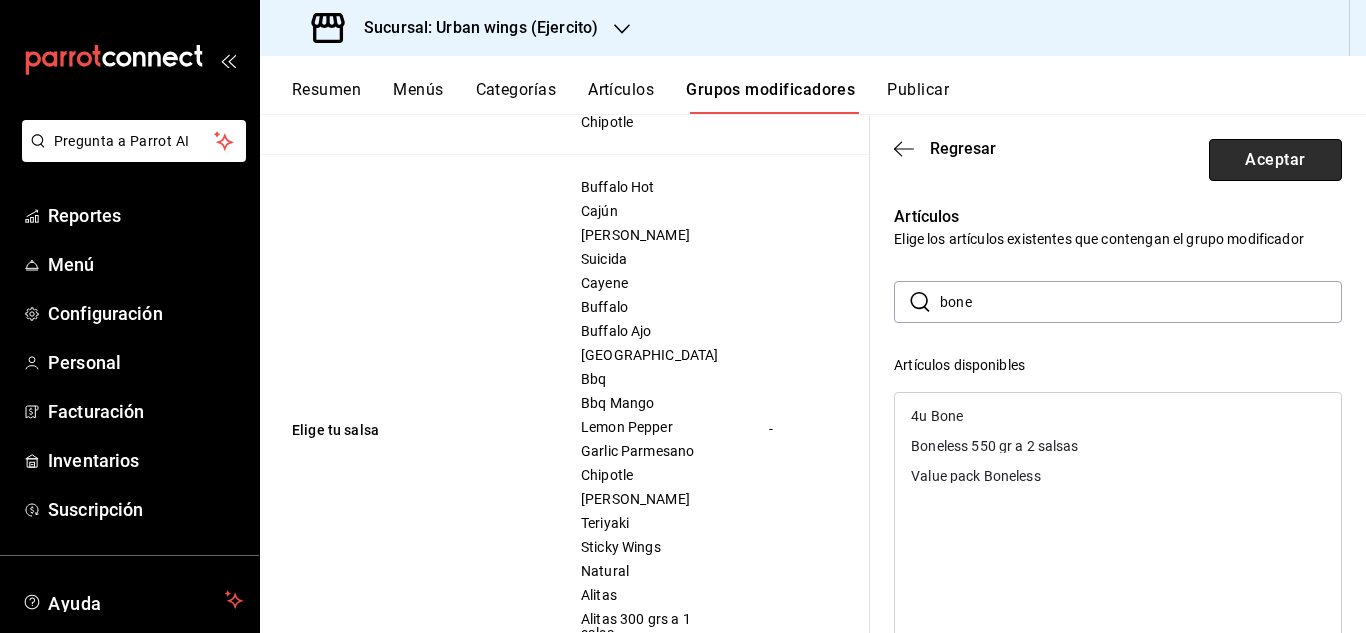 click on "Aceptar" at bounding box center [1275, 160] 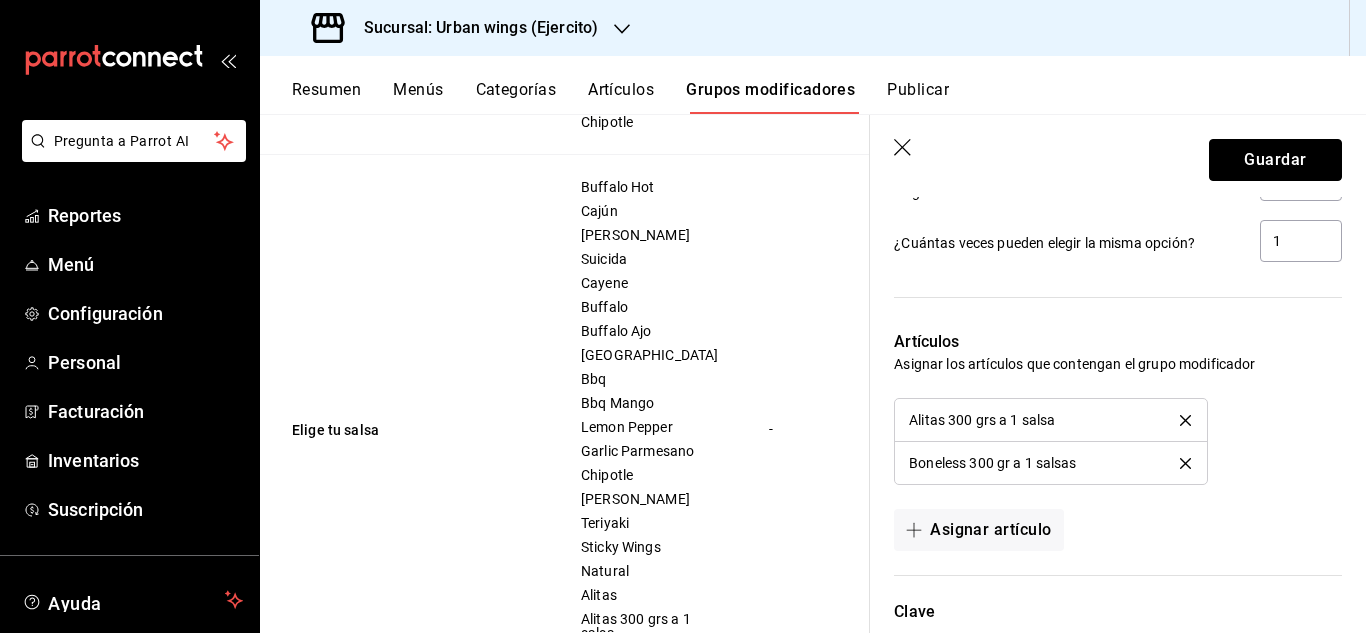 click on "Guardar" at bounding box center [1275, 160] 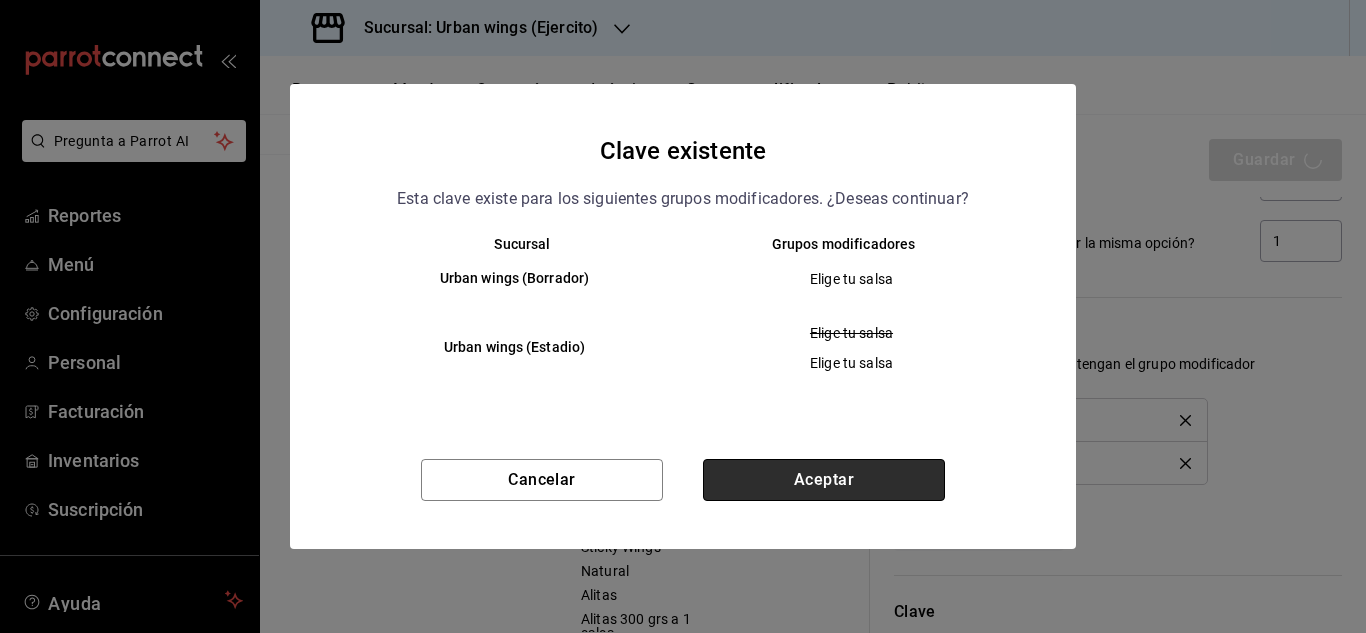 click on "Aceptar" at bounding box center (824, 480) 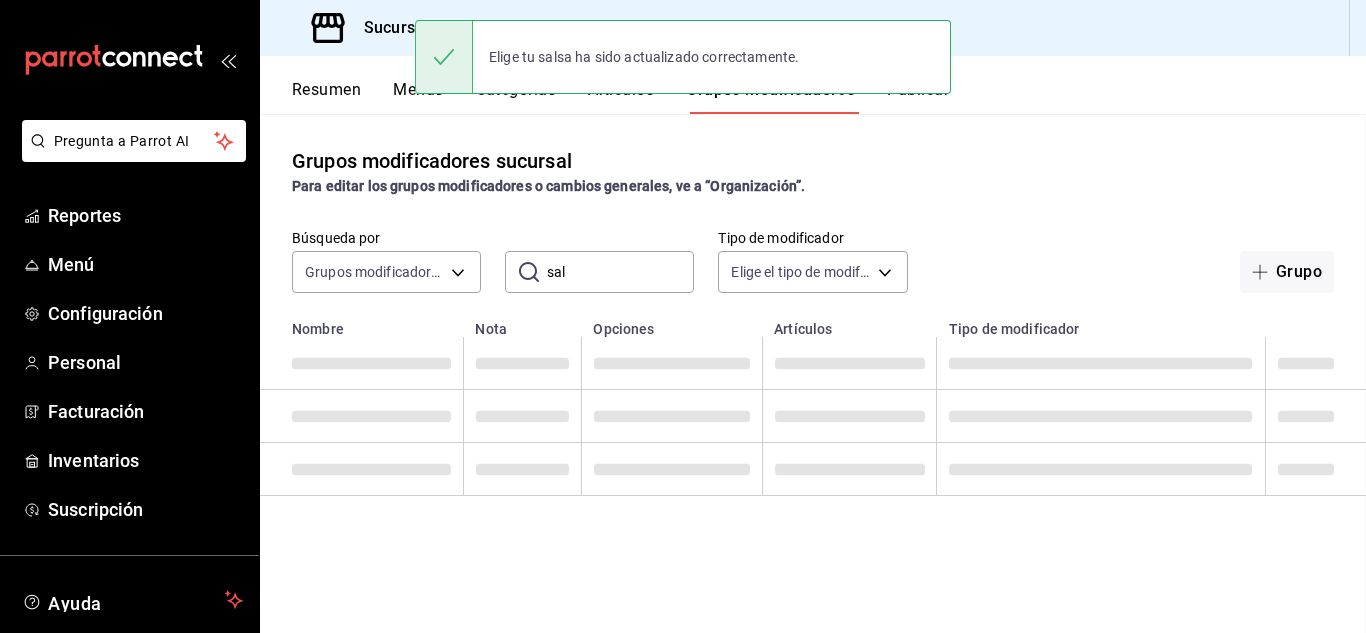scroll, scrollTop: 0, scrollLeft: 0, axis: both 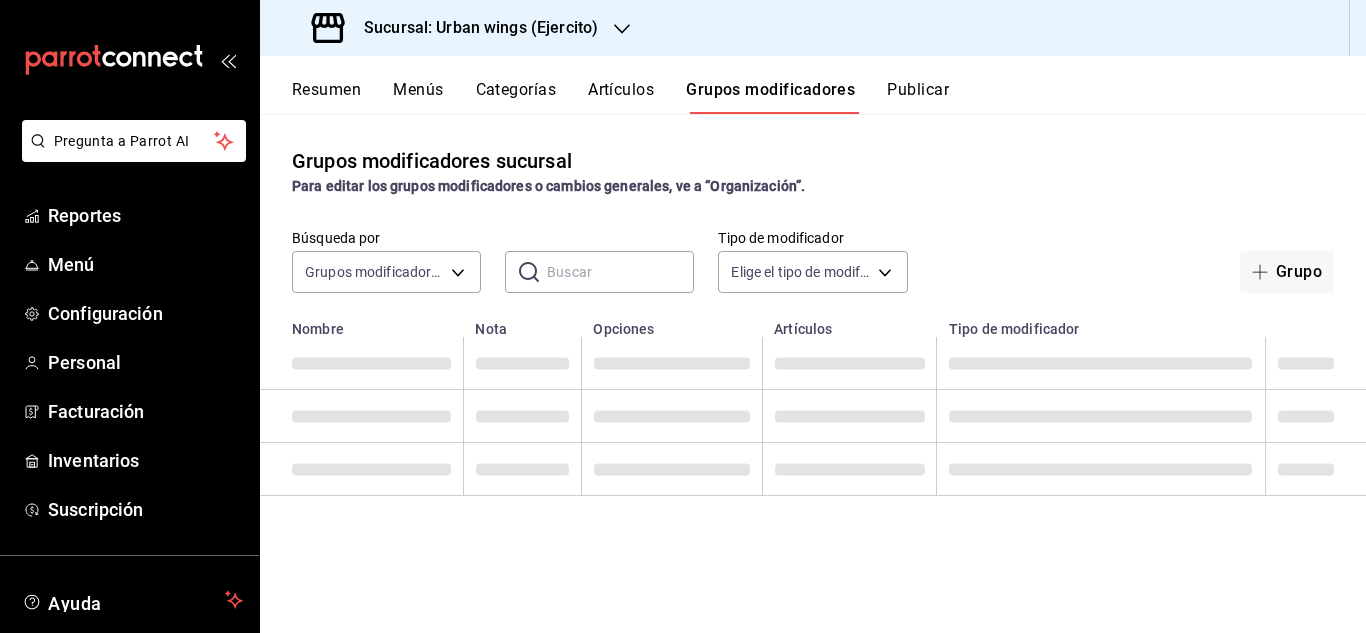click on "Grupos modificadores" at bounding box center (770, 97) 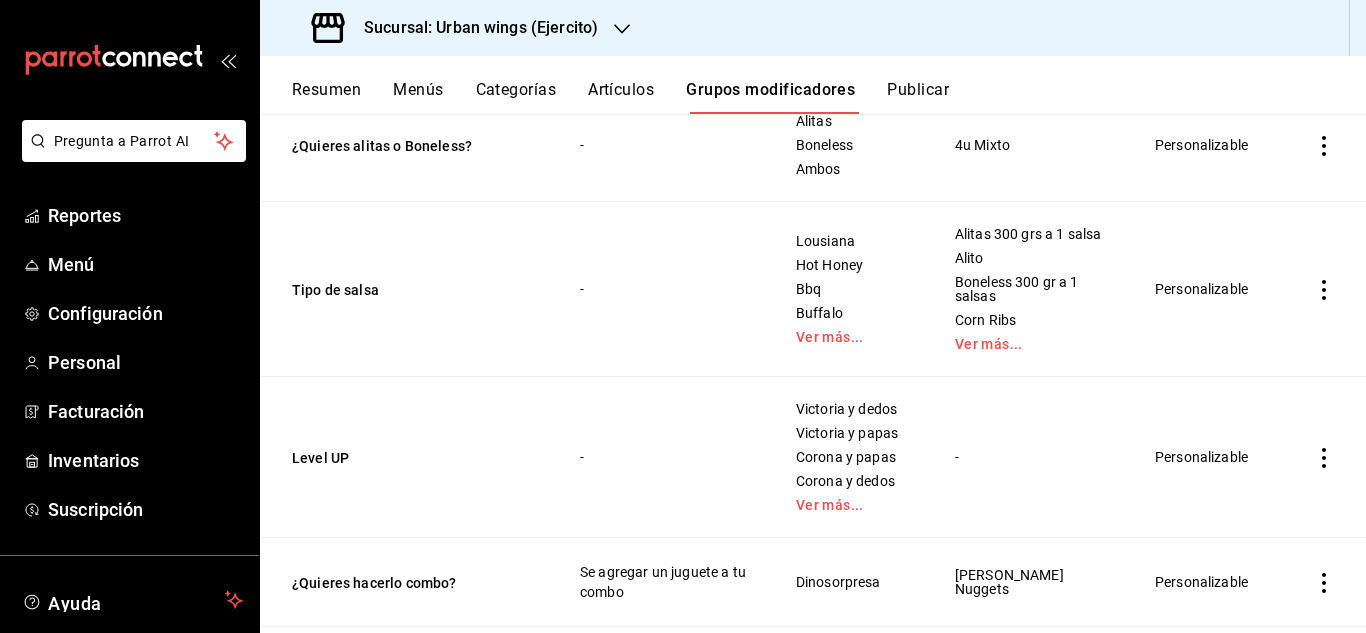 scroll, scrollTop: 754, scrollLeft: 0, axis: vertical 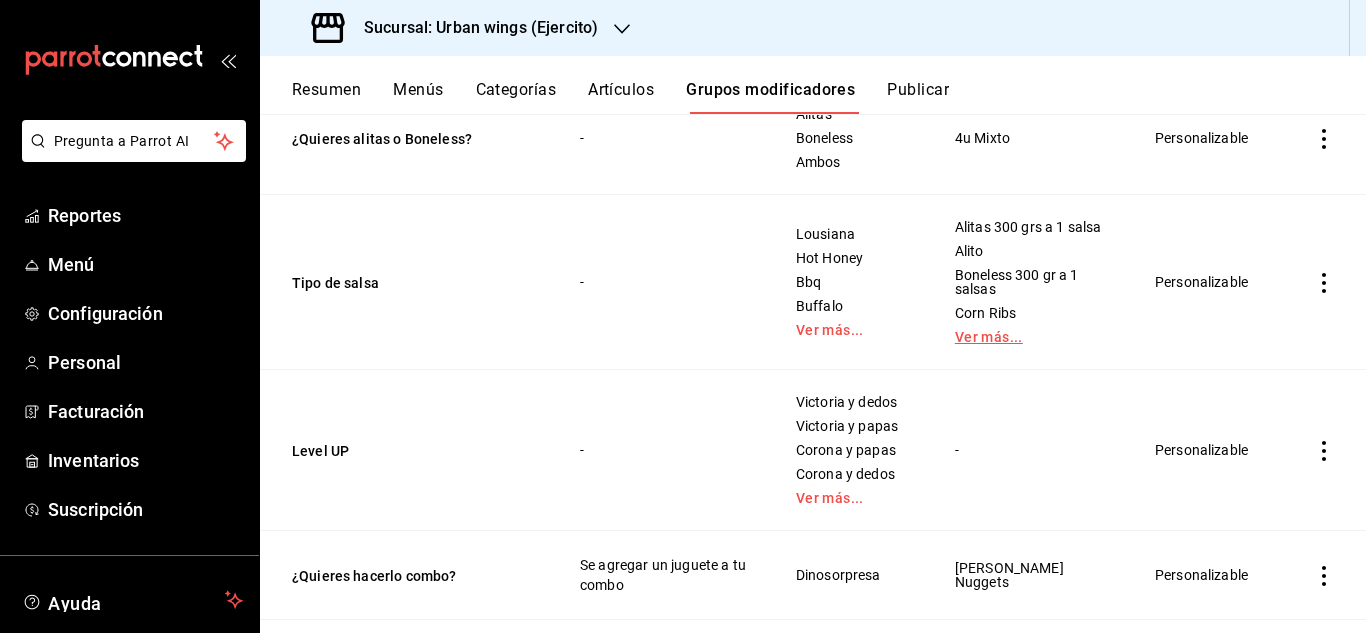 click on "Ver más..." at bounding box center (1030, 337) 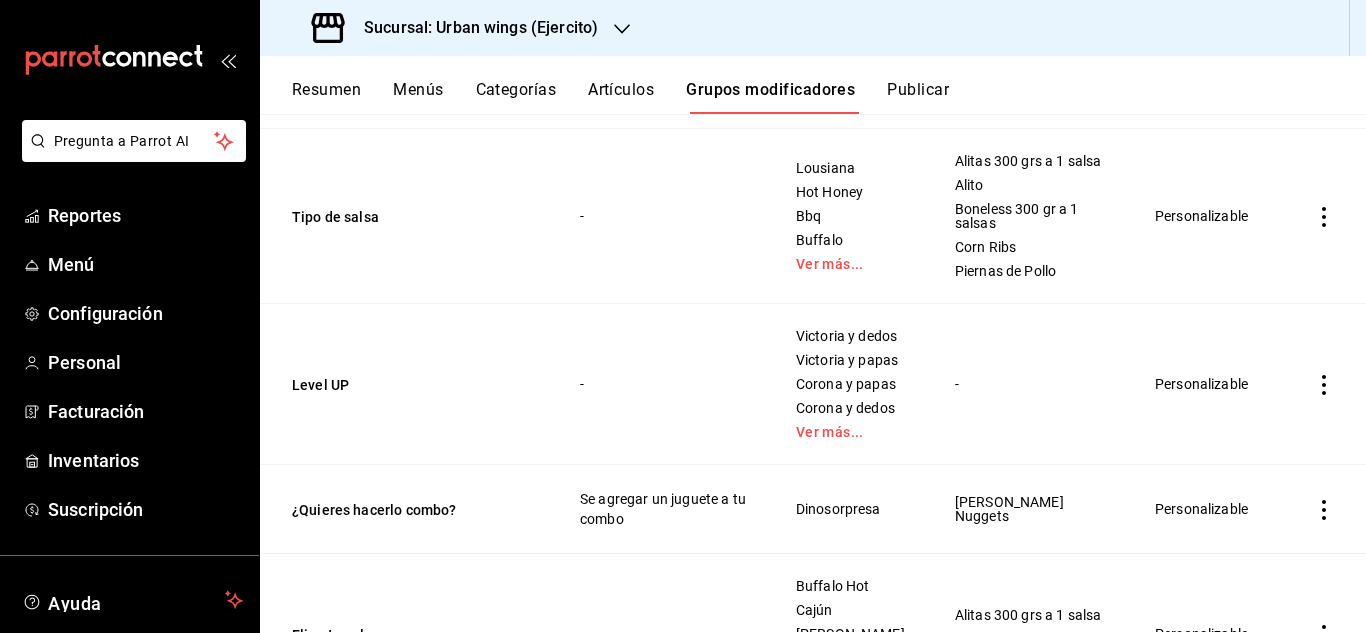 scroll, scrollTop: 816, scrollLeft: 0, axis: vertical 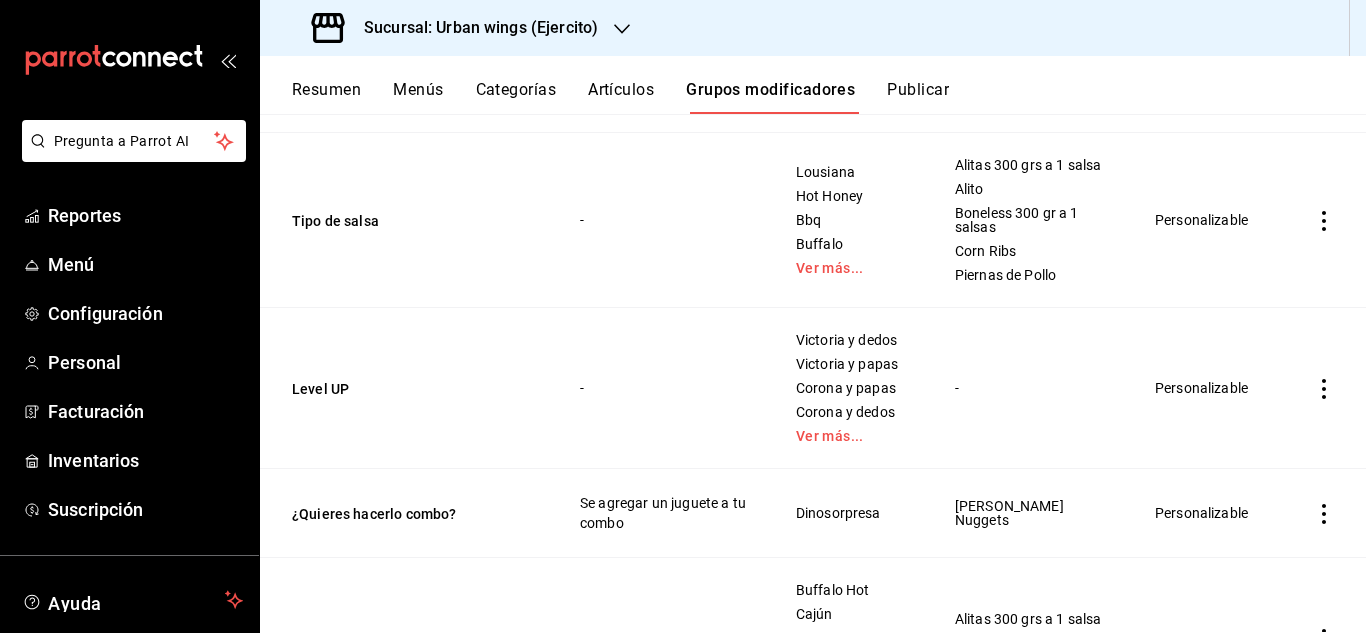 click 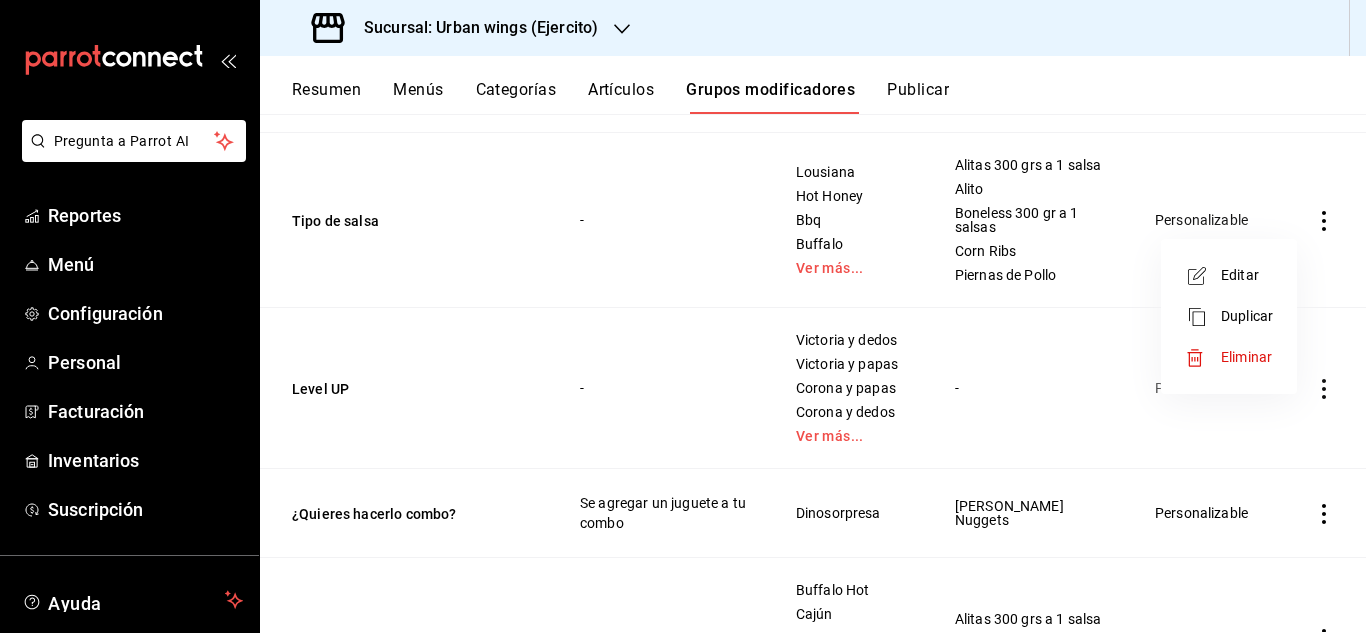 click on "Editar" at bounding box center (1229, 275) 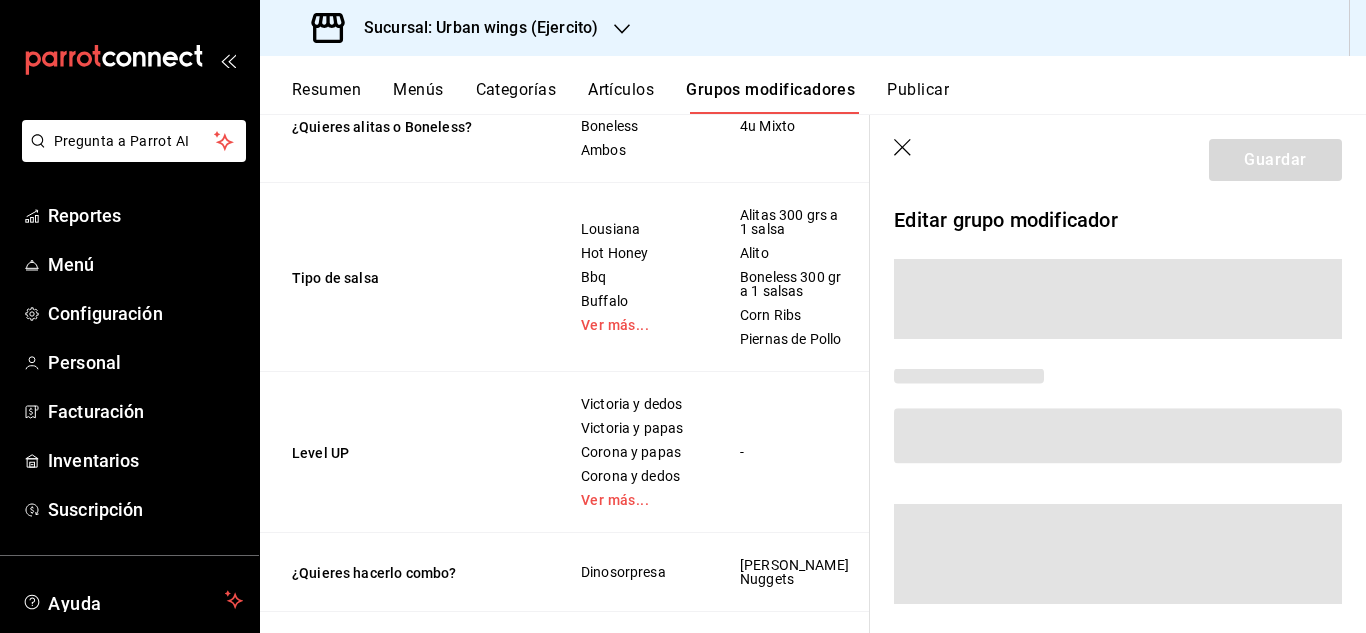 scroll, scrollTop: 799, scrollLeft: 0, axis: vertical 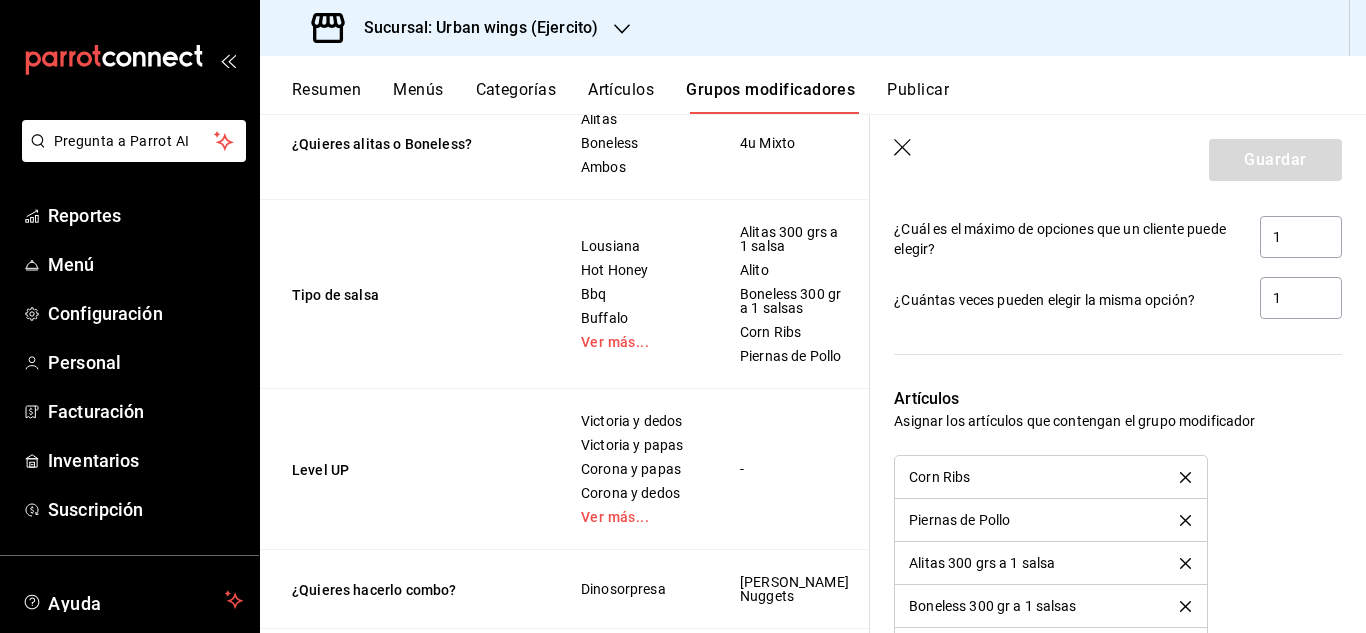 click on "Alitas 300 grs a 1 salsa" at bounding box center (1050, 563) 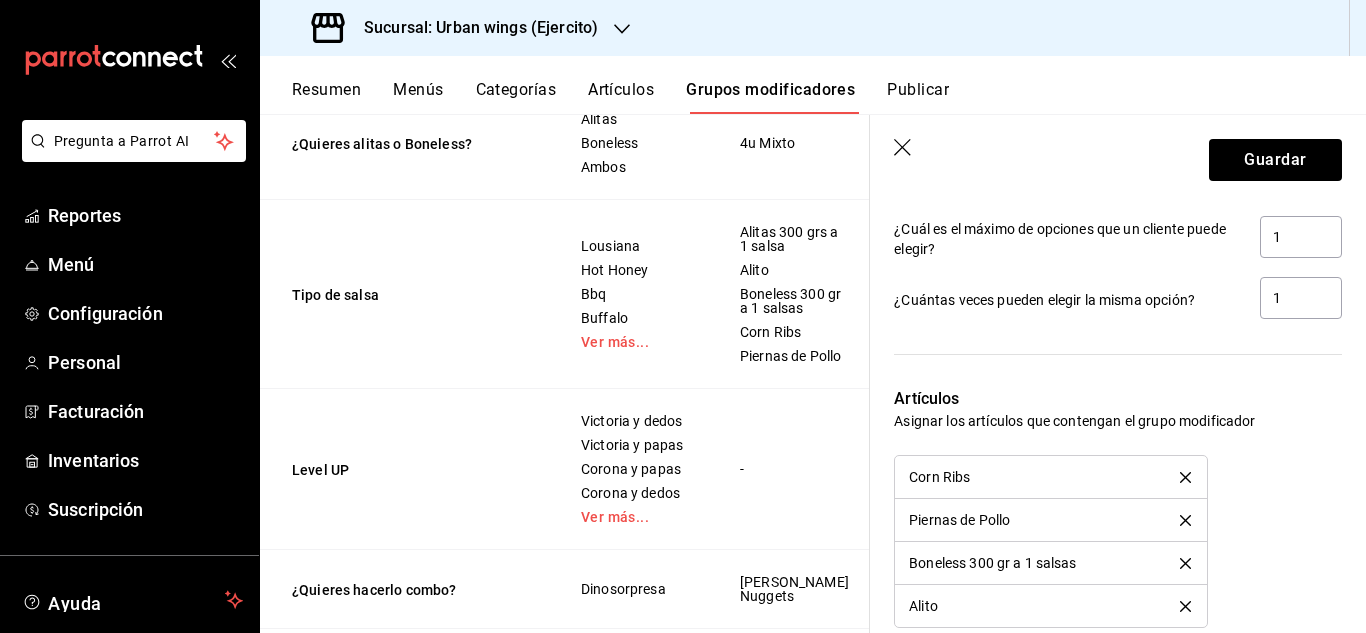 click 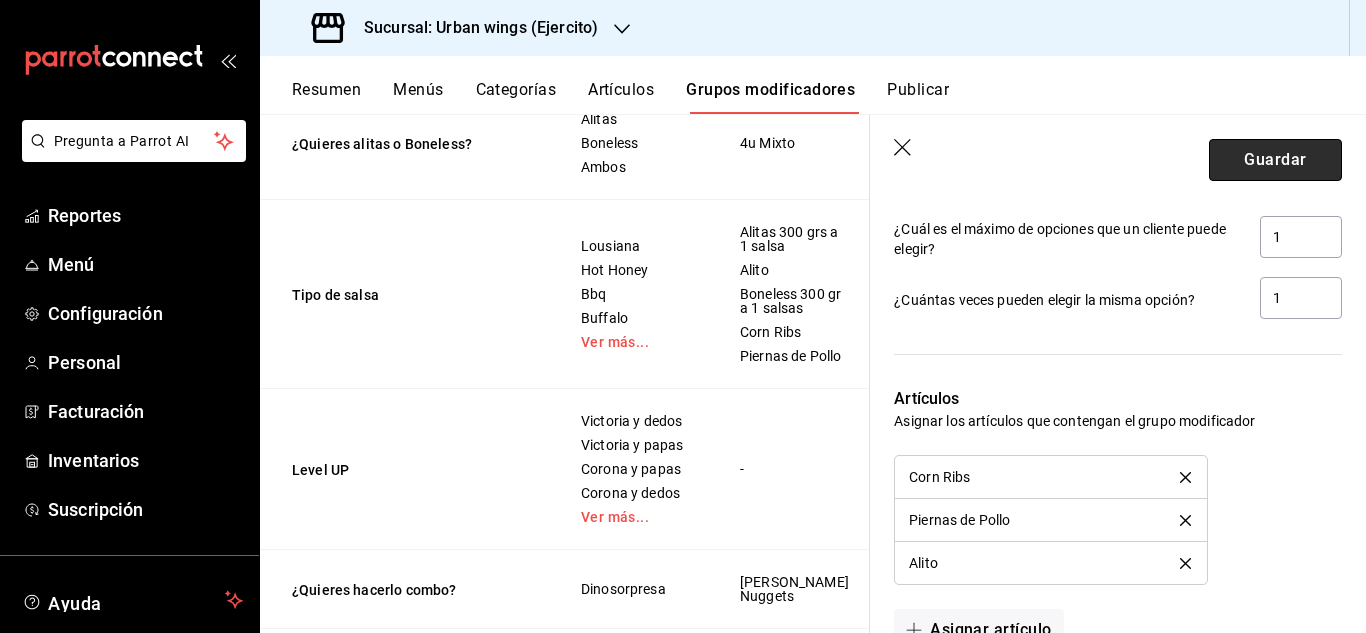click on "Guardar" at bounding box center (1275, 160) 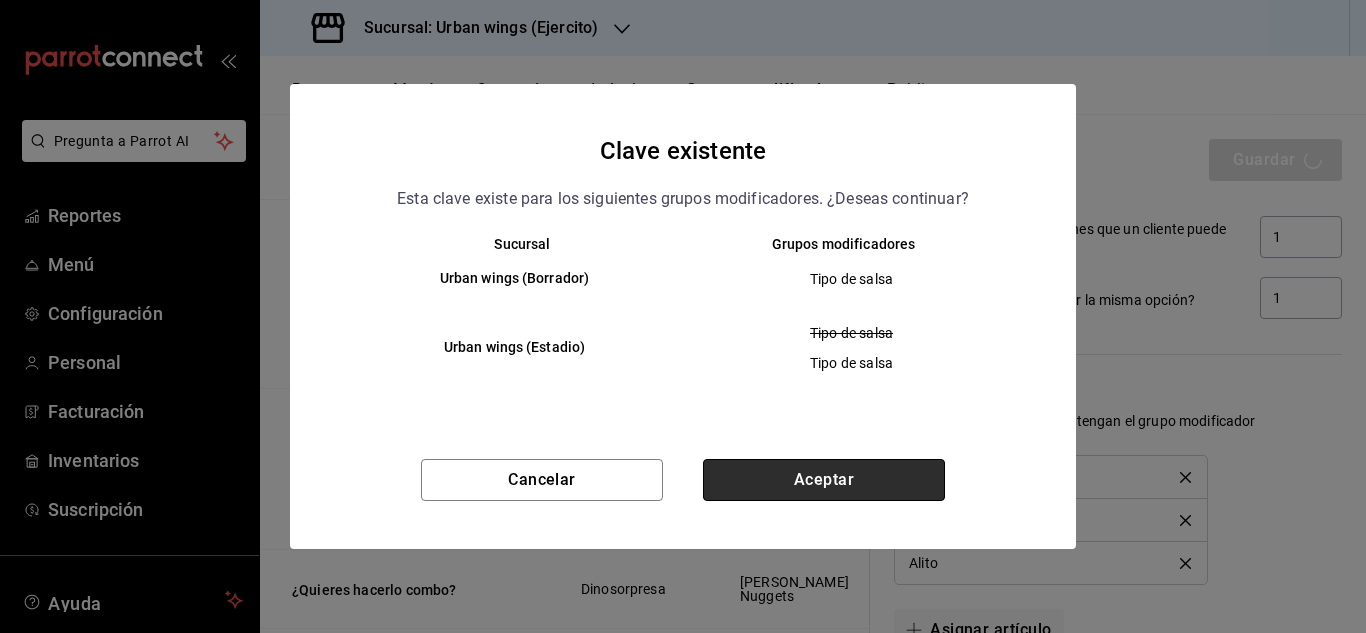 click on "Aceptar" at bounding box center [824, 480] 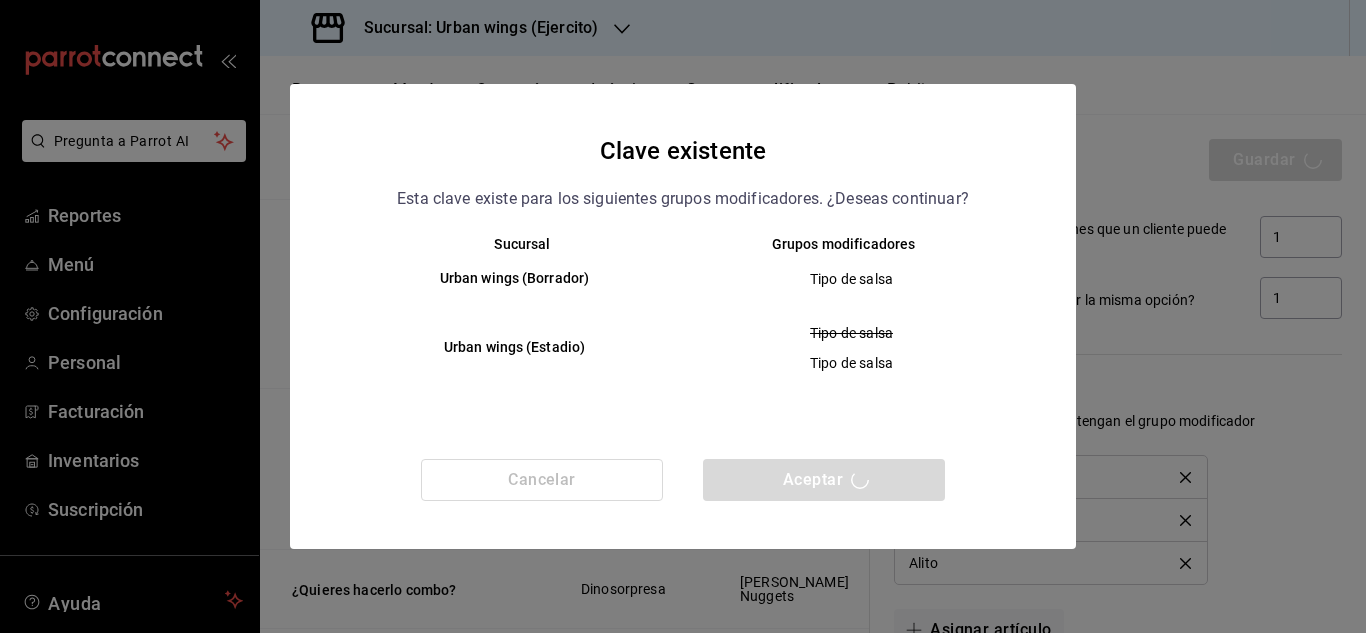 click on "Cancelar Aceptar" at bounding box center [683, 504] 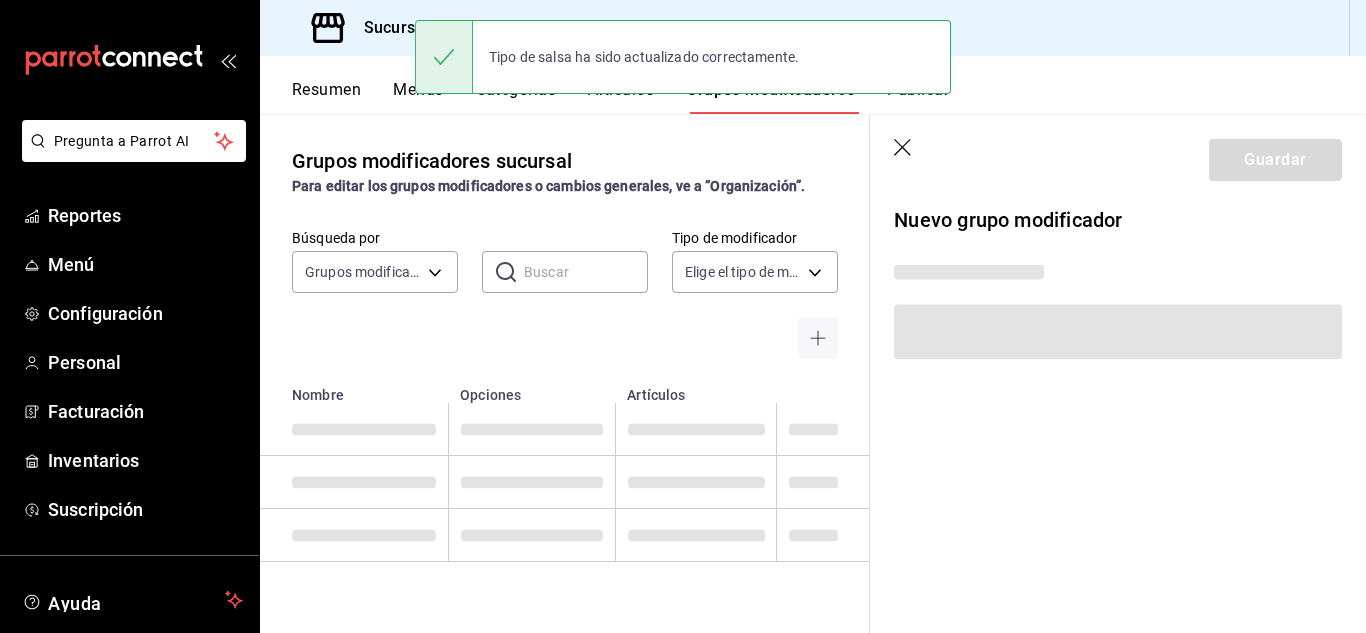 scroll, scrollTop: 0, scrollLeft: 0, axis: both 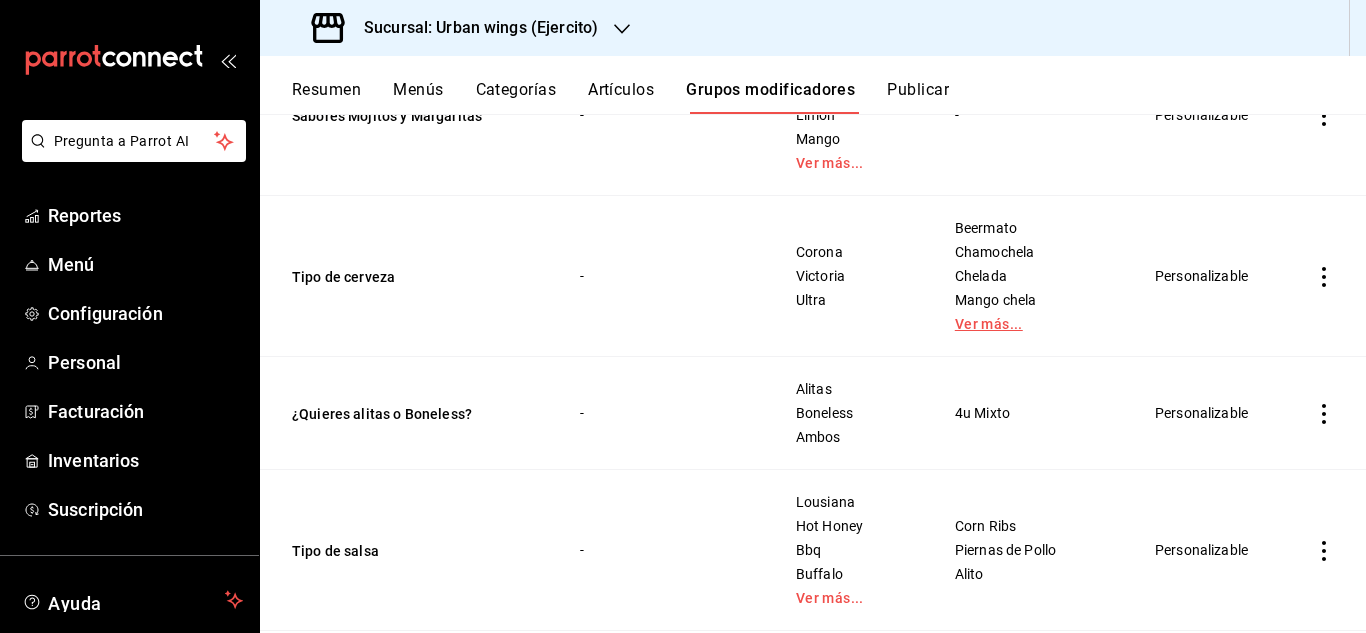 click on "Ver más..." at bounding box center [1030, 324] 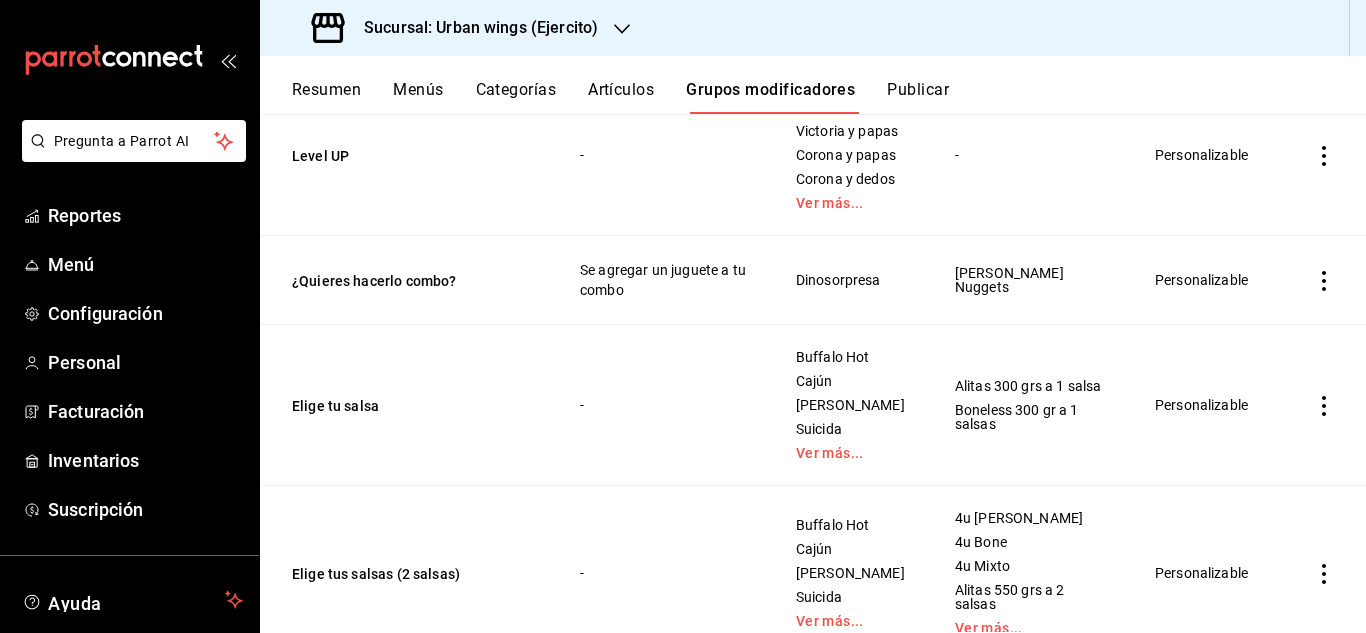 scroll, scrollTop: 1059, scrollLeft: 0, axis: vertical 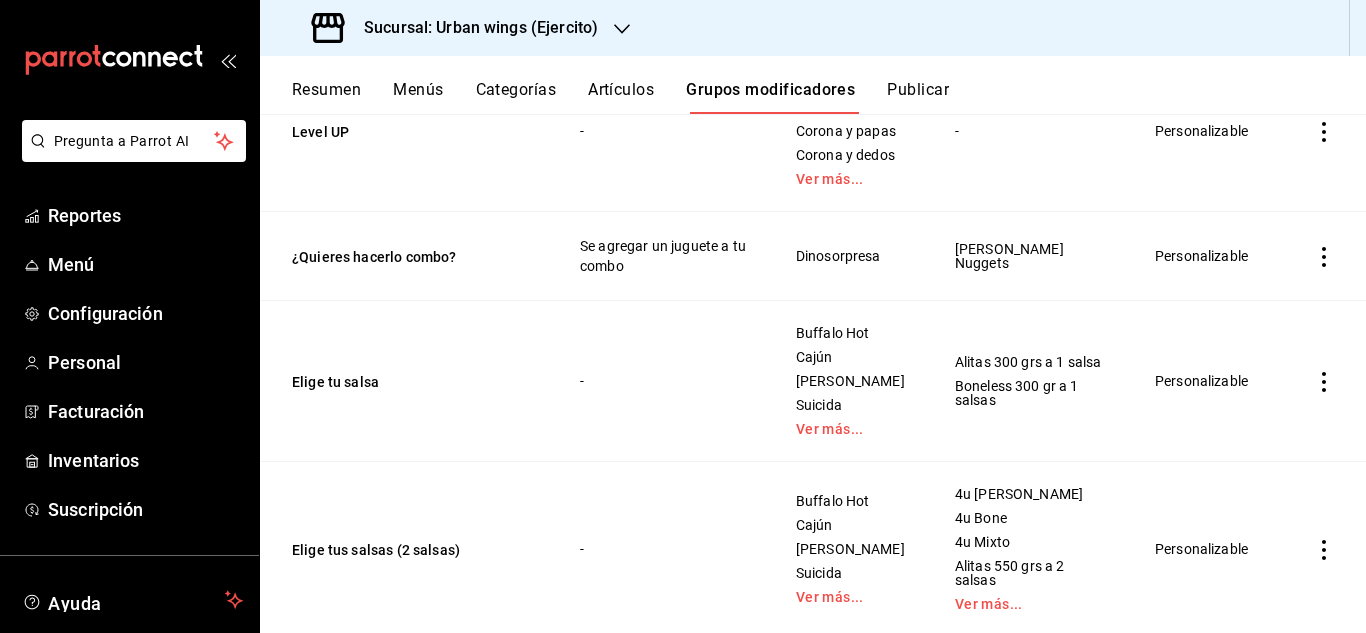 click 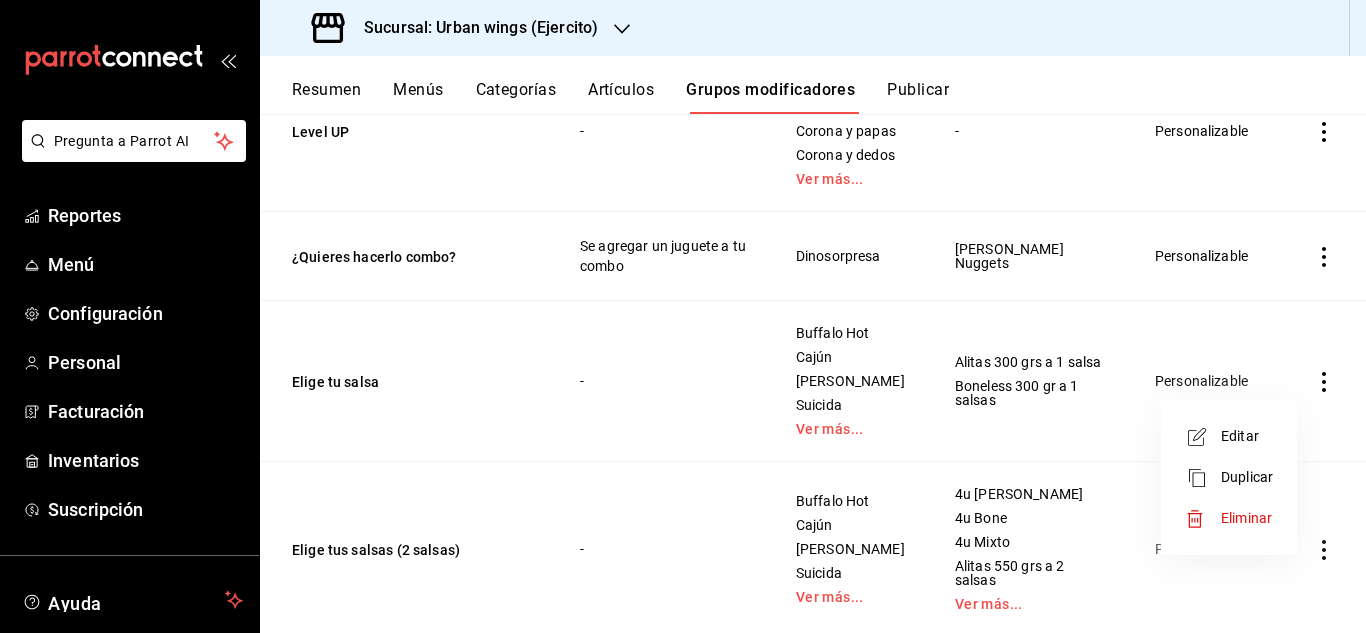 click at bounding box center [683, 316] 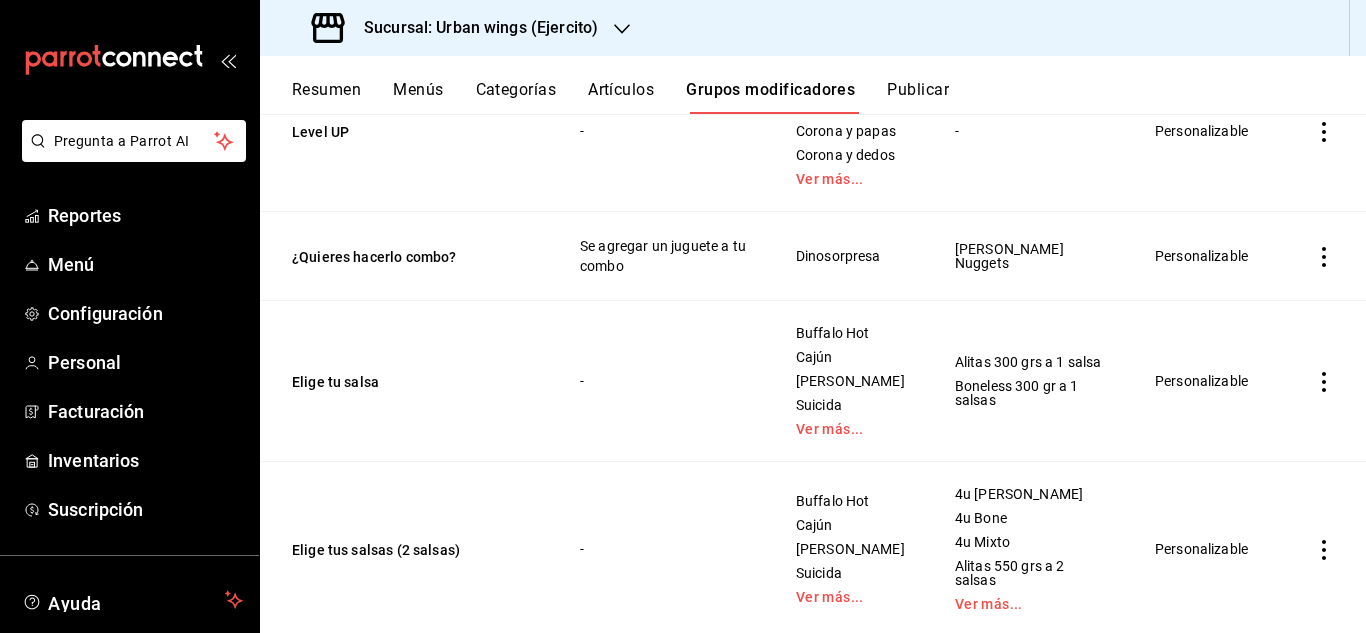 click on "Pregunta a Parrot AI Reportes   Menú   Configuración   Personal   Facturación   Inventarios   Suscripción   Ayuda Recomienda Parrot   Christian Mar   Sugerir nueva función   Sucursal: Urban wings (Ejercito) Resumen Menús Categorías Artículos Grupos modificadores Publicar Grupos modificadores sucursal Para editar los grupos modificadores o cambios generales, ve a “Organización”. Búsqueda por Grupos modificadores GROUP ​ ​ Tipo de modificador Elige el tipo de modificador Grupo Nombre Nota Opciones Artículos Tipo de modificador Sabores Mojitos y Margaritas - Fresa Cereza Limón Mango Ver más... Margarita Mojito Clásico Personalizable Sabores Mojitos y Margaritas - Fresa Cereza Limón Mango Ver más... - Personalizable Tipo de cerveza - Corona Victoria Ultra Beermato Chamochela Chelada Mango chela Michelada Personalizable ¿Quieres alitas o Boneless? - Alitas Boneless Ambos 4u Mixto Personalizable Tipo de salsa - Lousiana Hot Honey Bbq Buffalo Ver más... Corn Ribs Piernas de Pollo Alito - -" at bounding box center [683, 316] 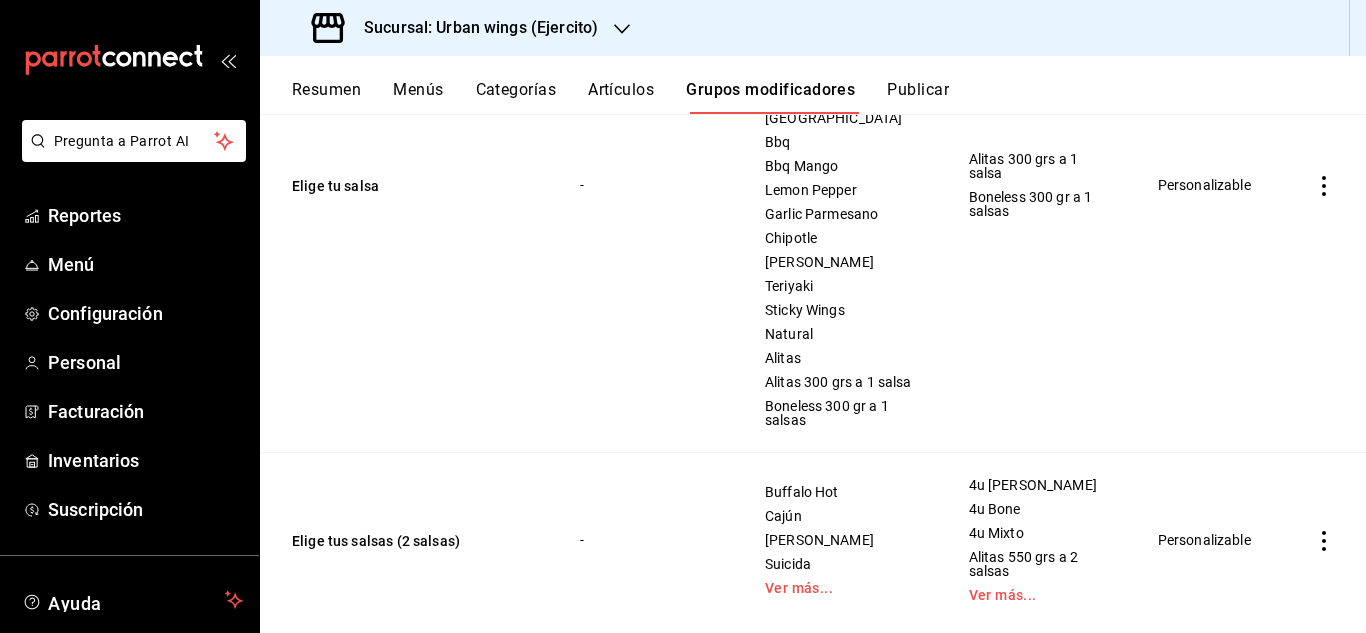 scroll, scrollTop: 1268, scrollLeft: 0, axis: vertical 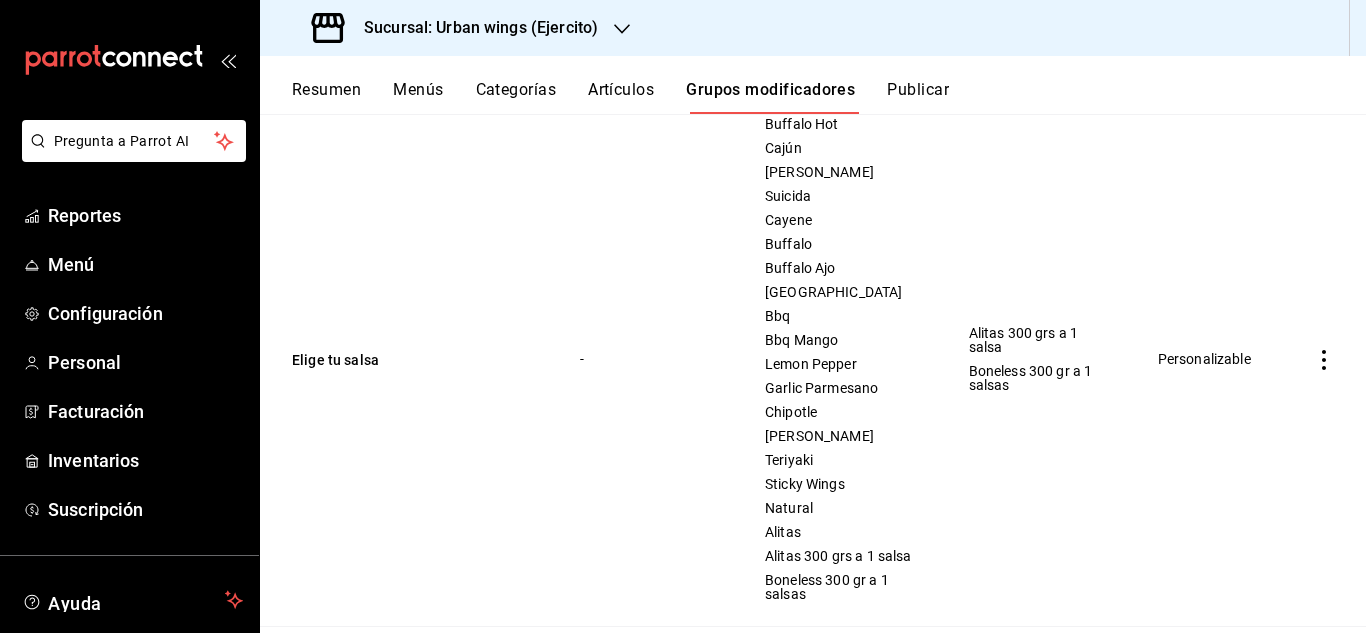 click at bounding box center (1324, 359) 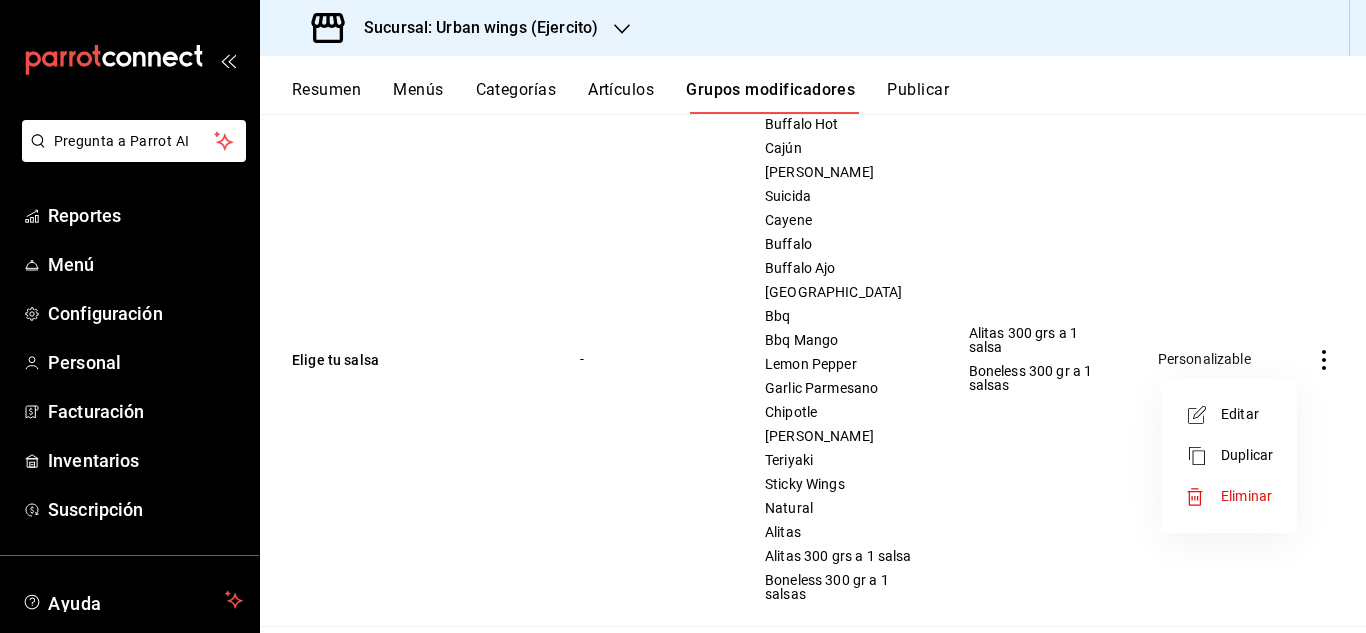click on "Editar" at bounding box center (1247, 414) 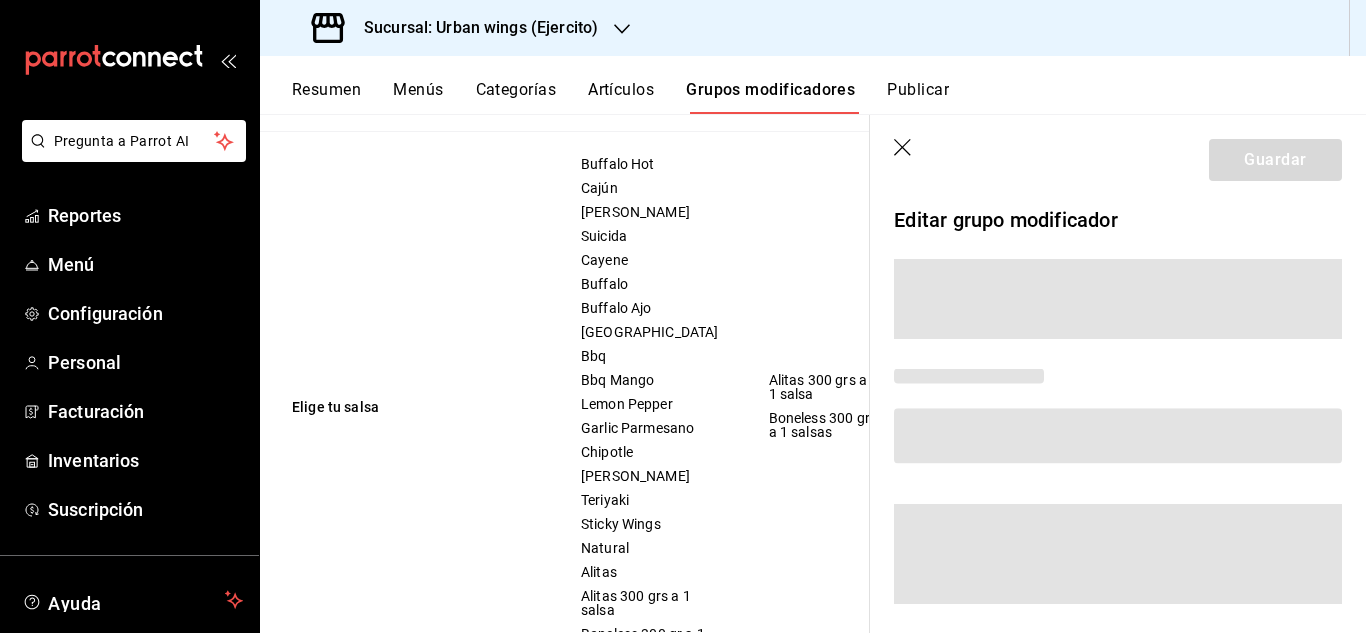 scroll, scrollTop: 1217, scrollLeft: 0, axis: vertical 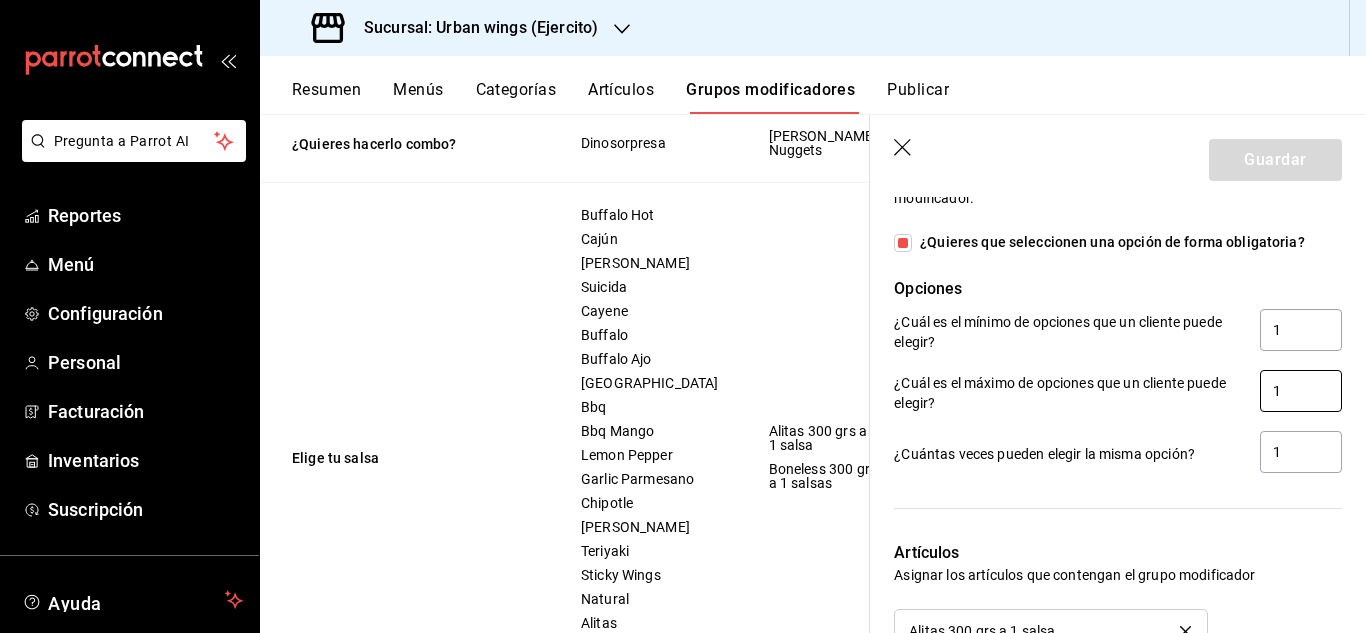 click on "1" at bounding box center [1301, 391] 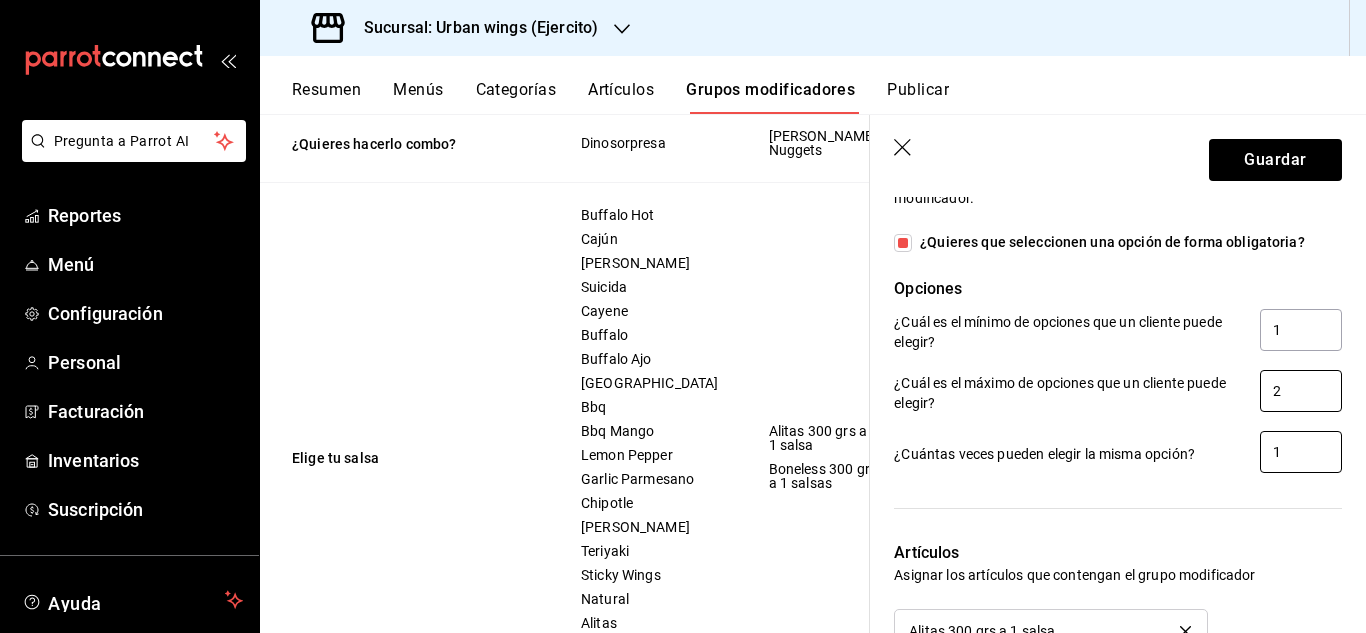 type on "2" 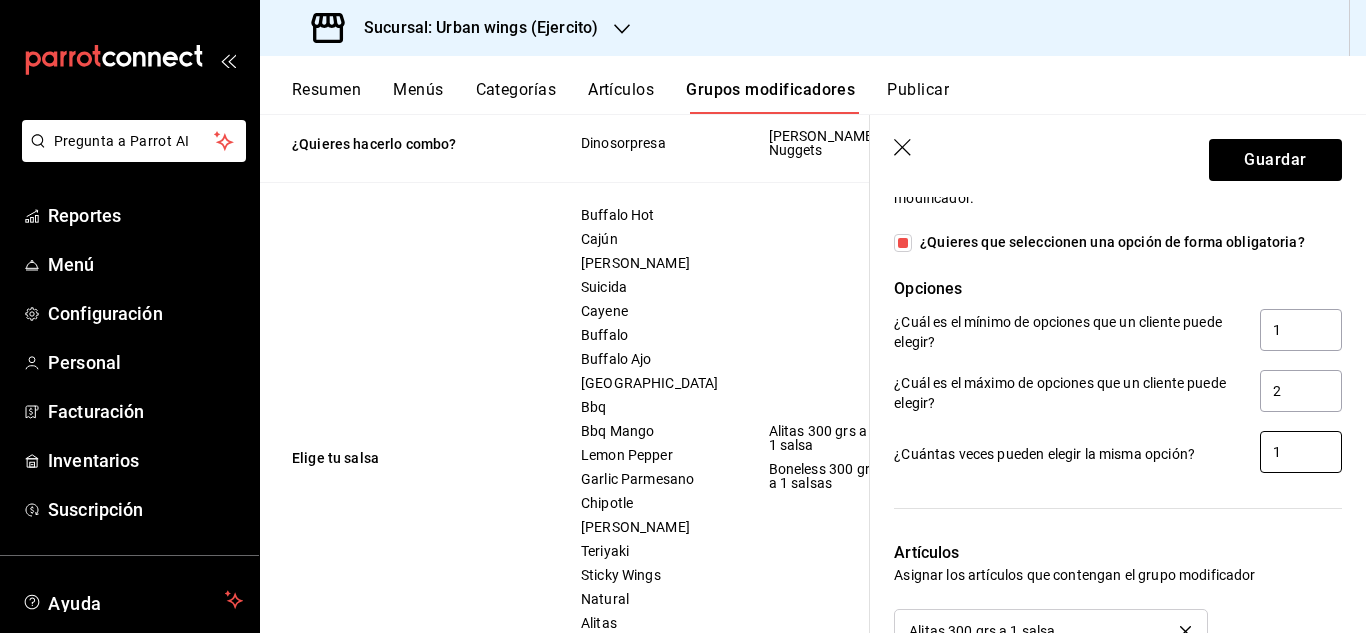 click on "1" at bounding box center (1301, 452) 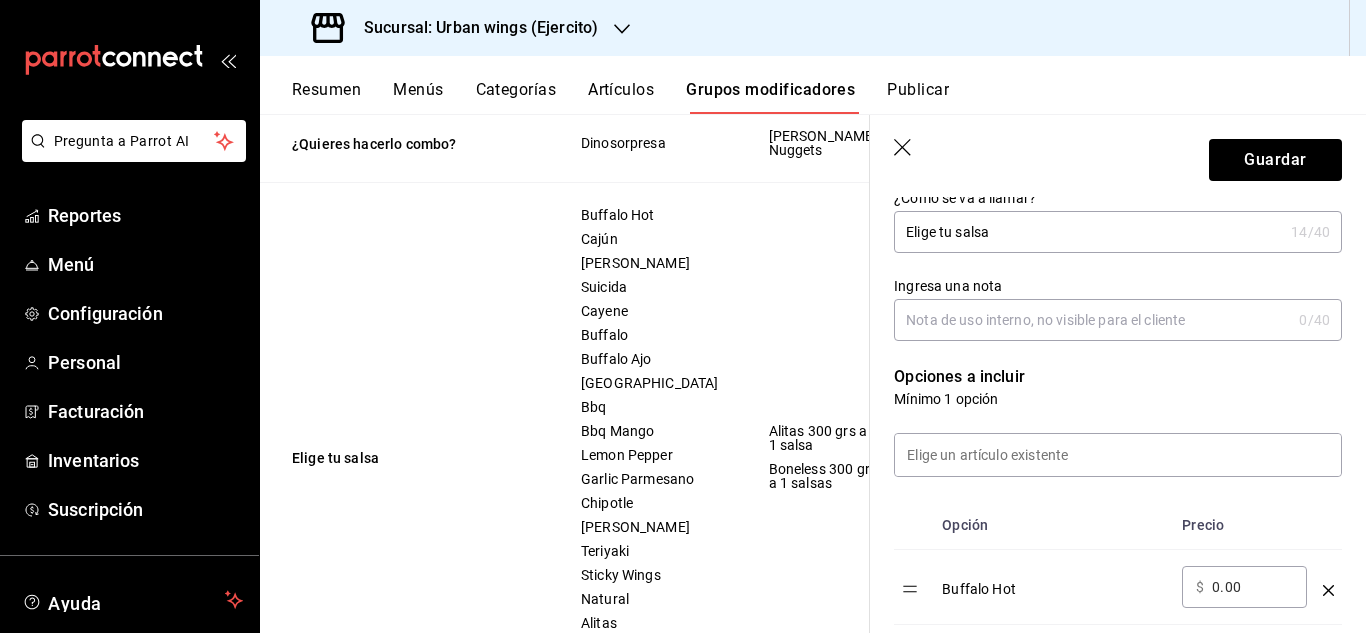 scroll, scrollTop: 294, scrollLeft: 0, axis: vertical 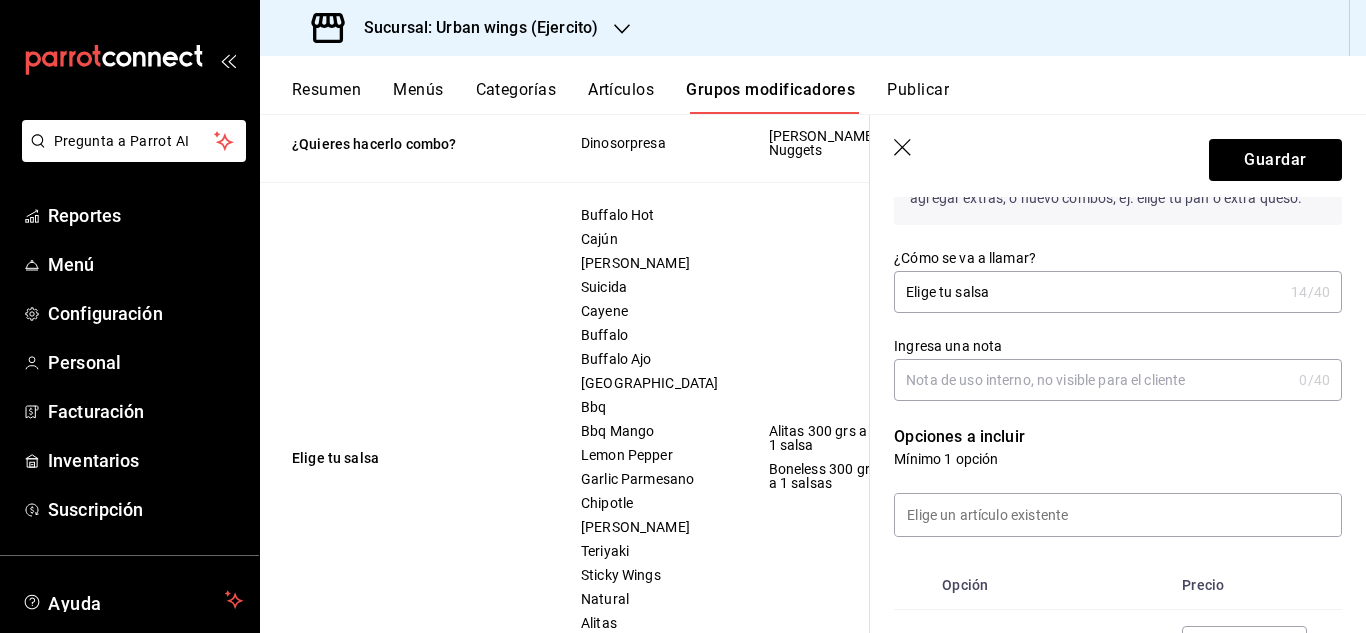 click on "Ingresa una nota" at bounding box center [1092, 380] 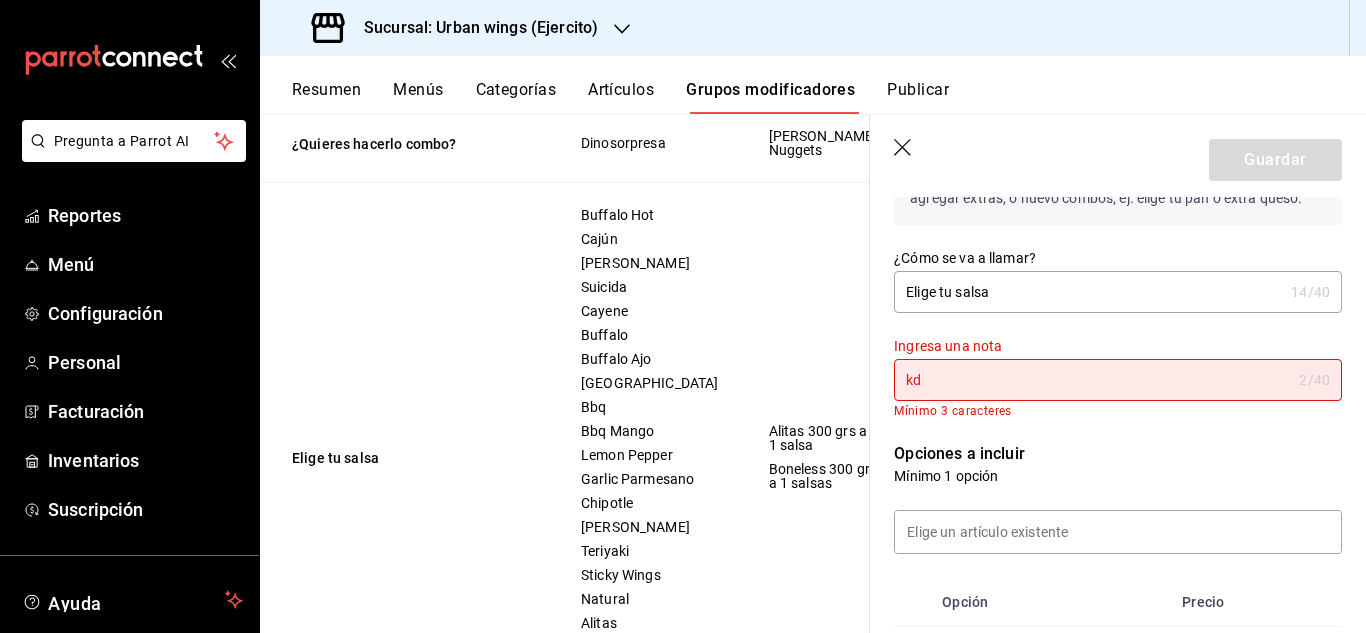 type on "k" 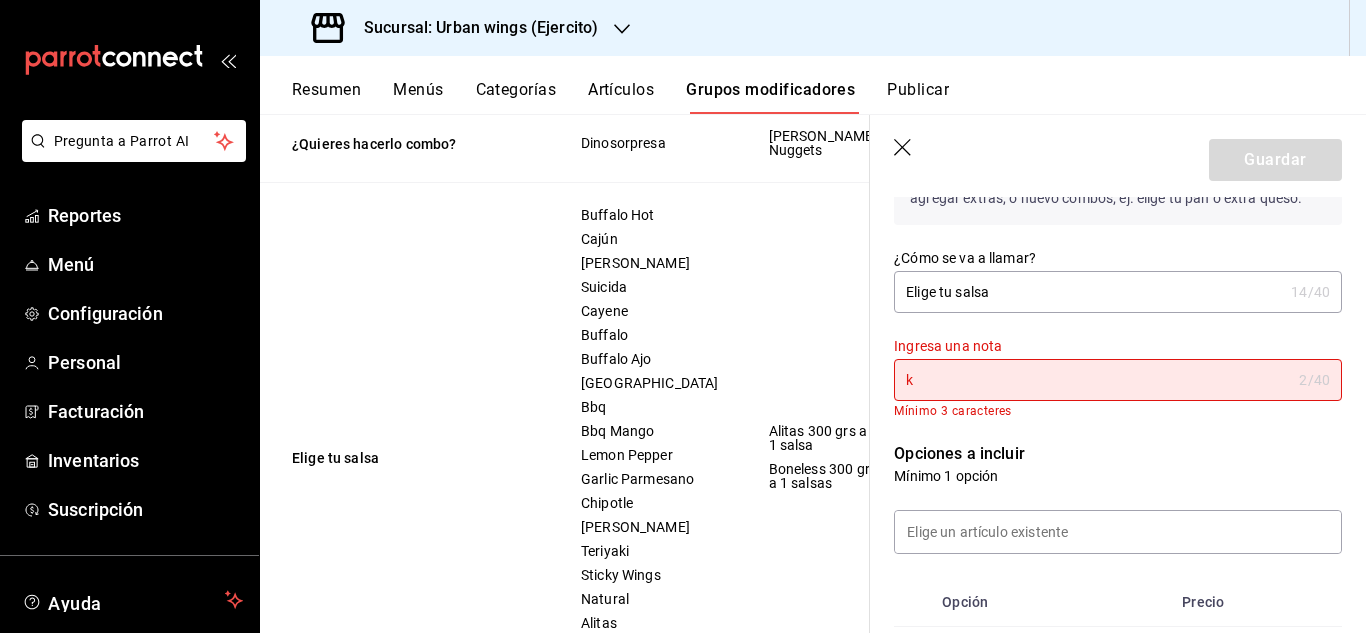 type 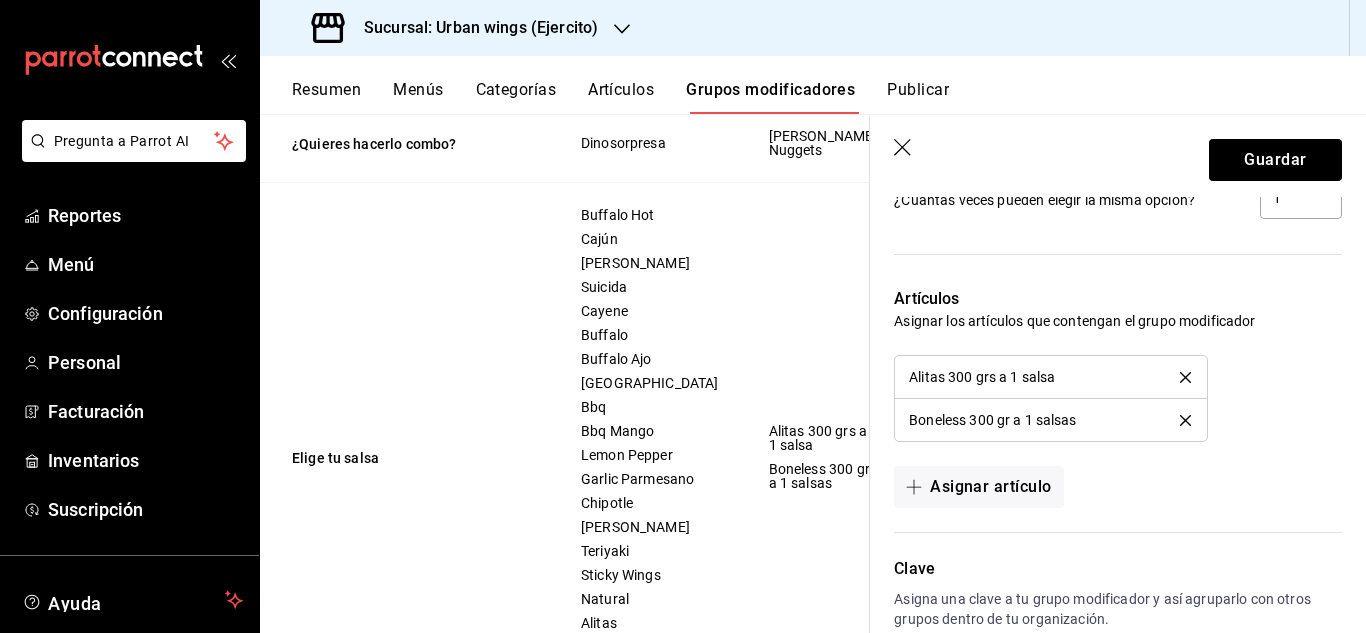 scroll, scrollTop: 2717, scrollLeft: 0, axis: vertical 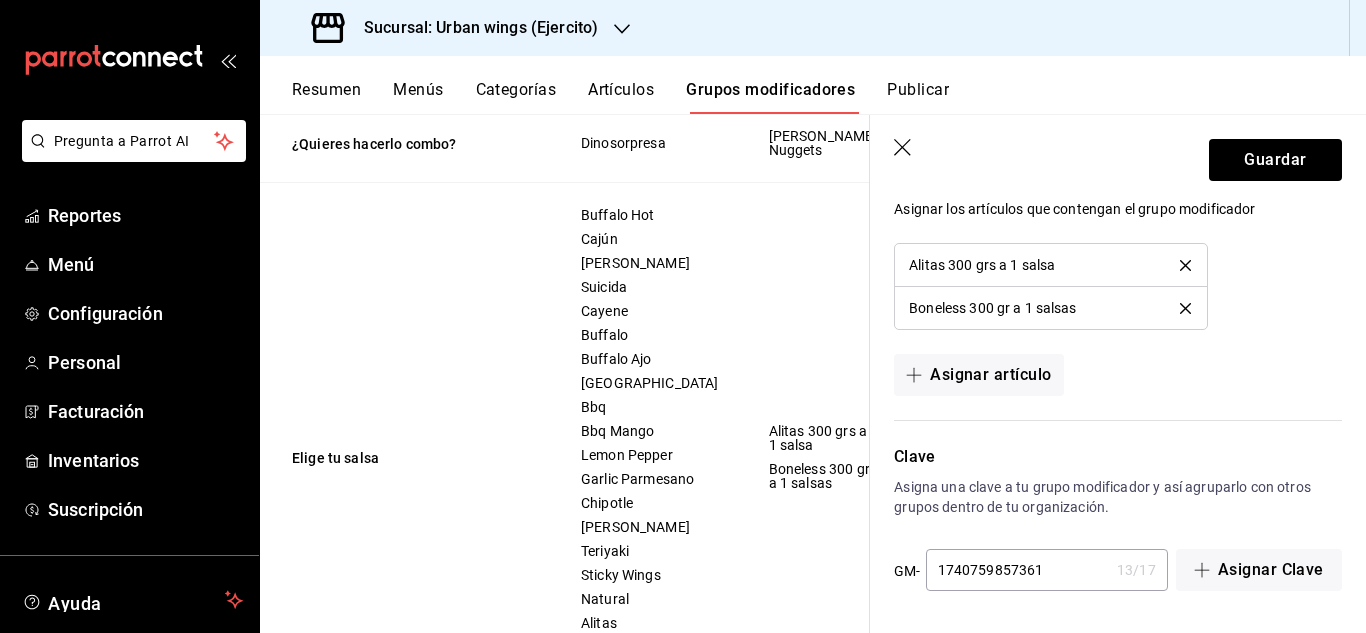 click at bounding box center [1185, 308] 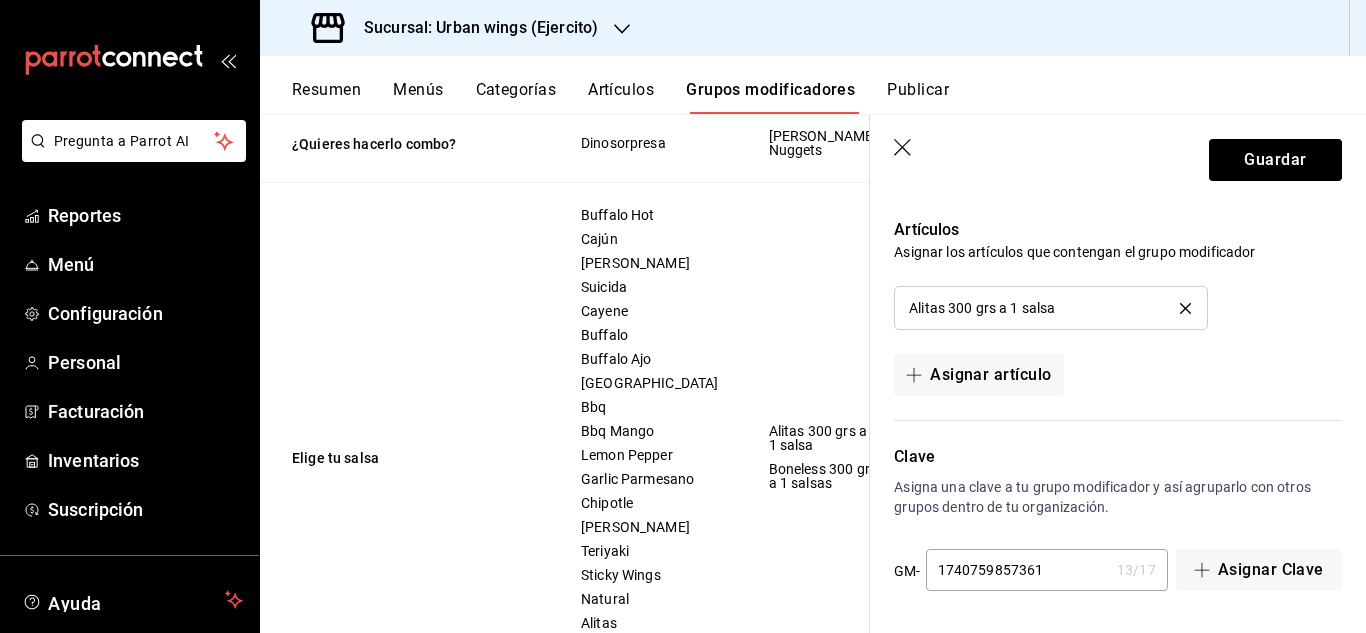scroll, scrollTop: 2674, scrollLeft: 0, axis: vertical 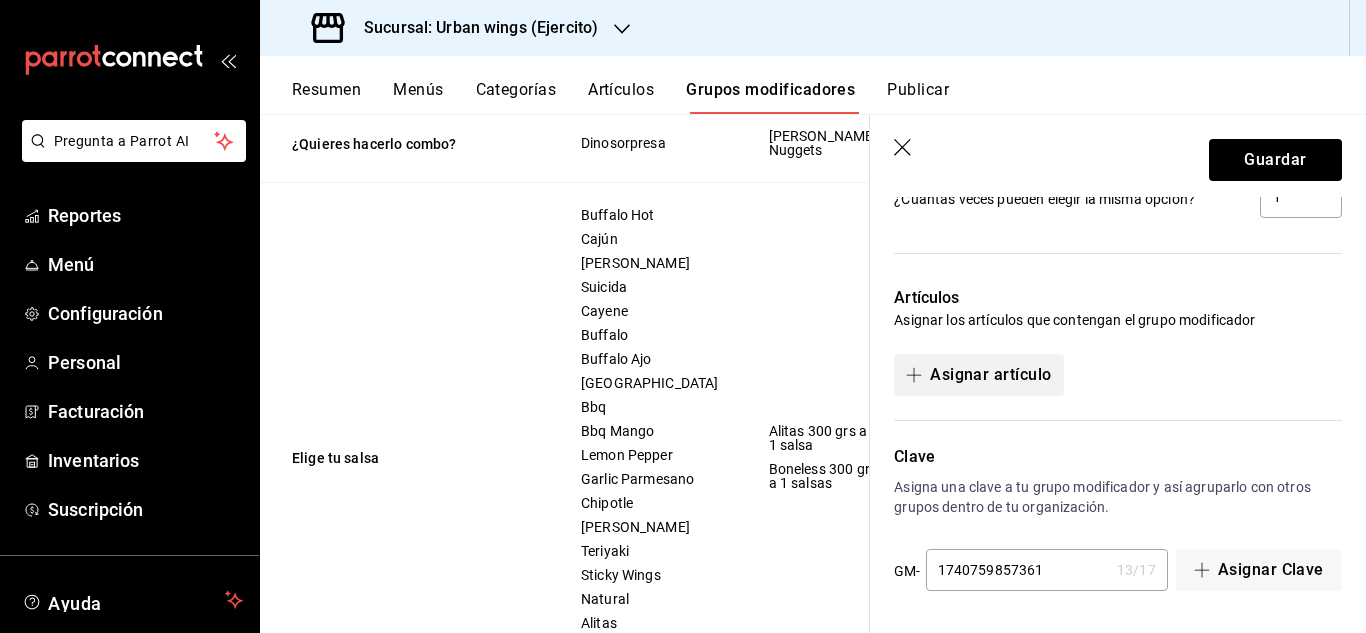 click on "Asignar artículo" at bounding box center [978, 375] 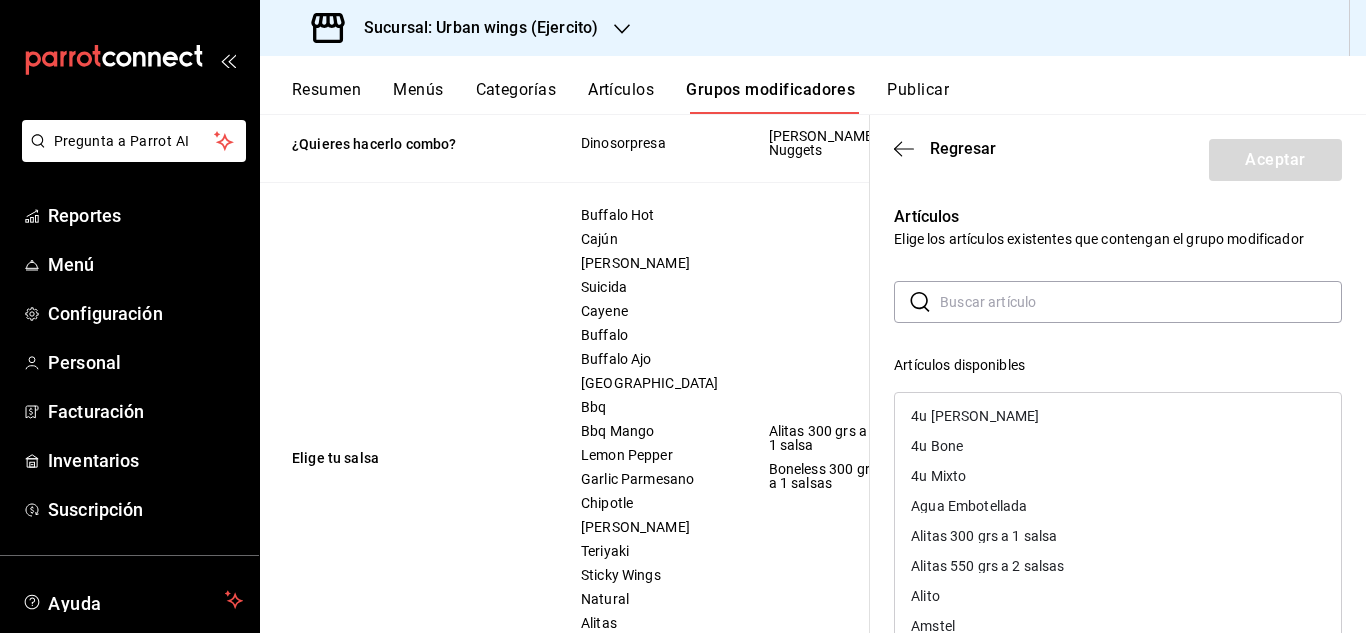 click at bounding box center (1141, 302) 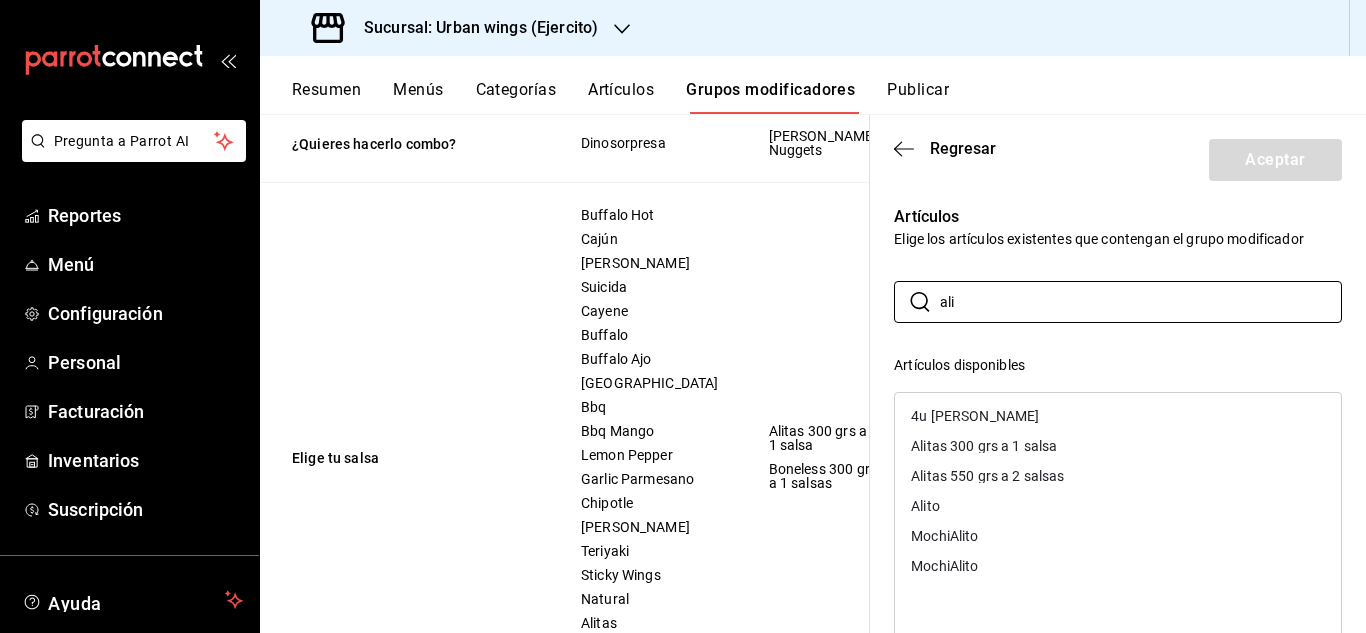 click on "Alitas 300 grs a 1 salsa" at bounding box center [984, 446] 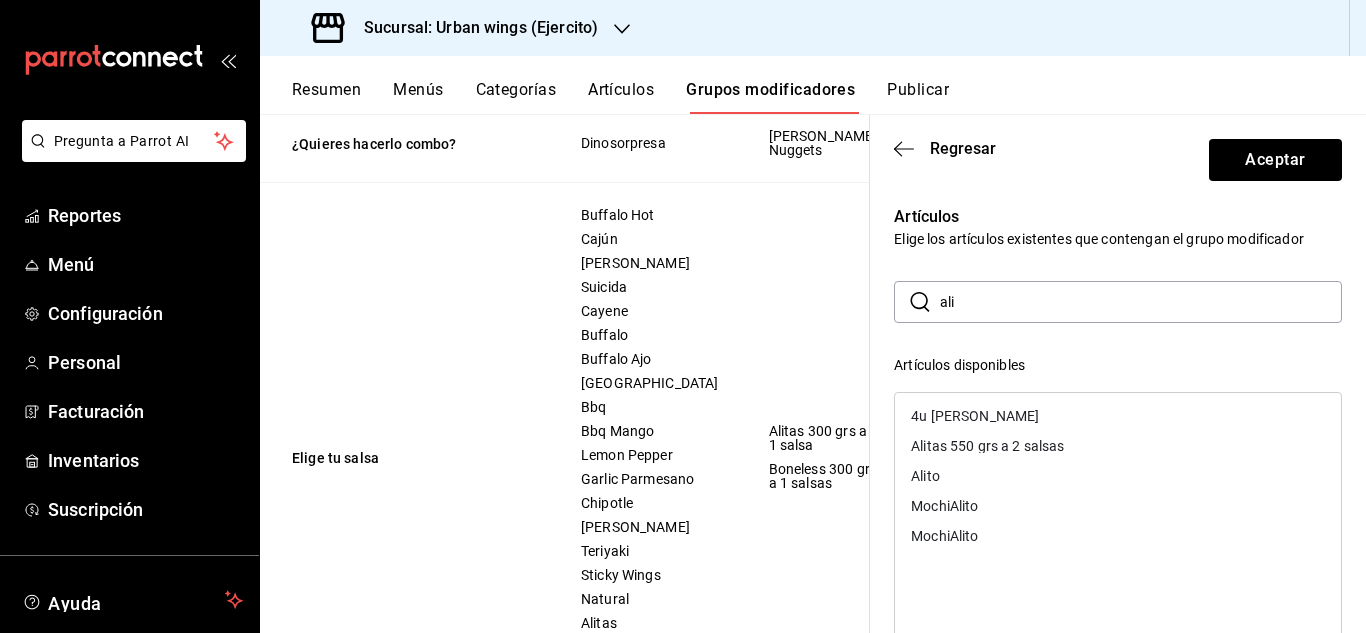 drag, startPoint x: 1017, startPoint y: 308, endPoint x: 921, endPoint y: 299, distance: 96.42095 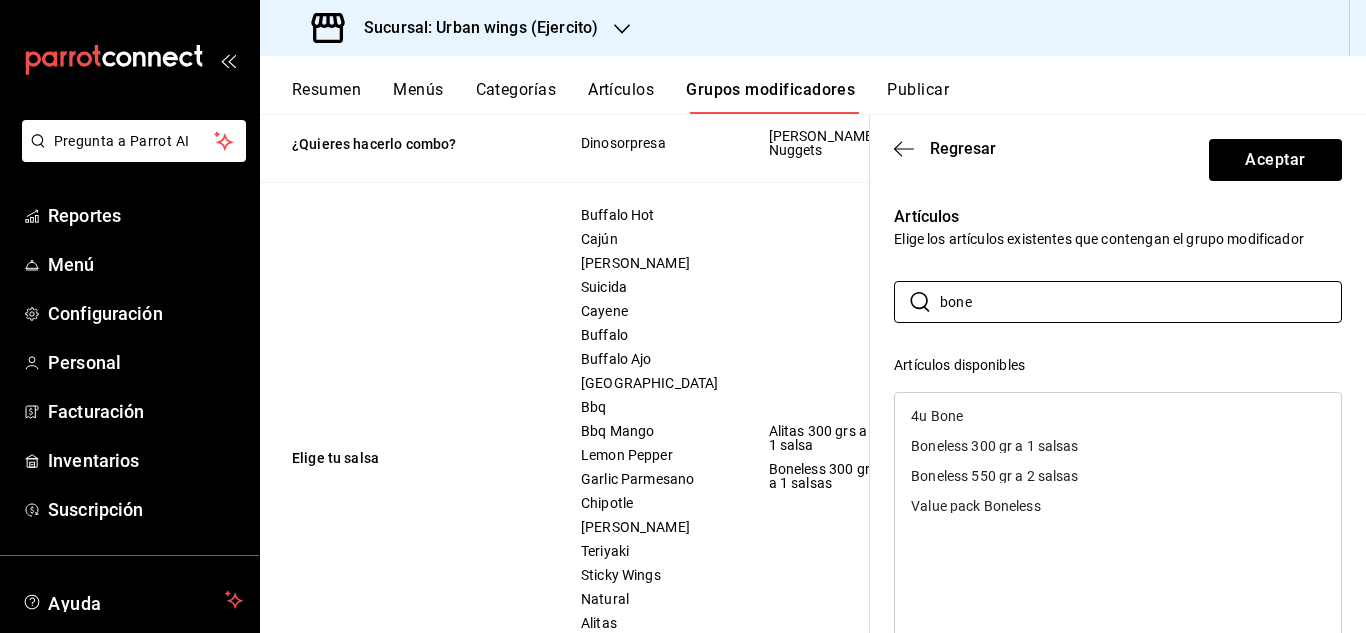 type on "bone" 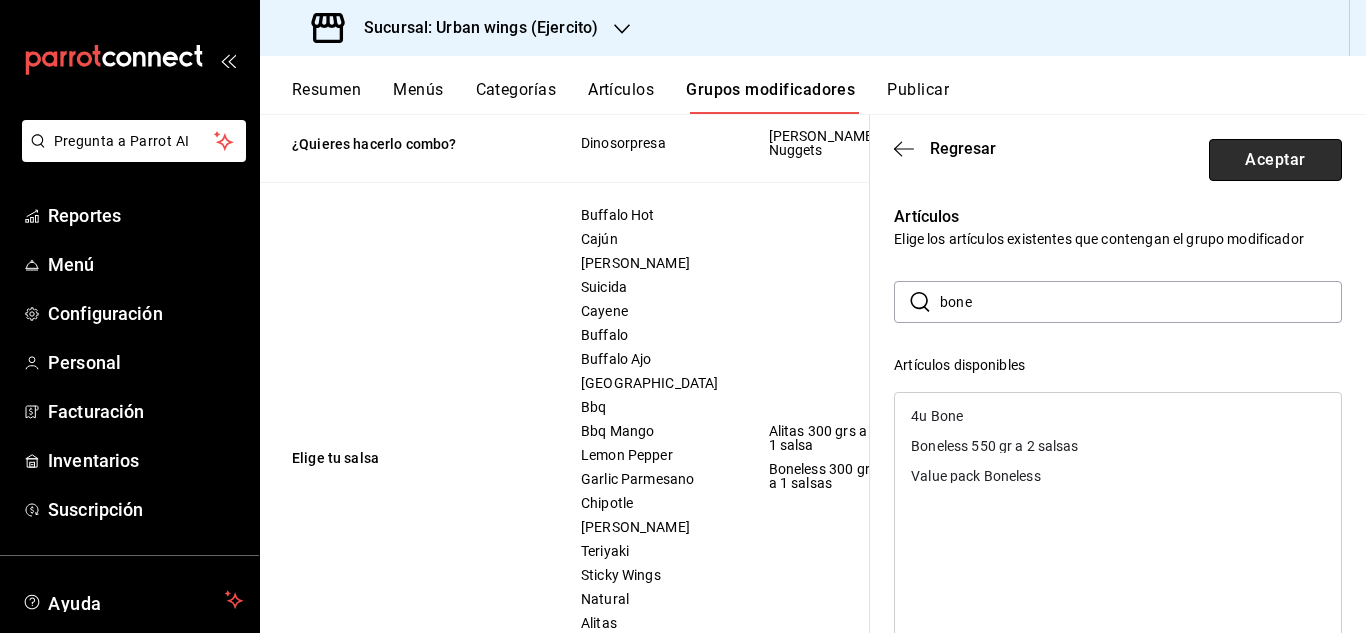 click on "Aceptar" at bounding box center [1275, 160] 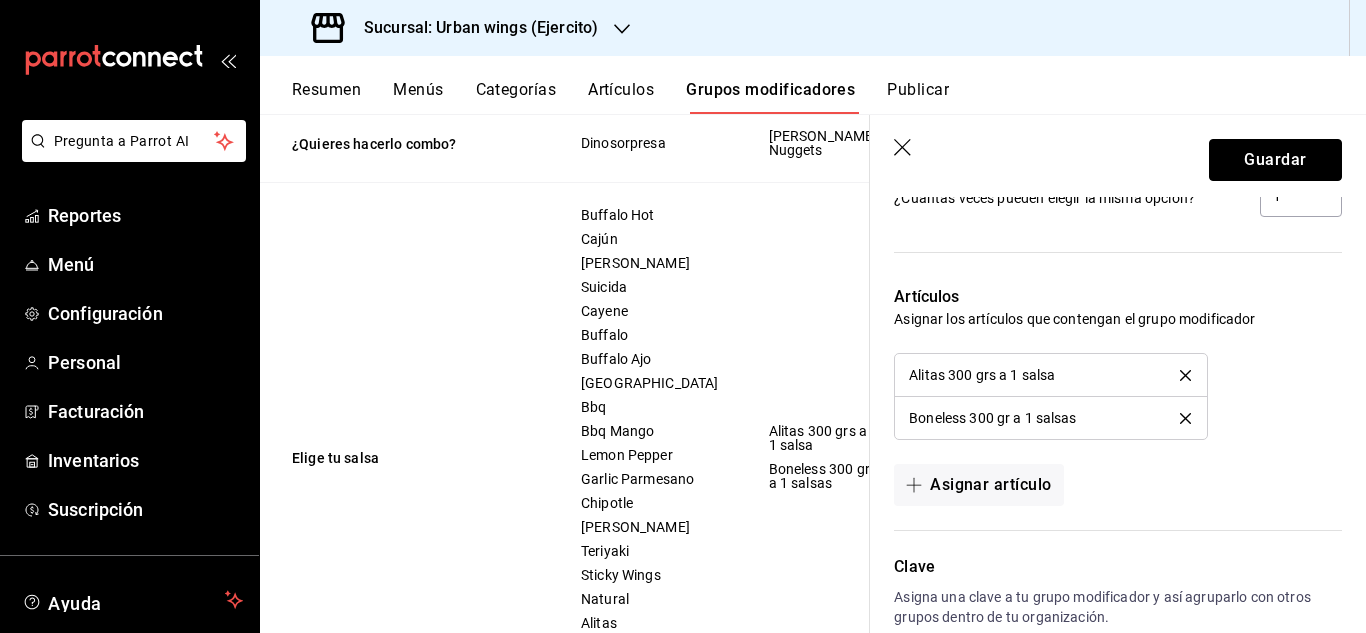 click on "Guardar" at bounding box center (1275, 160) 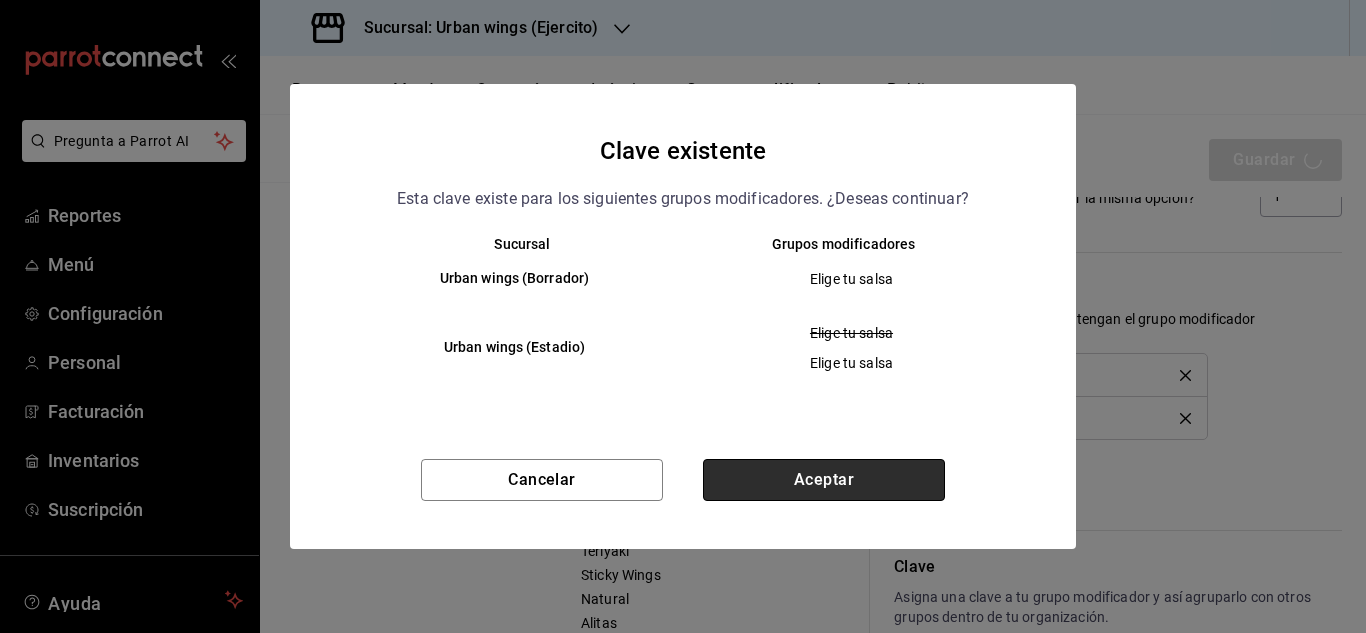 click on "Aceptar" at bounding box center (824, 480) 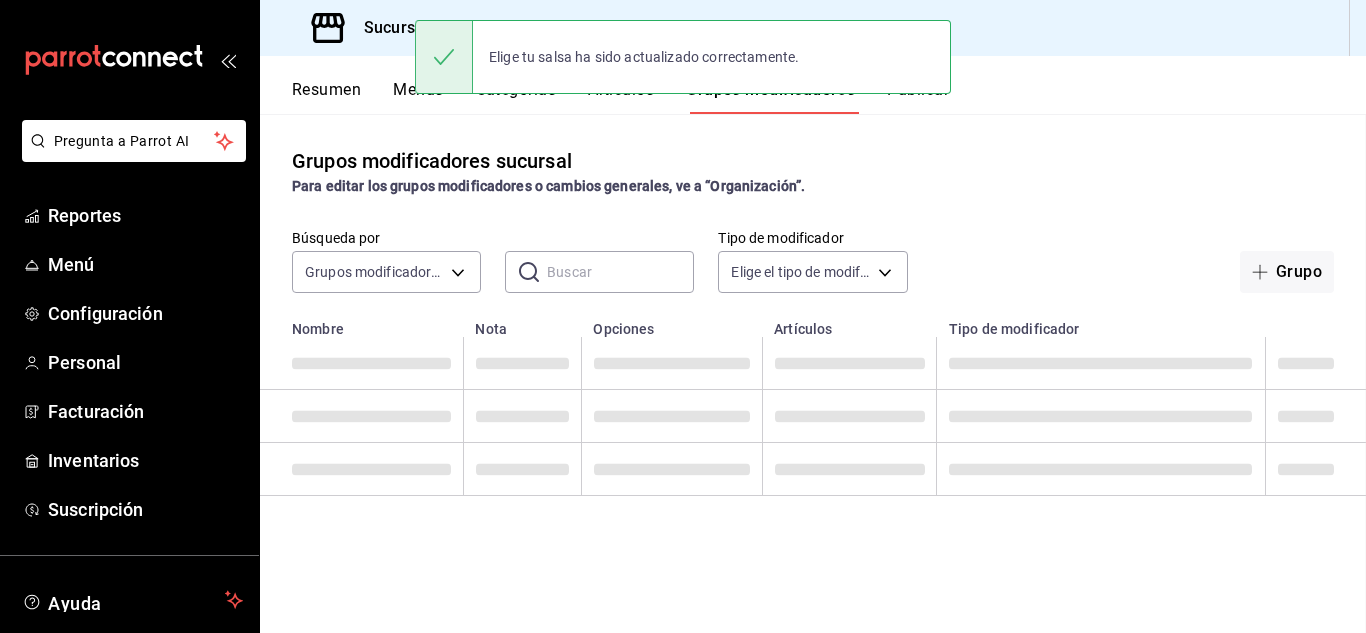 scroll, scrollTop: 0, scrollLeft: 0, axis: both 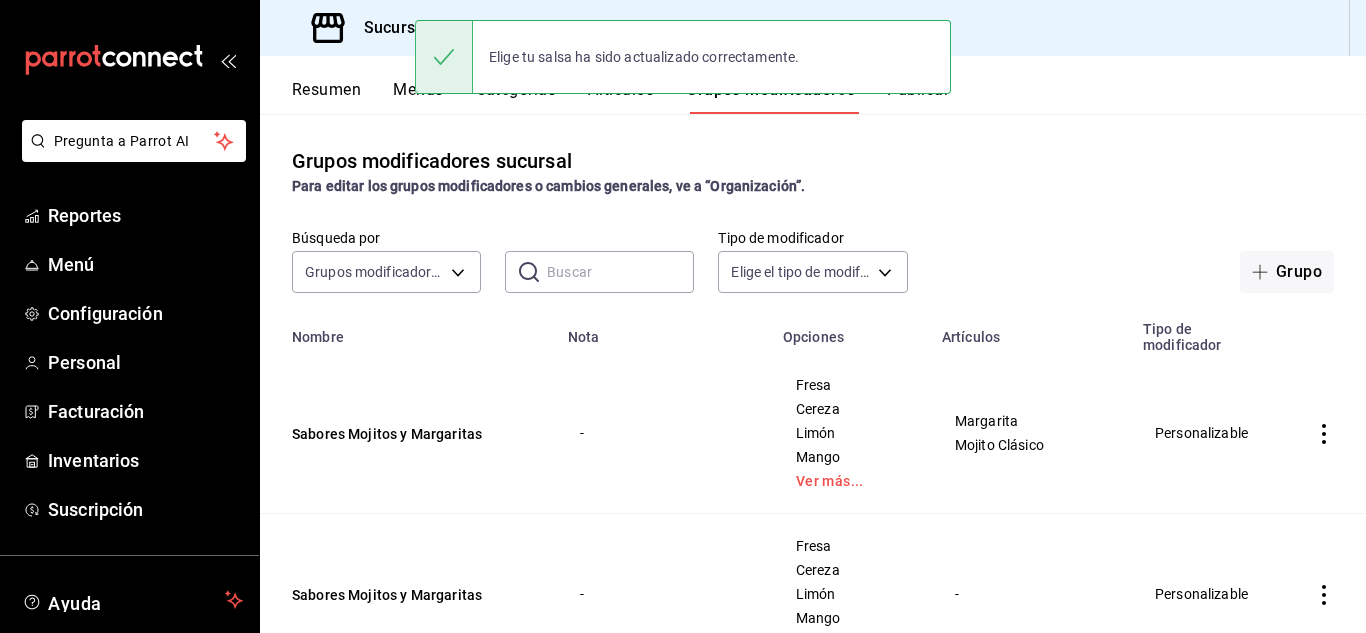 click on "Sucursal: Urban wings (Ejercito)" at bounding box center (473, 28) 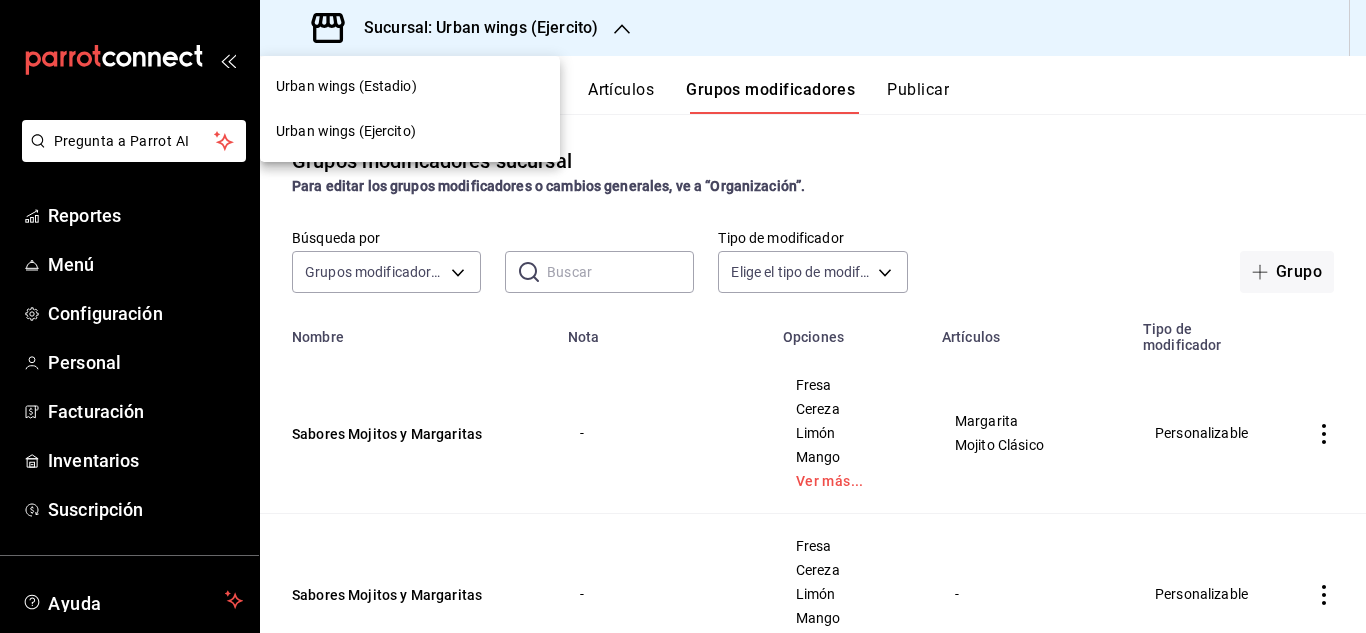 click on "Urban wings (Ejercito)" at bounding box center [410, 131] 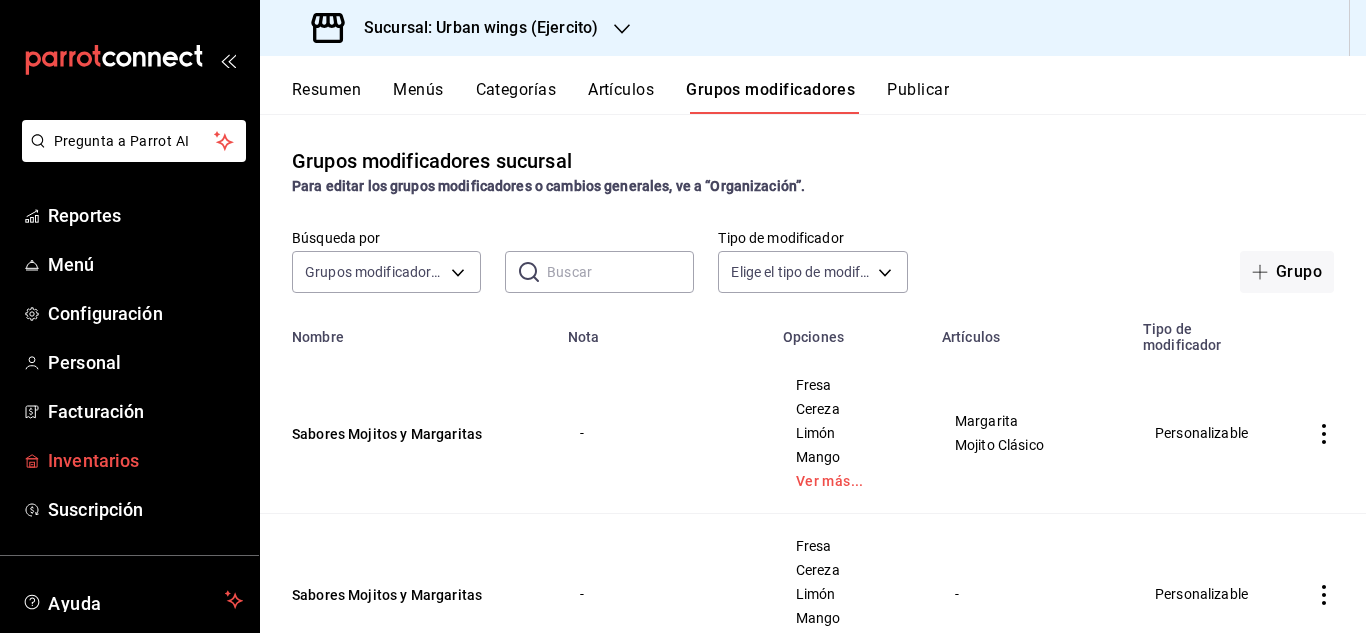 click on "Inventarios" at bounding box center [145, 460] 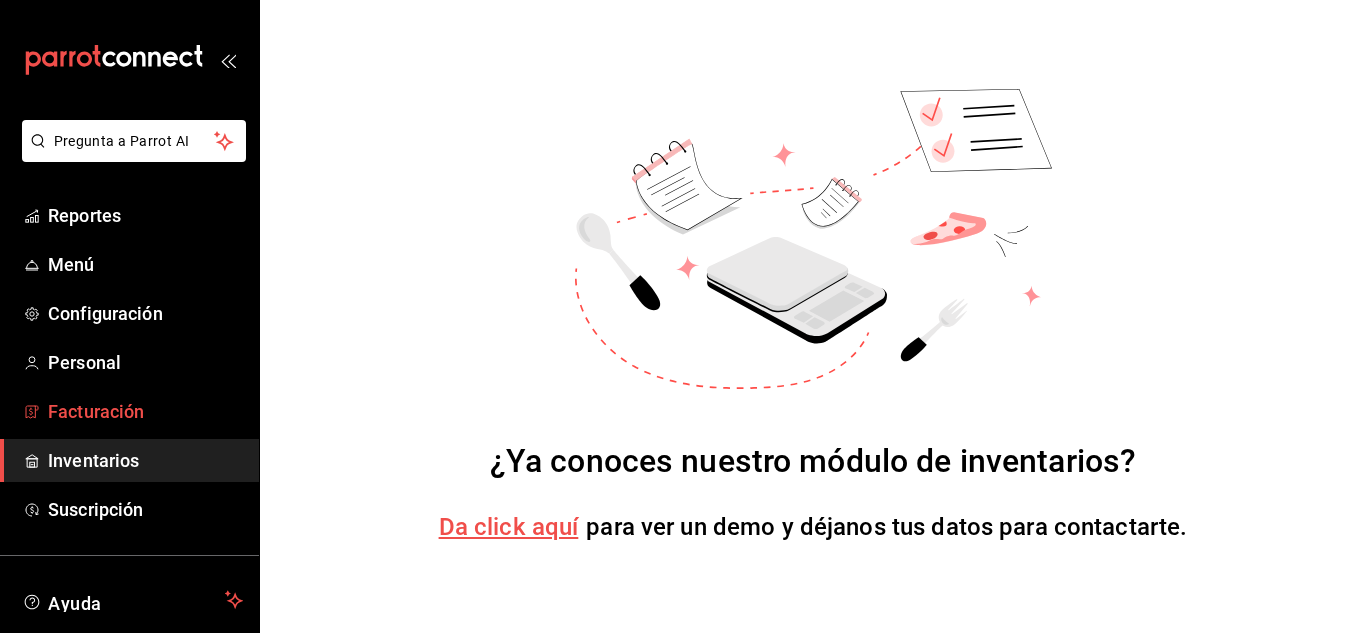 click on "Facturación" at bounding box center [145, 411] 